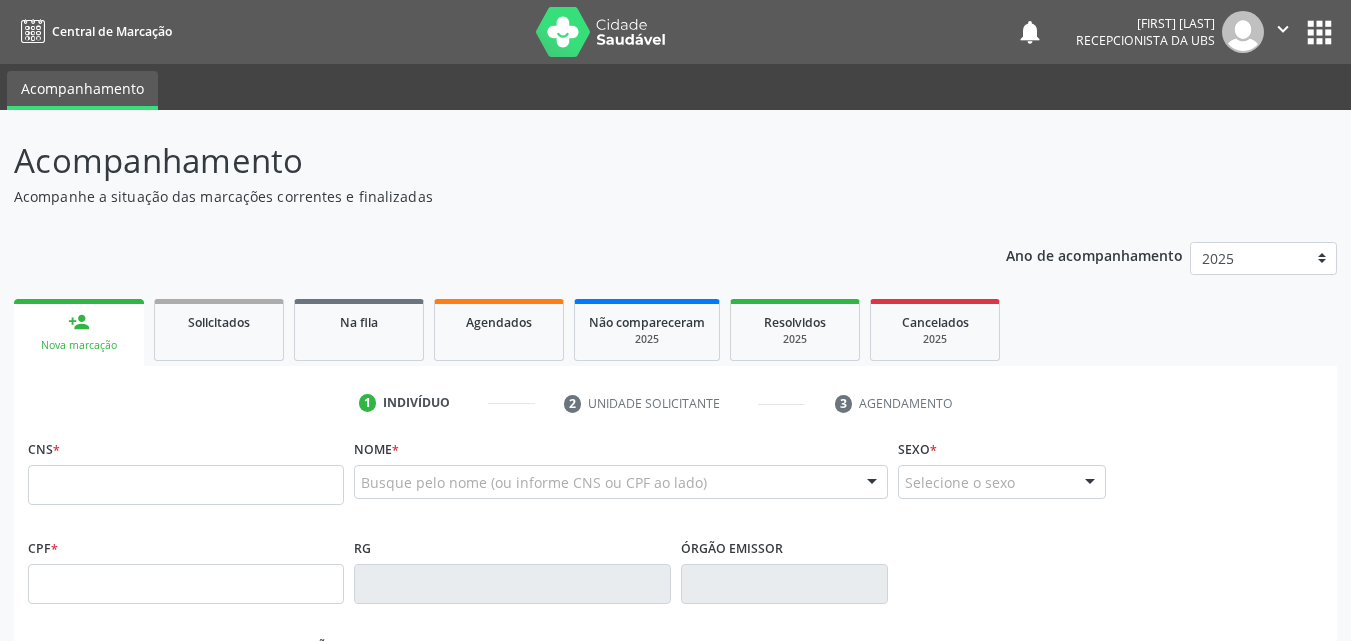 scroll, scrollTop: 0, scrollLeft: 0, axis: both 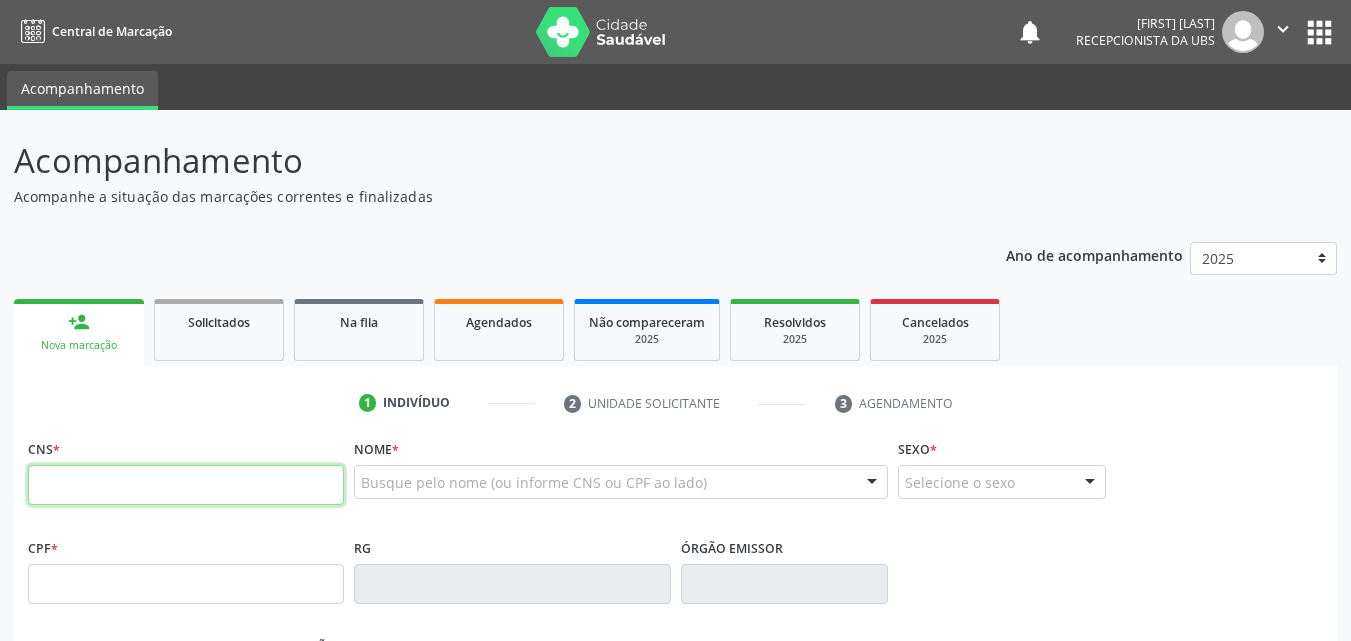 click at bounding box center (186, 485) 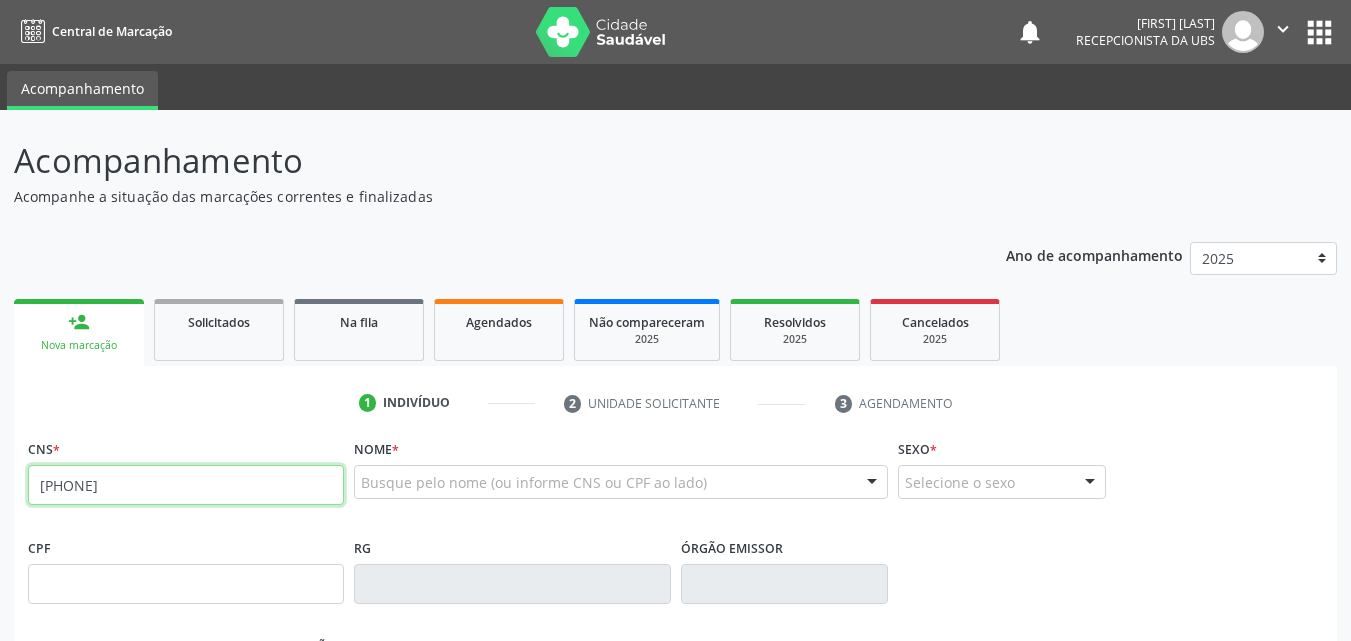 type on "709 0028 9387 7018" 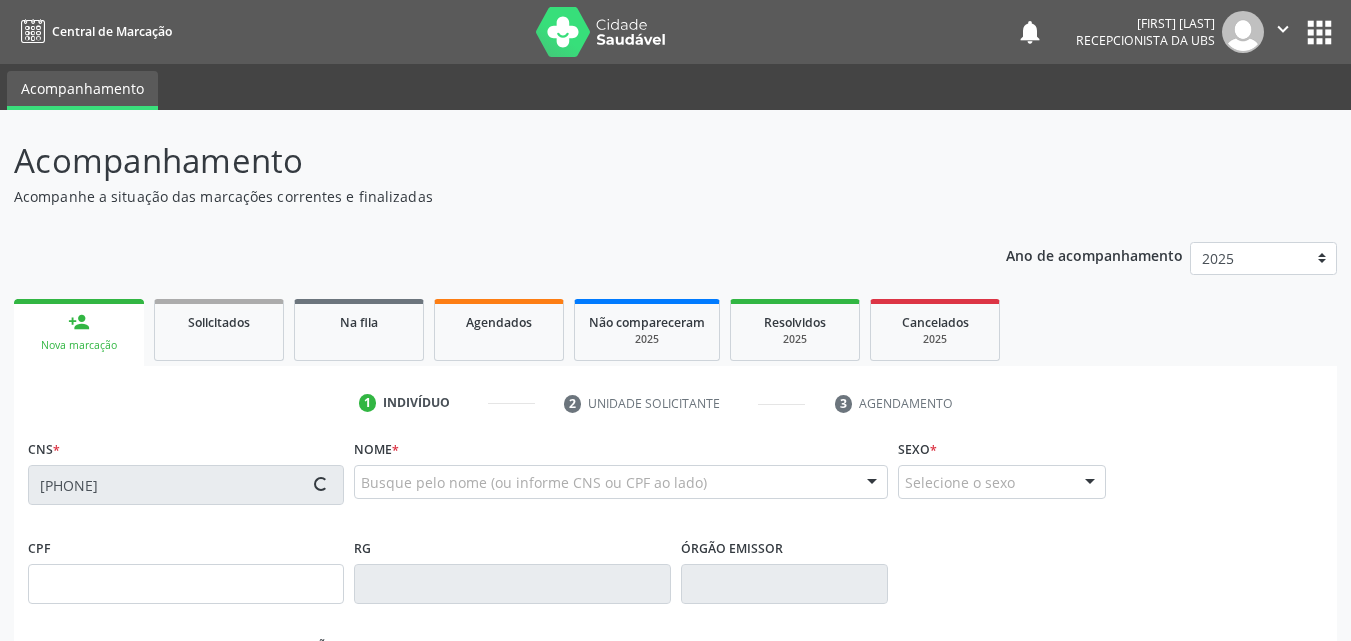 type on "011.604.634-17" 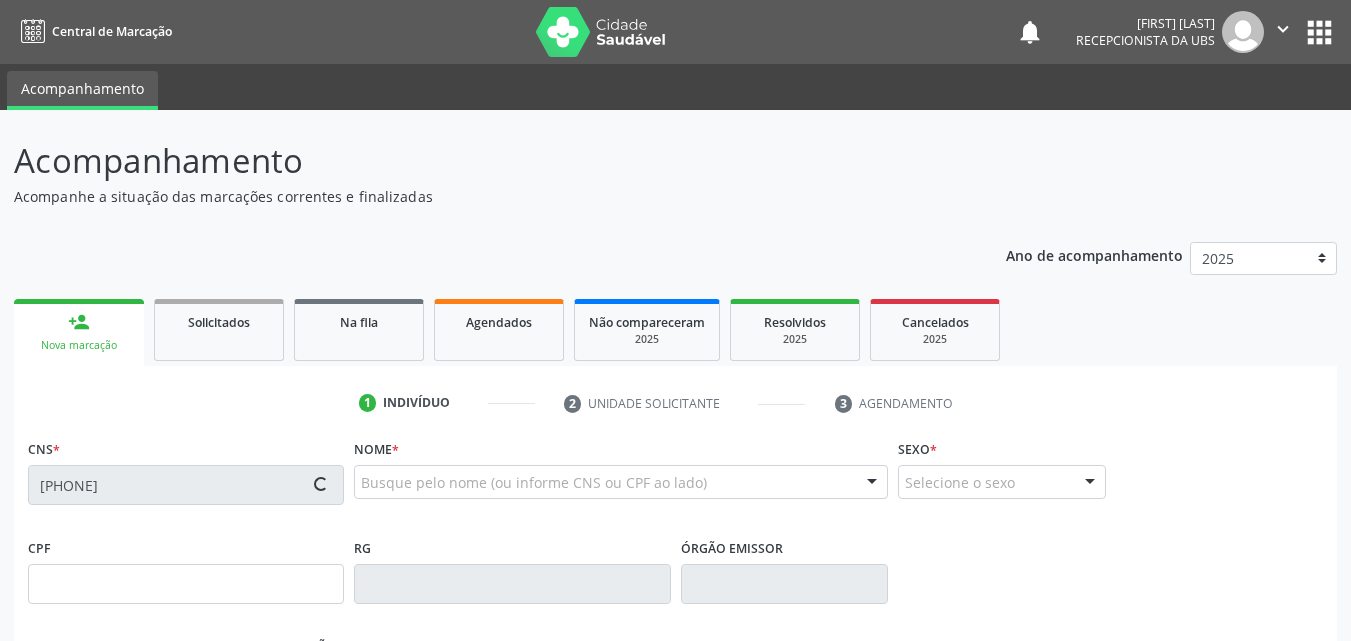 type on "15/04/1947" 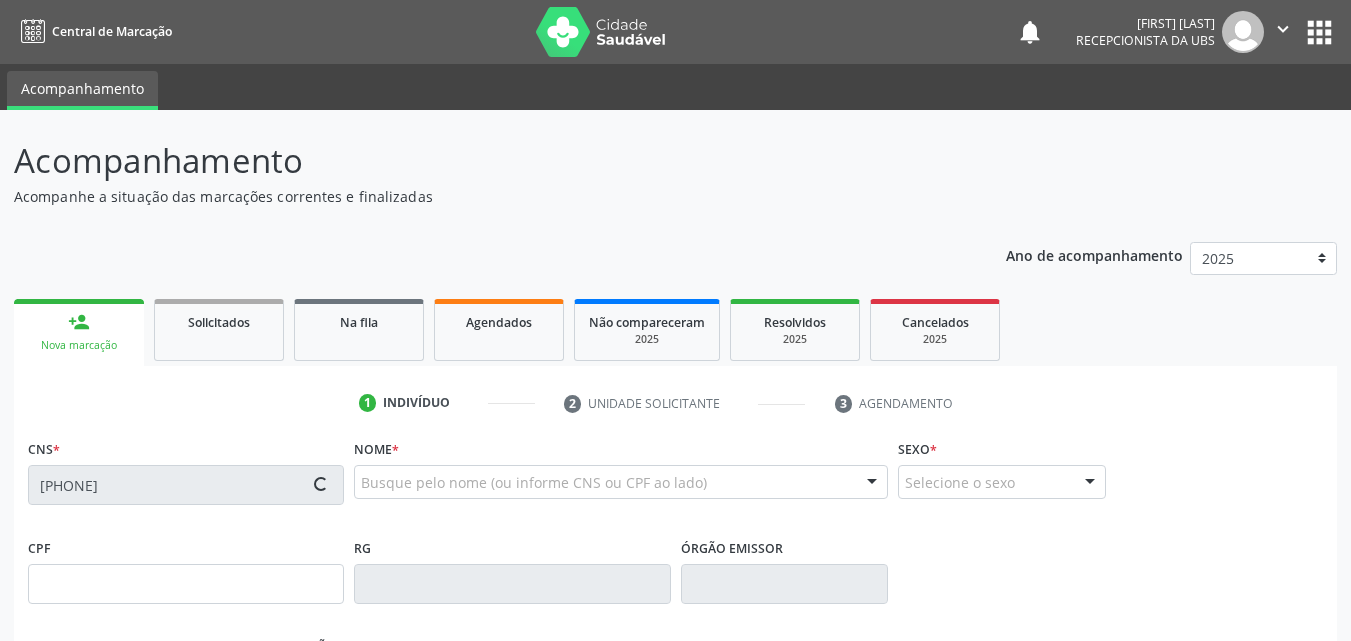 type on "283" 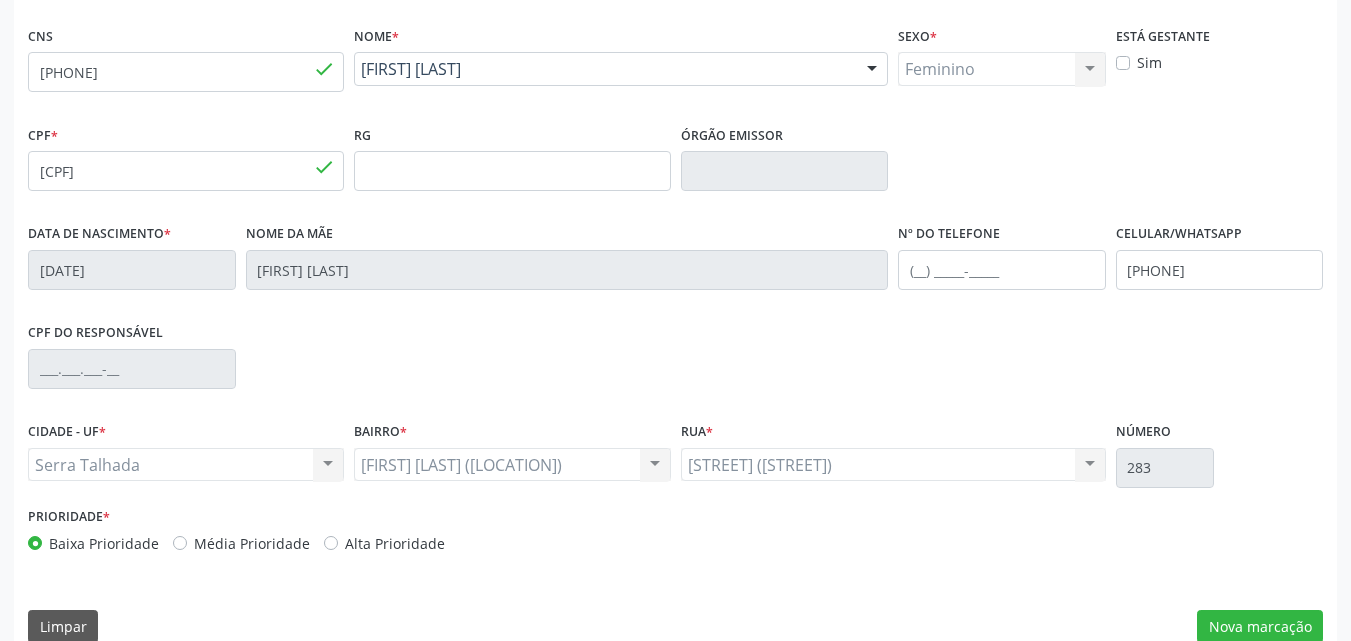 scroll, scrollTop: 443, scrollLeft: 0, axis: vertical 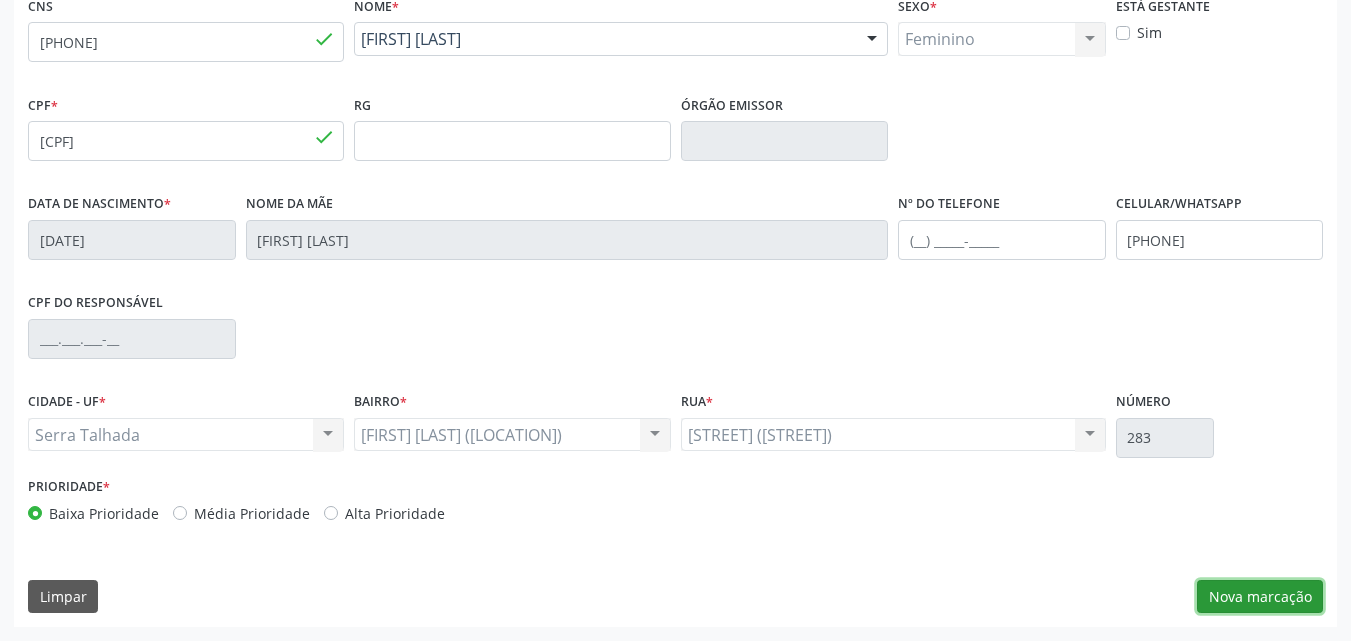 drag, startPoint x: 1285, startPoint y: 594, endPoint x: 1186, endPoint y: 503, distance: 134.46933 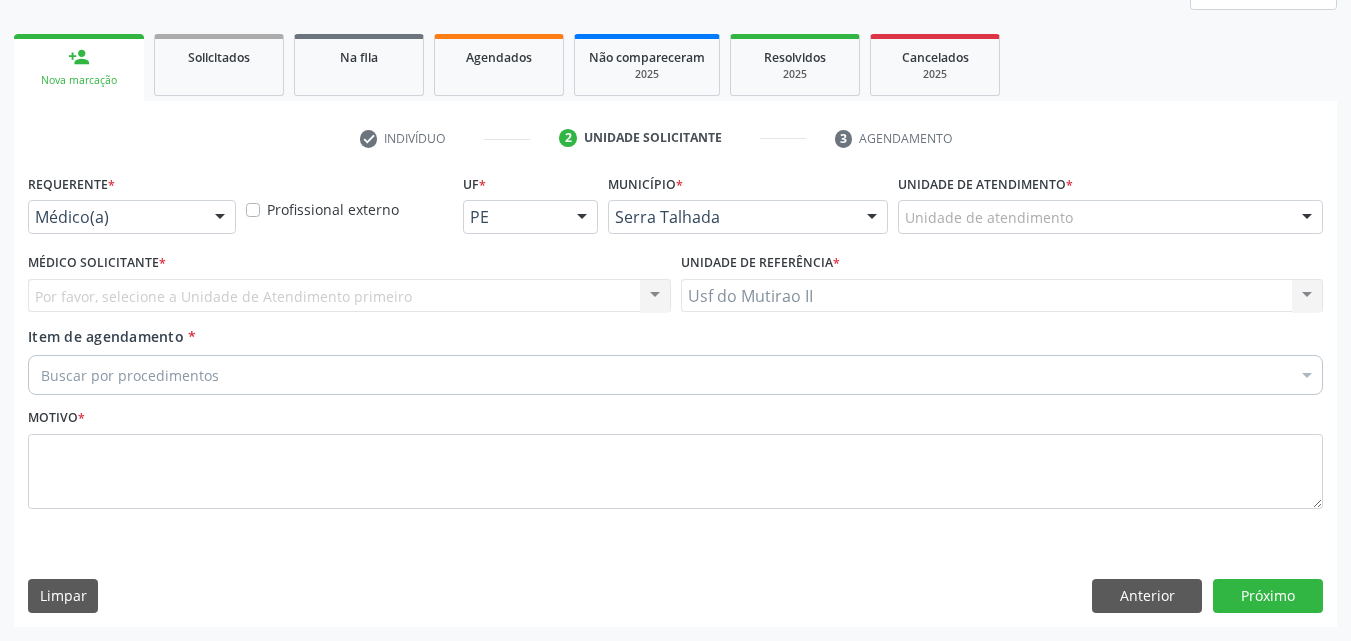 scroll, scrollTop: 265, scrollLeft: 0, axis: vertical 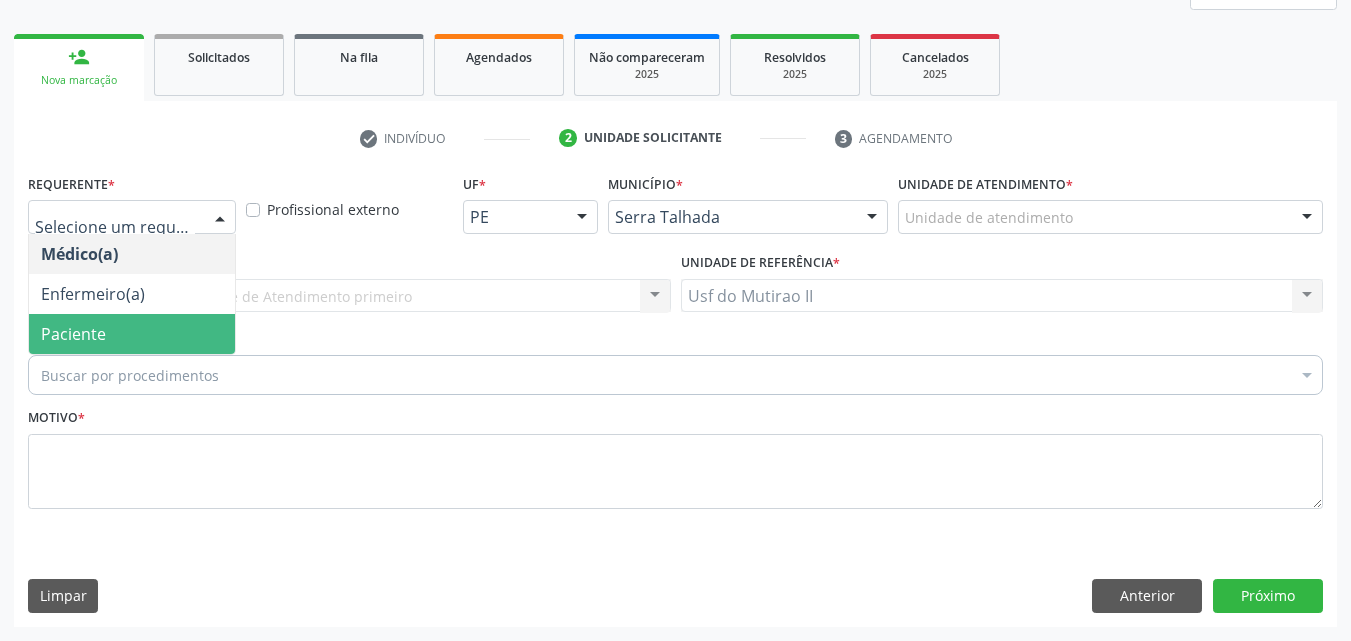 click on "Paciente" at bounding box center [132, 334] 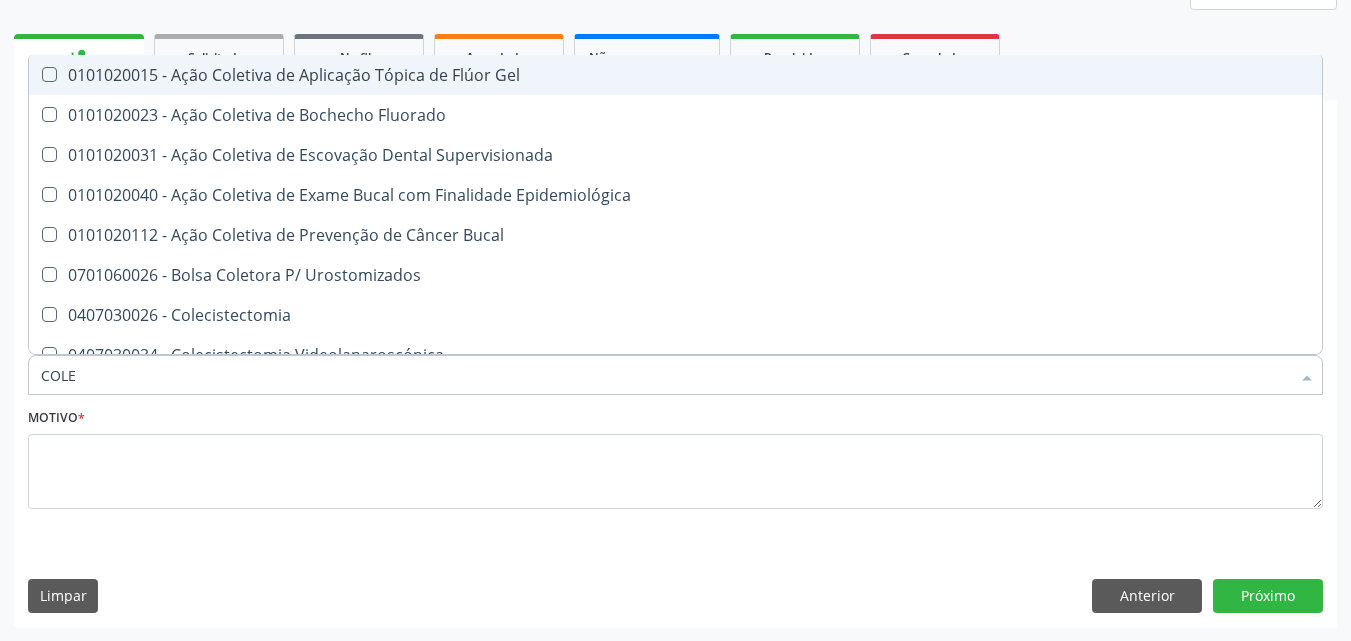 type on "COLES" 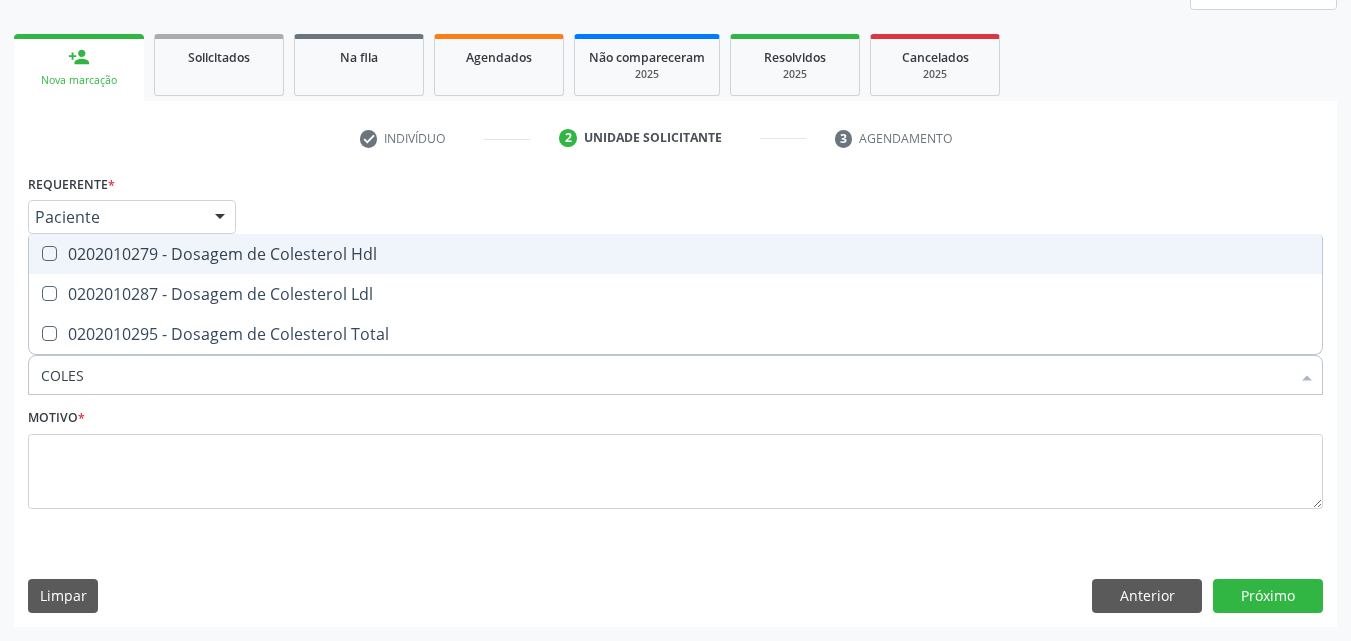 click on "0202010279 - Dosagem de Colesterol Hdl" at bounding box center (675, 254) 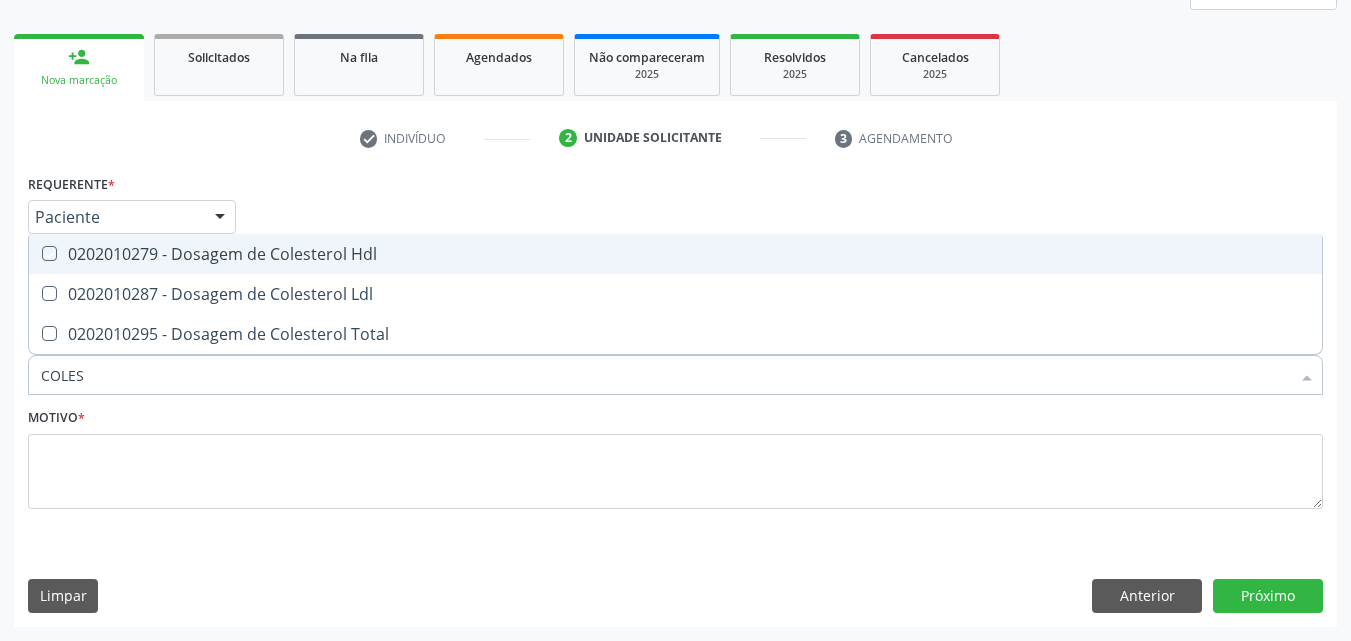 checkbox on "true" 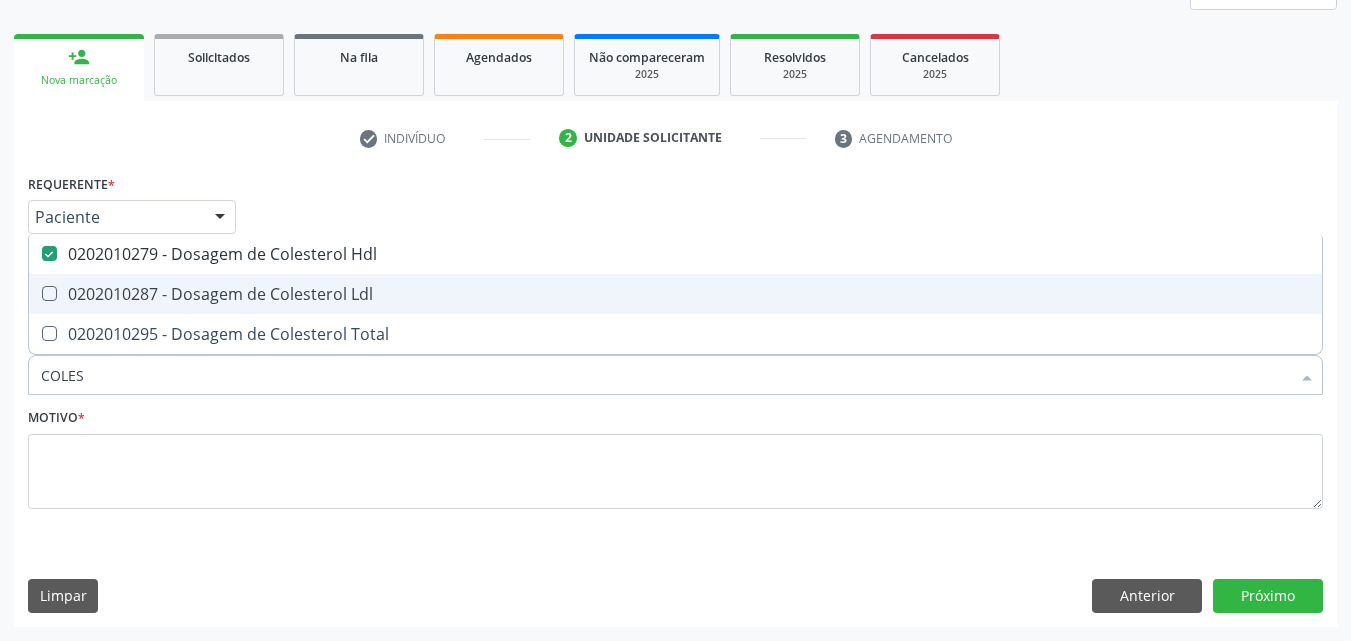 click on "0202010287 - Dosagem de Colesterol Ldl" at bounding box center (675, 294) 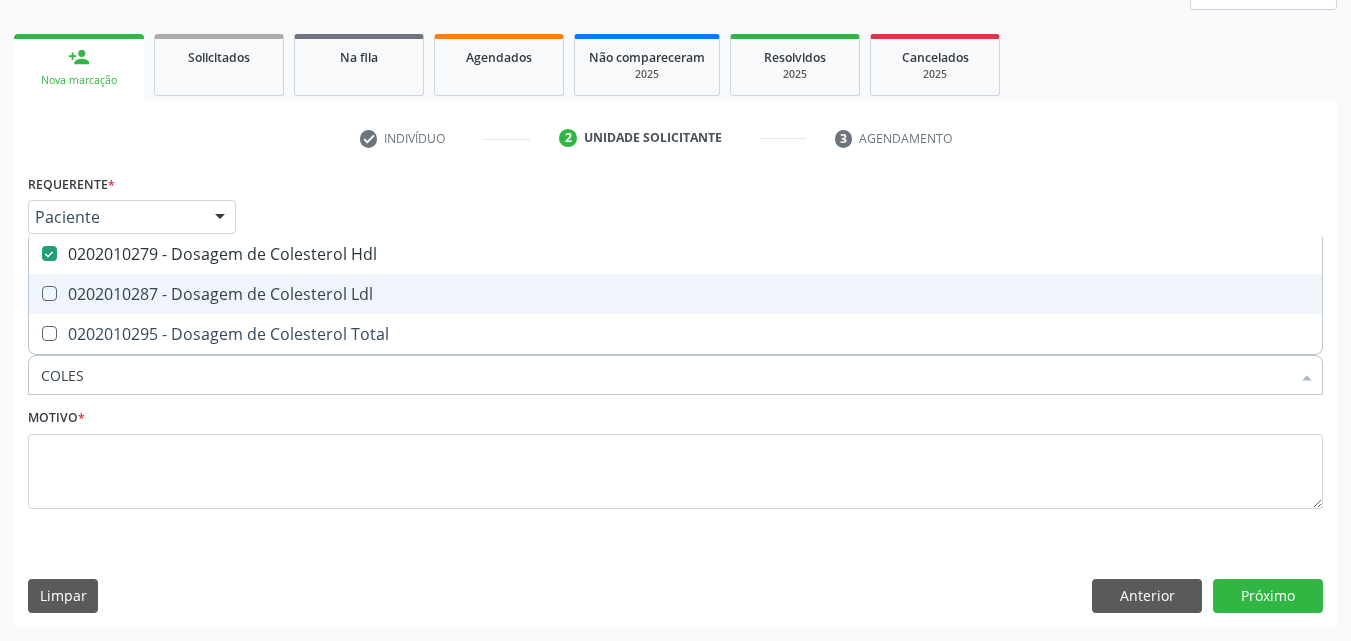 checkbox on "true" 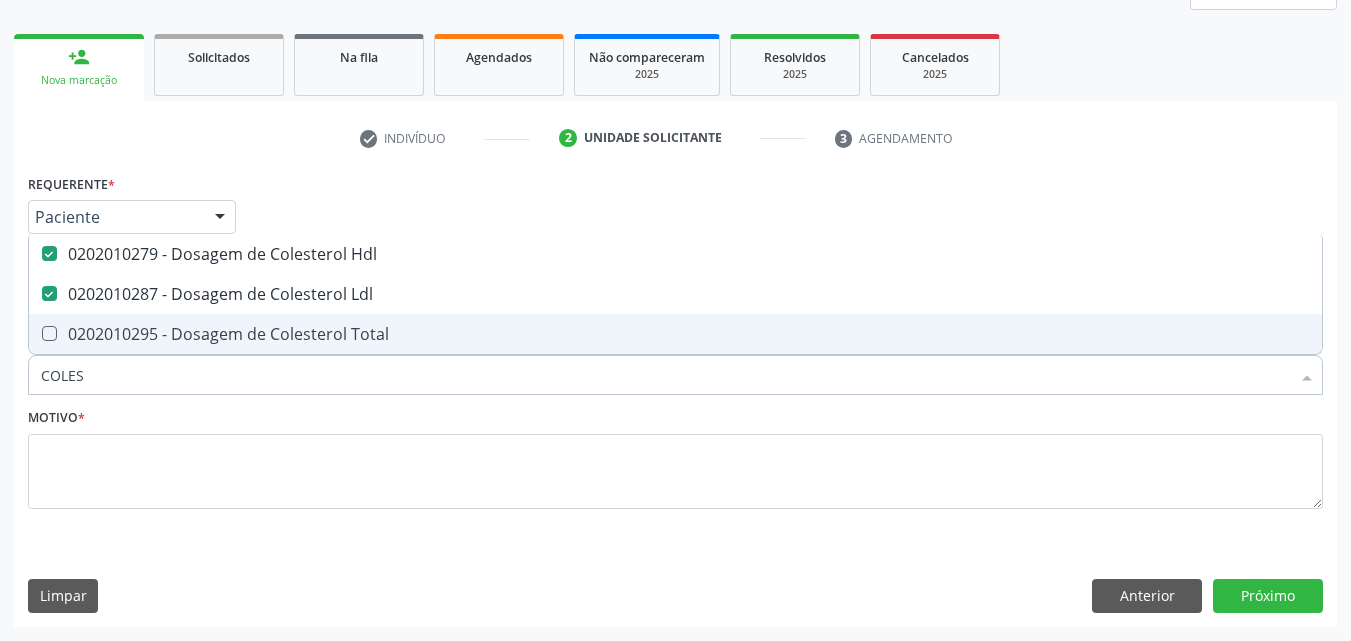 click on "0202010295 - Dosagem de Colesterol Total" at bounding box center [675, 334] 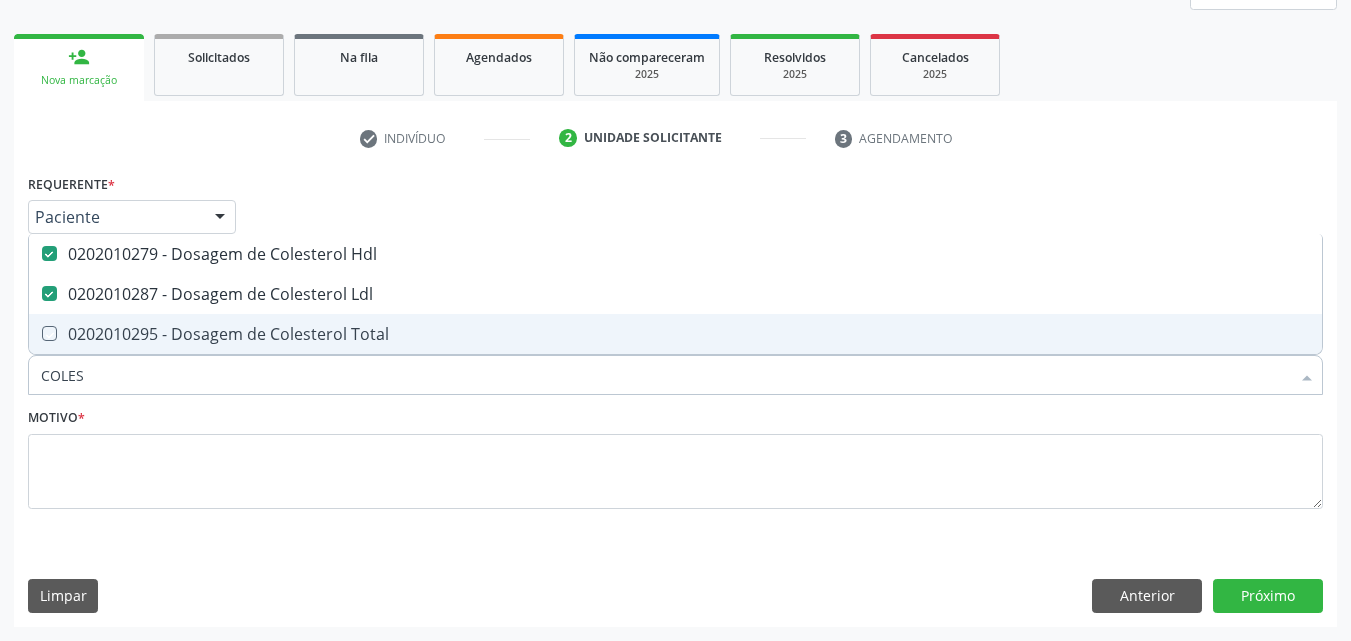 checkbox on "true" 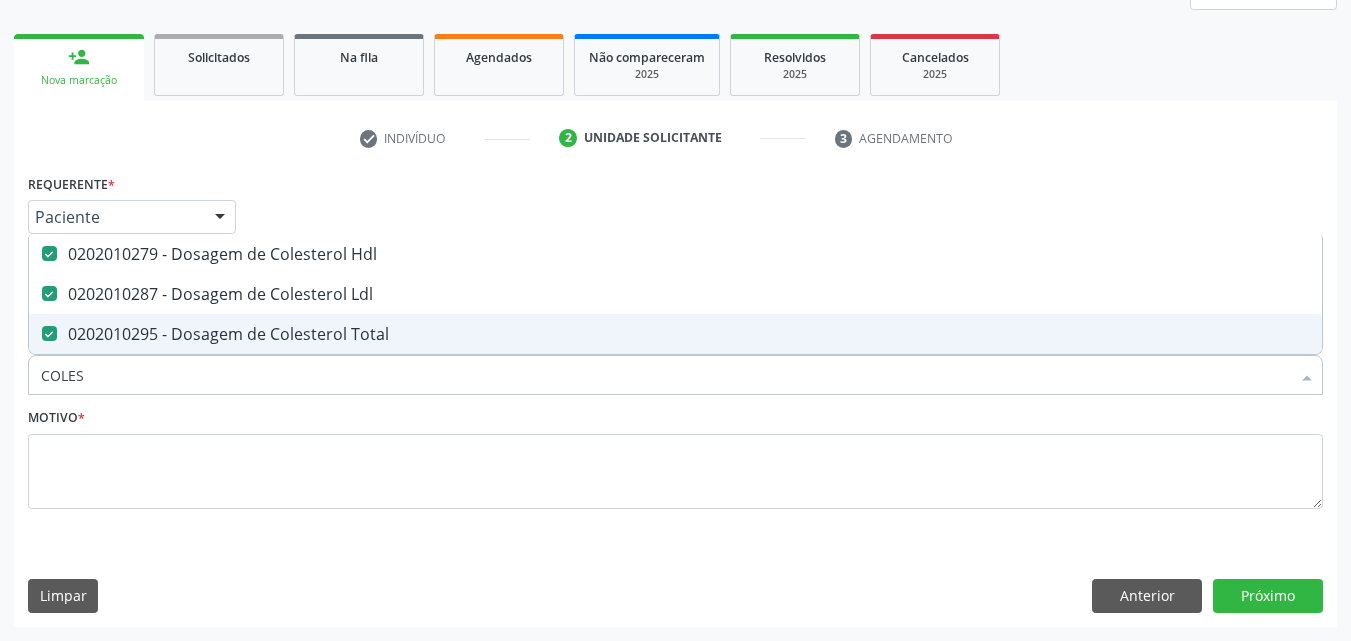 drag, startPoint x: 136, startPoint y: 377, endPoint x: 36, endPoint y: 374, distance: 100.04499 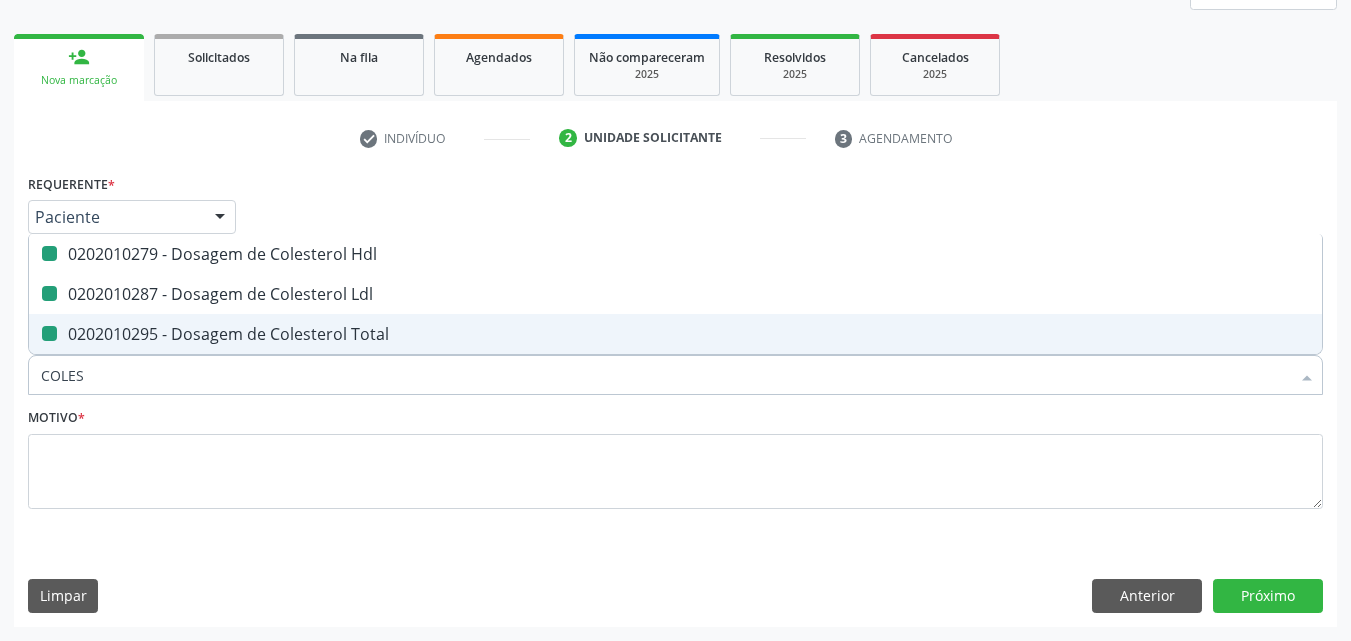 type 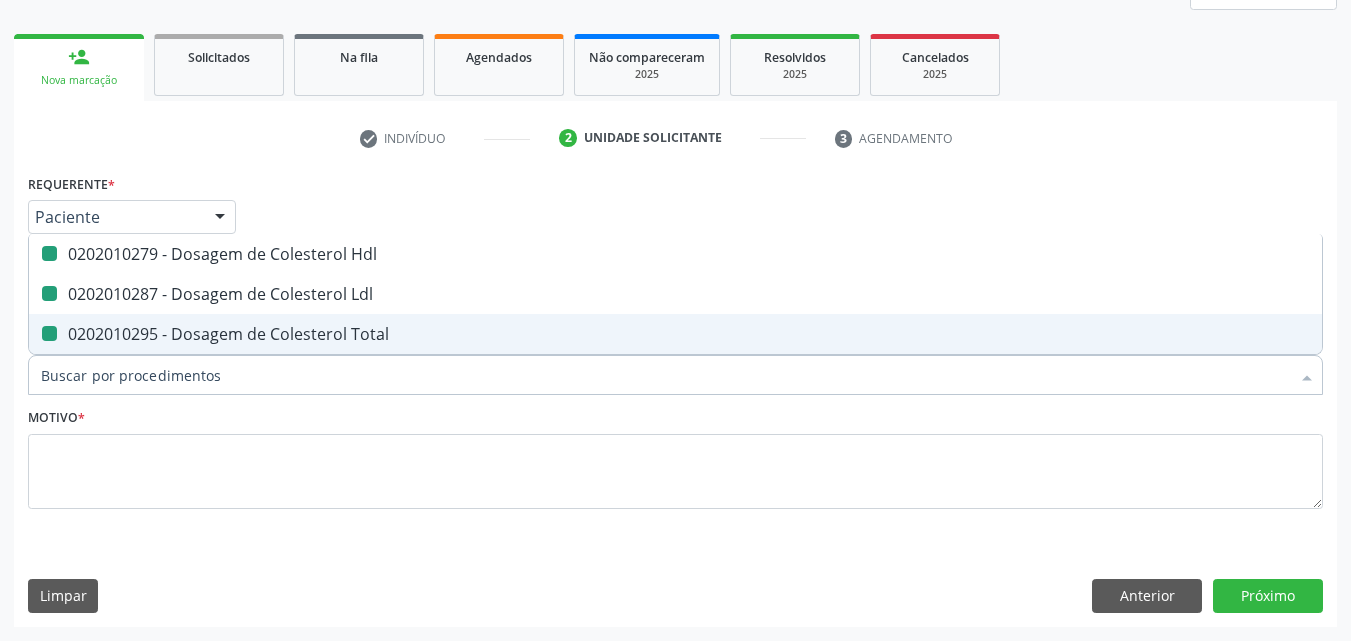 checkbox on "false" 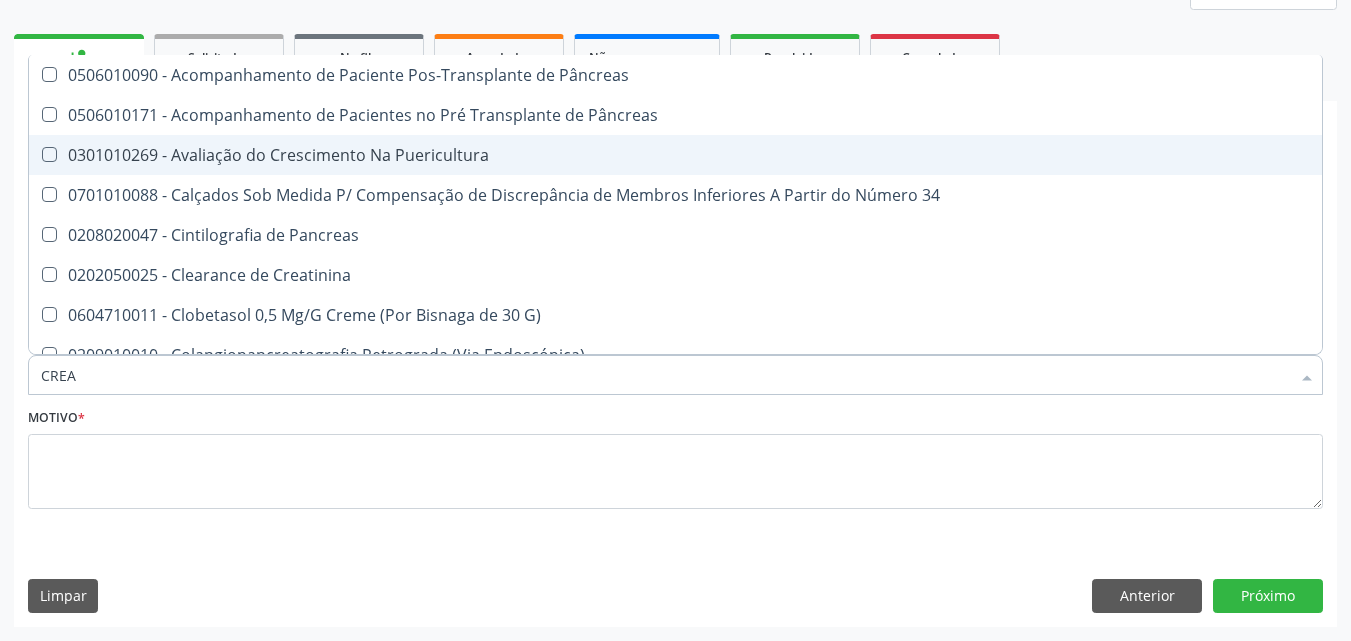 type on "CREAT" 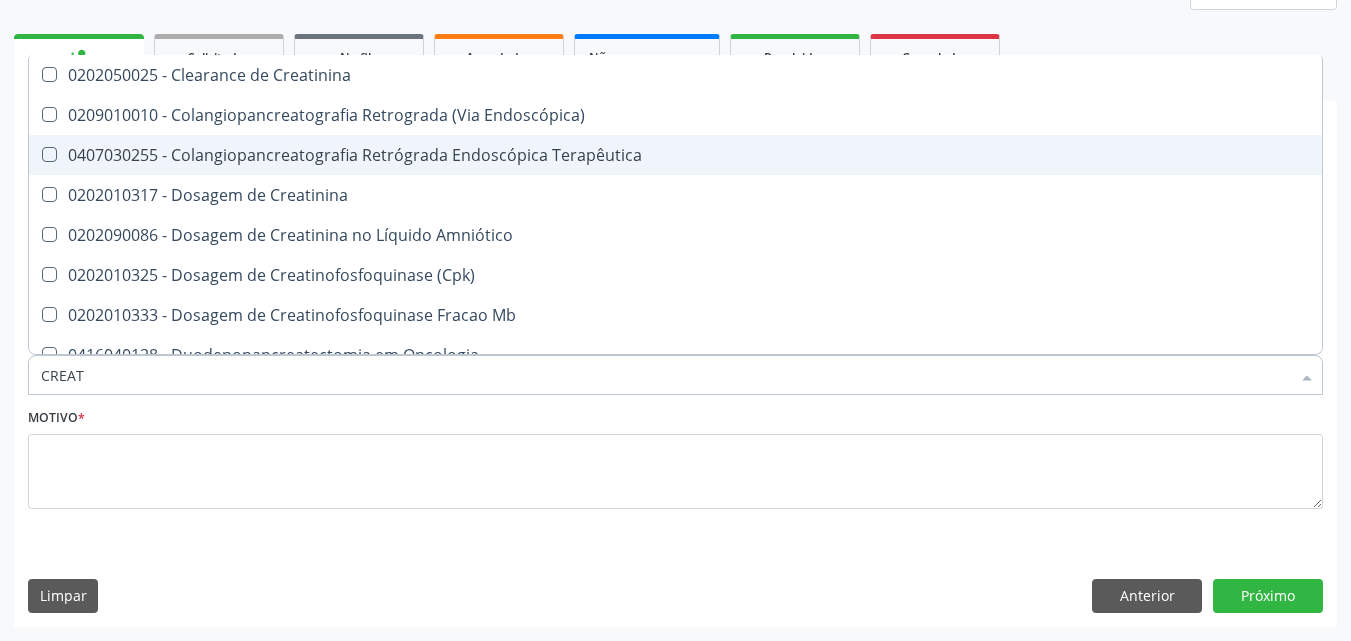 click on "0407030255 - Colangiopancreatografia Retrógrada Endoscópica Terapêutica" at bounding box center (675, 155) 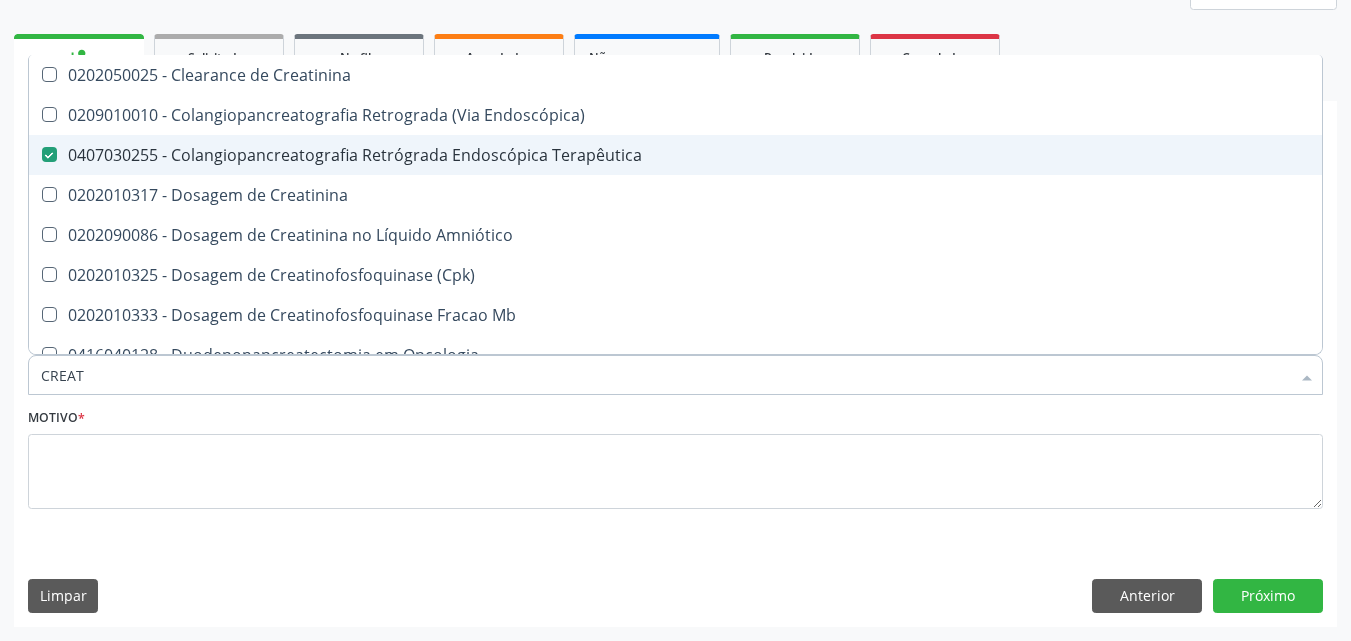click on "0407030255 - Colangiopancreatografia Retrógrada Endoscópica Terapêutica" at bounding box center [675, 155] 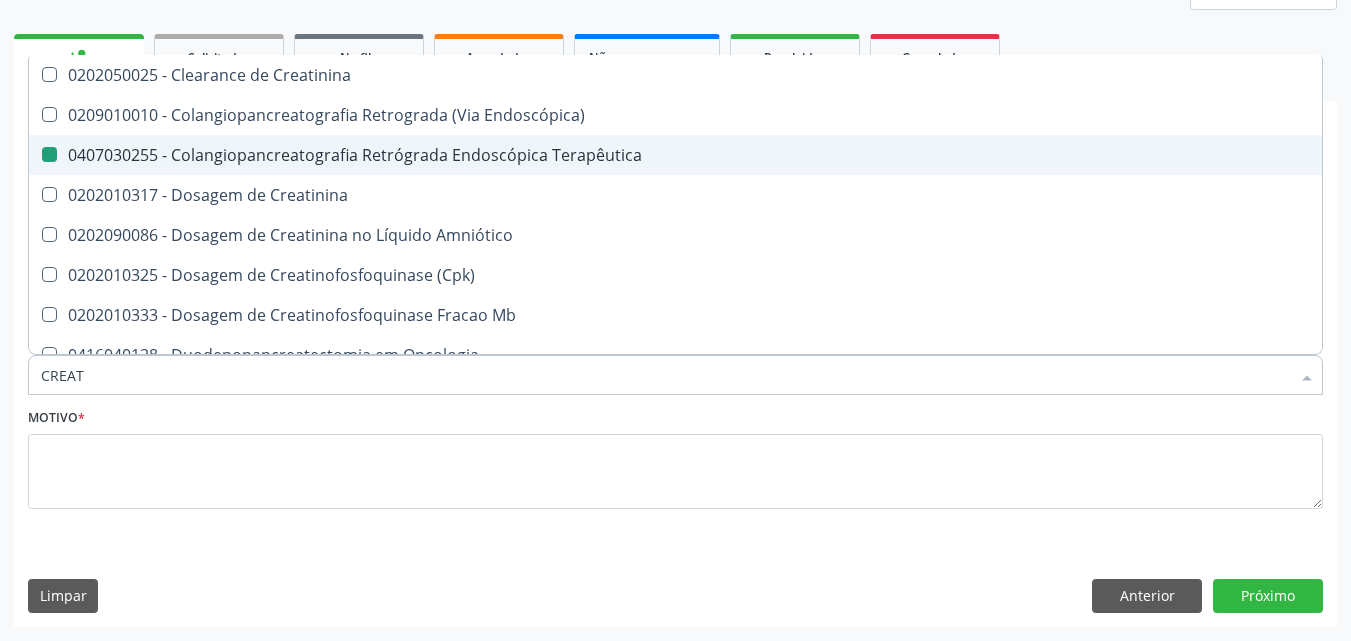 checkbox on "false" 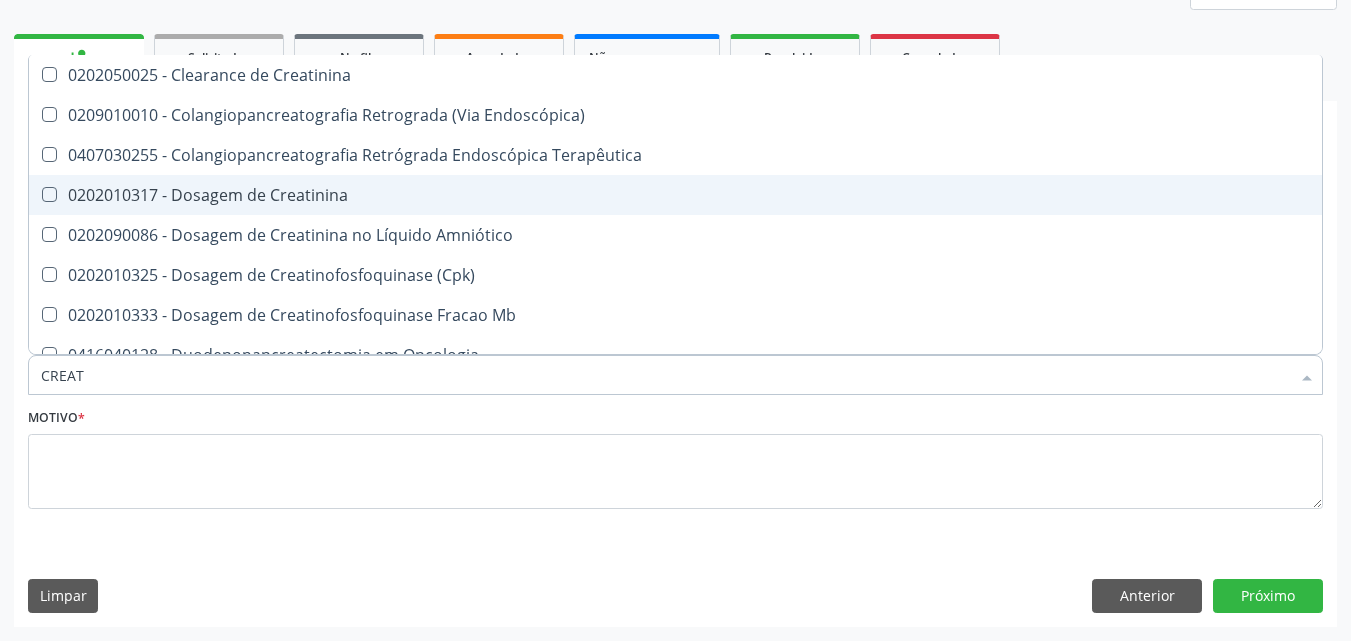click on "0202010317 - Dosagem de Creatinina" at bounding box center (675, 195) 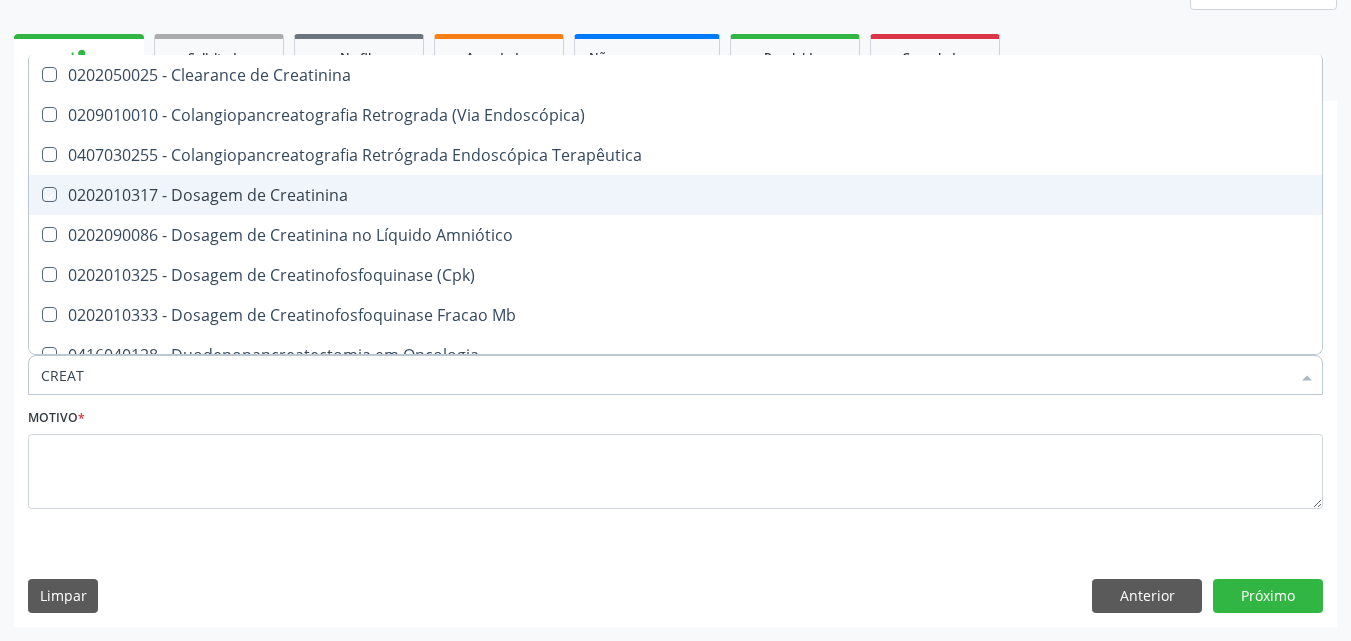 checkbox on "true" 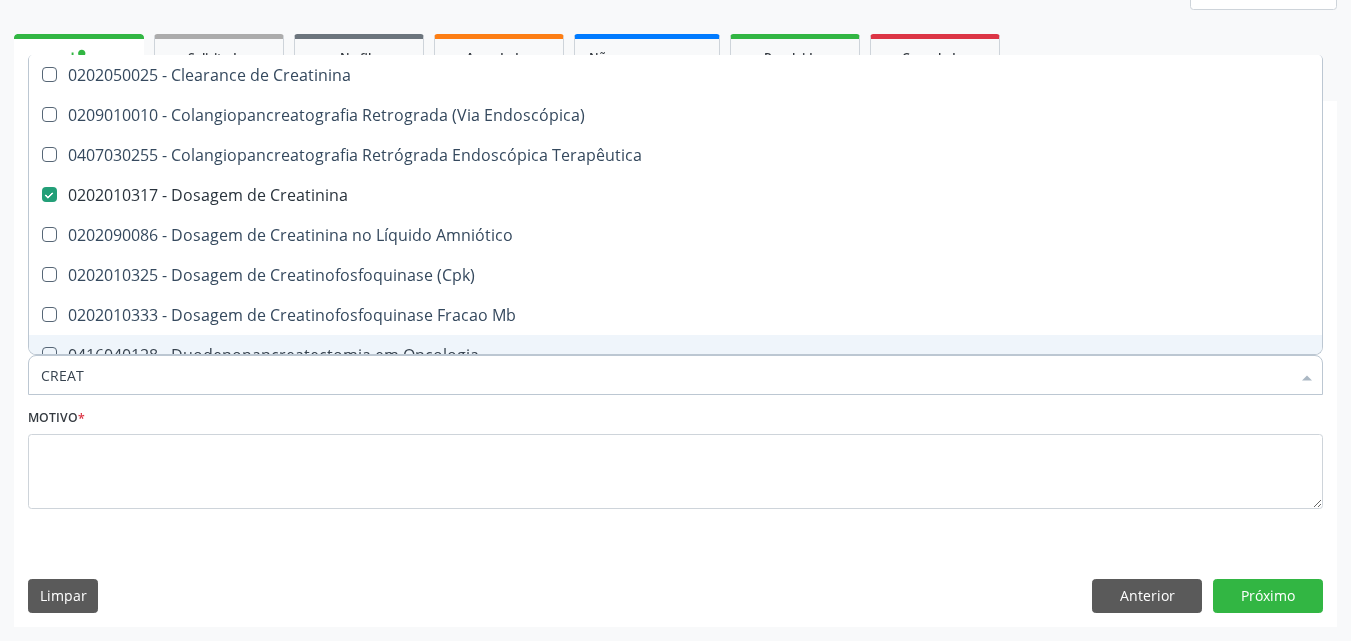 drag, startPoint x: 184, startPoint y: 382, endPoint x: 12, endPoint y: 402, distance: 173.15889 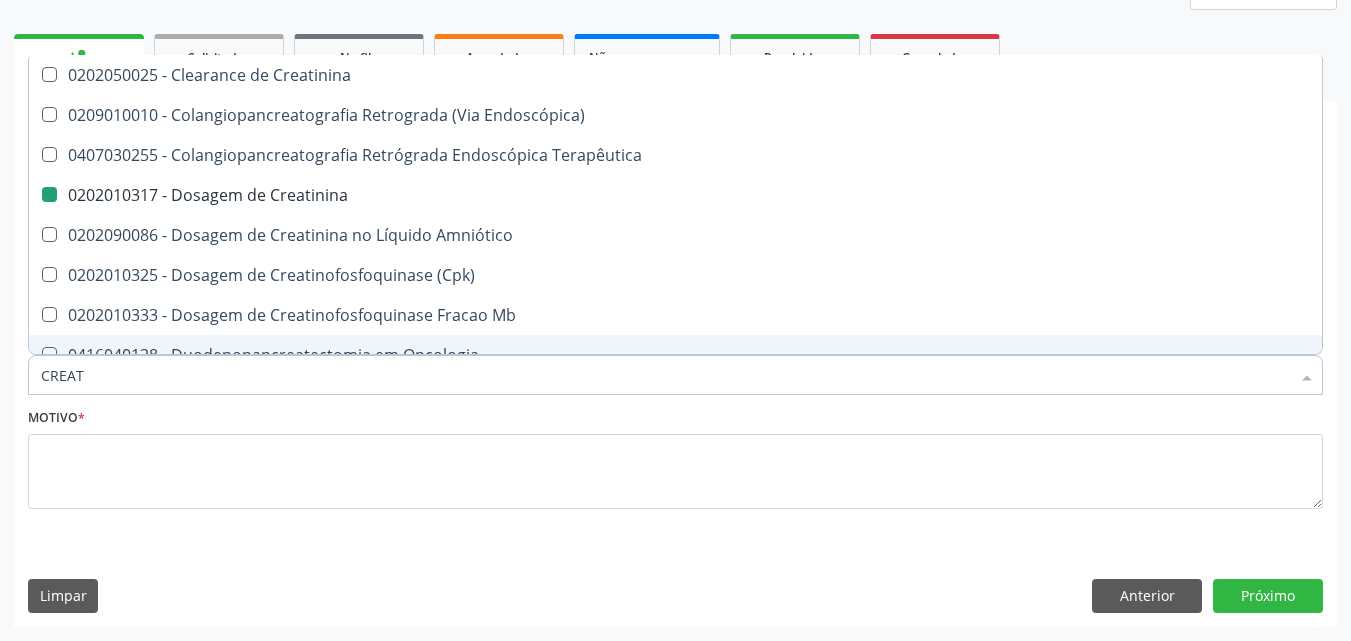 type 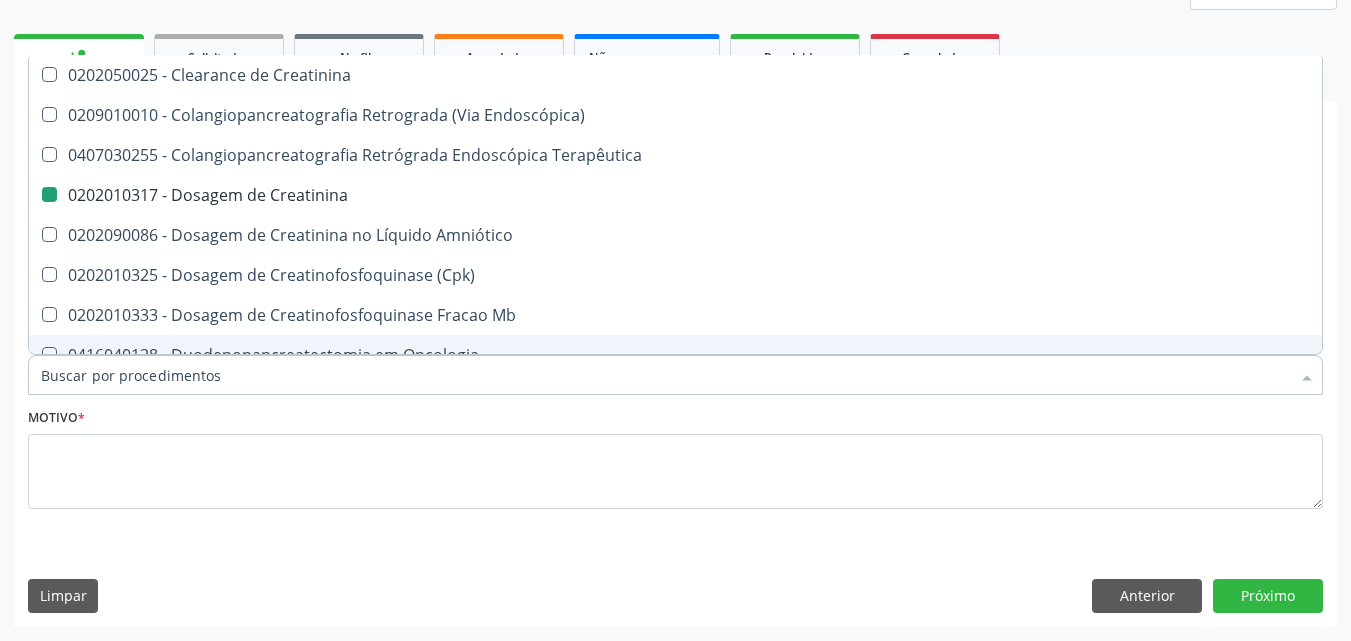 checkbox on "false" 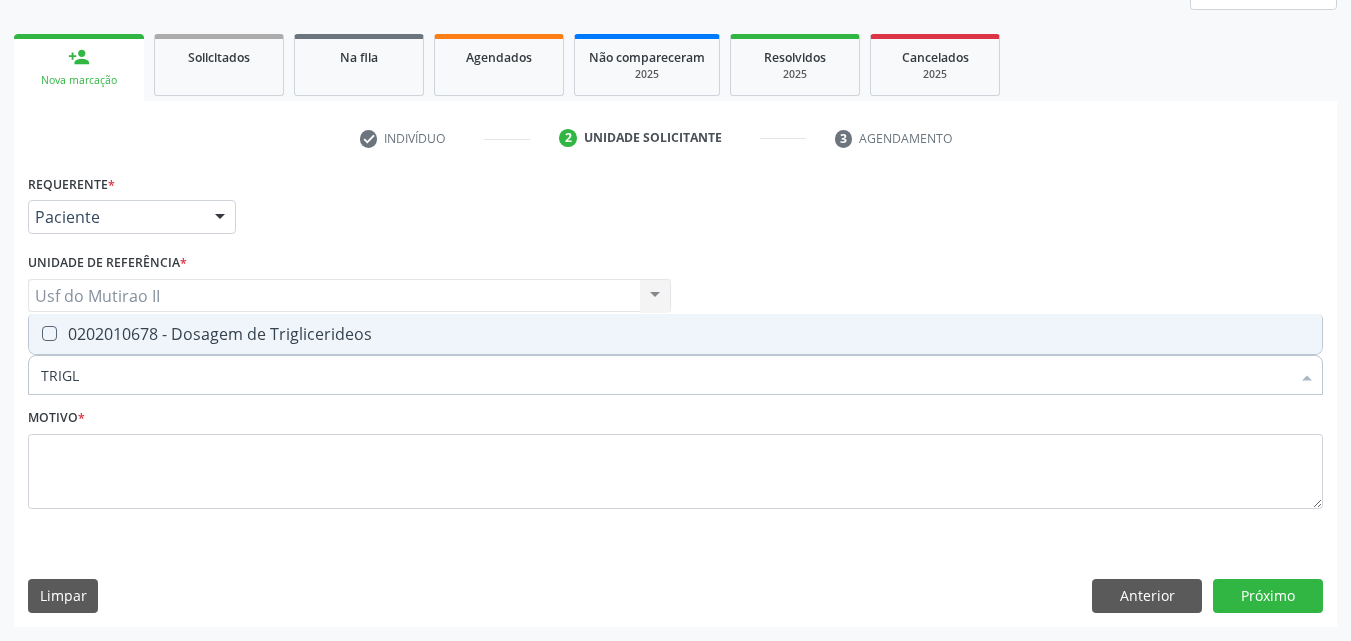 type on "TRIGLI" 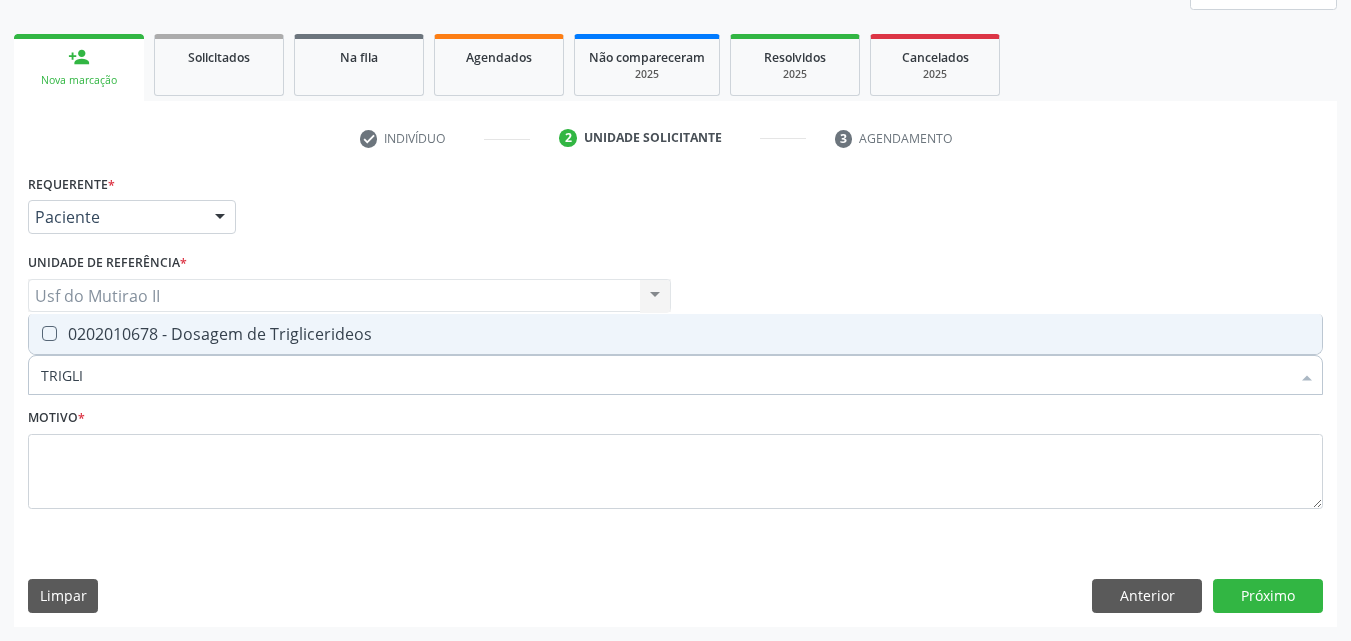 click on "0202010678 - Dosagem de Triglicerideos" at bounding box center [675, 334] 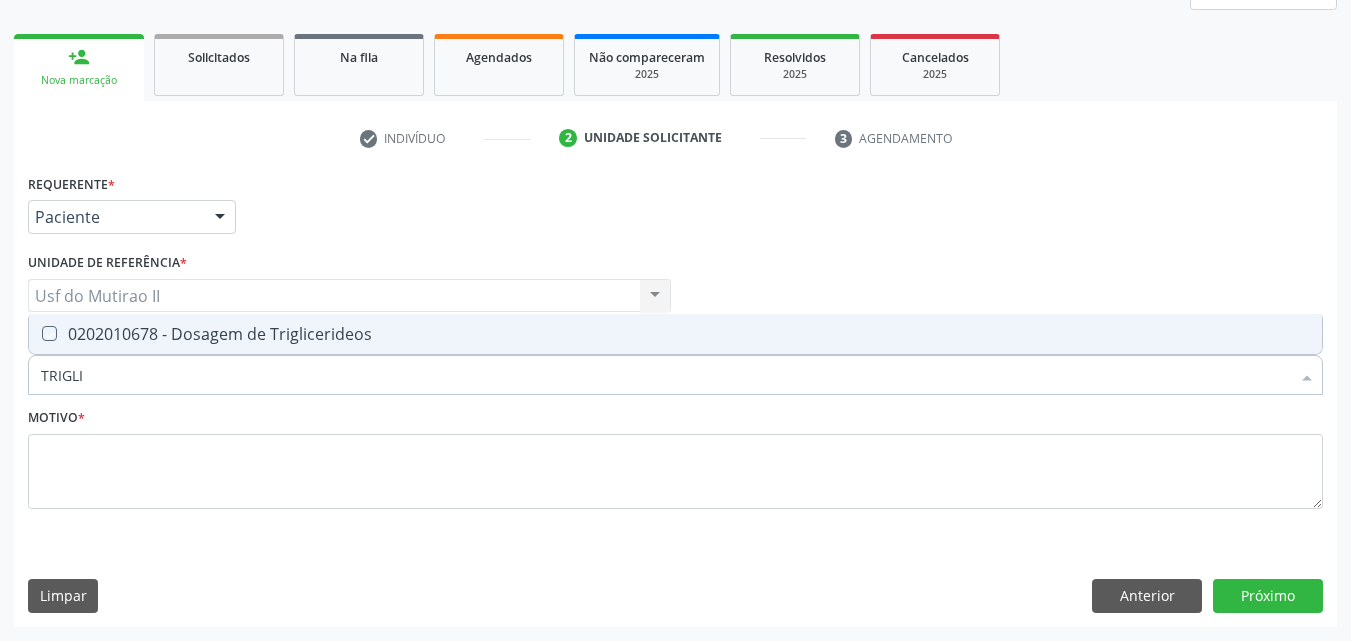 checkbox on "true" 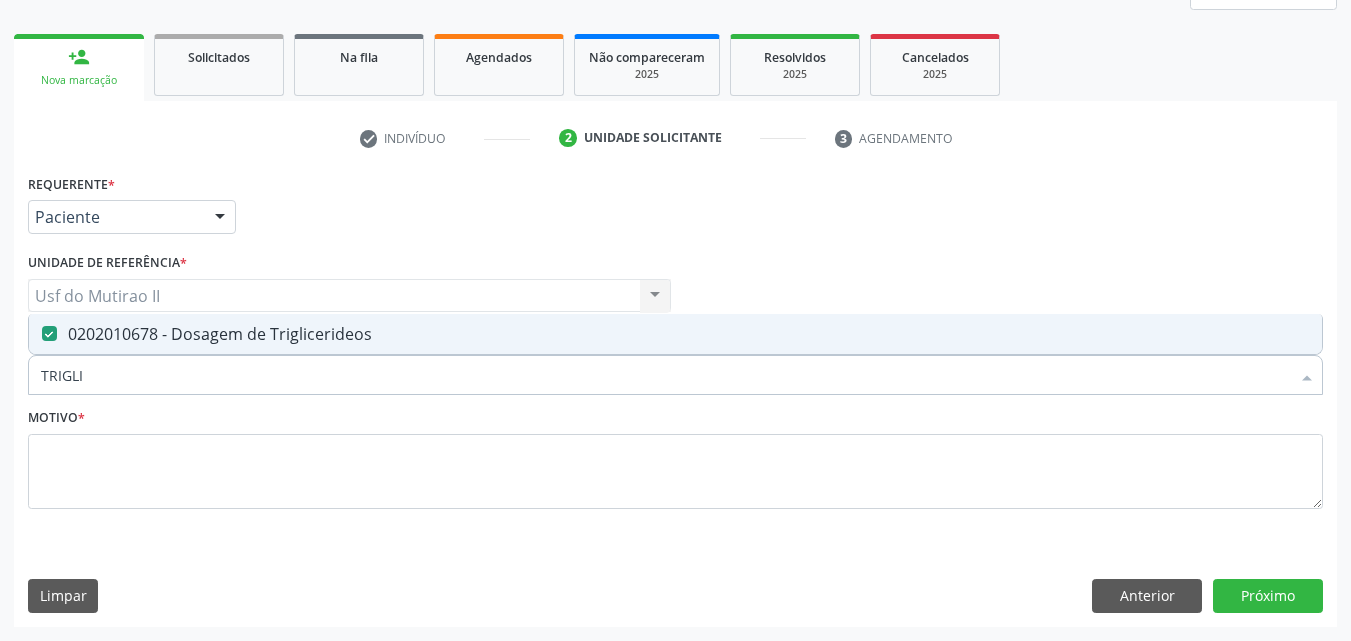 drag, startPoint x: 101, startPoint y: 376, endPoint x: 0, endPoint y: 353, distance: 103.58572 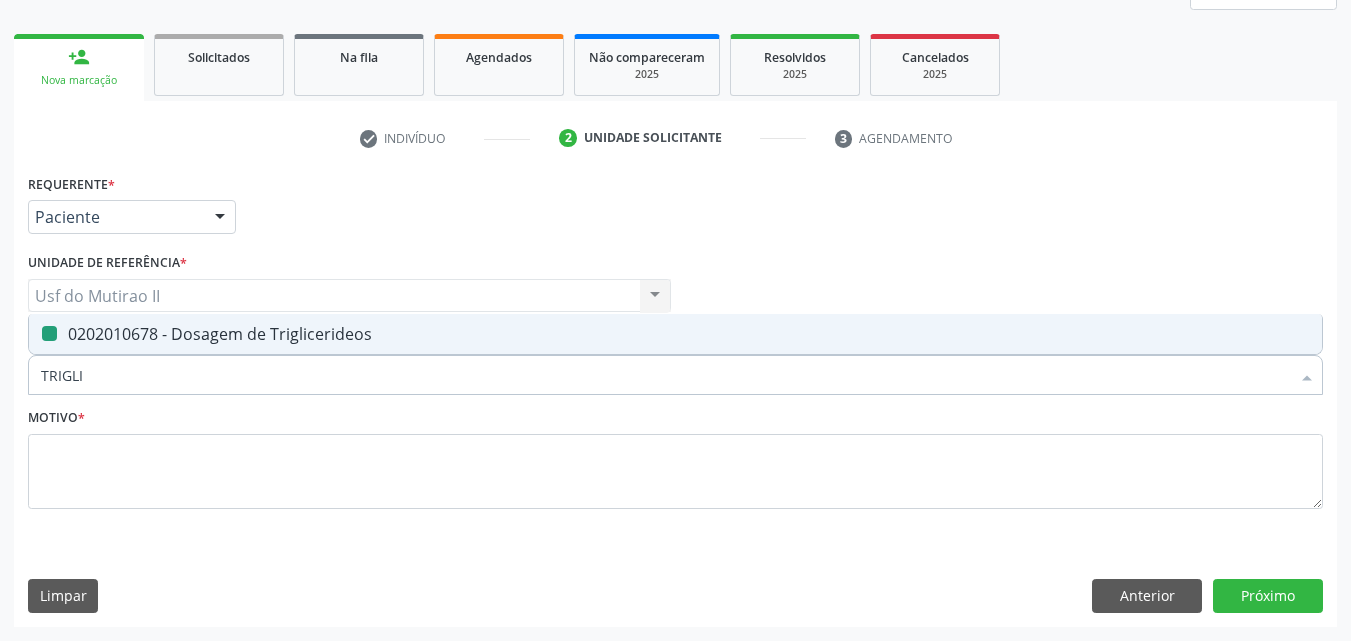 type 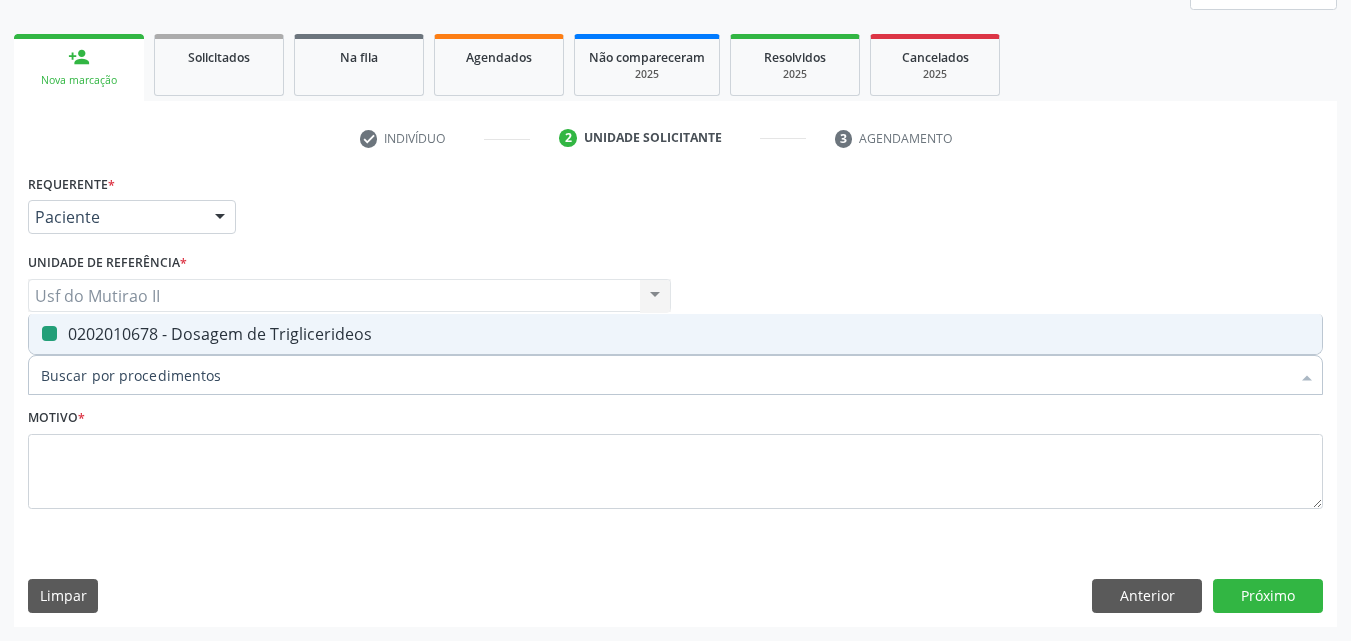 checkbox on "false" 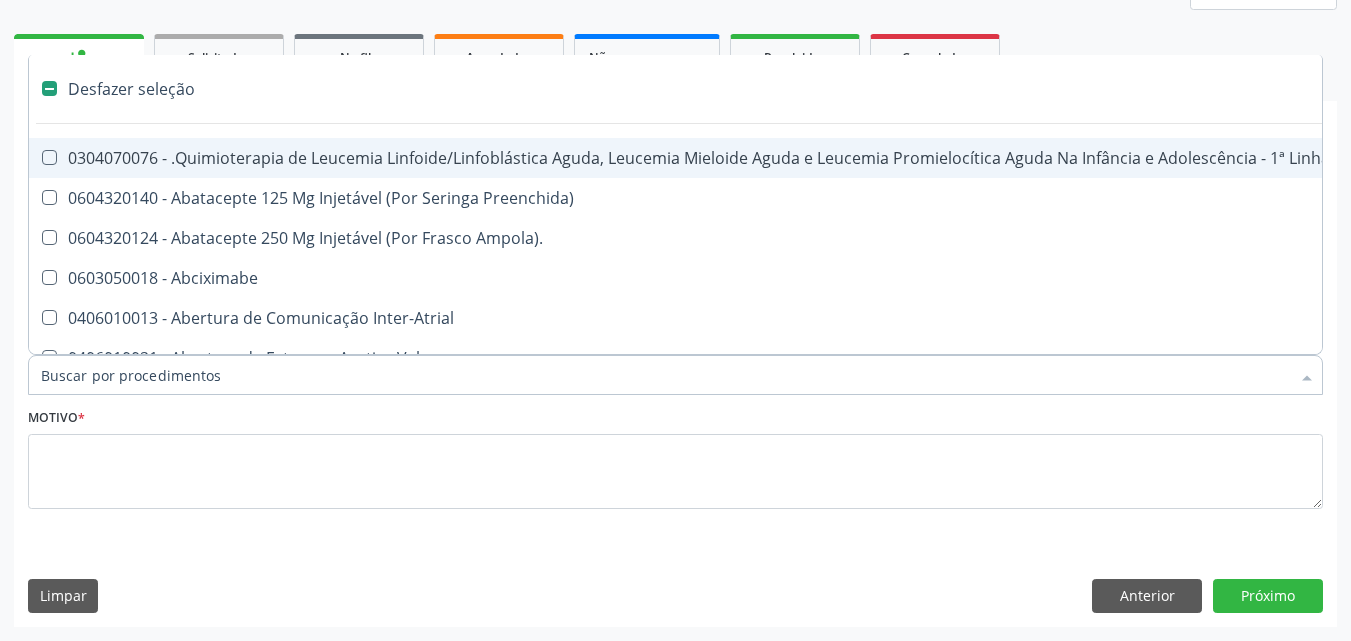 type on "E" 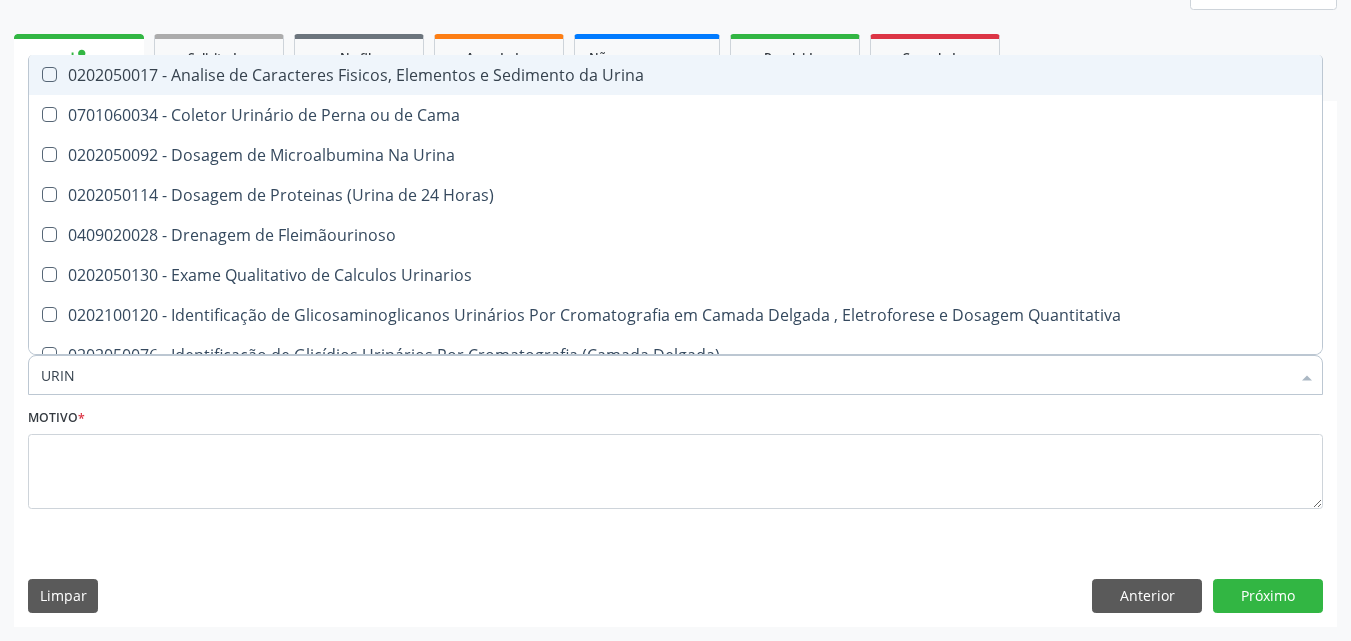 type on "URINA" 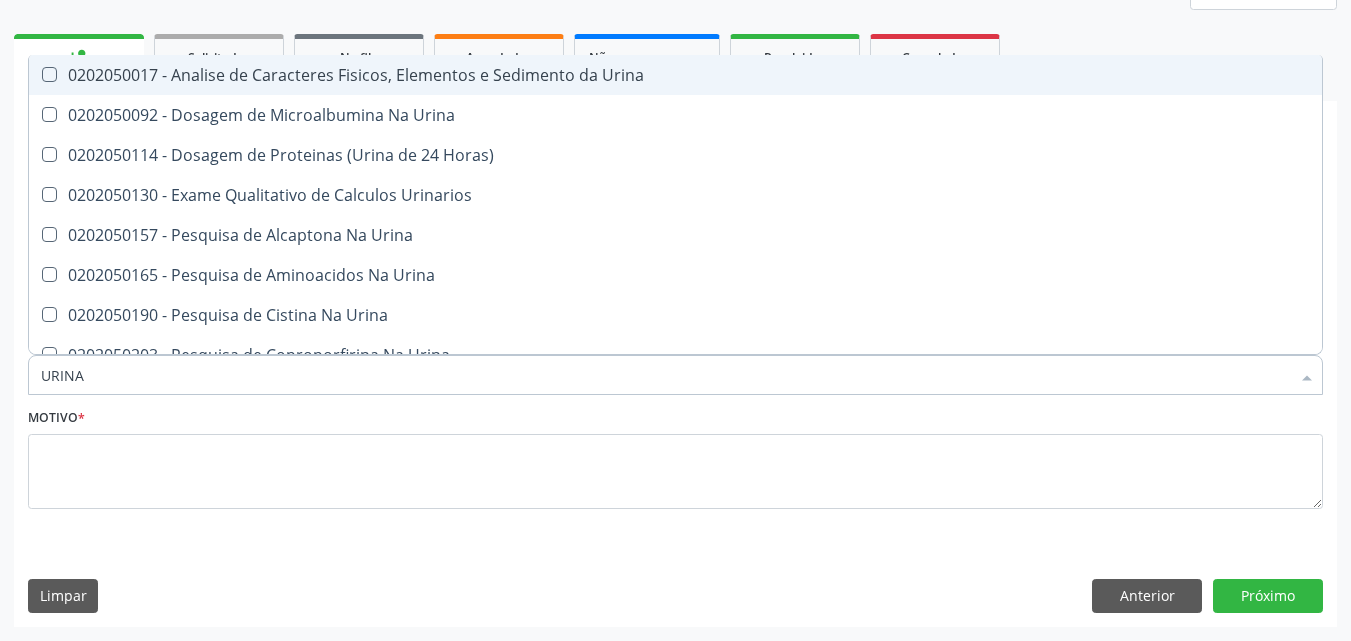 click on "0202050017 - Analise de Caracteres Fisicos, Elementos e Sedimento da Urina" at bounding box center [675, 75] 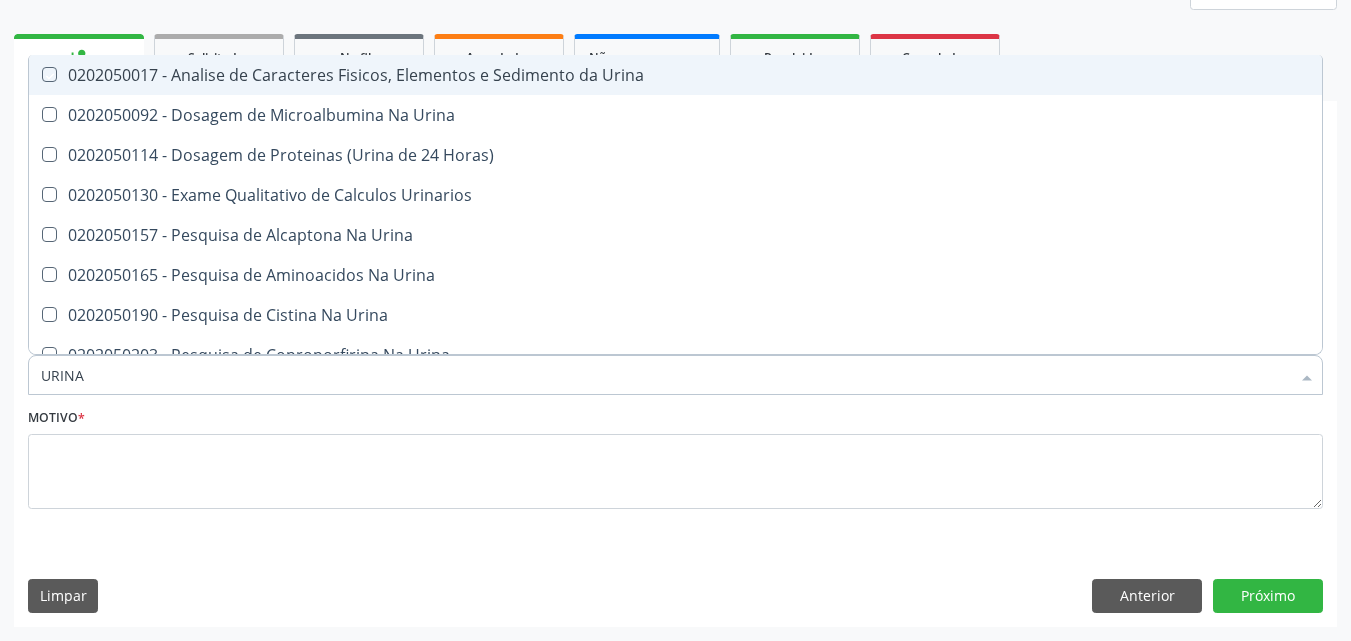 checkbox on "true" 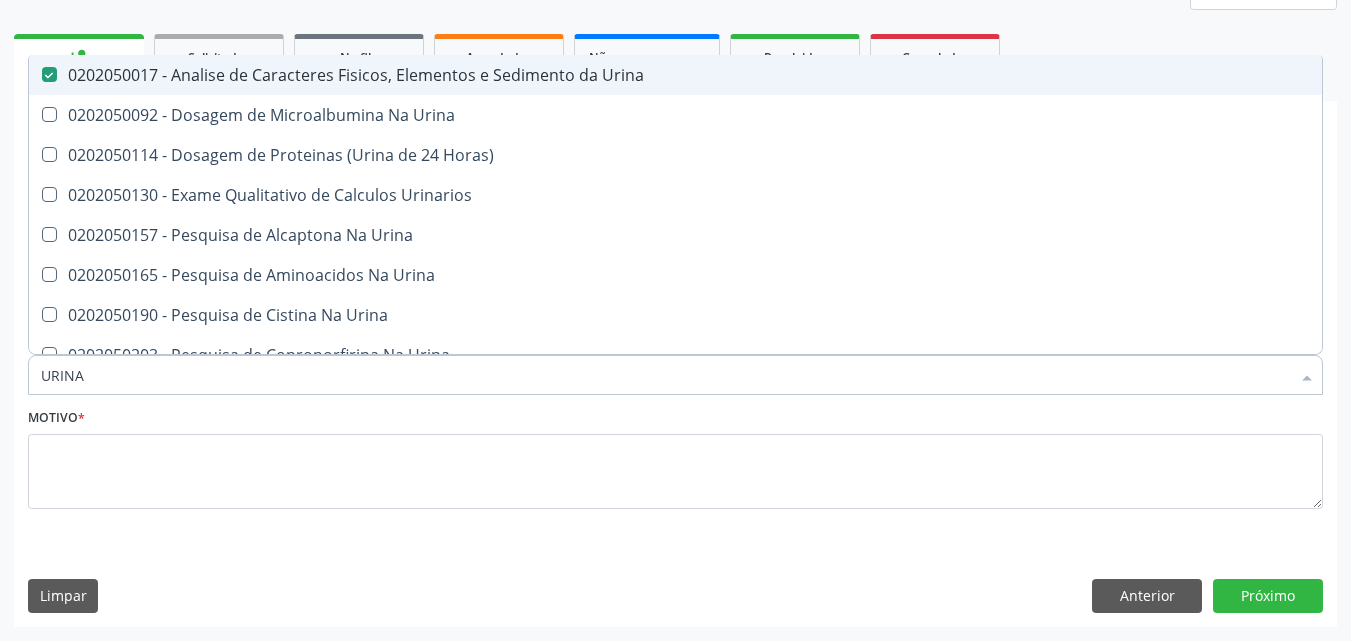 scroll, scrollTop: 165, scrollLeft: 0, axis: vertical 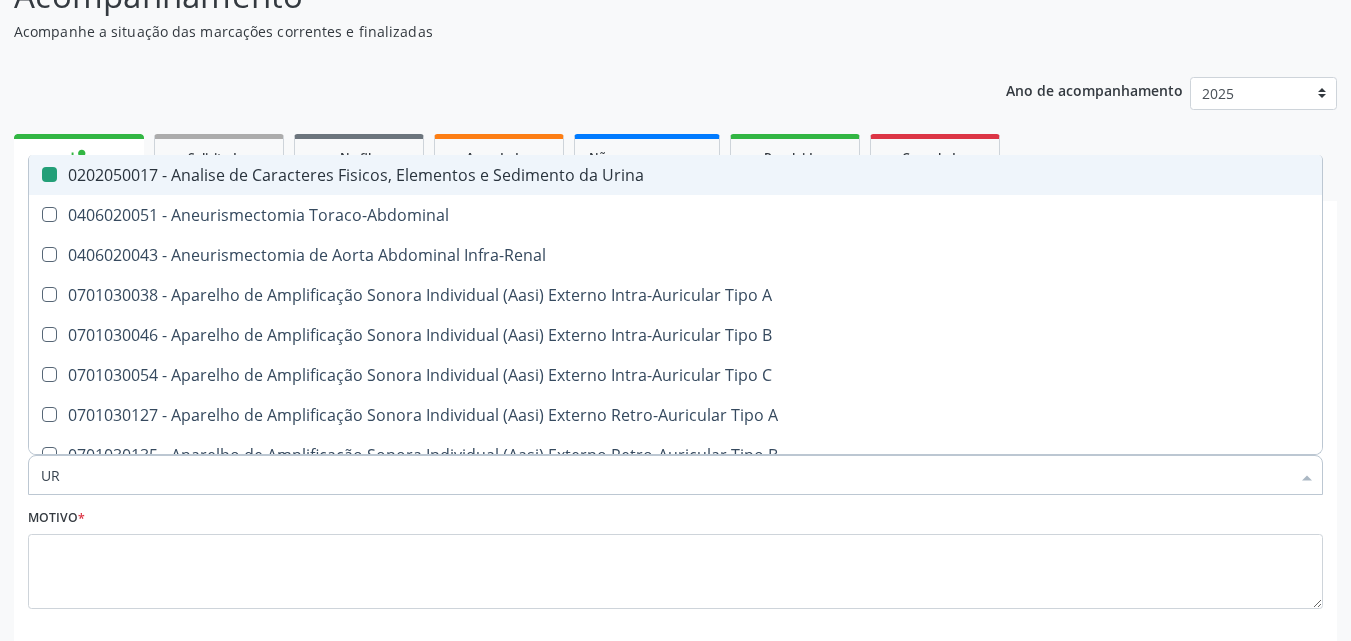 type on "U" 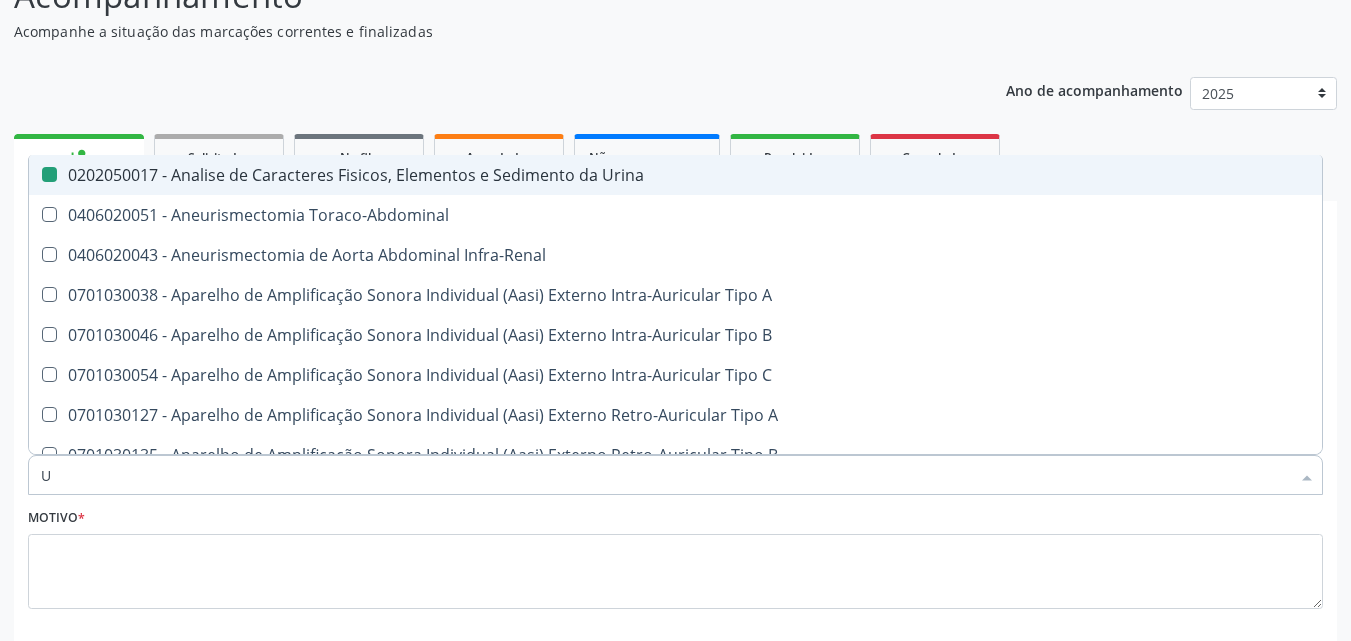 type 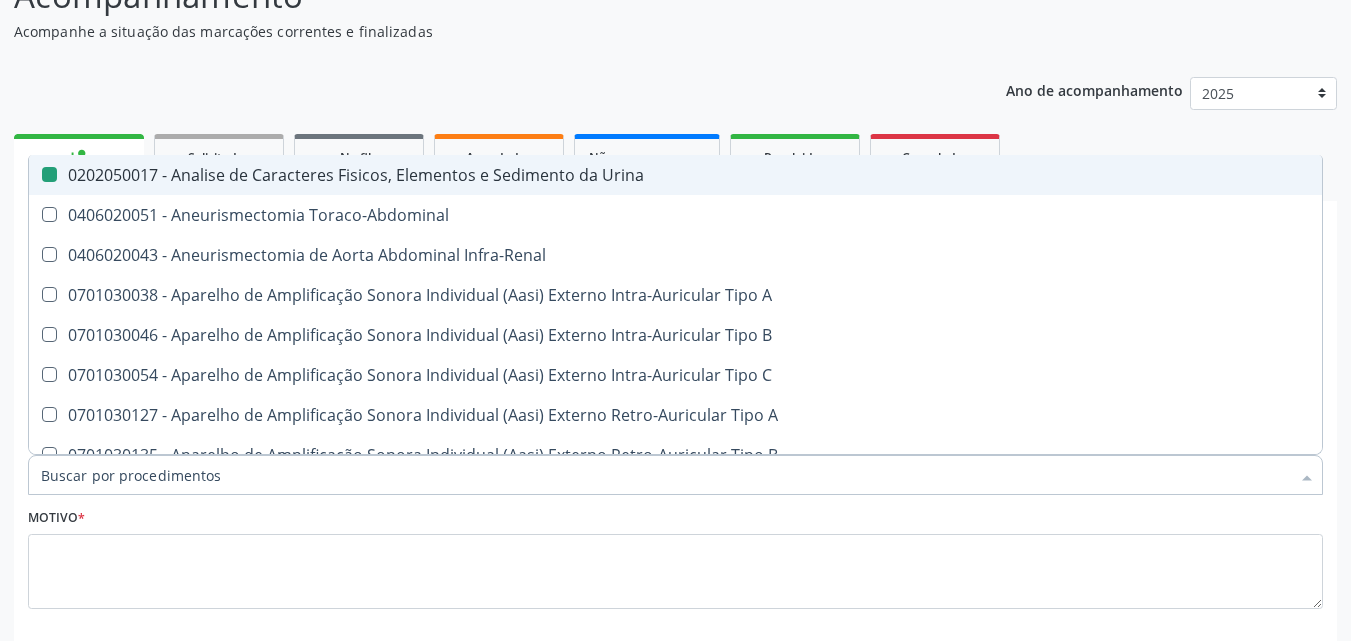 checkbox on "false" 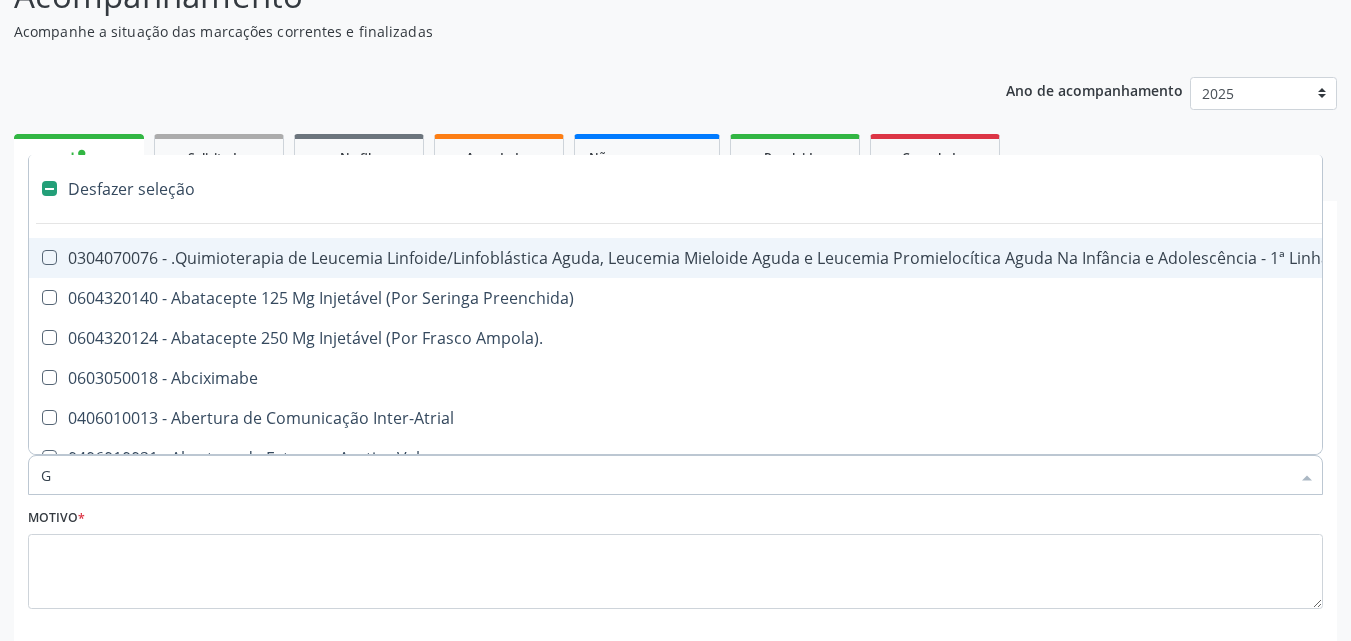 type on "GL" 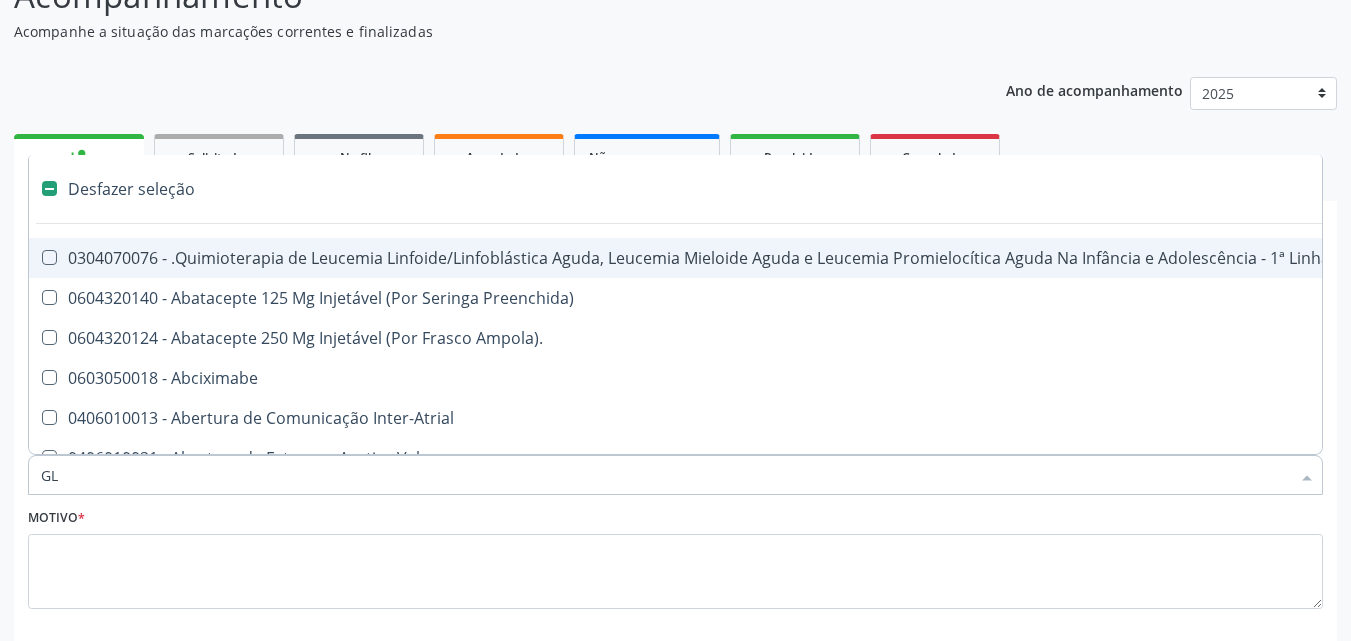 checkbox on "true" 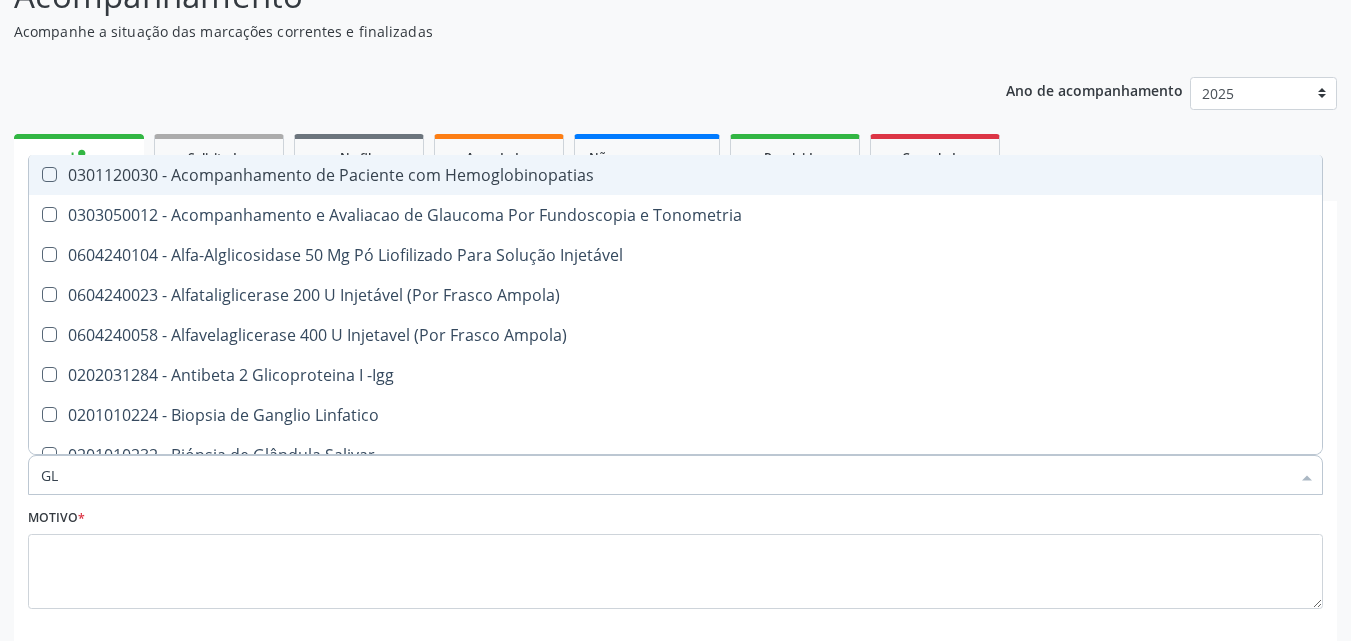 type on "GLI" 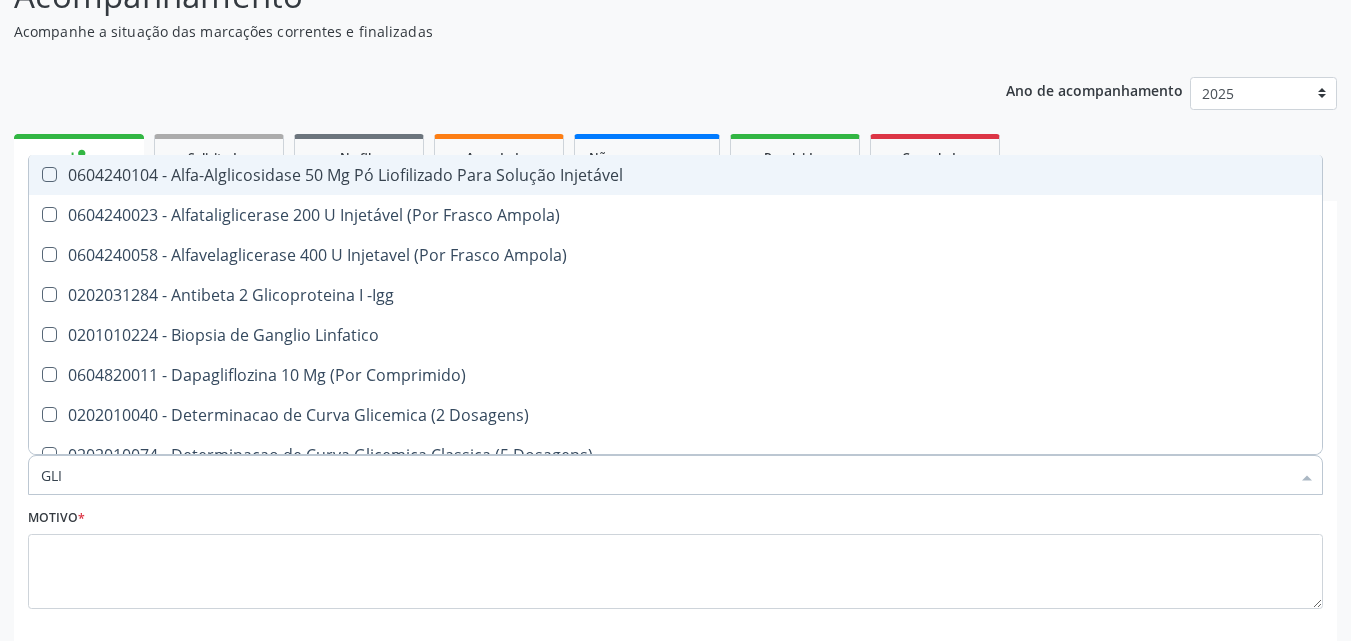 type on "GLIC" 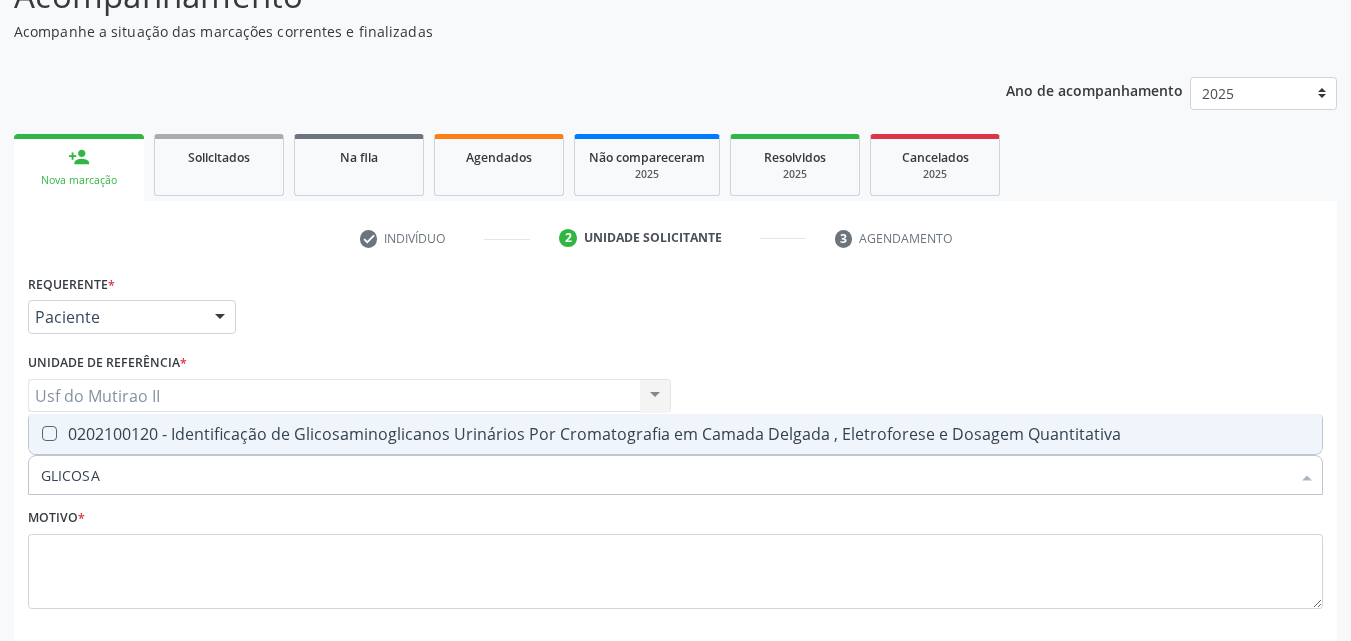 type on "GLICOS" 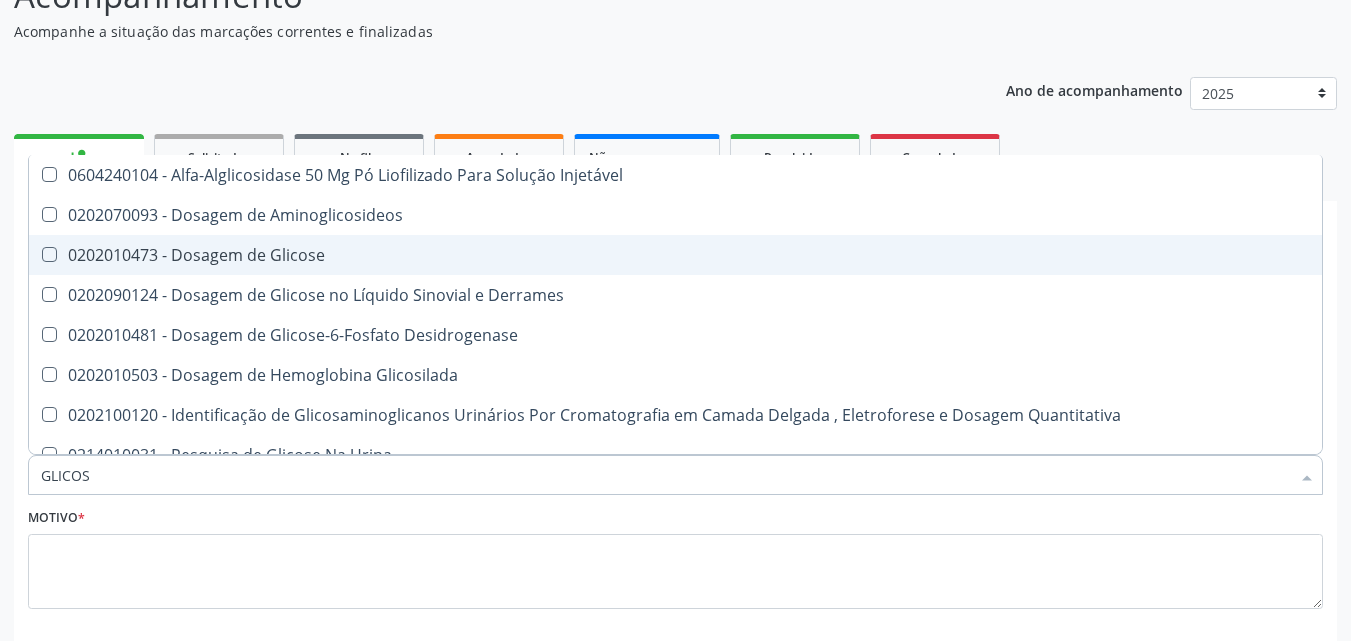click on "0202010473 - Dosagem de Glicose" at bounding box center [675, 255] 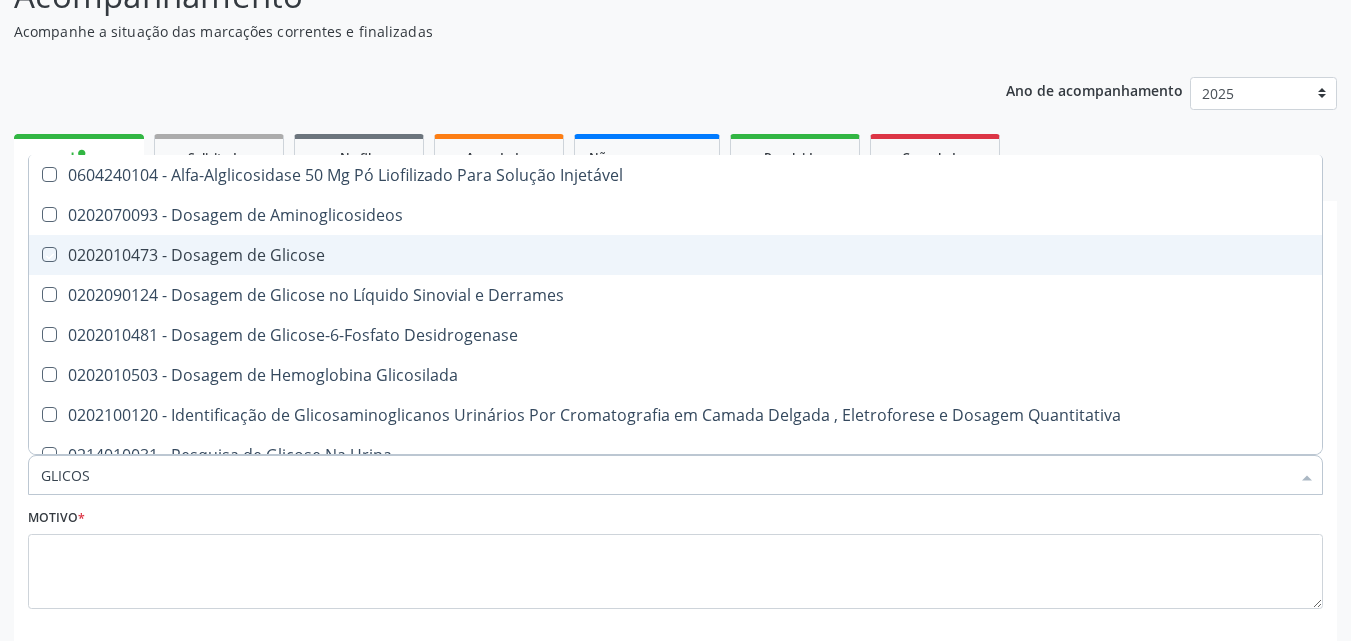 checkbox on "true" 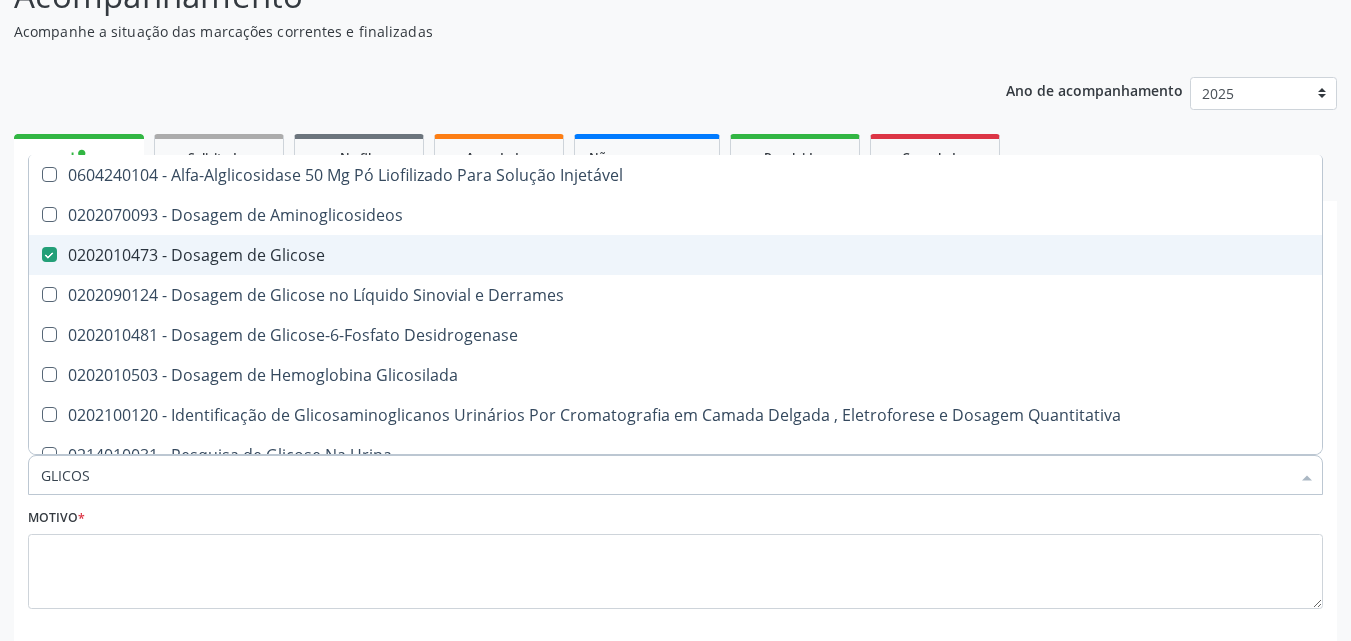 type on "GLICO" 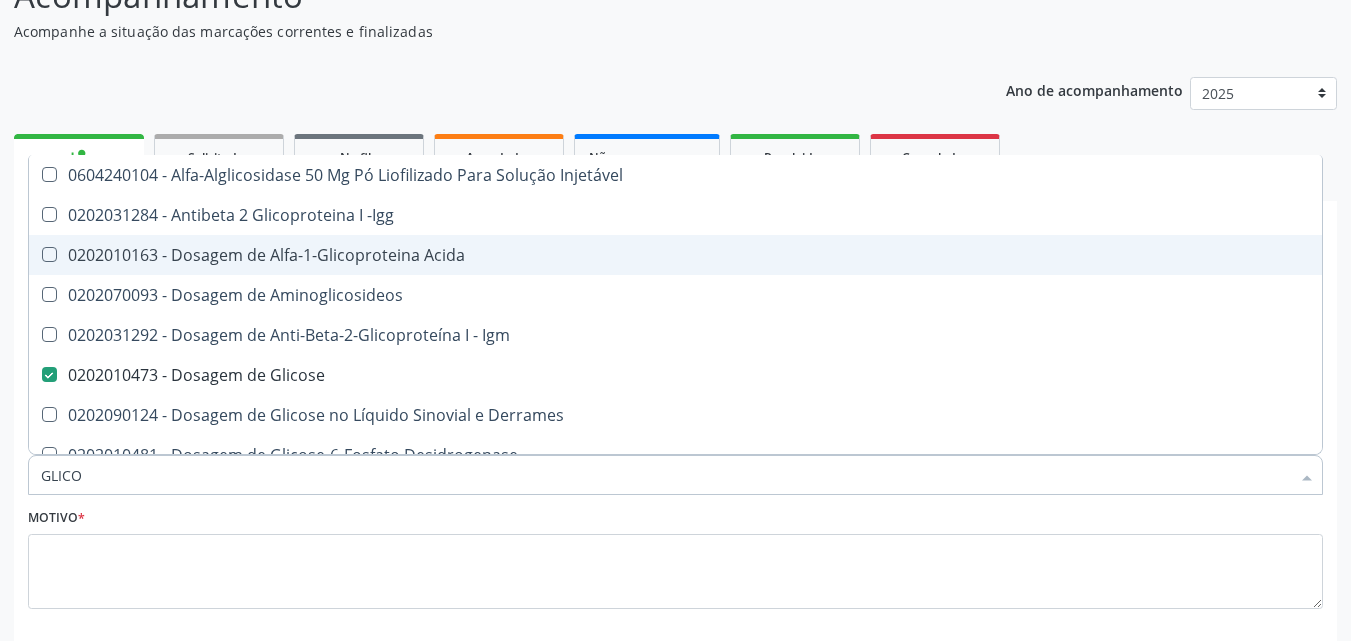 type on "GLIC" 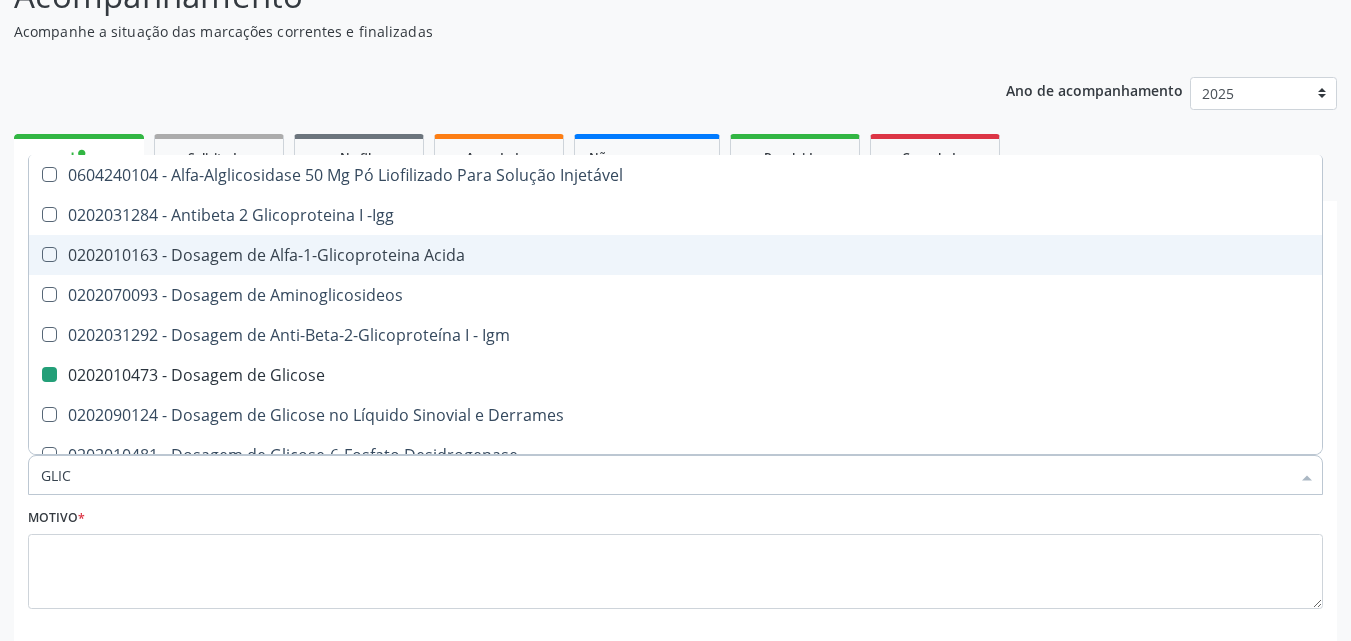 type on "GLI" 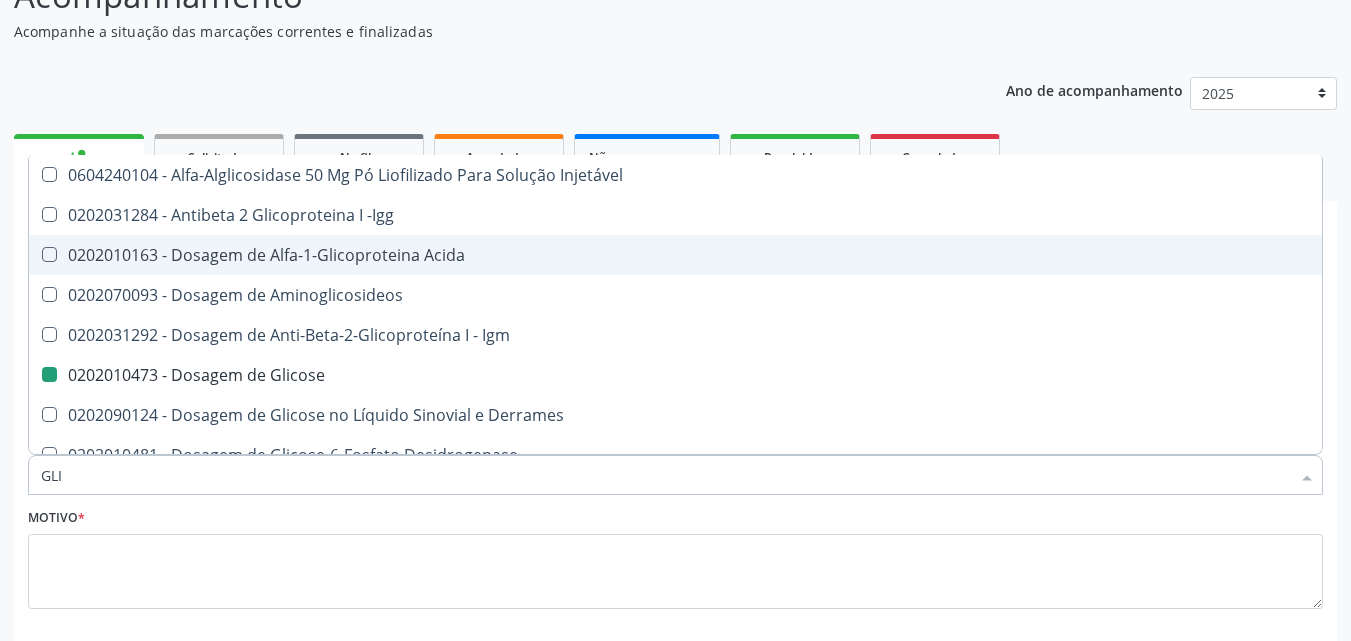 checkbox on "false" 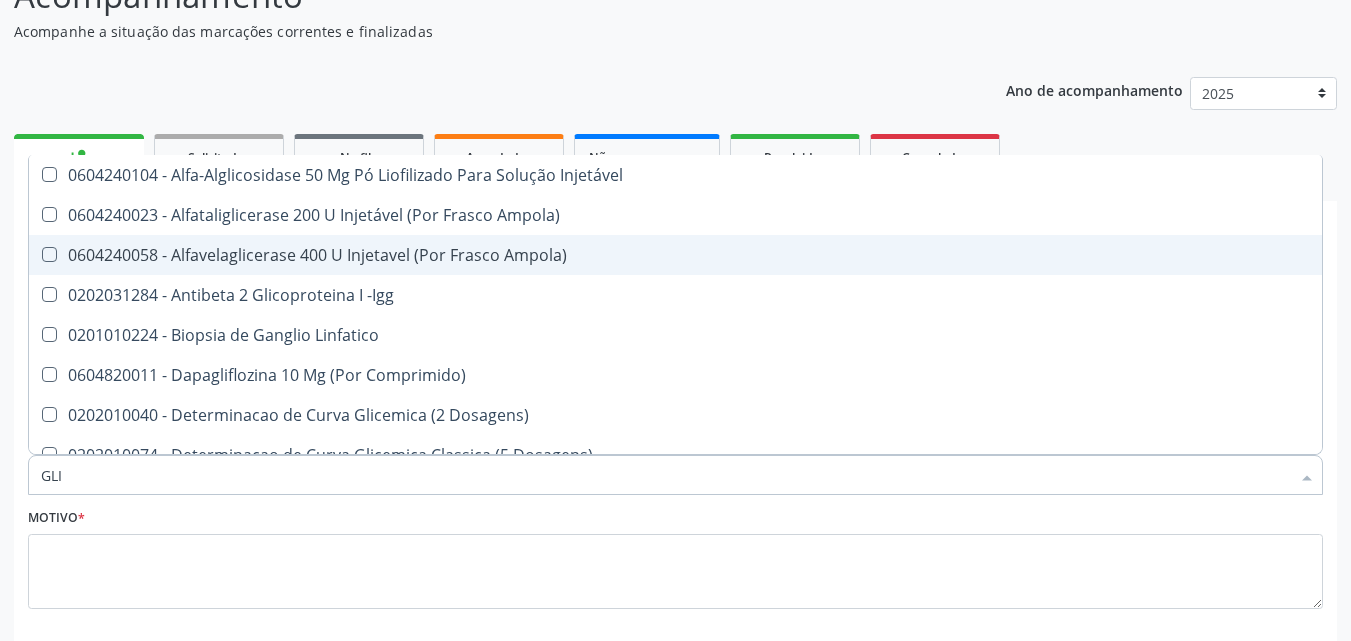 type on "GL" 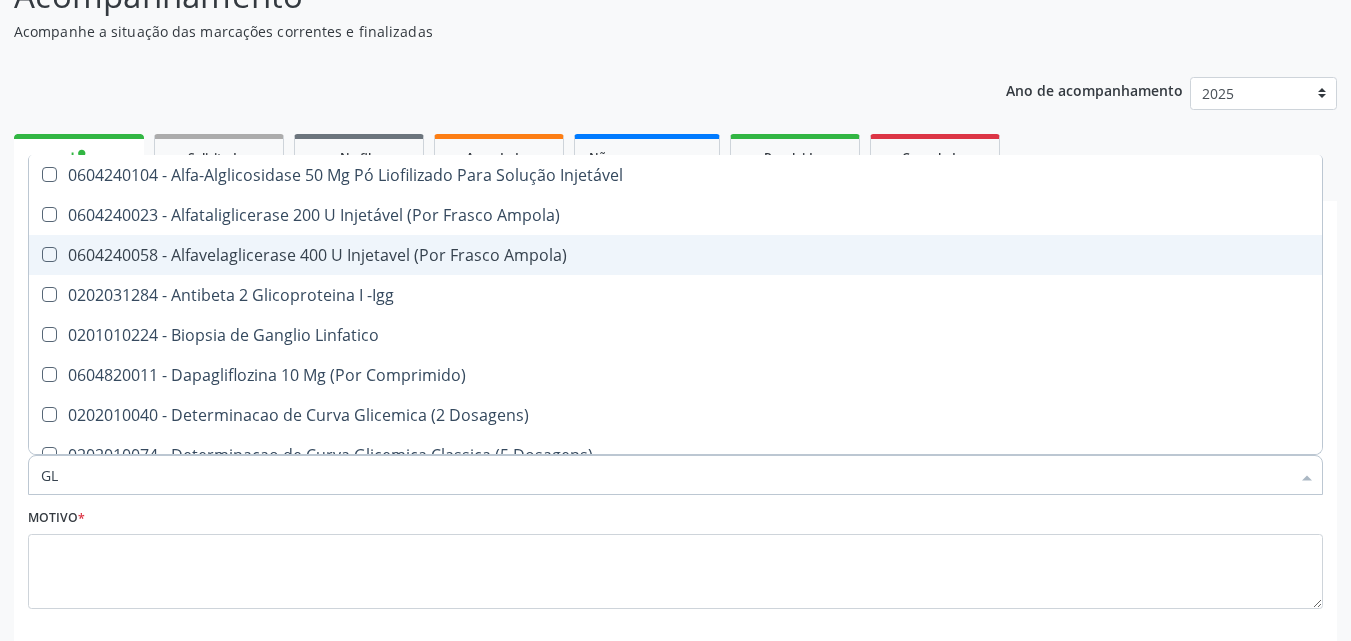 checkbox on "false" 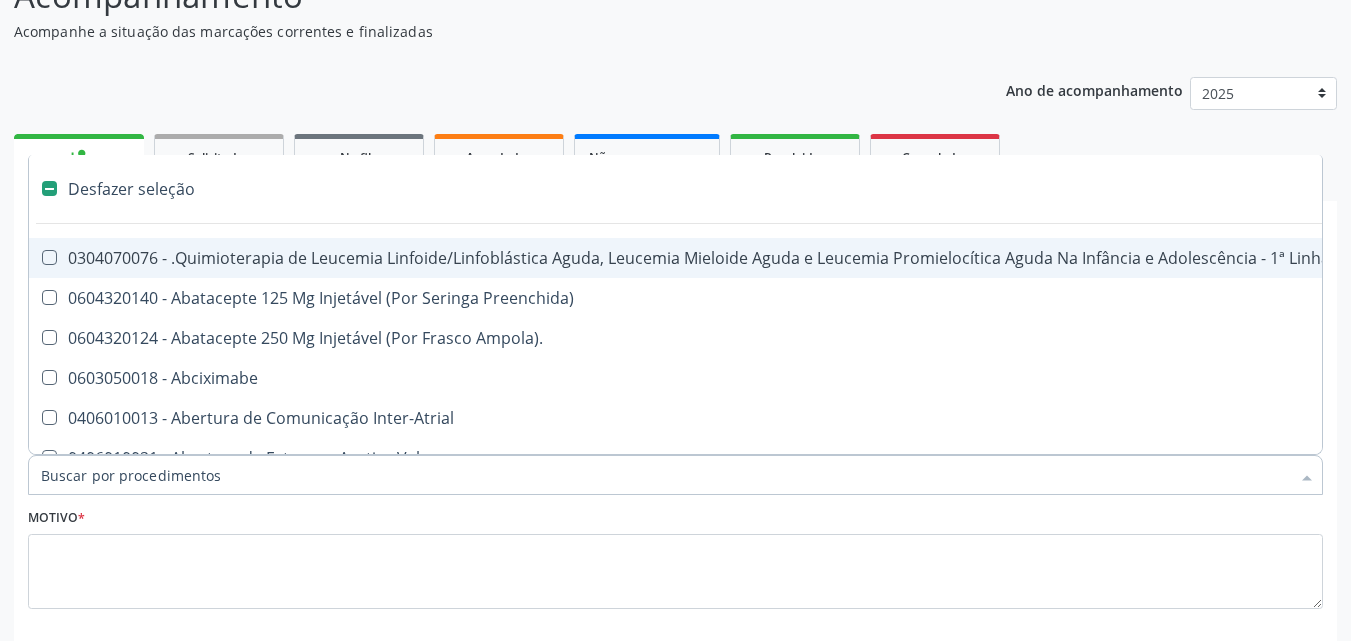 type on "H" 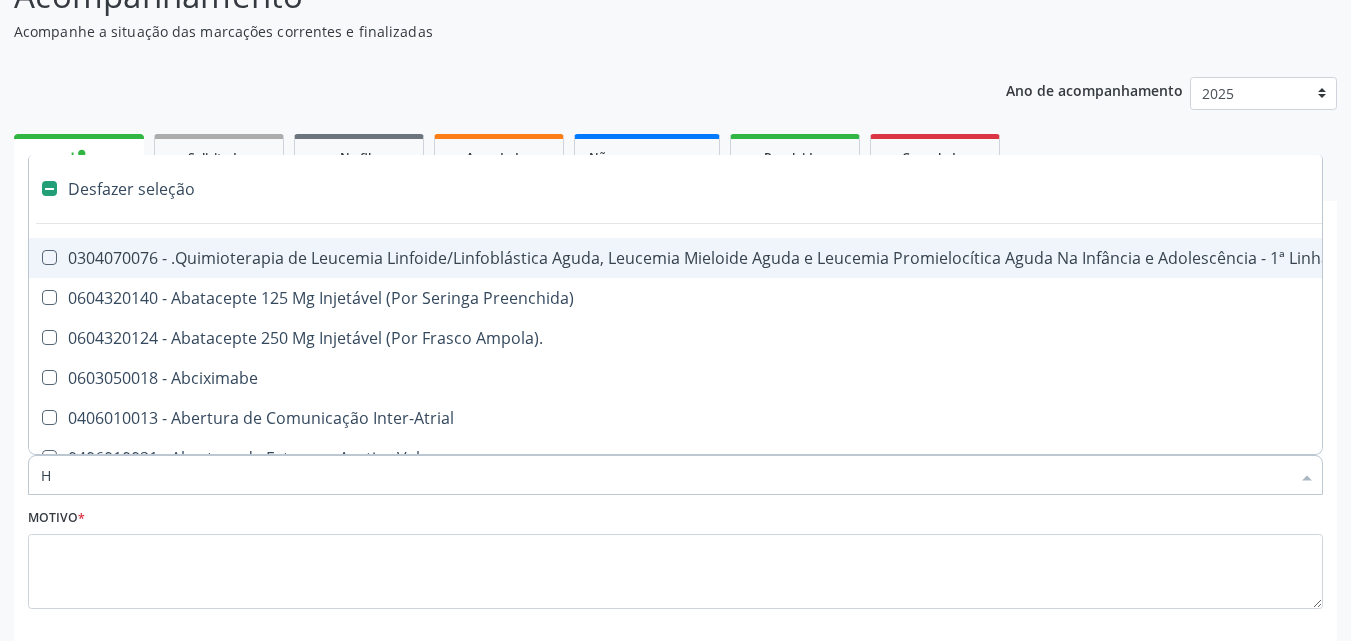 checkbox on "false" 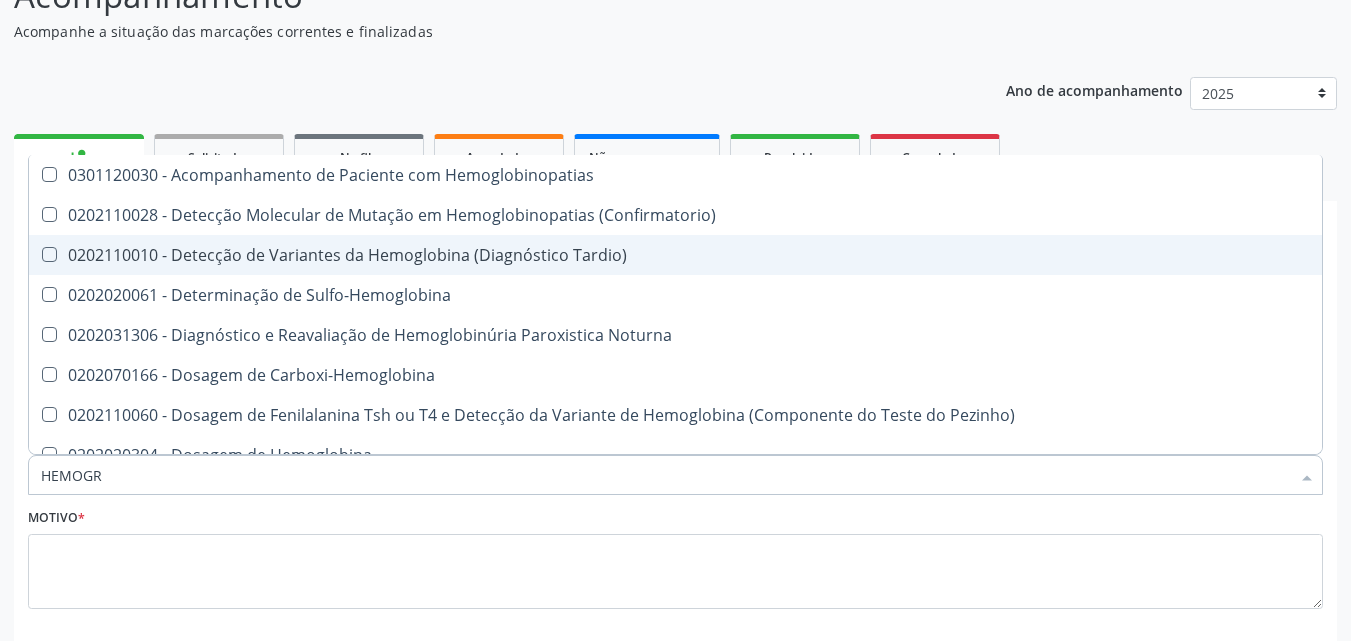 type on "HEMOGRA" 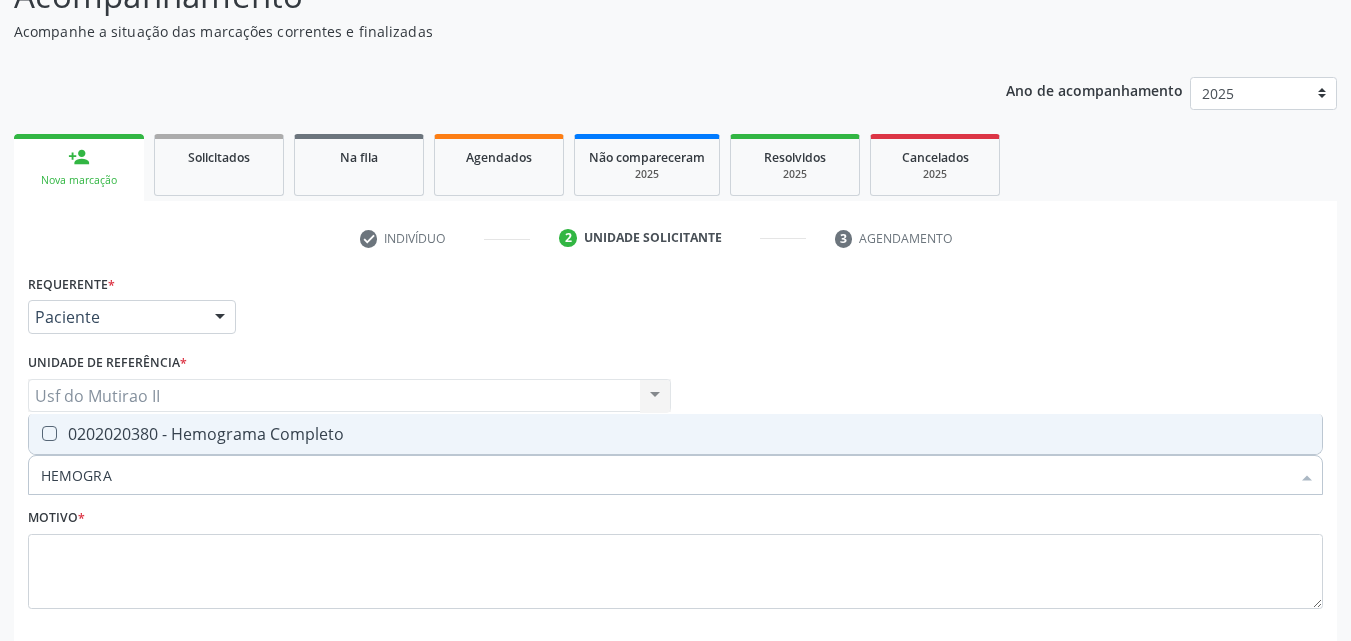 click on "0202020380 - Hemograma Completo" at bounding box center (675, 434) 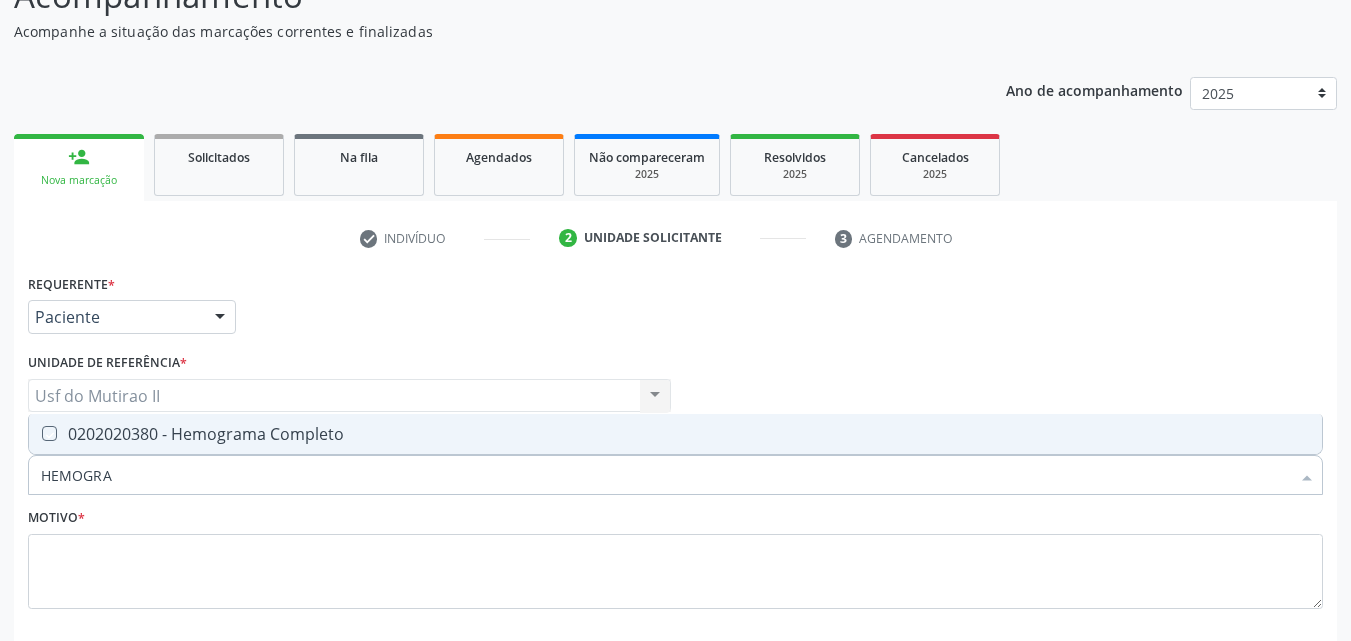 checkbox on "true" 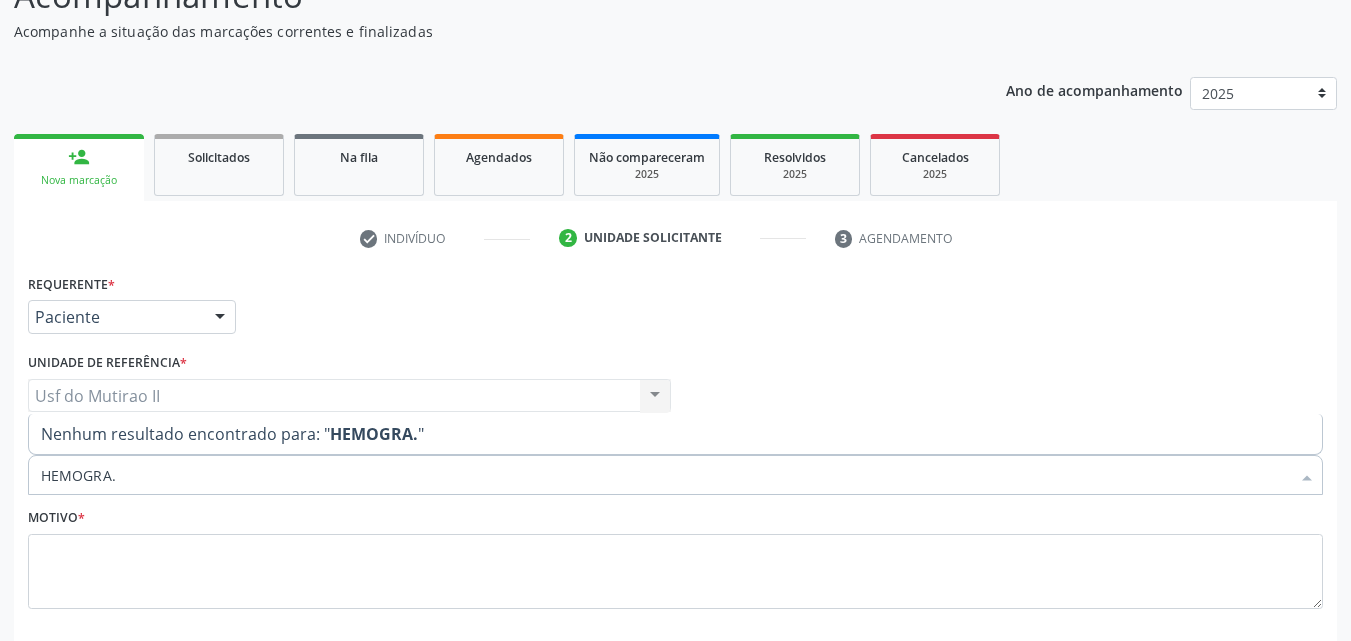 type on "HEMOGRA" 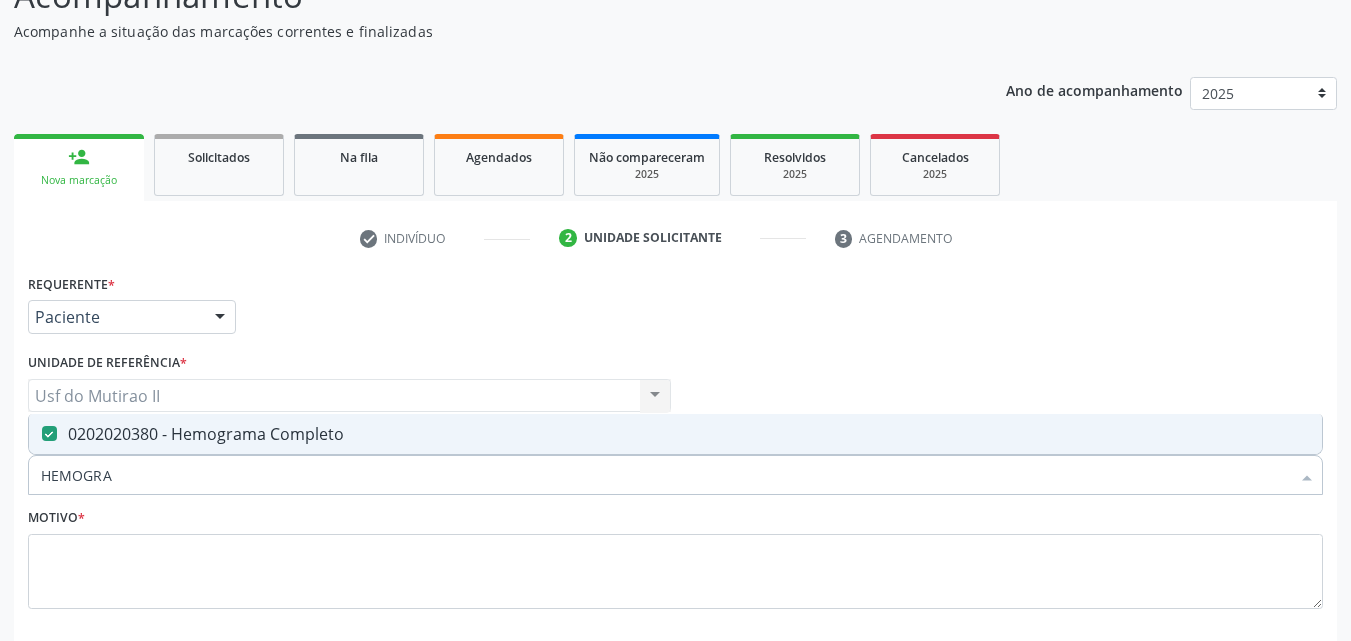 click on "0202020380 - Hemograma Completo" at bounding box center [675, 434] 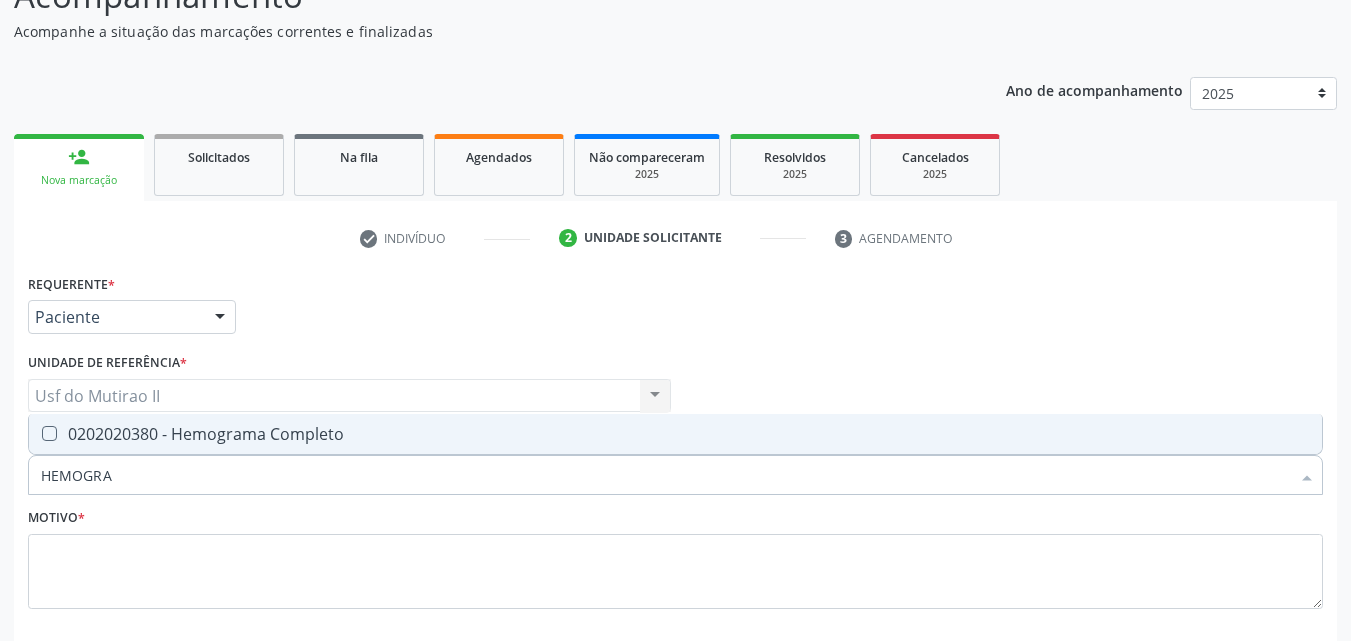 click on "0202020380 - Hemograma Completo" at bounding box center [675, 434] 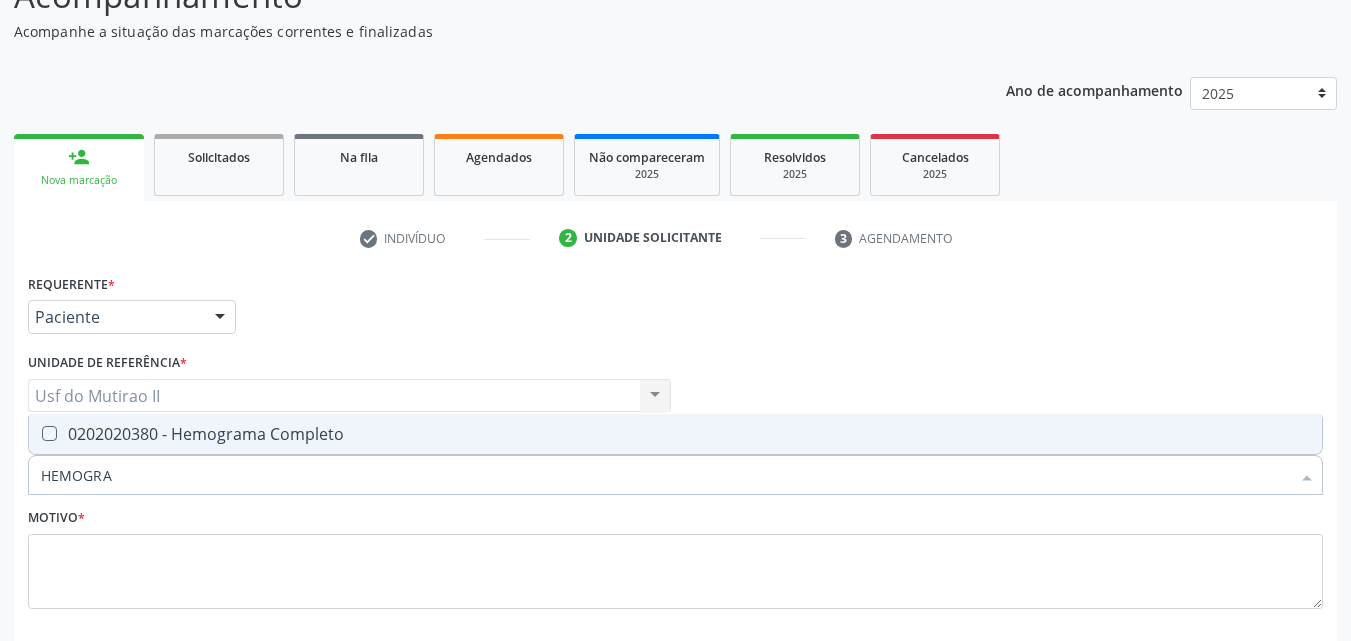 checkbox on "true" 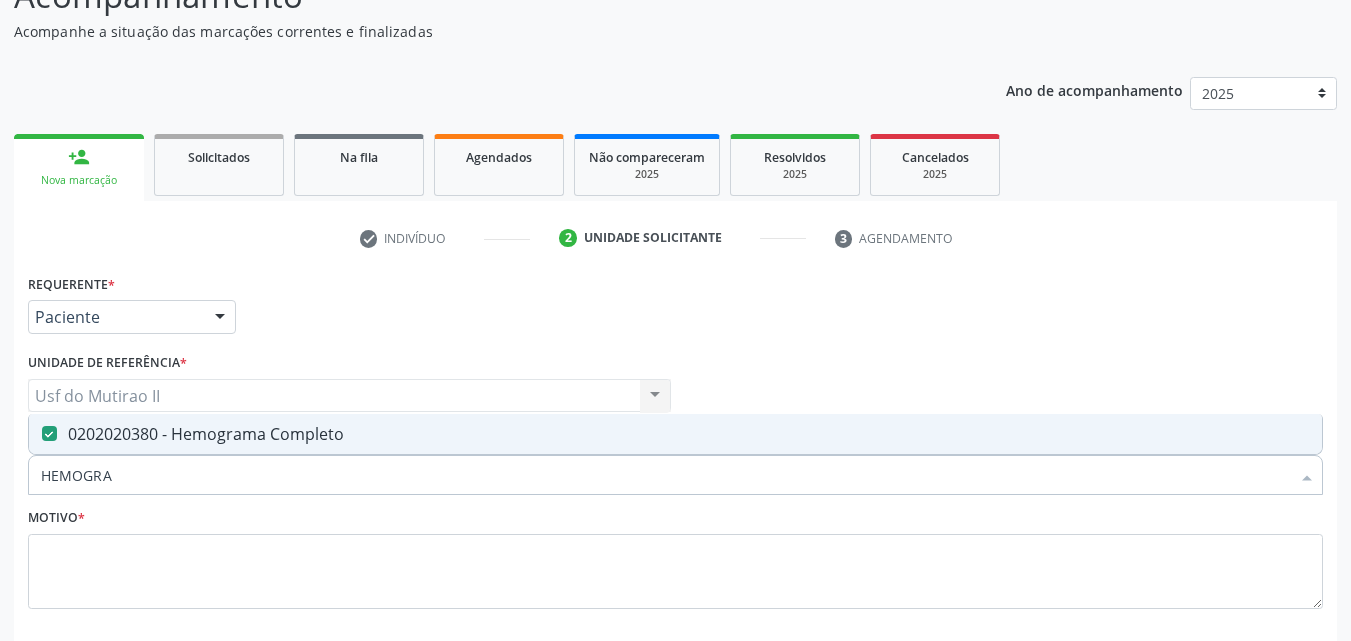 scroll, scrollTop: 265, scrollLeft: 0, axis: vertical 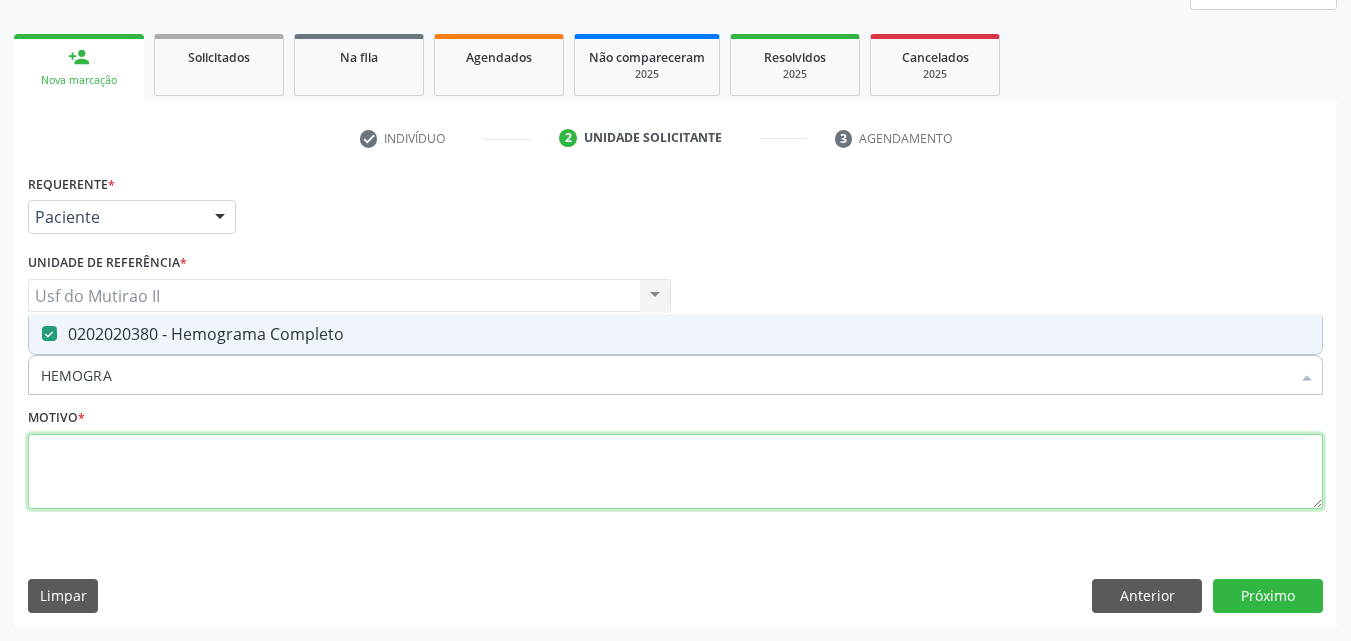 click at bounding box center [675, 472] 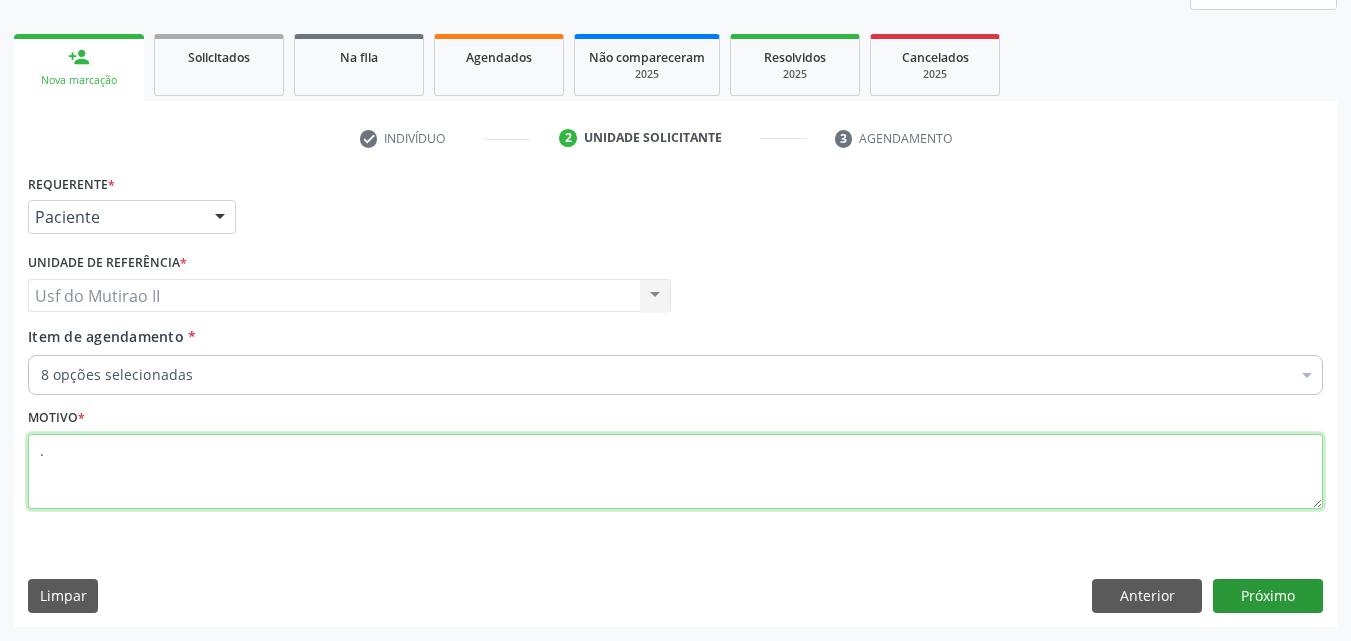type on "." 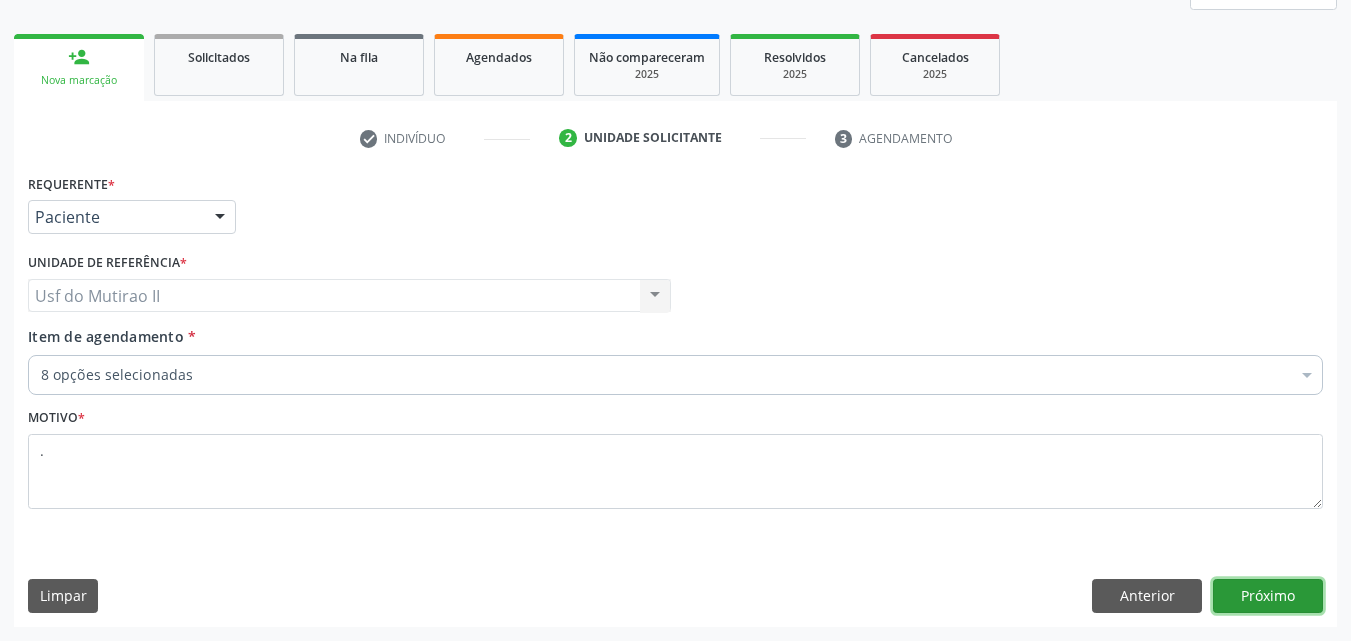 click on "Próximo" at bounding box center (1268, 596) 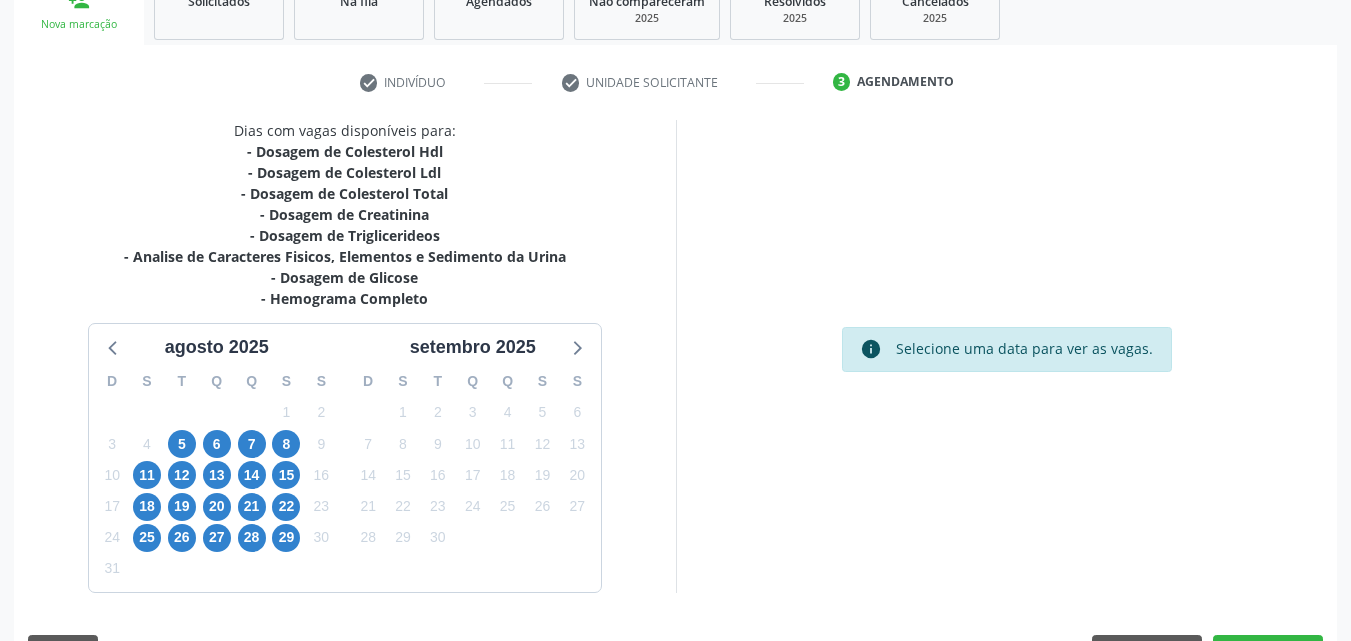 scroll, scrollTop: 376, scrollLeft: 0, axis: vertical 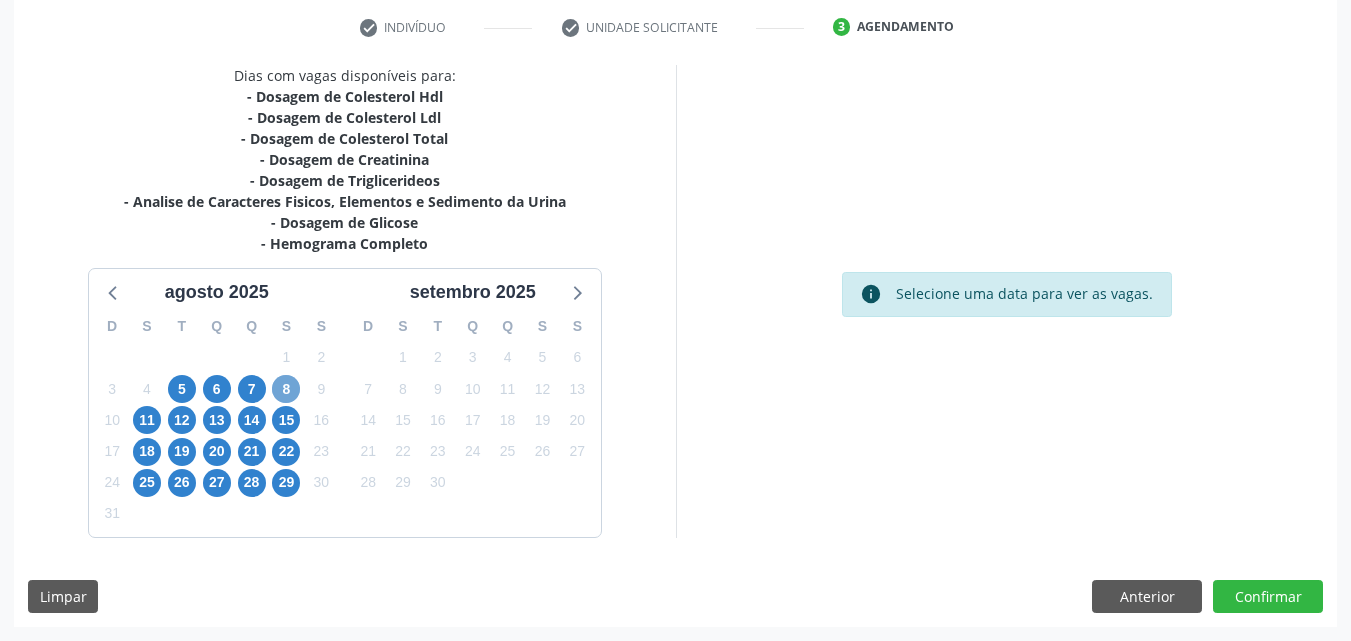 click on "8" at bounding box center (286, 389) 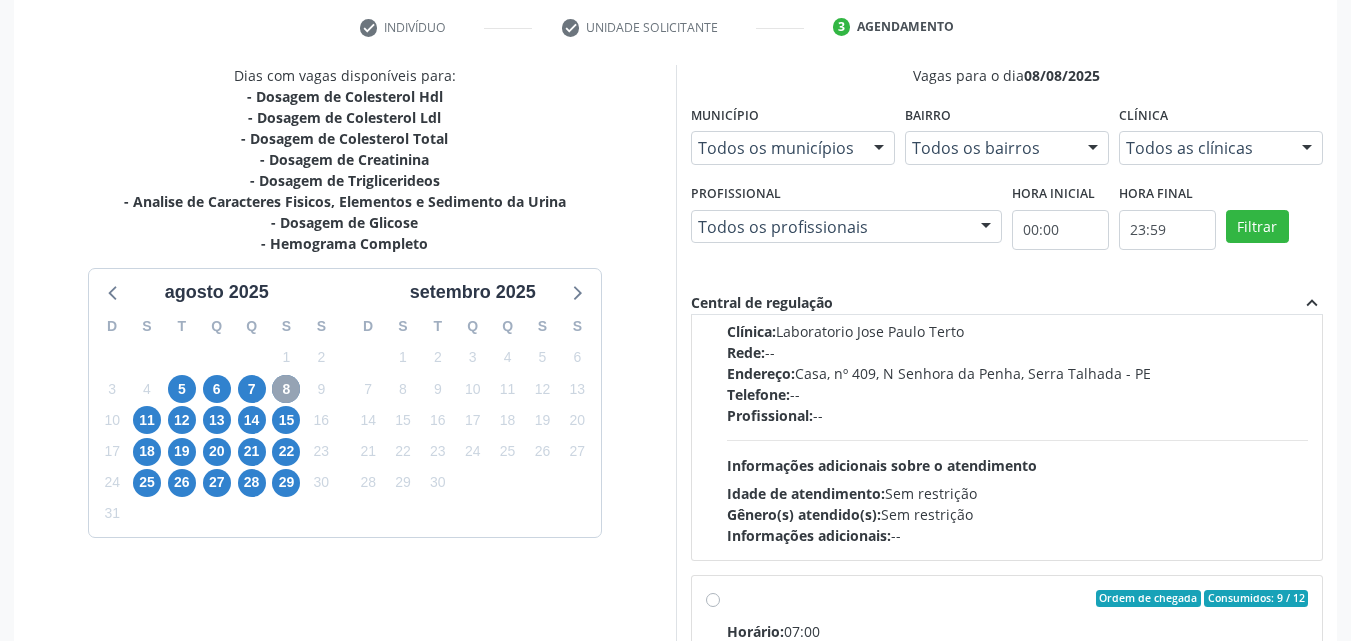 scroll, scrollTop: 0, scrollLeft: 0, axis: both 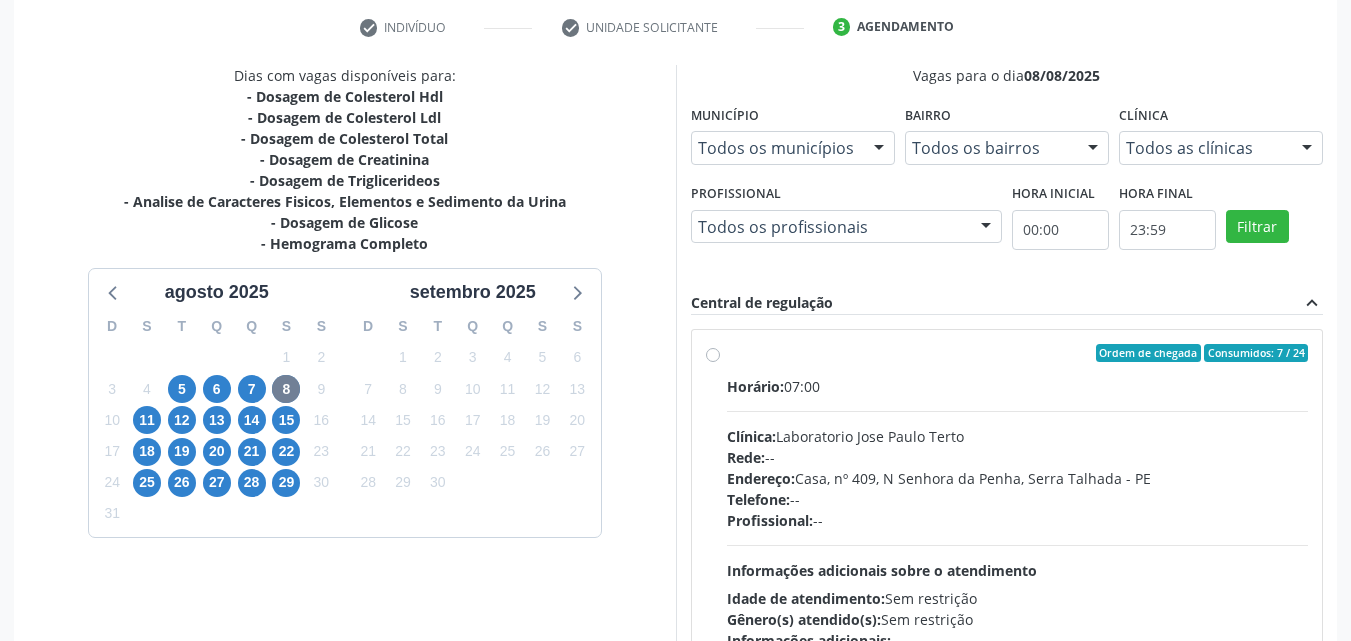 click on "Horário:   07:00
Clínica:  Laboratorio Jose Paulo Terto
Rede:
--
Endereço:   Casa, nº 409, N Senhora da Penha, Serra Talhada - PE
Telefone:   --
Profissional:
--
Informações adicionais sobre o atendimento
Idade de atendimento:
Sem restrição
Gênero(s) atendido(s):
Sem restrição
Informações adicionais:
--" at bounding box center [1018, 513] 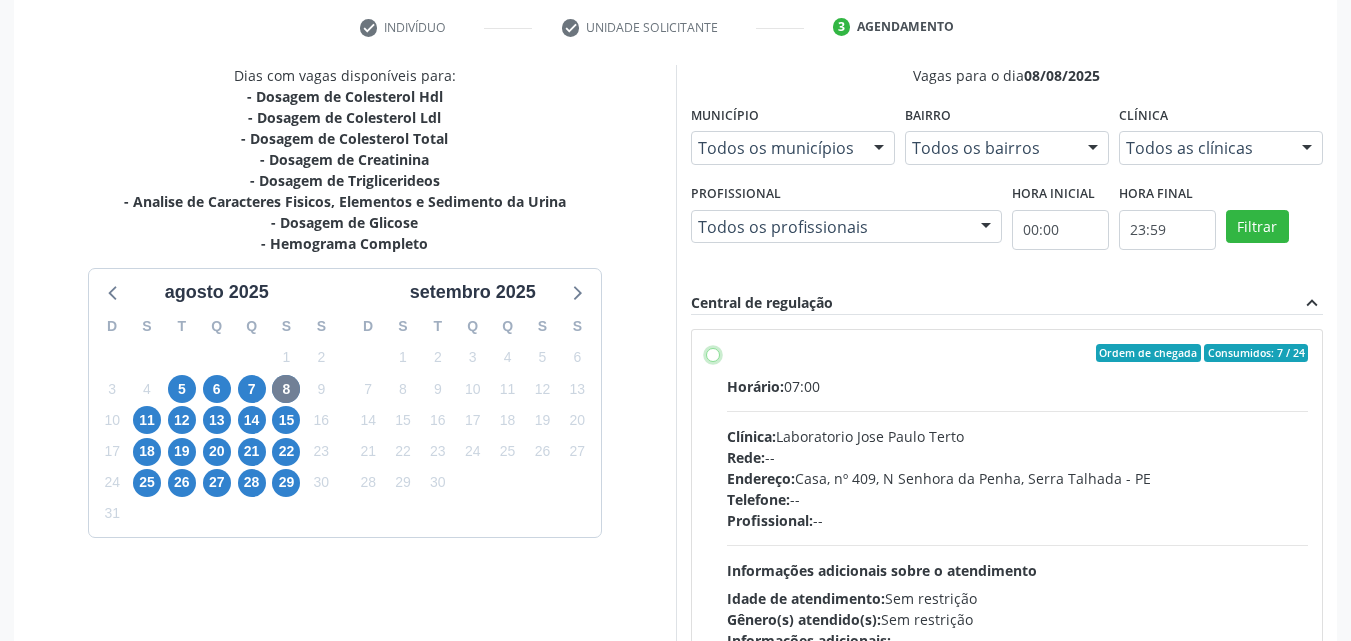 click on "Ordem de chegada
Consumidos: 7 / 24
Horário:   07:00
Clínica:  Laboratorio Jose Paulo Terto
Rede:
--
Endereço:   Casa, nº 409, N Senhora da Penha, Serra Talhada - PE
Telefone:   --
Profissional:
--
Informações adicionais sobre o atendimento
Idade de atendimento:
Sem restrição
Gênero(s) atendido(s):
Sem restrição
Informações adicionais:
--" at bounding box center (713, 353) 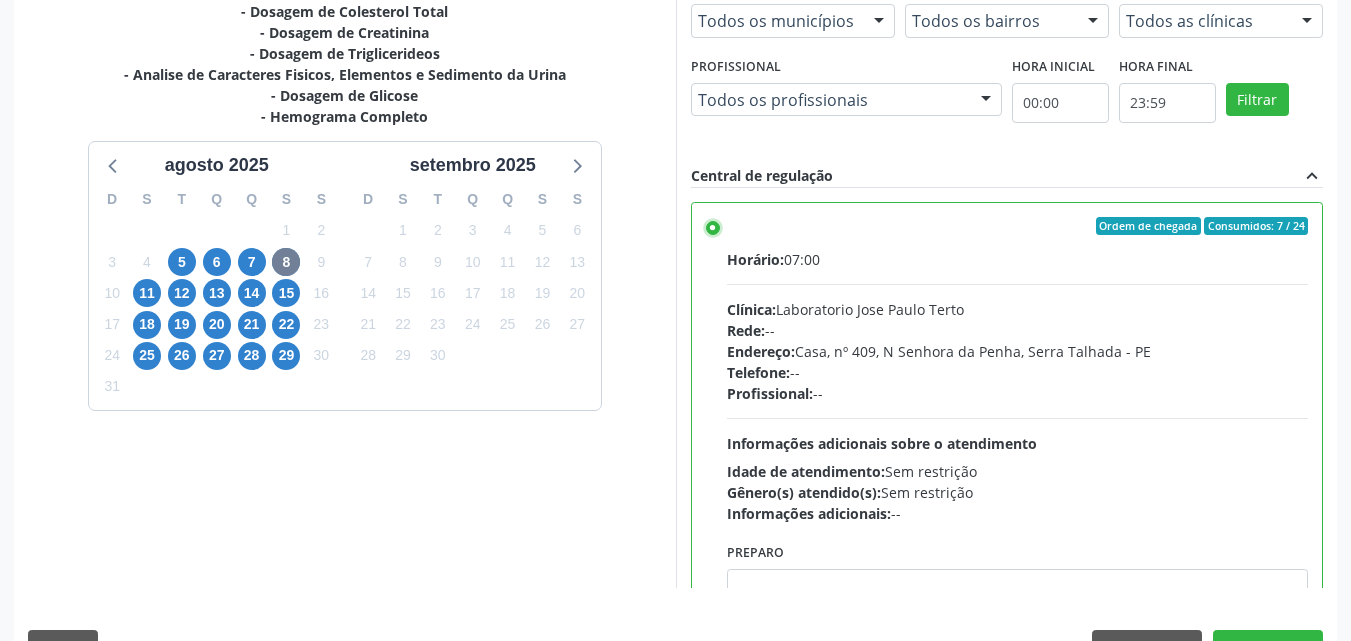 scroll, scrollTop: 554, scrollLeft: 0, axis: vertical 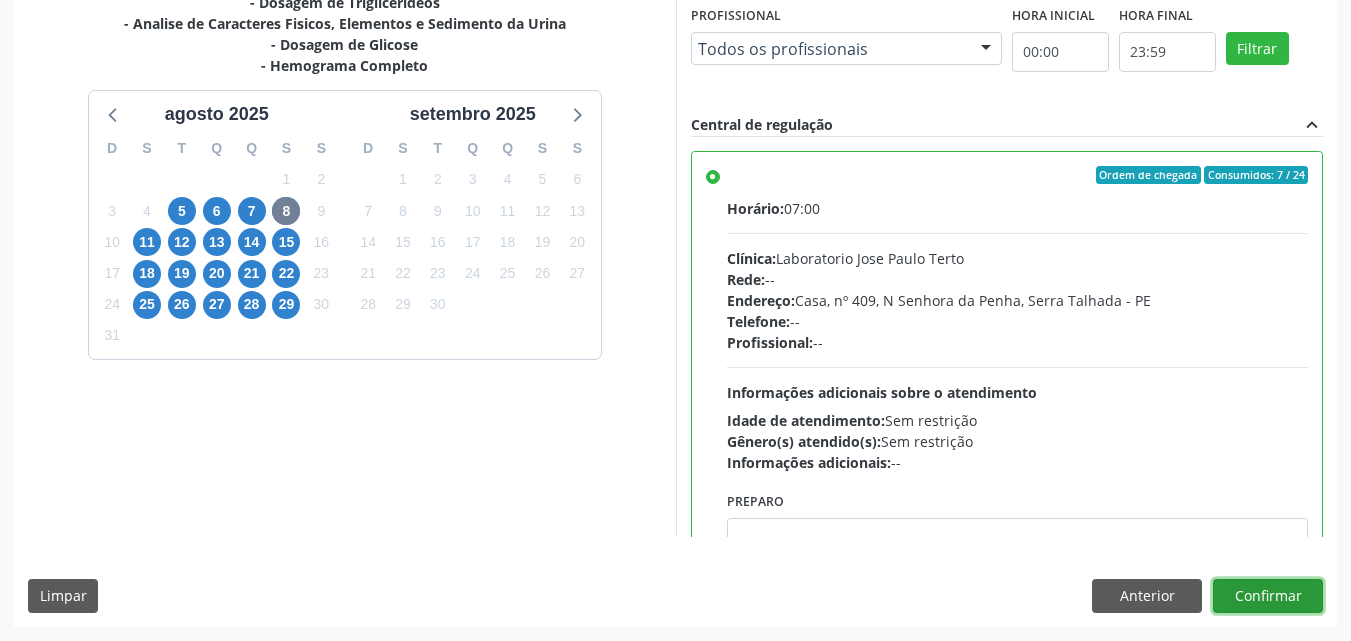click on "Confirmar" at bounding box center (1268, 596) 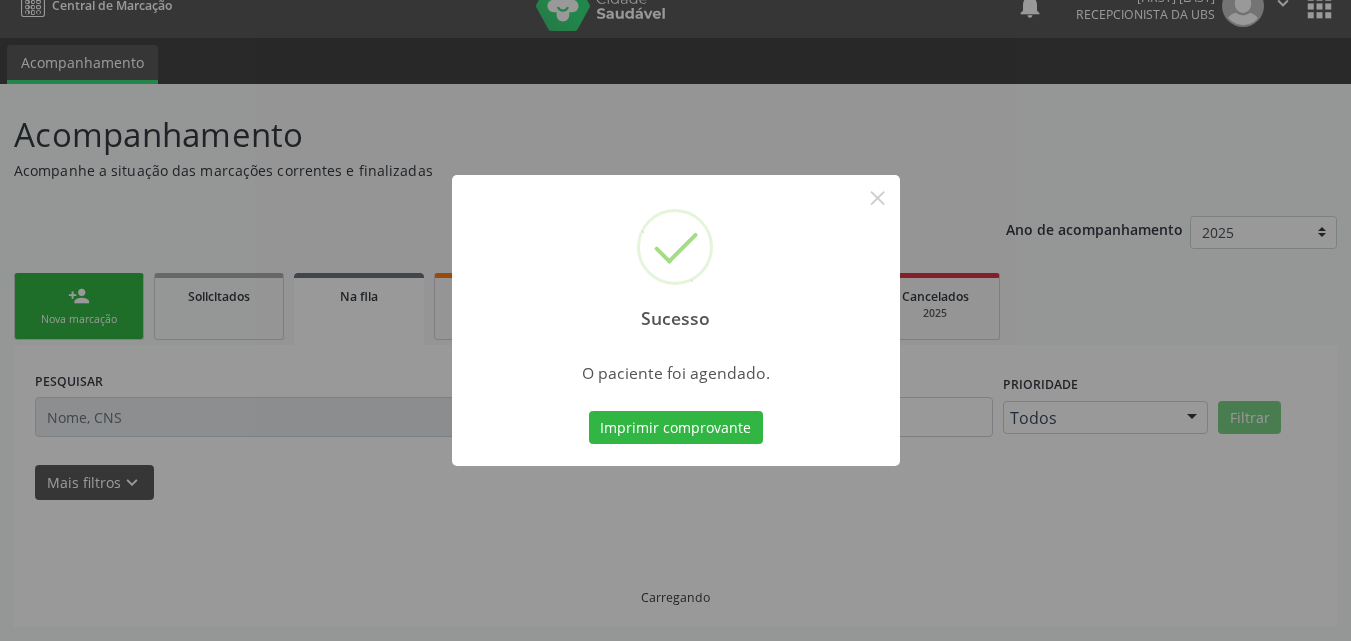 scroll, scrollTop: 0, scrollLeft: 0, axis: both 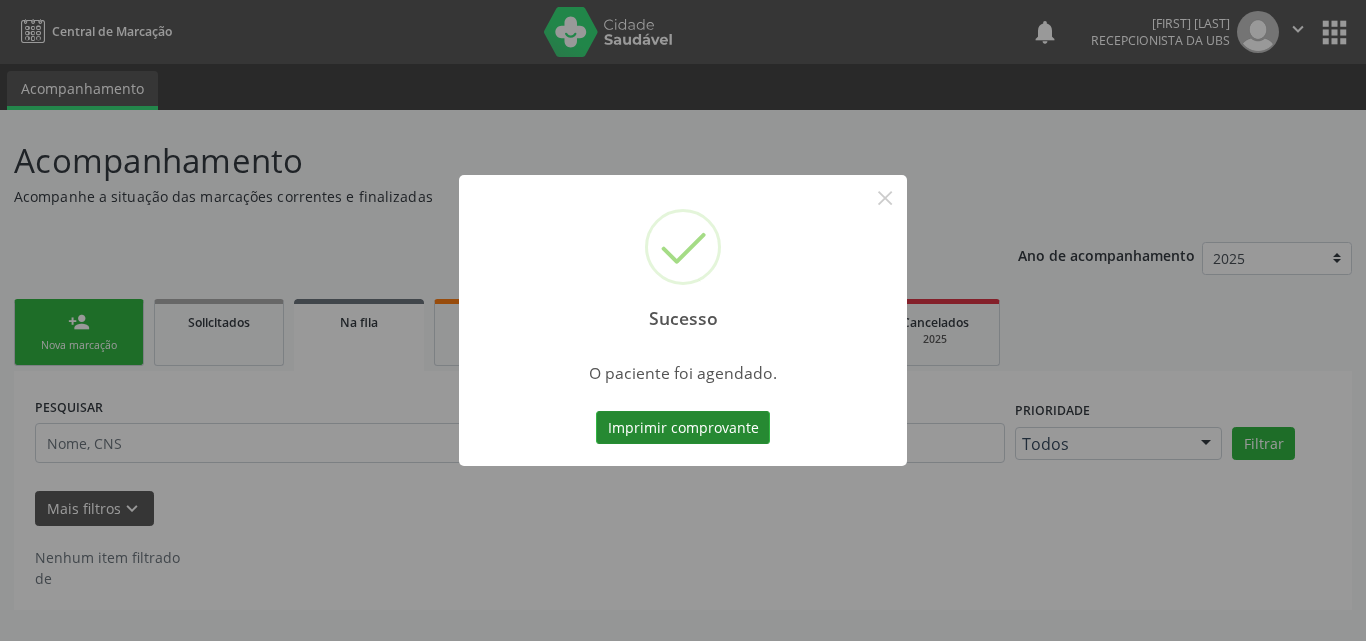 click on "Imprimir comprovante" at bounding box center [683, 428] 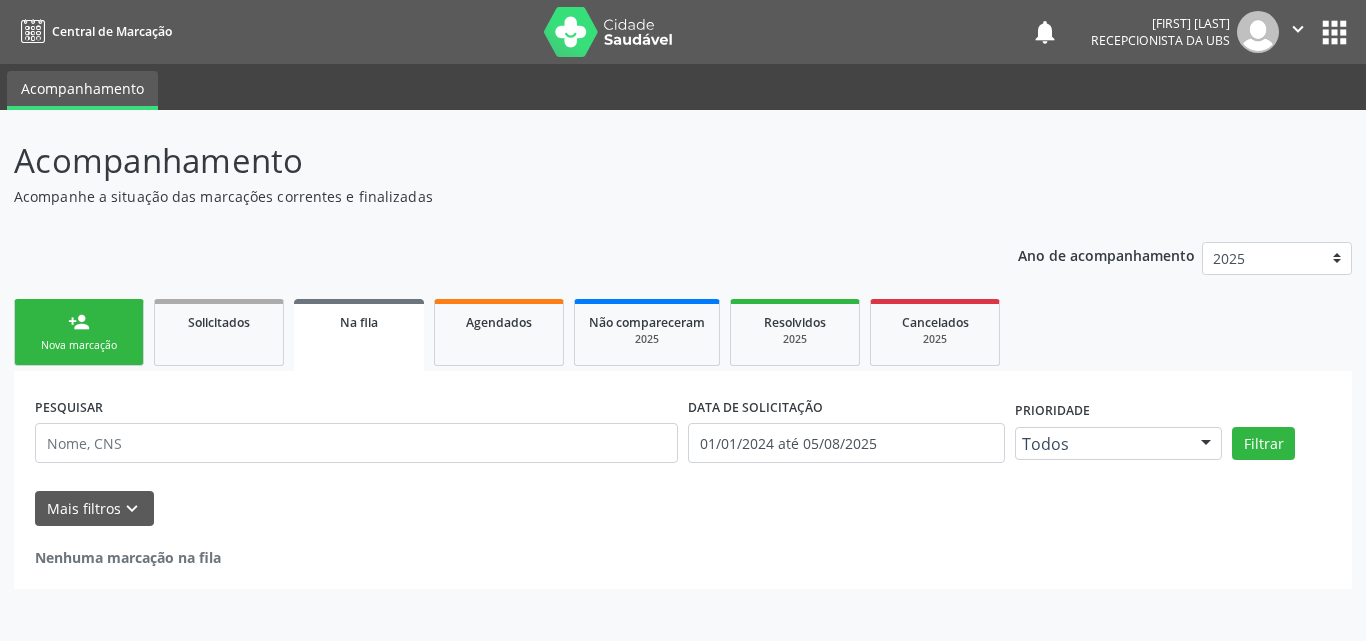 click on "Nova marcação" at bounding box center [79, 345] 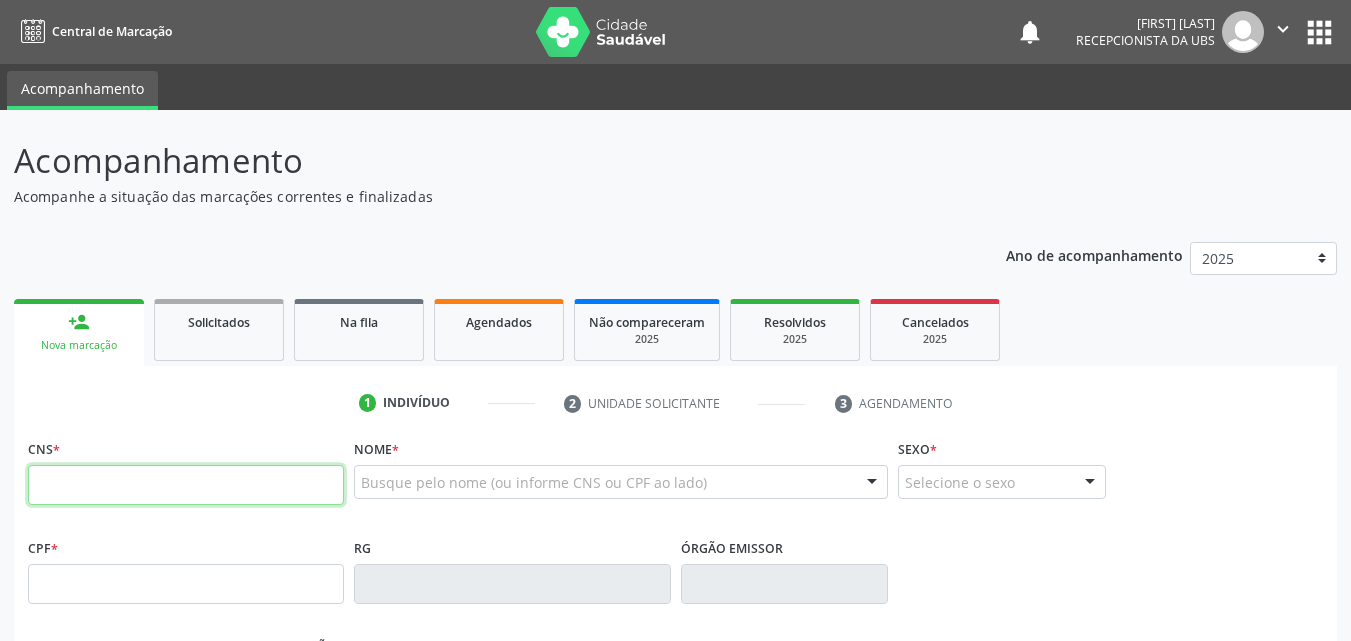 click at bounding box center (186, 485) 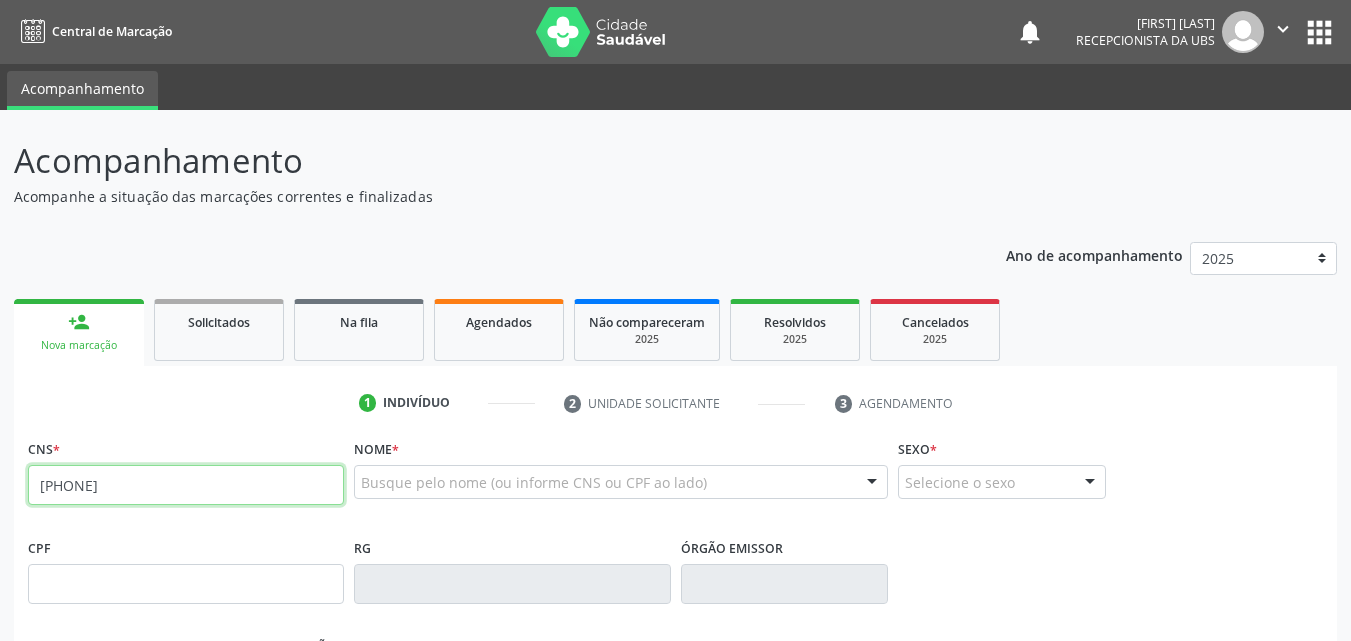 type on "709 0028 9387 7018" 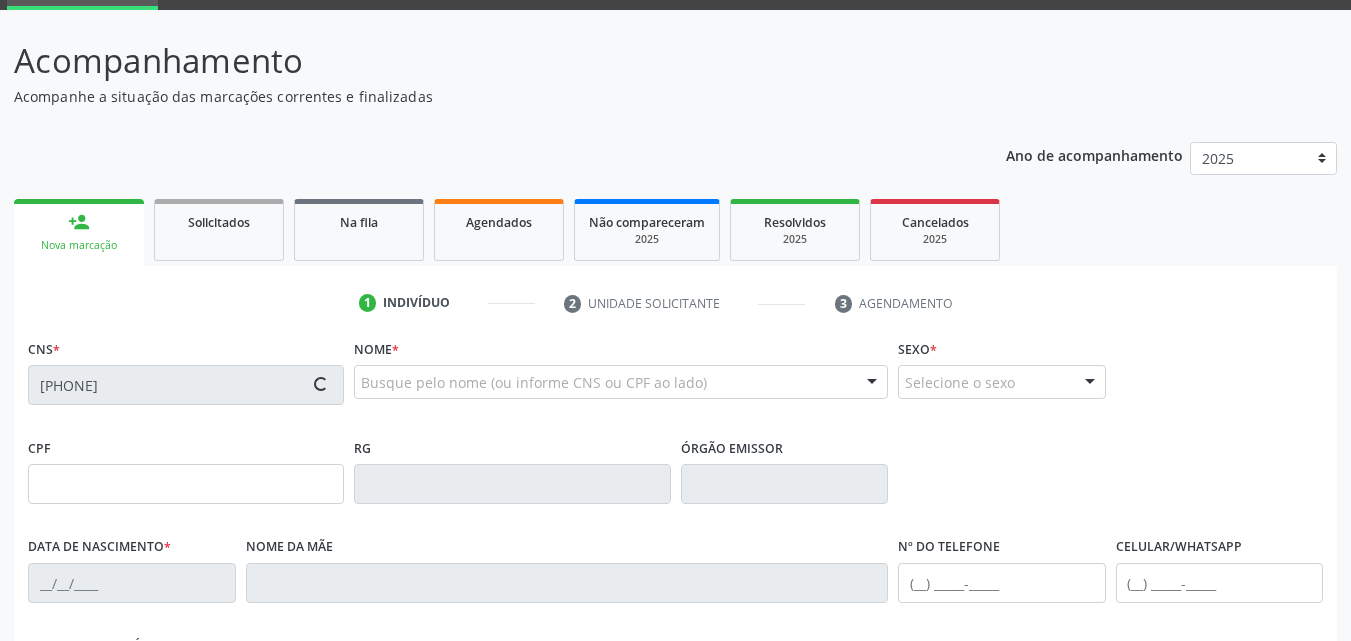 type on "011.604.634-17" 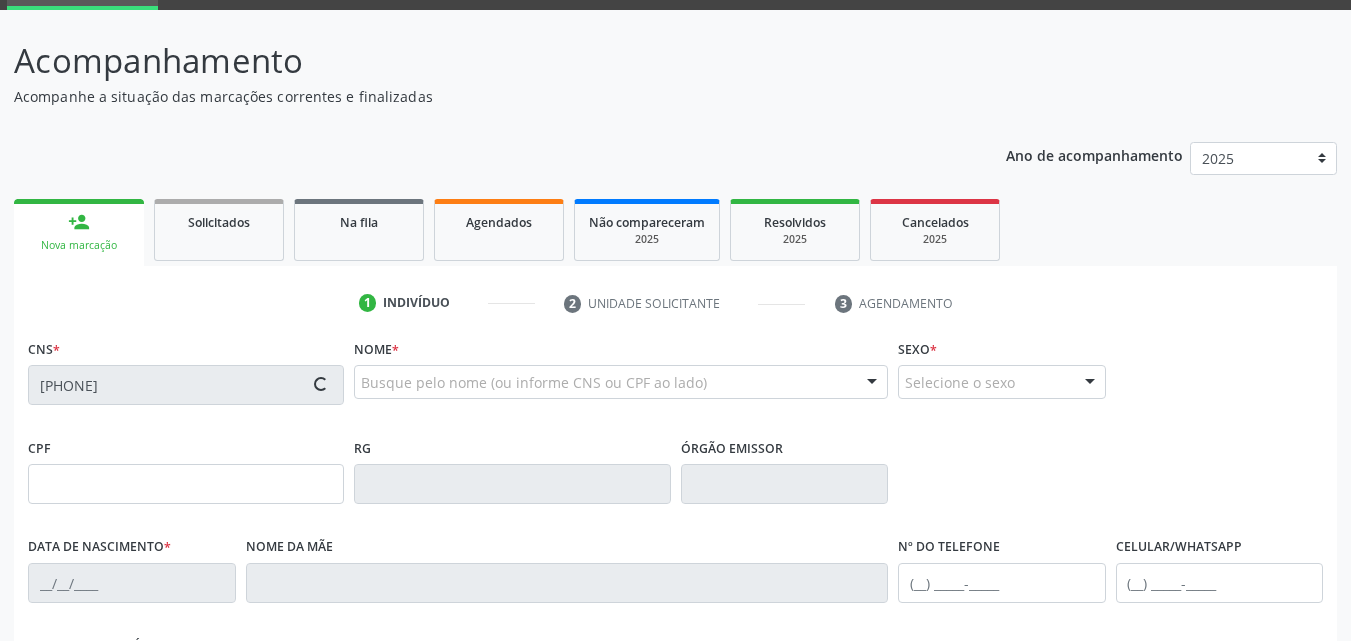 type on "15/04/1947" 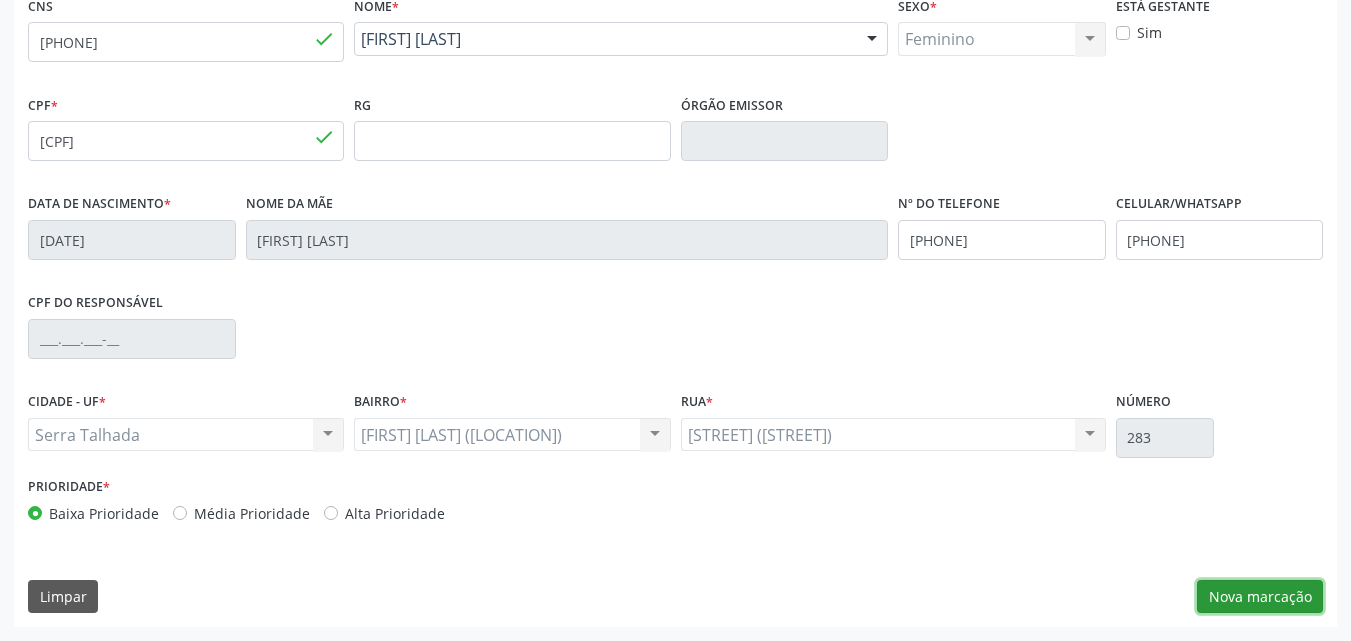 click on "Nova marcação" at bounding box center (1260, 597) 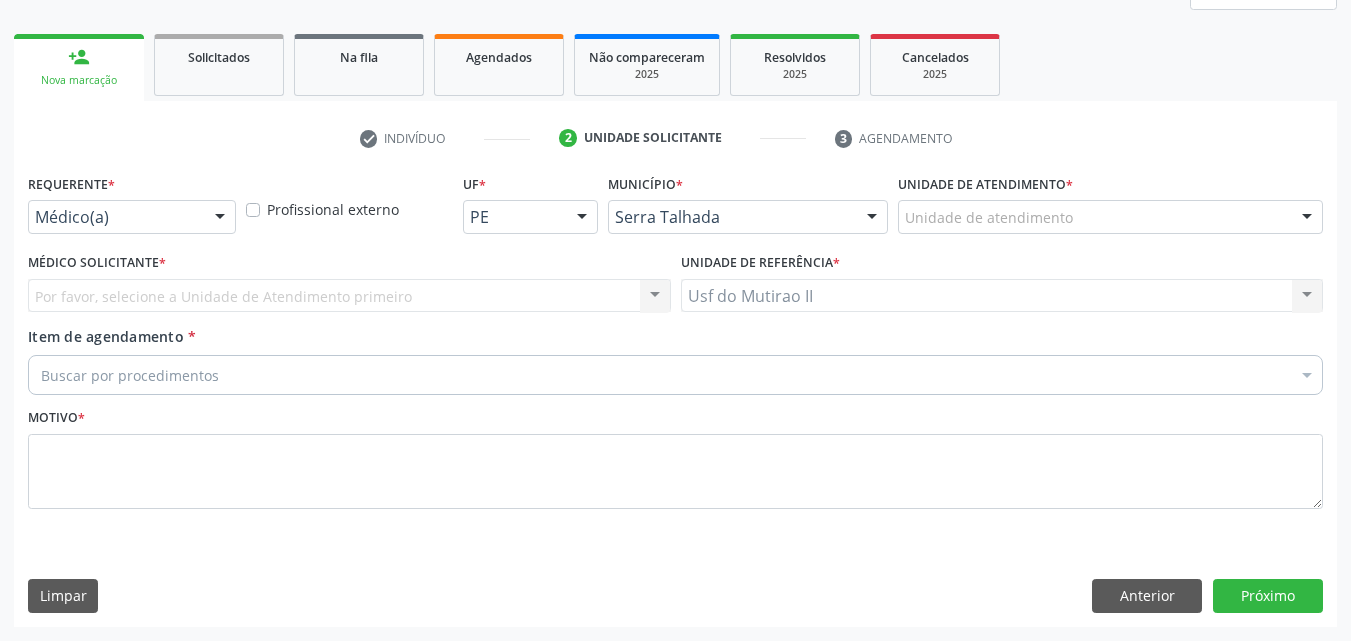 scroll, scrollTop: 265, scrollLeft: 0, axis: vertical 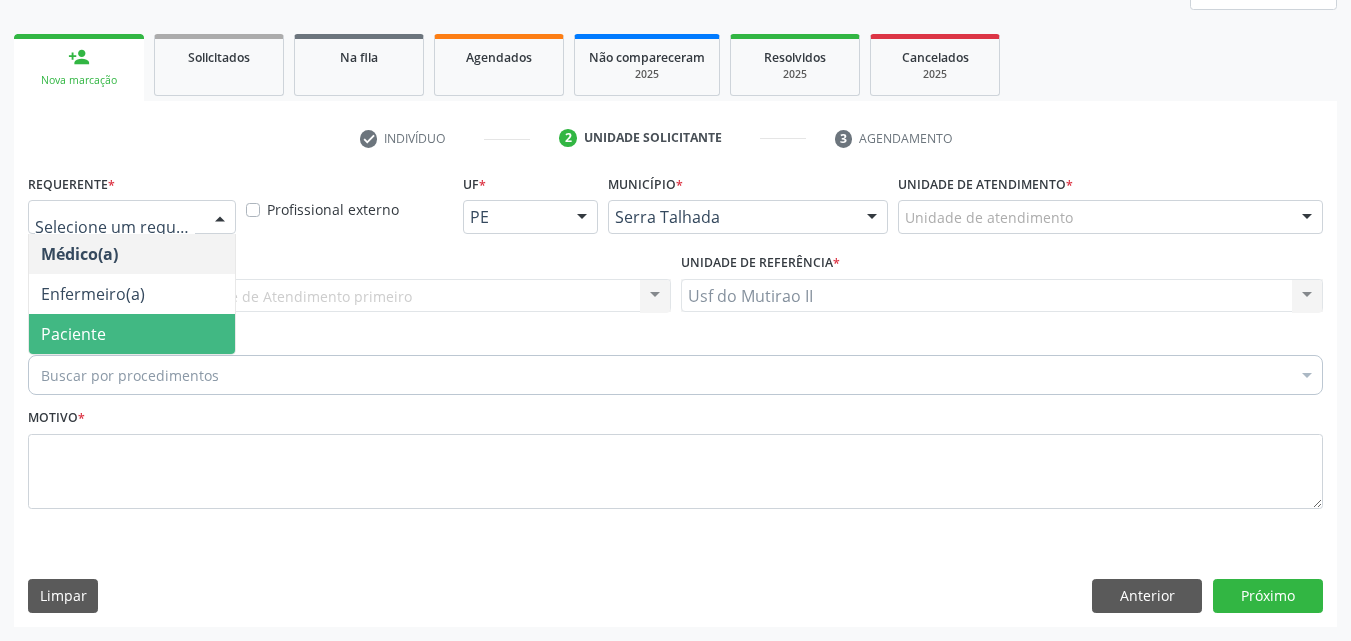 click on "Paciente" at bounding box center (132, 334) 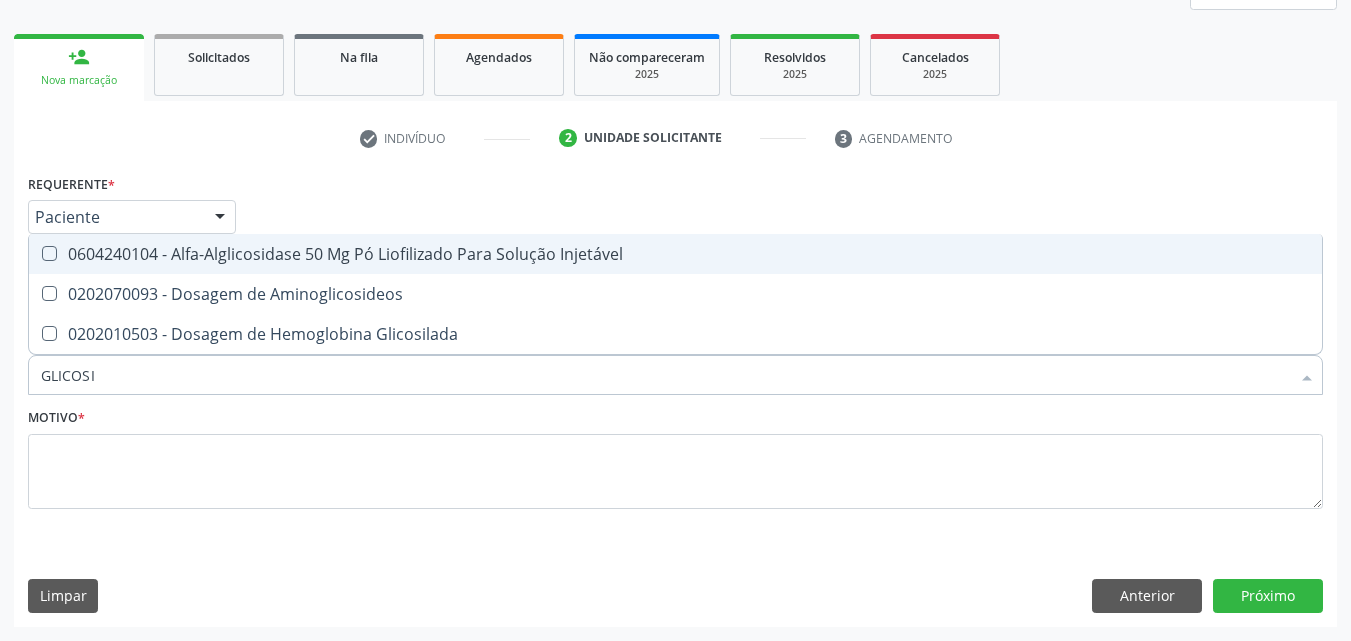 type on "GLICOSIL" 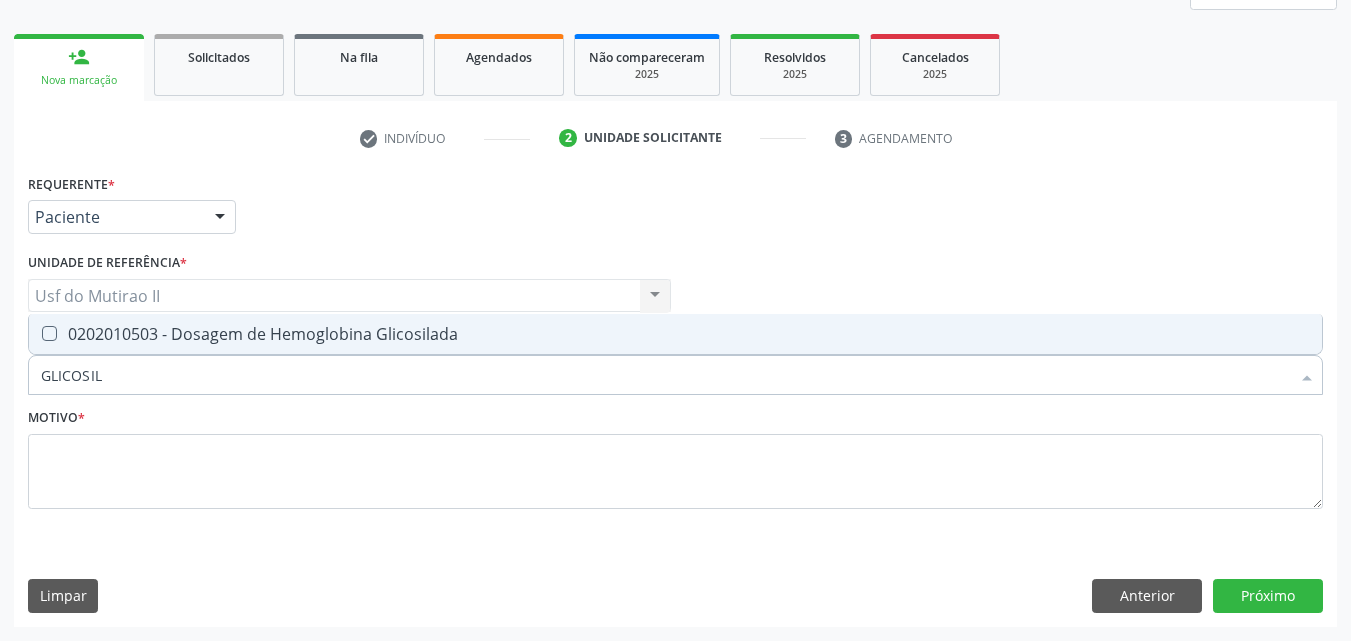 click on "0202010503 - Dosagem de Hemoglobina Glicosilada" at bounding box center (675, 334) 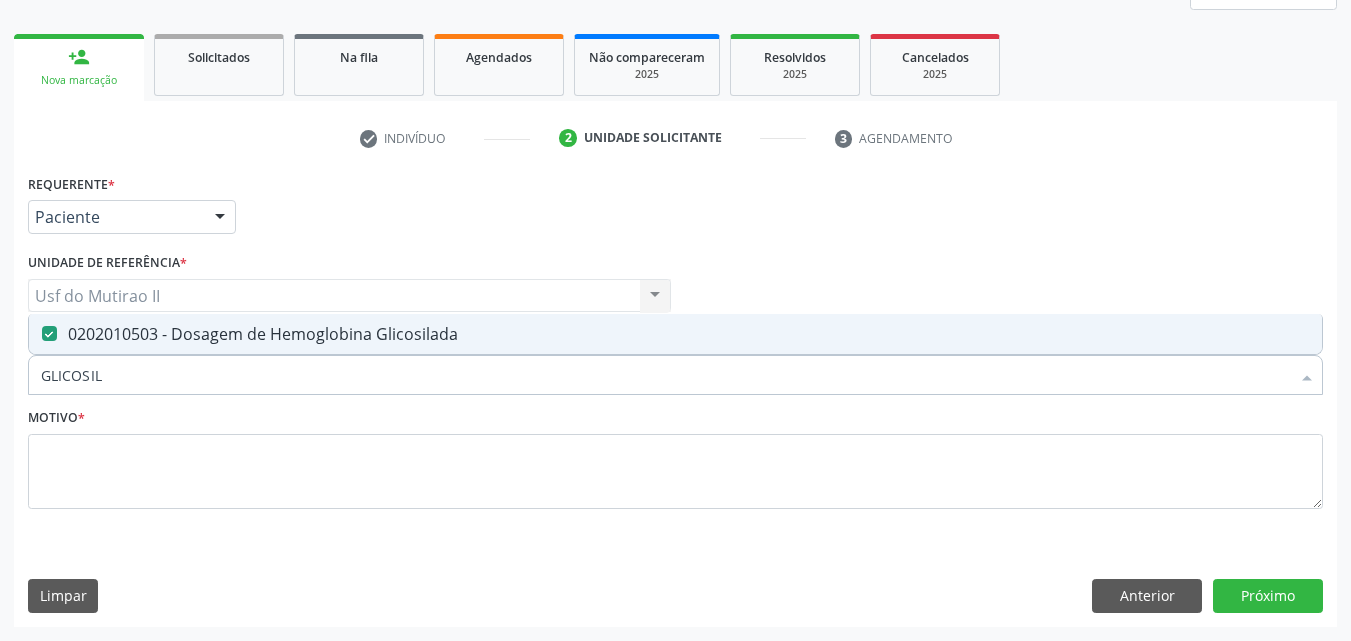 checkbox on "true" 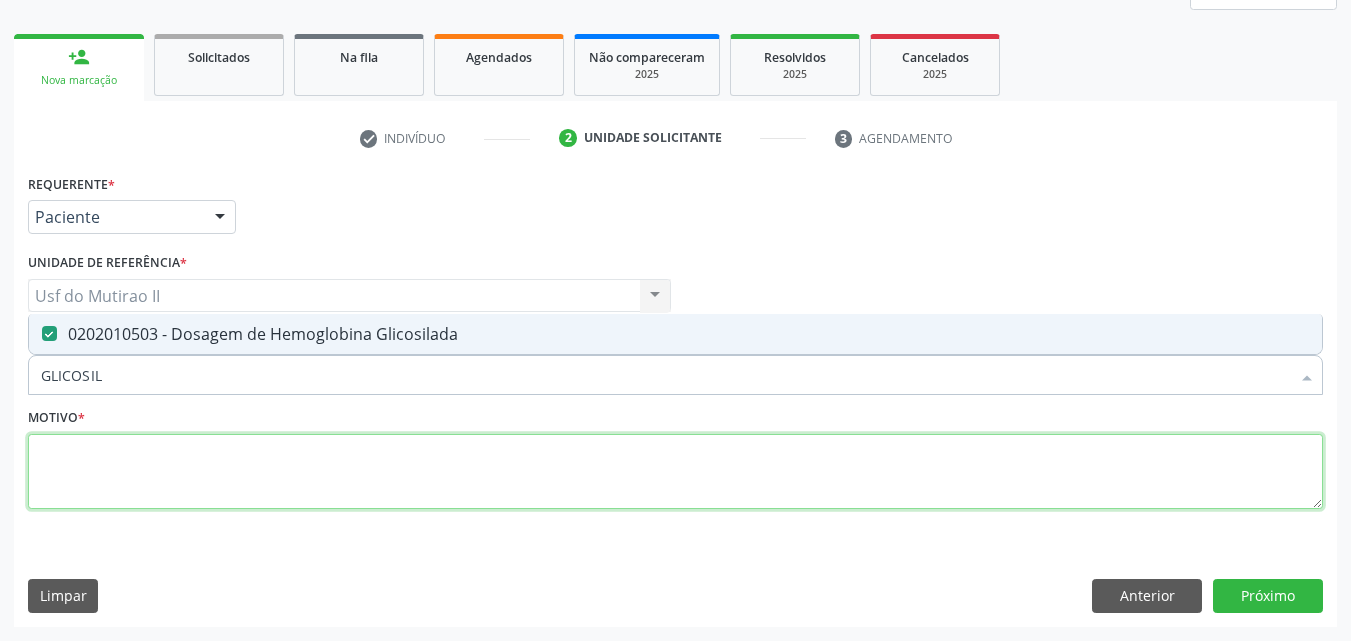 click at bounding box center (675, 472) 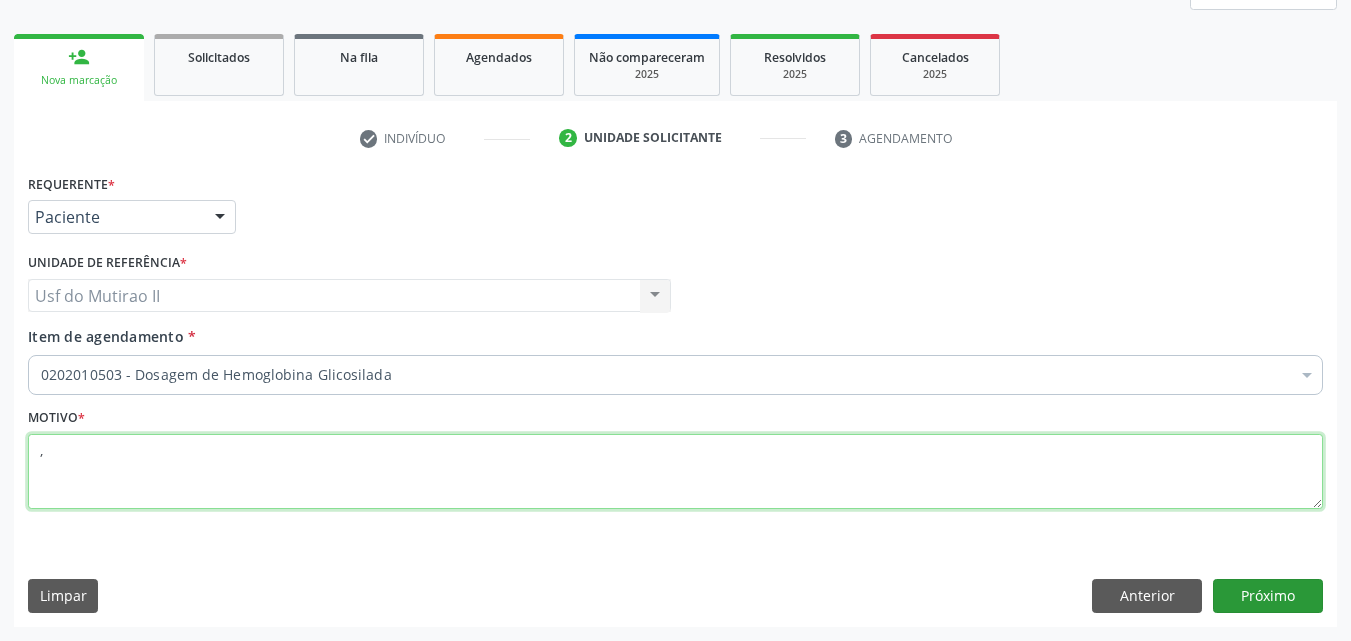 type on "," 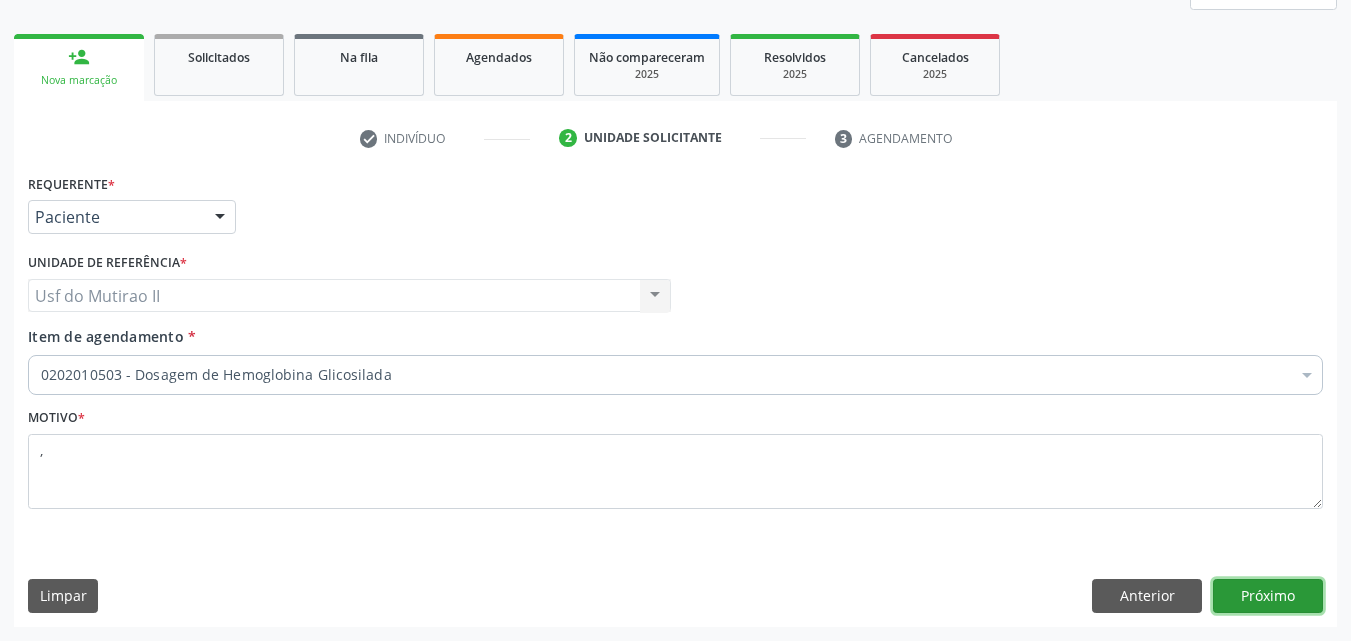 click on "Próximo" at bounding box center (1268, 596) 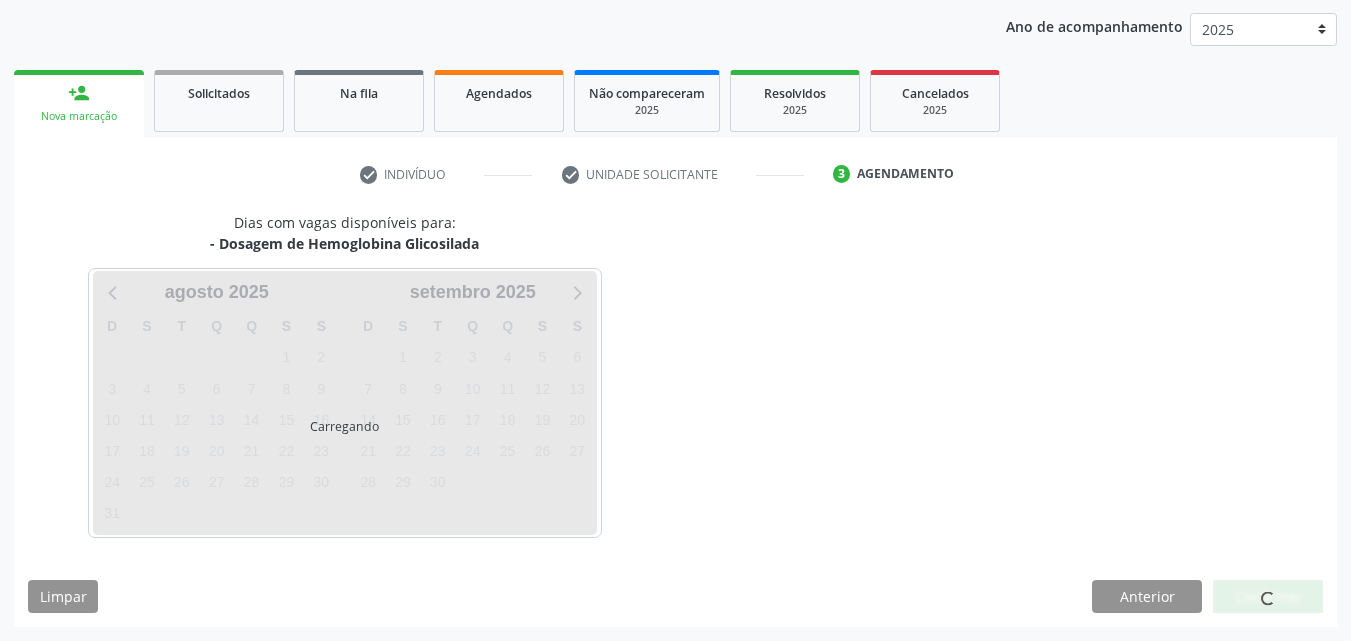 scroll, scrollTop: 229, scrollLeft: 0, axis: vertical 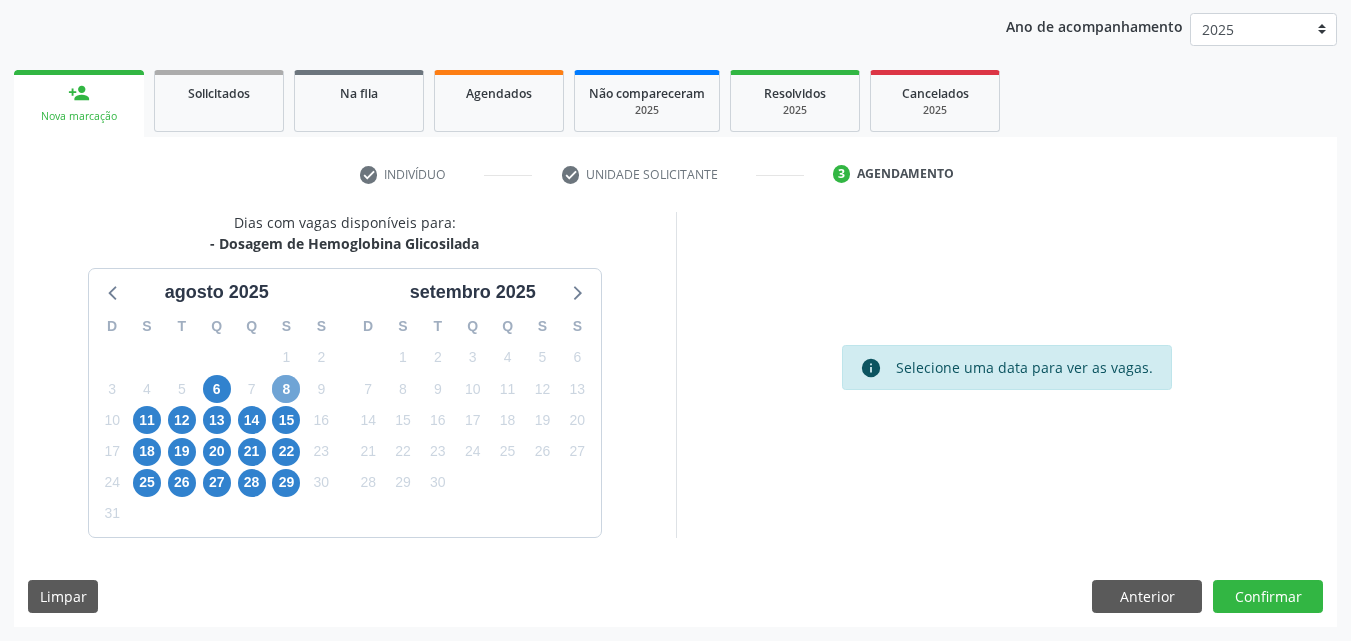 click on "8" at bounding box center [286, 389] 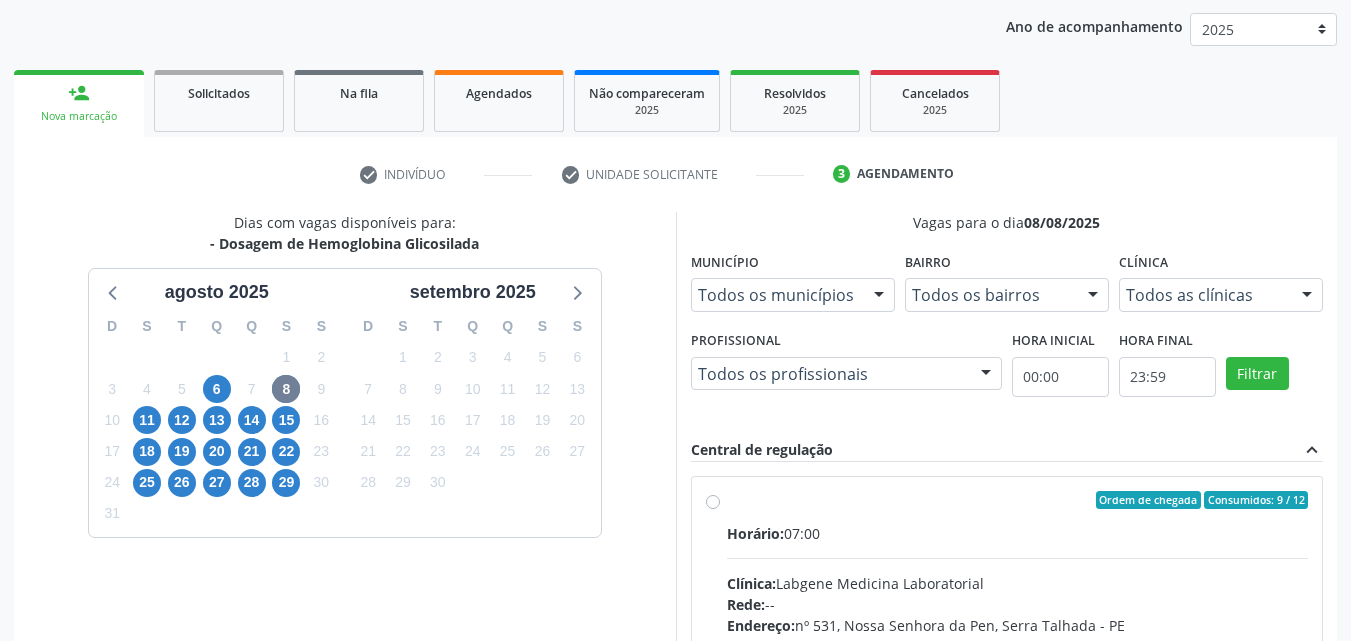 click on "Ordem de chegada
Consumidos: 9 / 12
Horário:   07:00
Clínica:  Labgene Medicina Laboratorial
Rede:
--
Endereço:   nº 531, Nossa Senhora da Pen, Serra Talhada - PE
Telefone:   --
Profissional:
--
Informações adicionais sobre o atendimento
Idade de atendimento:
Sem restrição
Gênero(s) atendido(s):
Sem restrição
Informações adicionais:
--" at bounding box center [1018, 644] 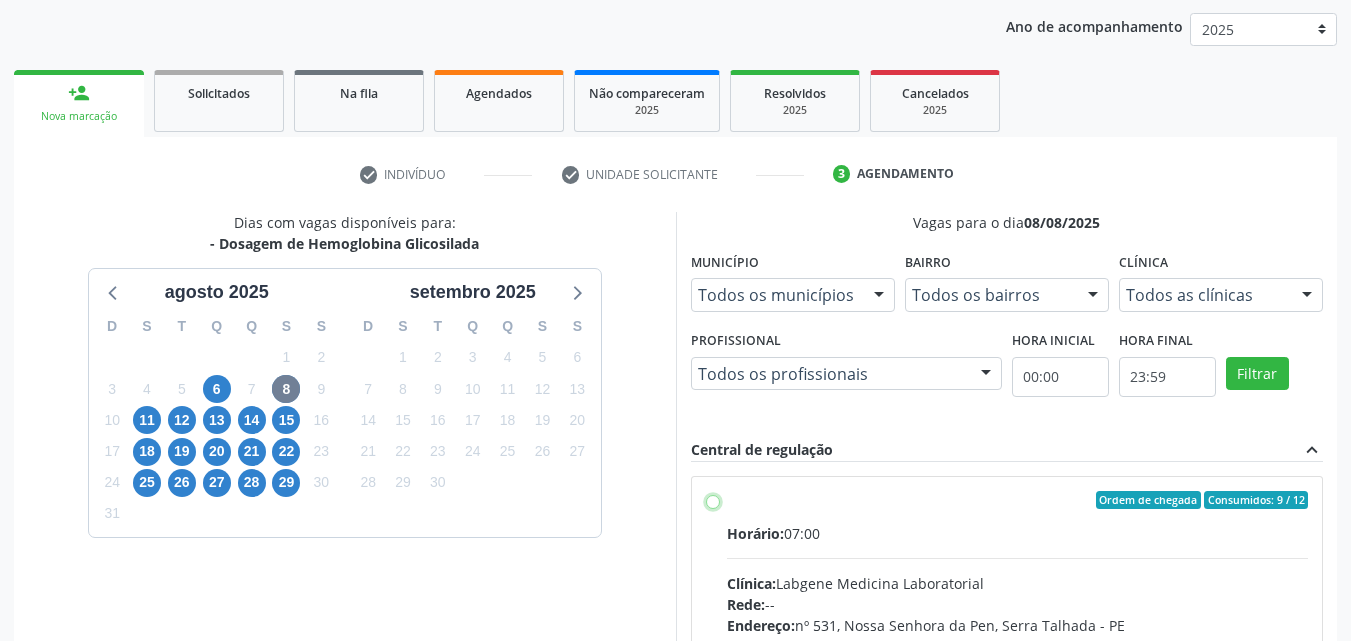 click on "Ordem de chegada
Consumidos: 9 / 12
Horário:   07:00
Clínica:  Labgene Medicina Laboratorial
Rede:
--
Endereço:   nº 531, Nossa Senhora da Pen, Serra Talhada - PE
Telefone:   --
Profissional:
--
Informações adicionais sobre o atendimento
Idade de atendimento:
Sem restrição
Gênero(s) atendido(s):
Sem restrição
Informações adicionais:
--" at bounding box center [713, 500] 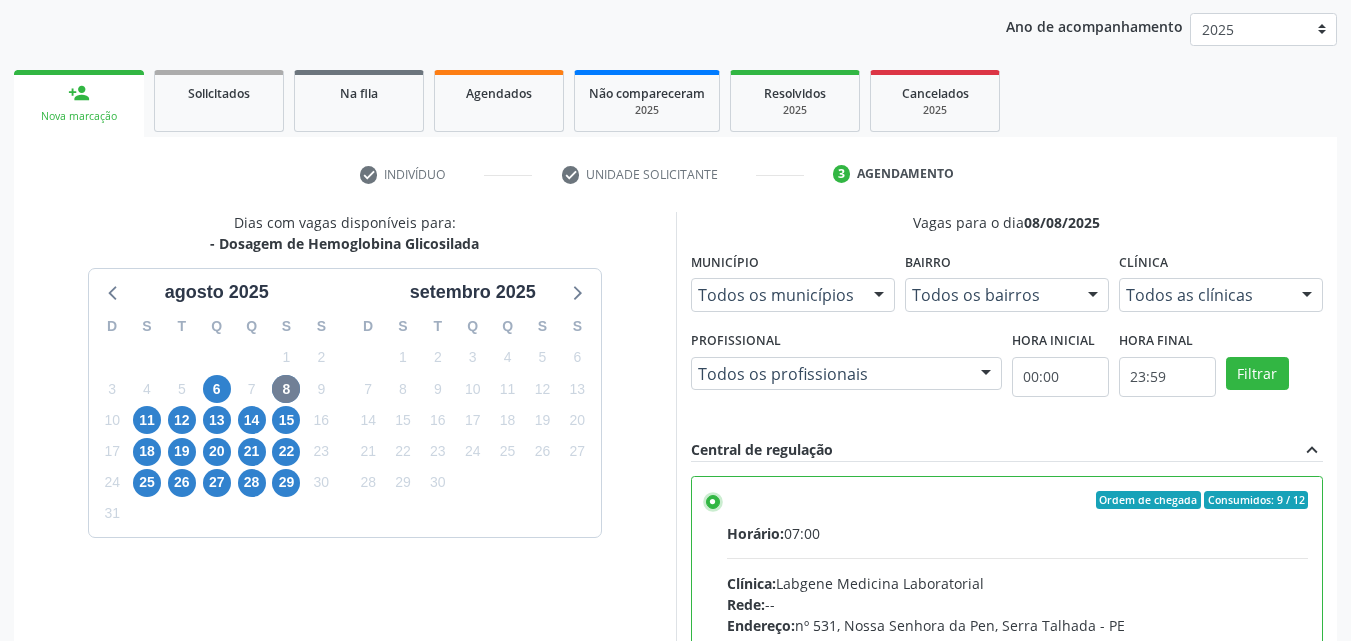 scroll, scrollTop: 554, scrollLeft: 0, axis: vertical 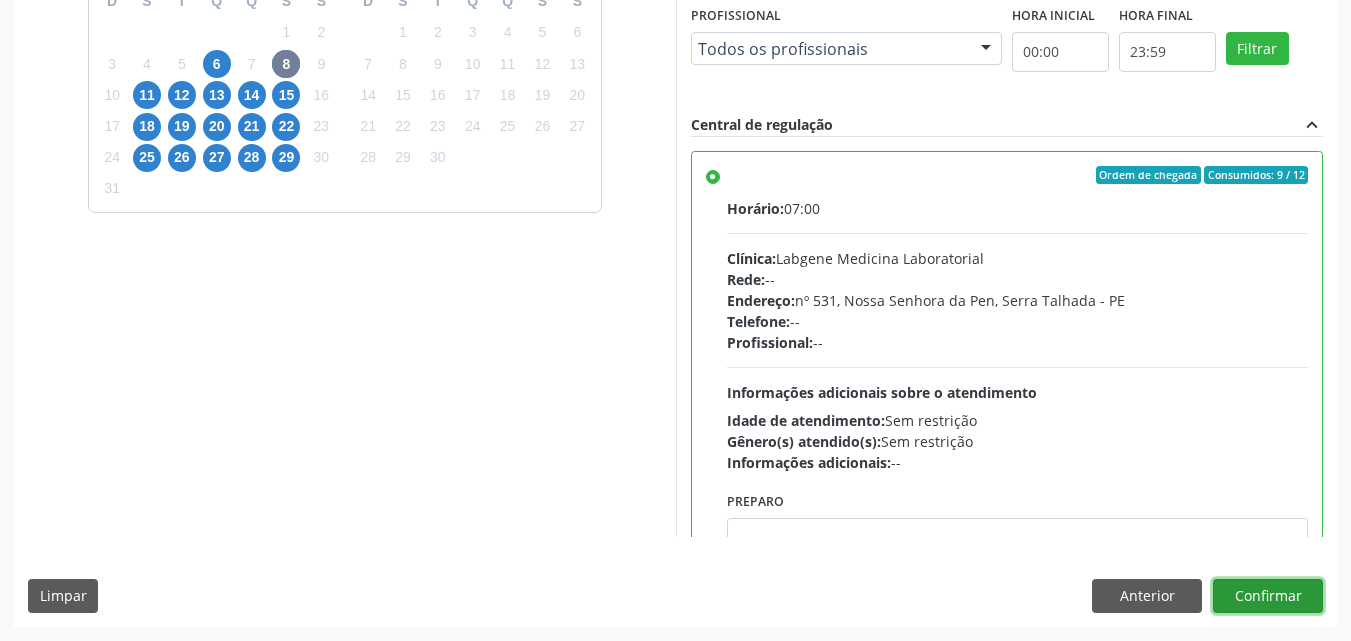 click on "Confirmar" at bounding box center [1268, 596] 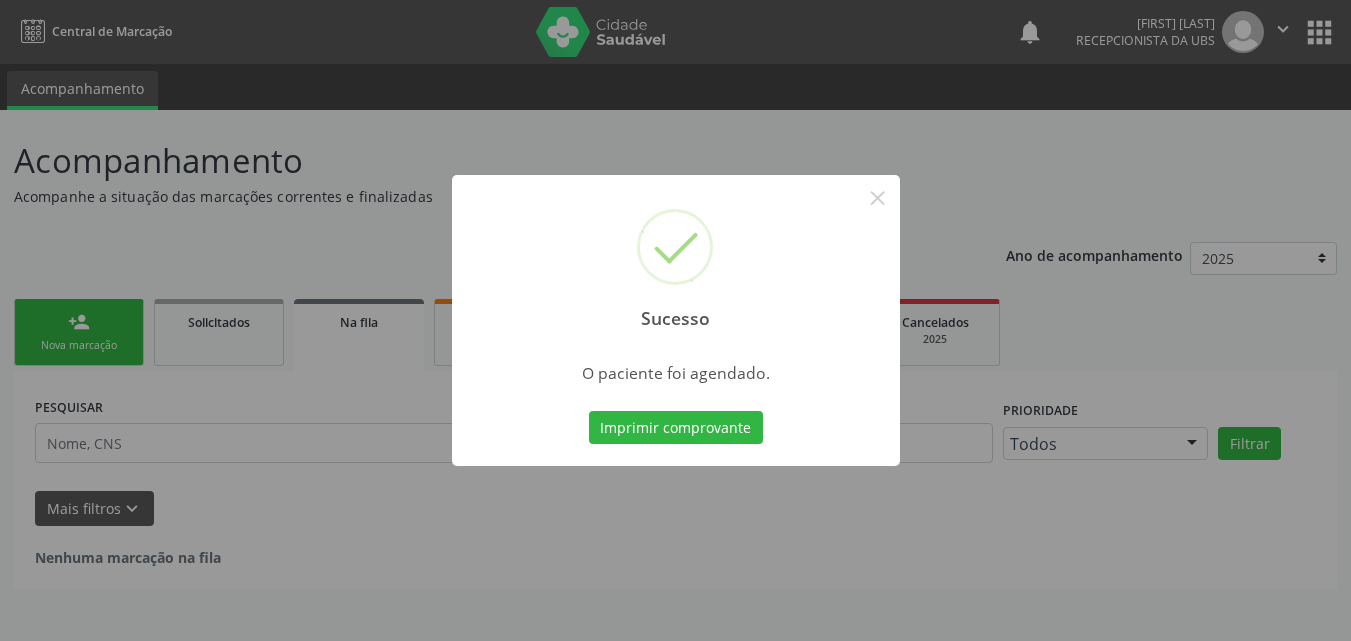 scroll, scrollTop: 0, scrollLeft: 0, axis: both 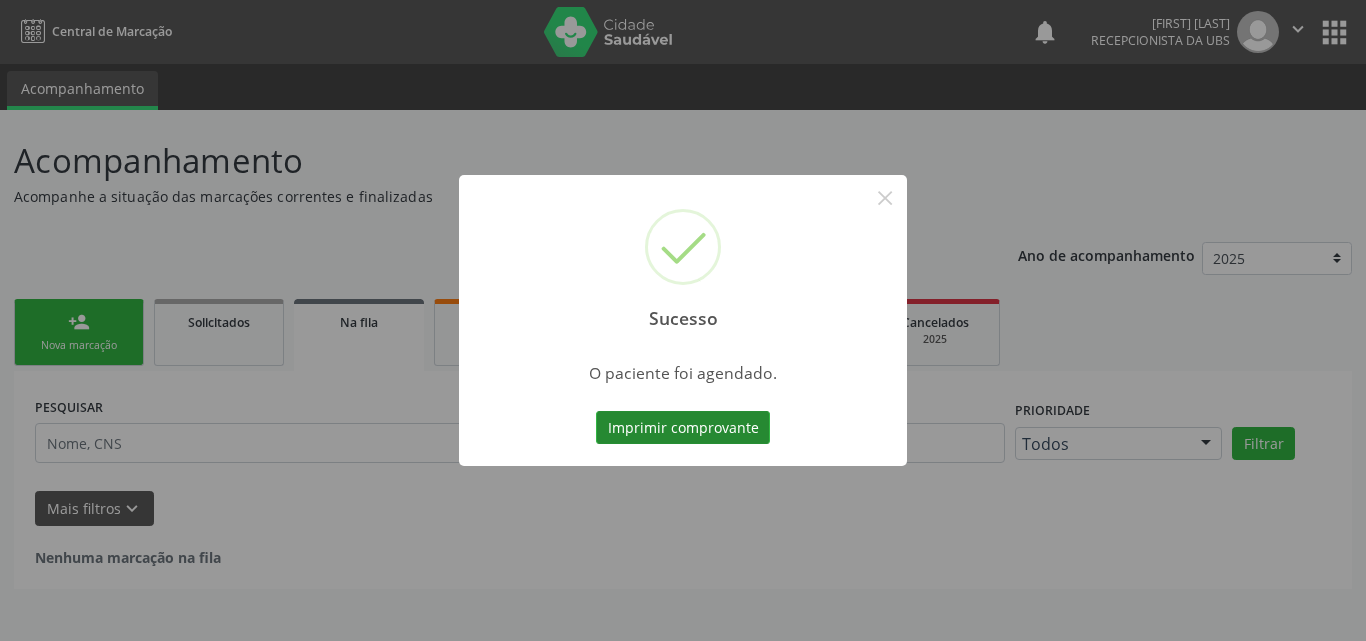 click on "Imprimir comprovante" at bounding box center (683, 428) 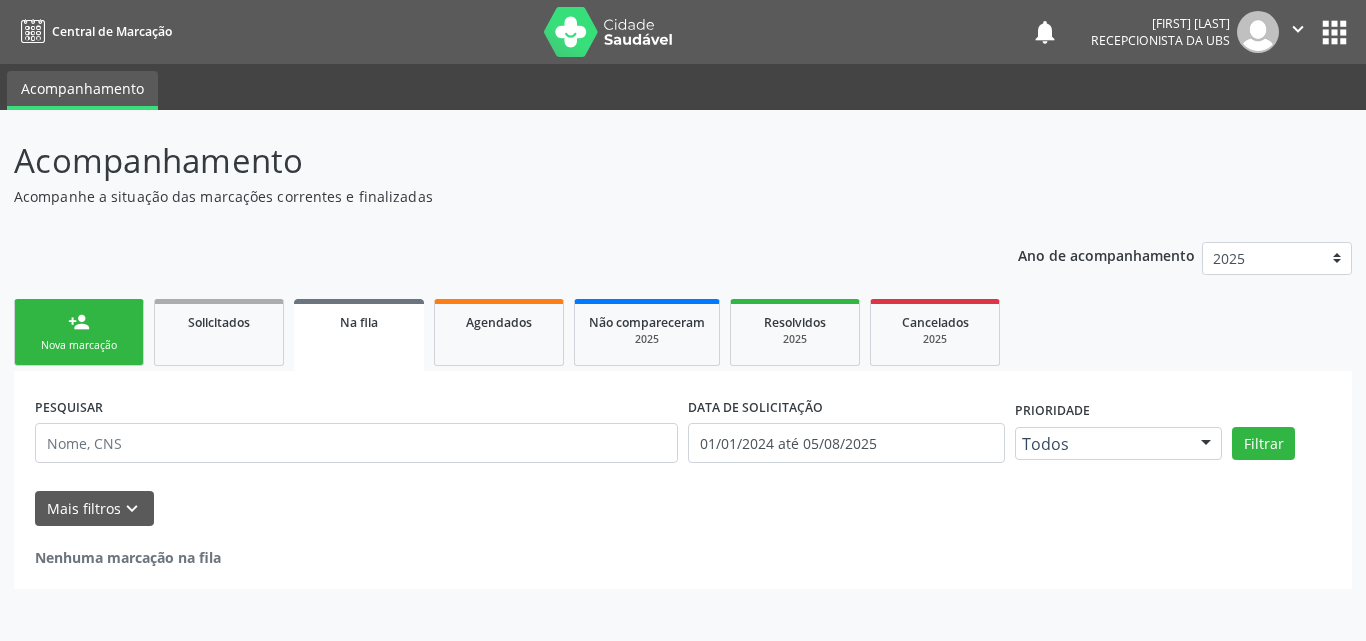 click on "Nova marcação" at bounding box center [79, 345] 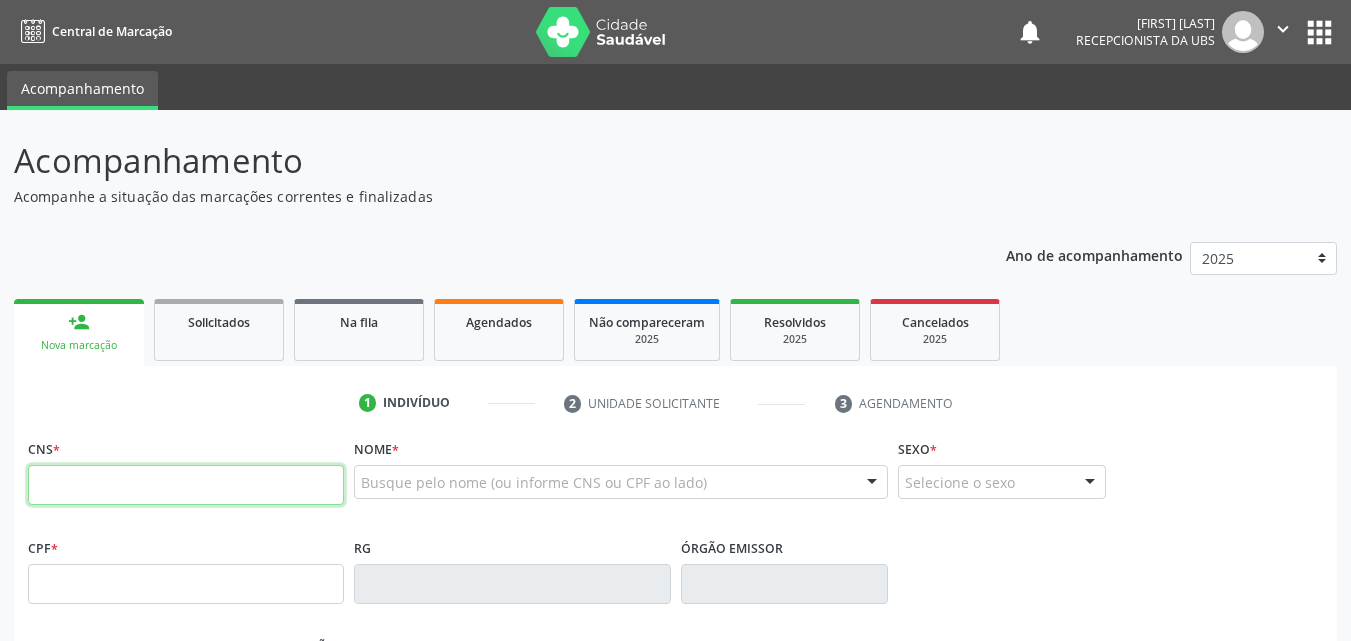 click at bounding box center [186, 485] 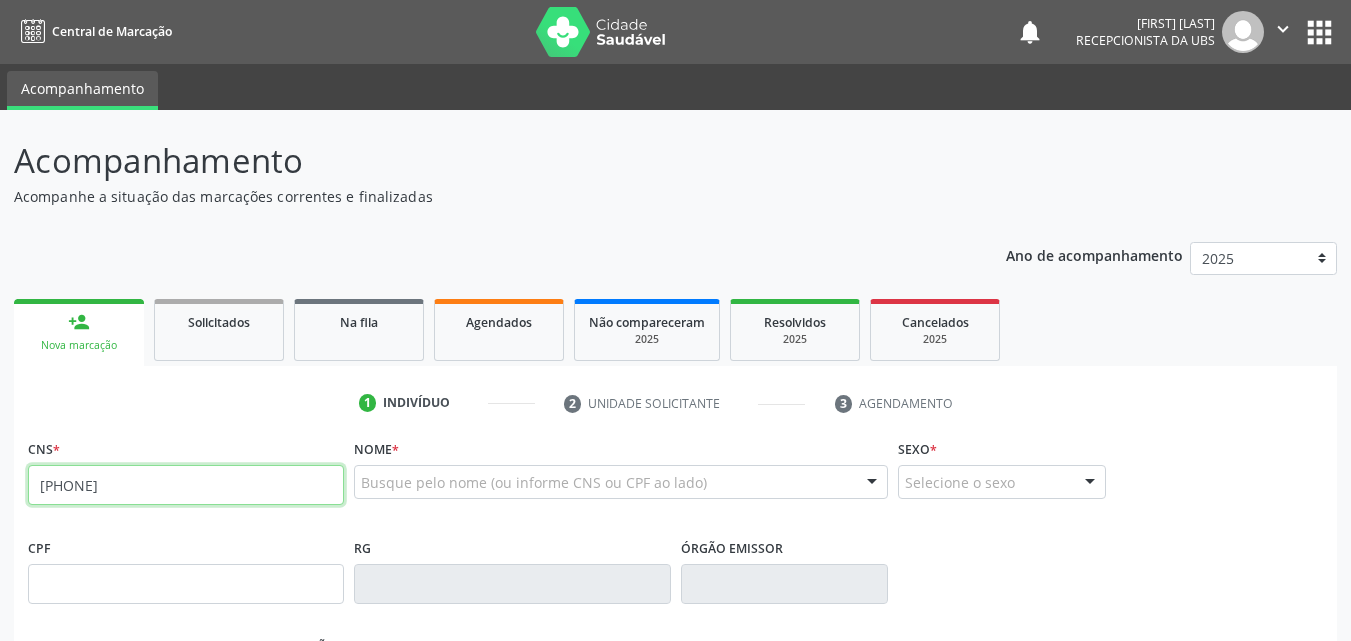 type on "[NUMBER]" 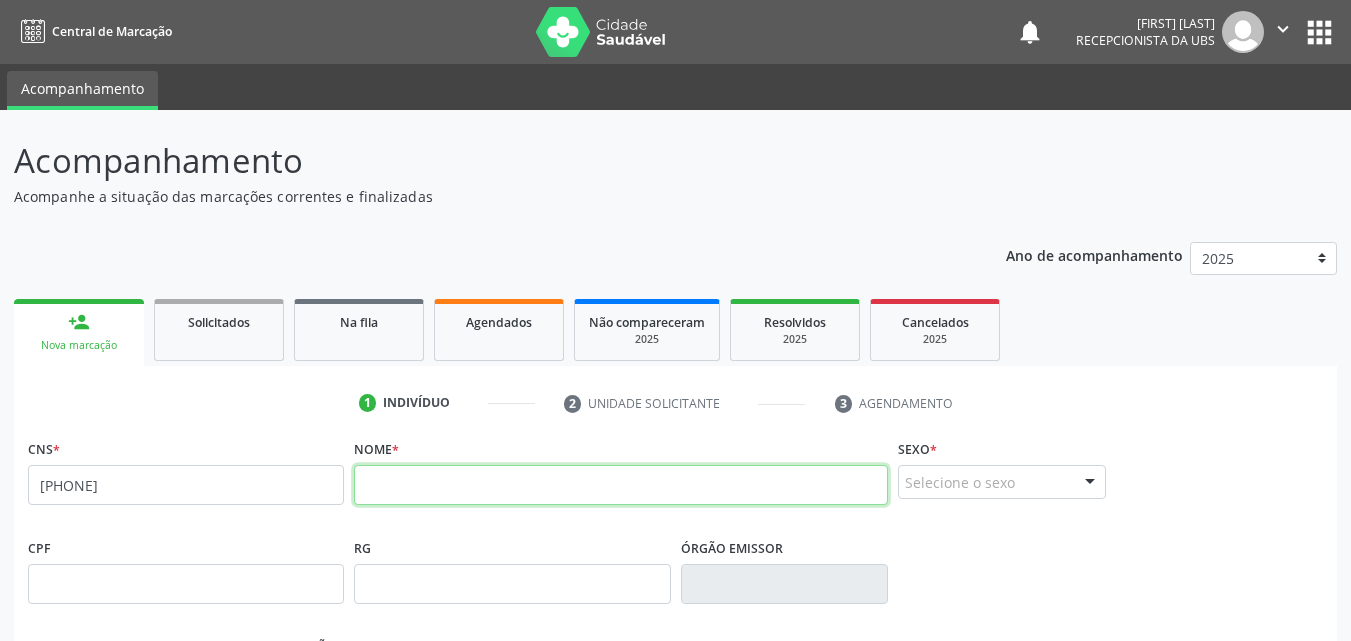 click at bounding box center (621, 485) 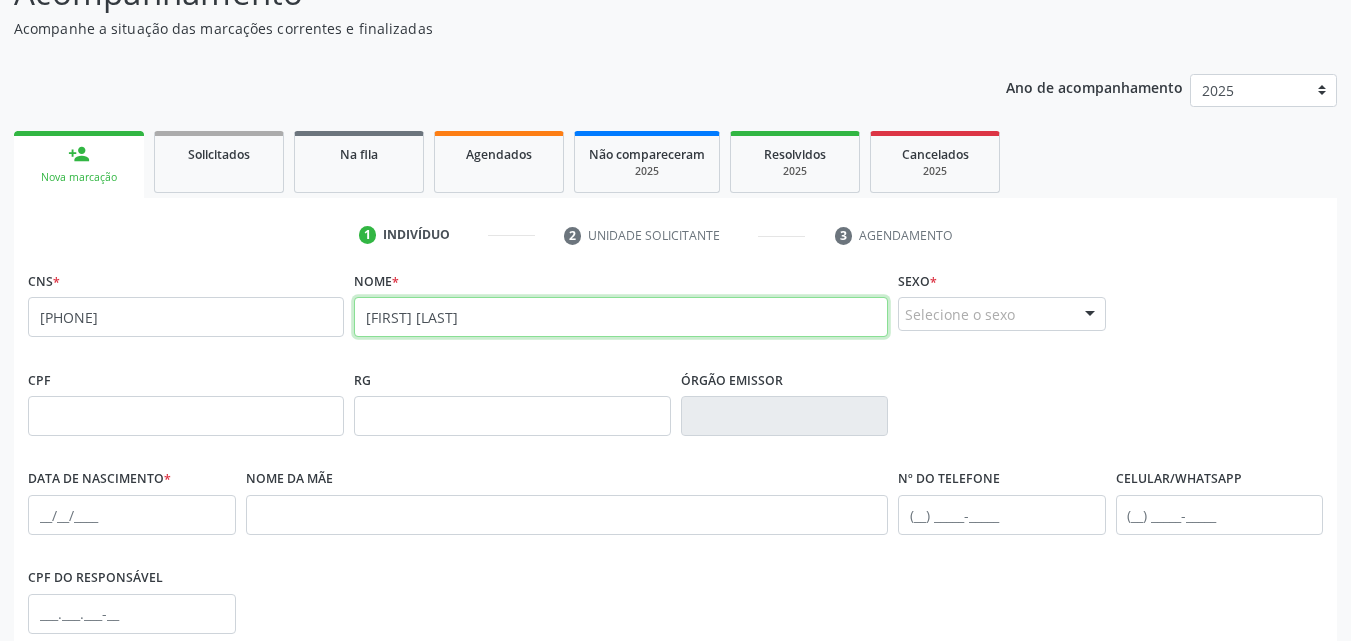 scroll, scrollTop: 200, scrollLeft: 0, axis: vertical 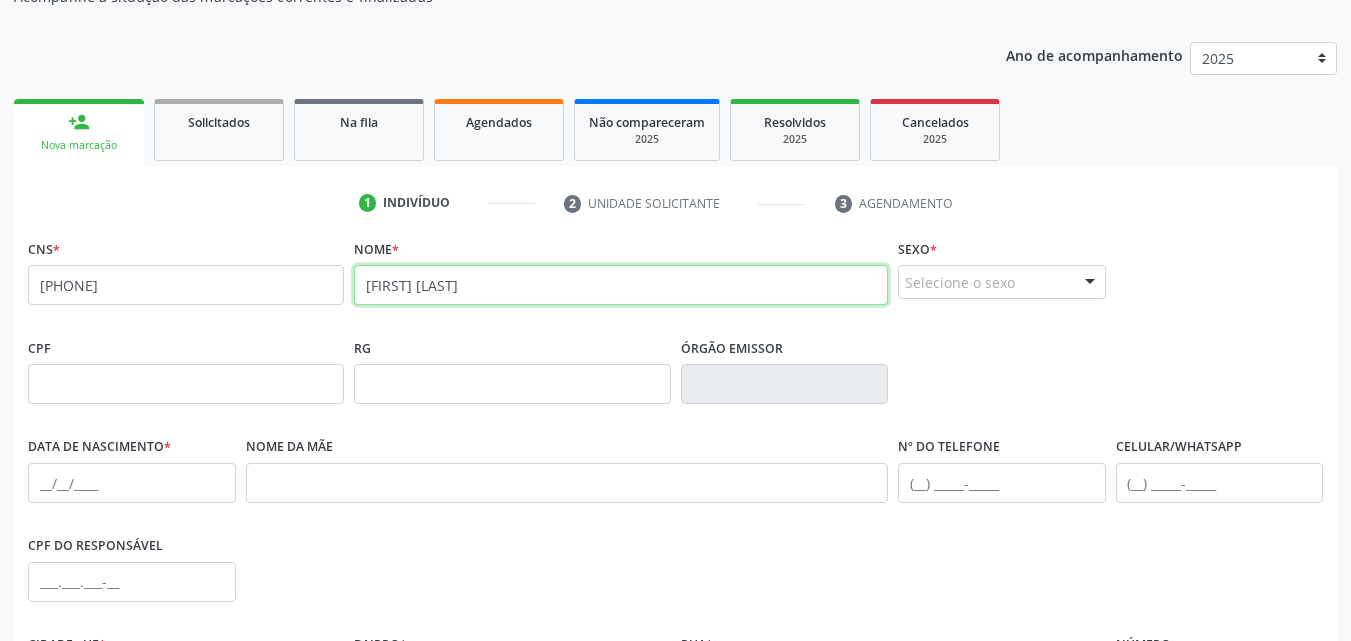 type on "[FIRST] [LAST] [LAST]" 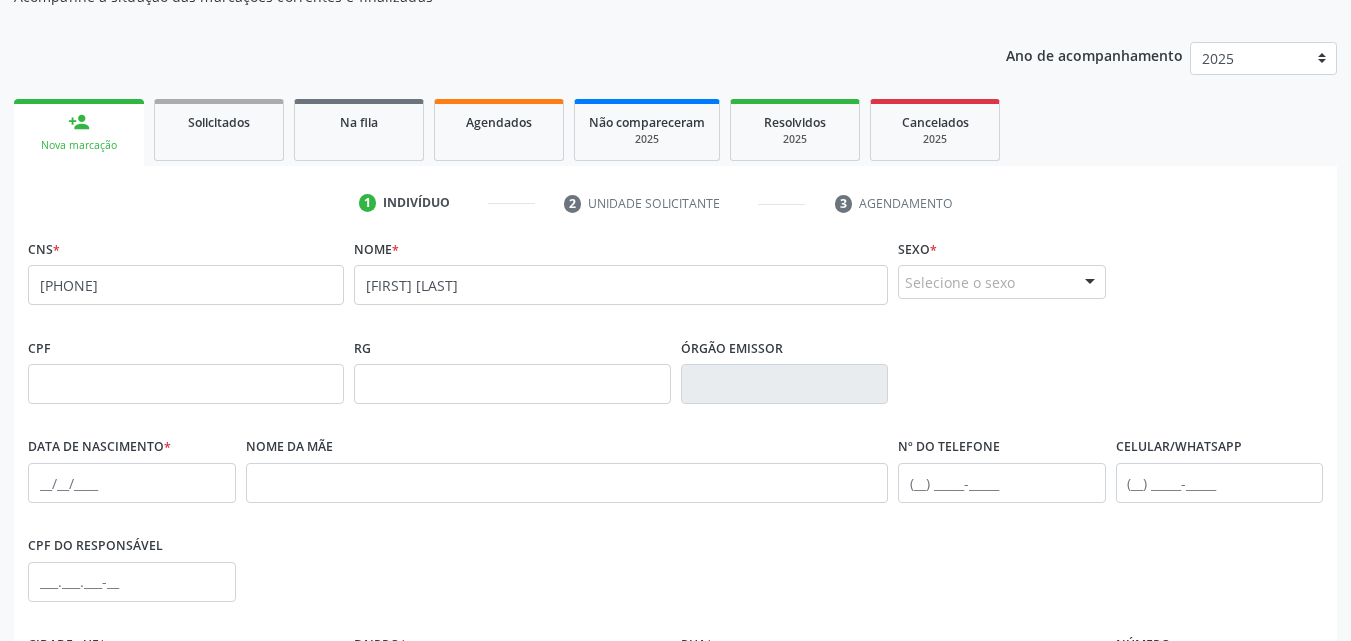 drag, startPoint x: 1069, startPoint y: 276, endPoint x: 1001, endPoint y: 327, distance: 85 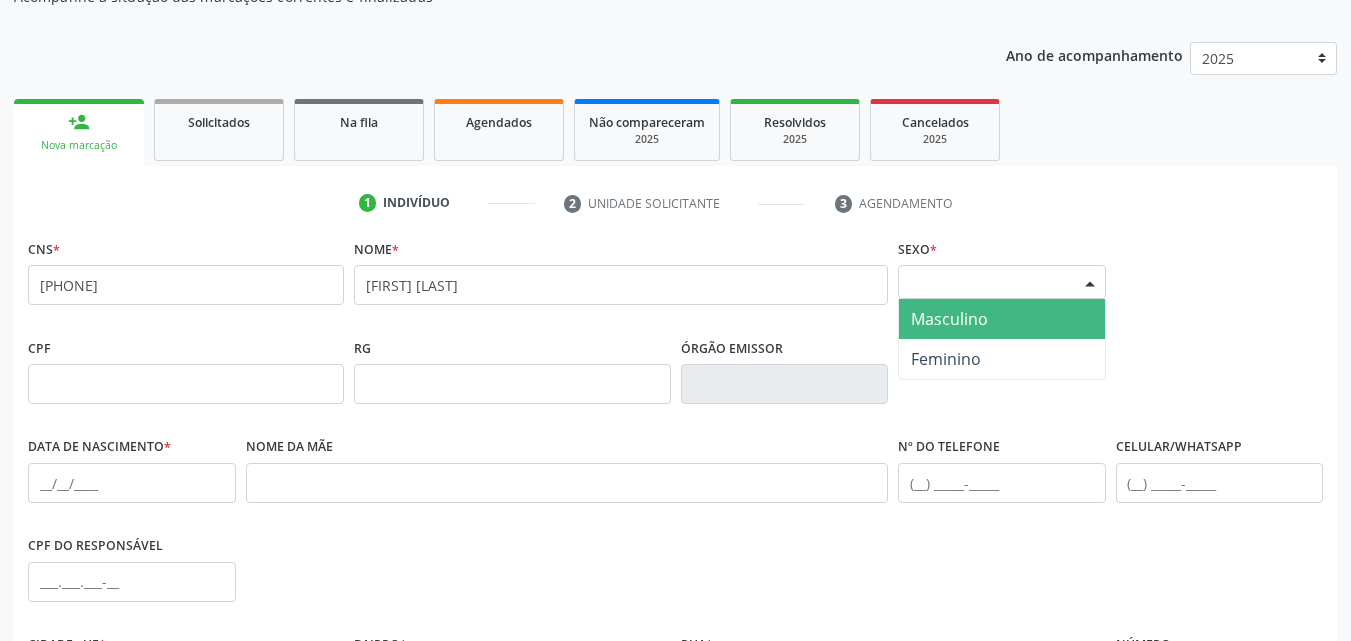 click on "Masculino" at bounding box center [949, 319] 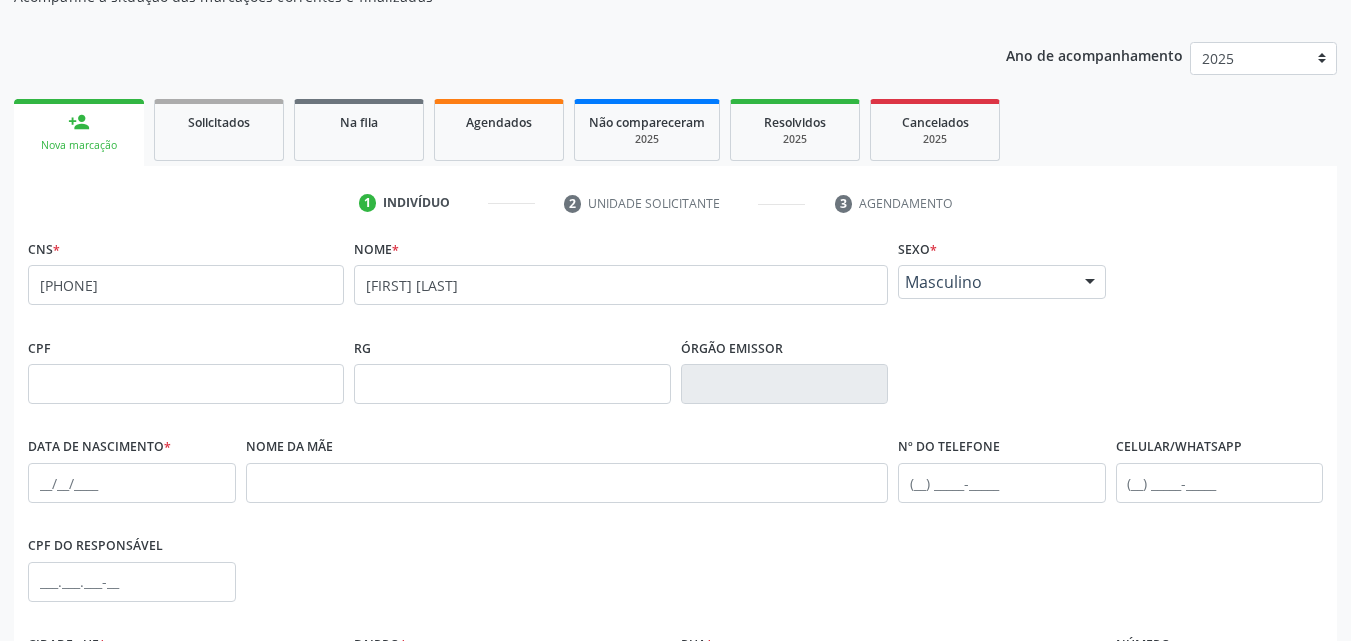 scroll, scrollTop: 300, scrollLeft: 0, axis: vertical 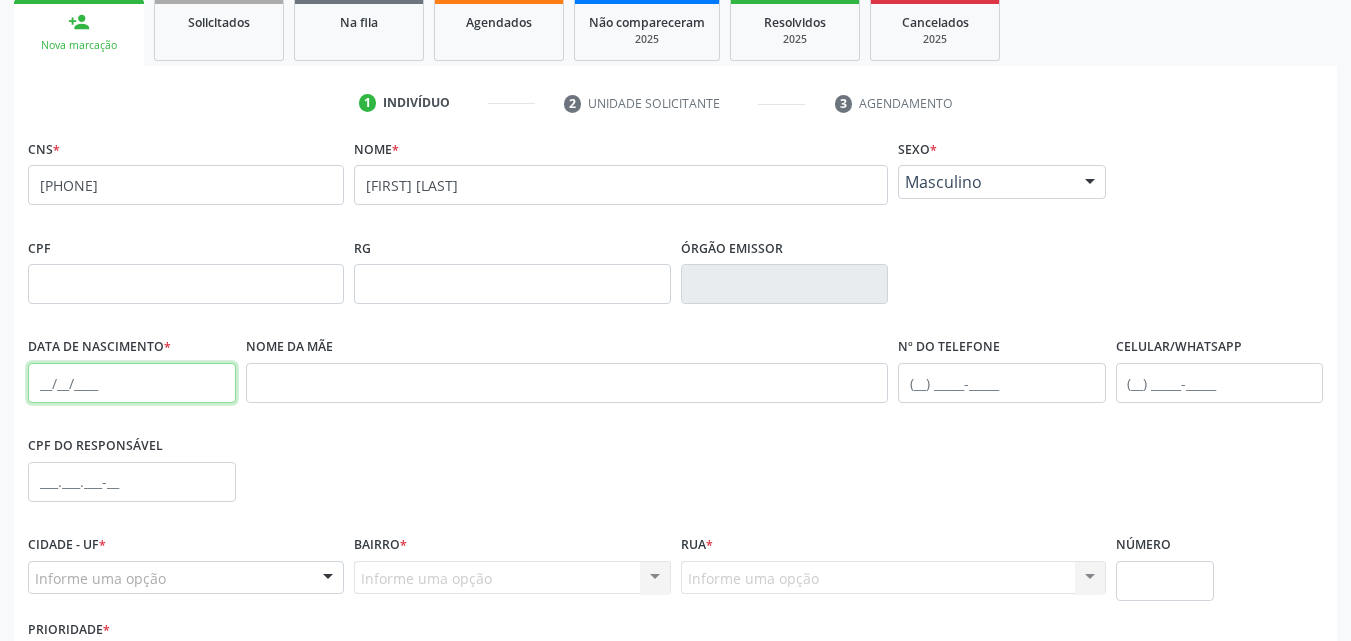 click at bounding box center (132, 383) 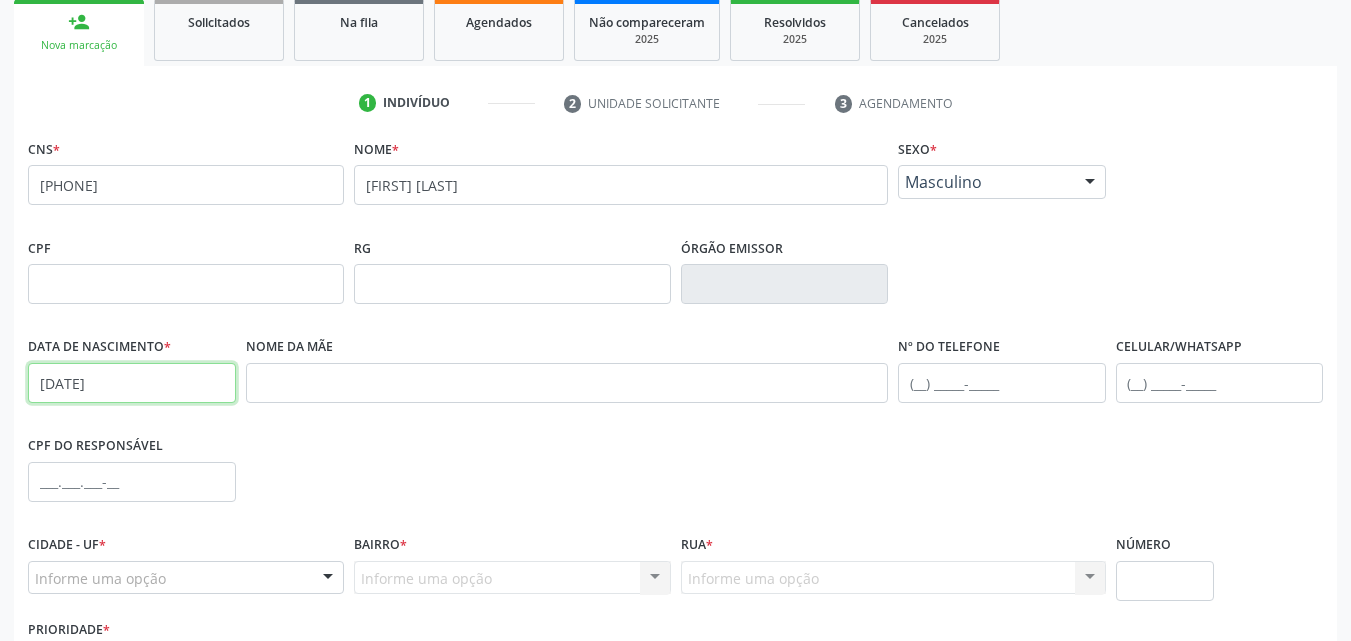 type on "[DD]/[MM]/[YYYY]" 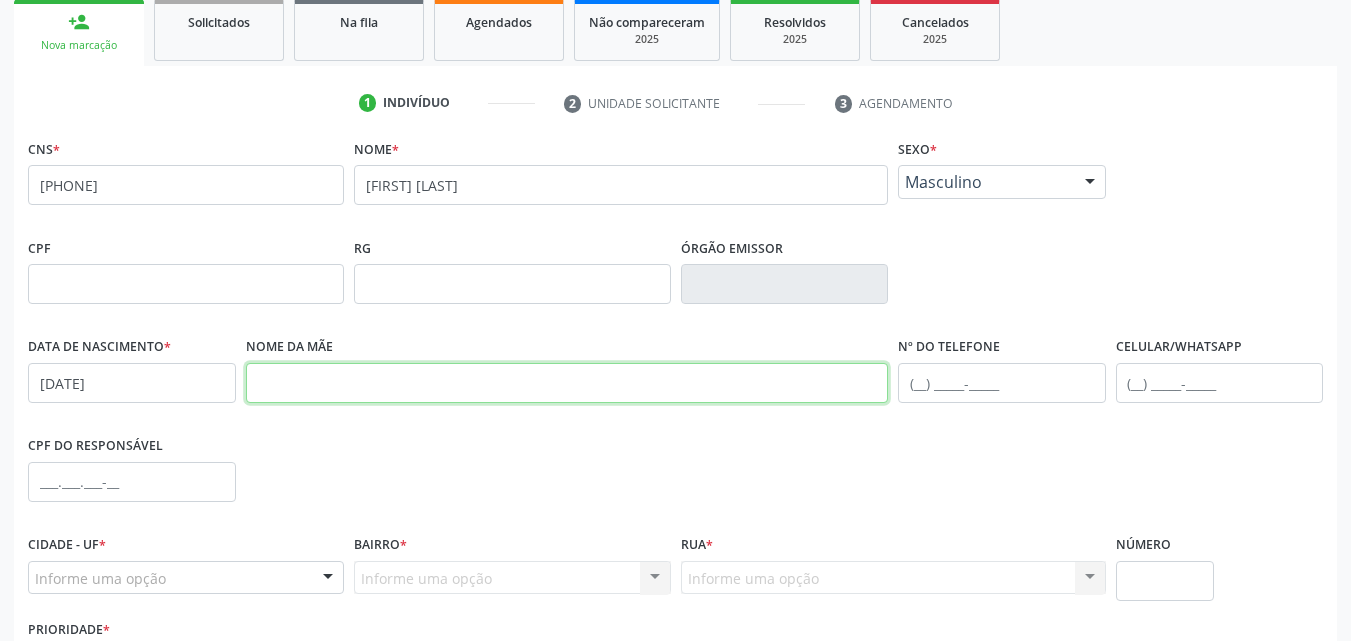 click at bounding box center [567, 383] 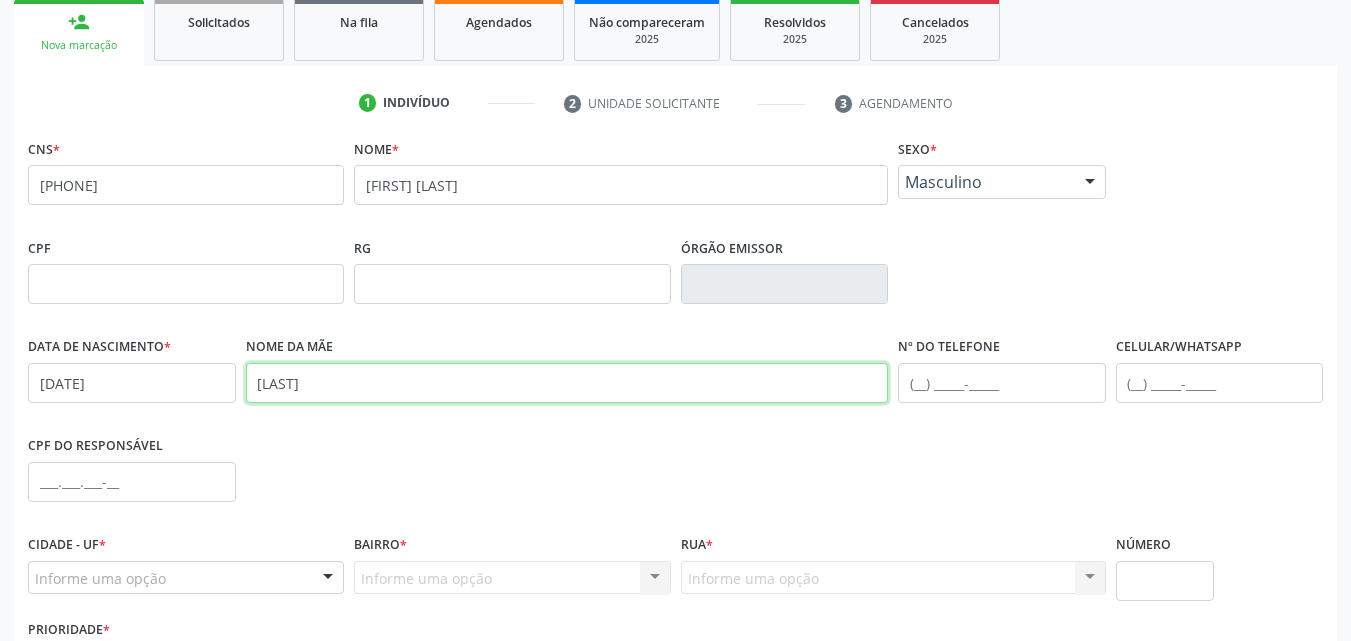 type on "[TITLE] [LAST] [LAST]" 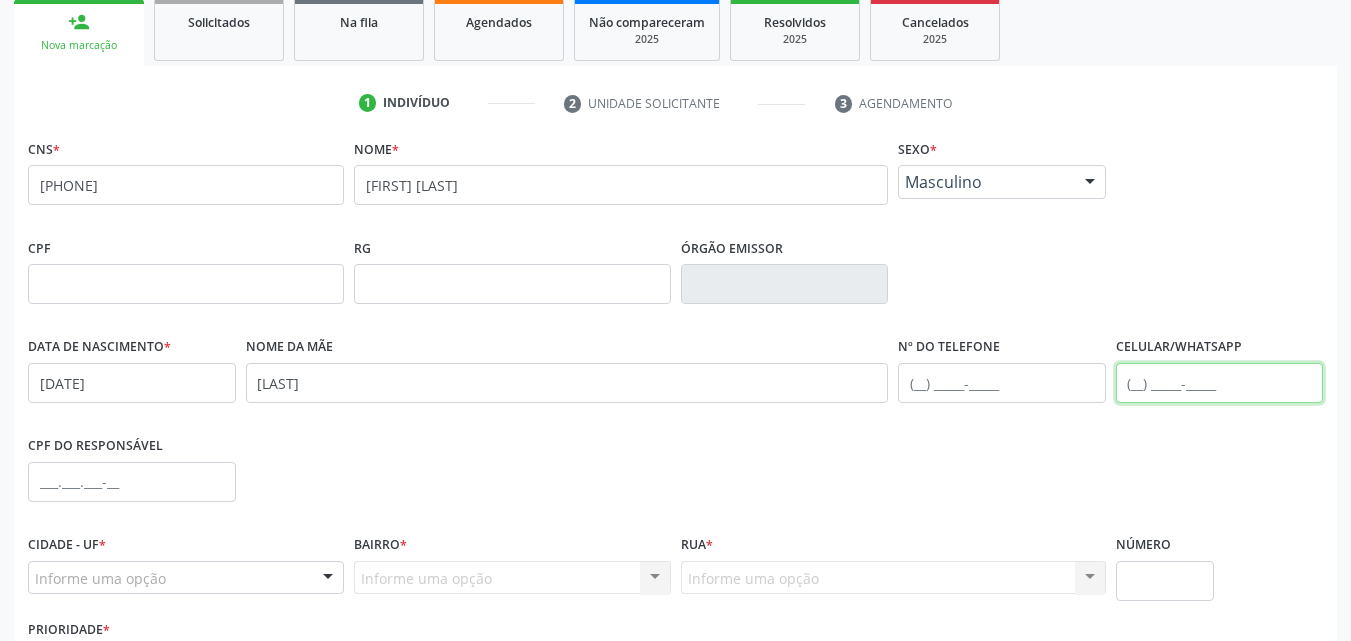 click at bounding box center (1220, 383) 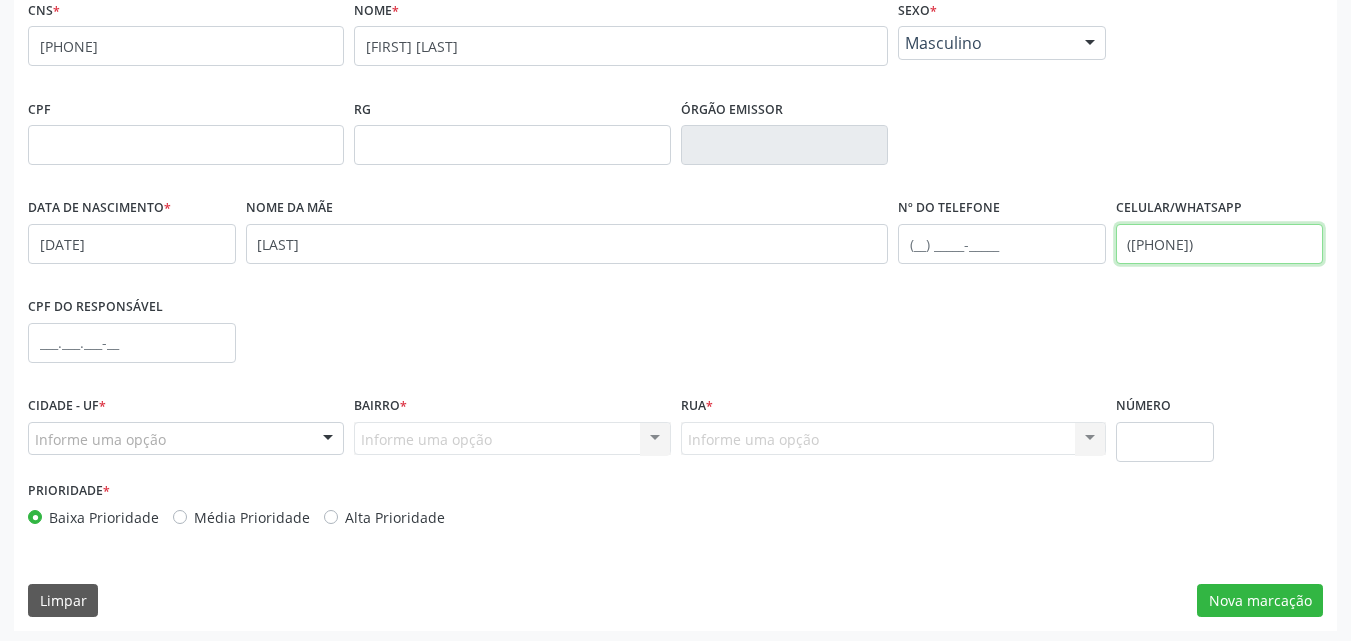 scroll, scrollTop: 443, scrollLeft: 0, axis: vertical 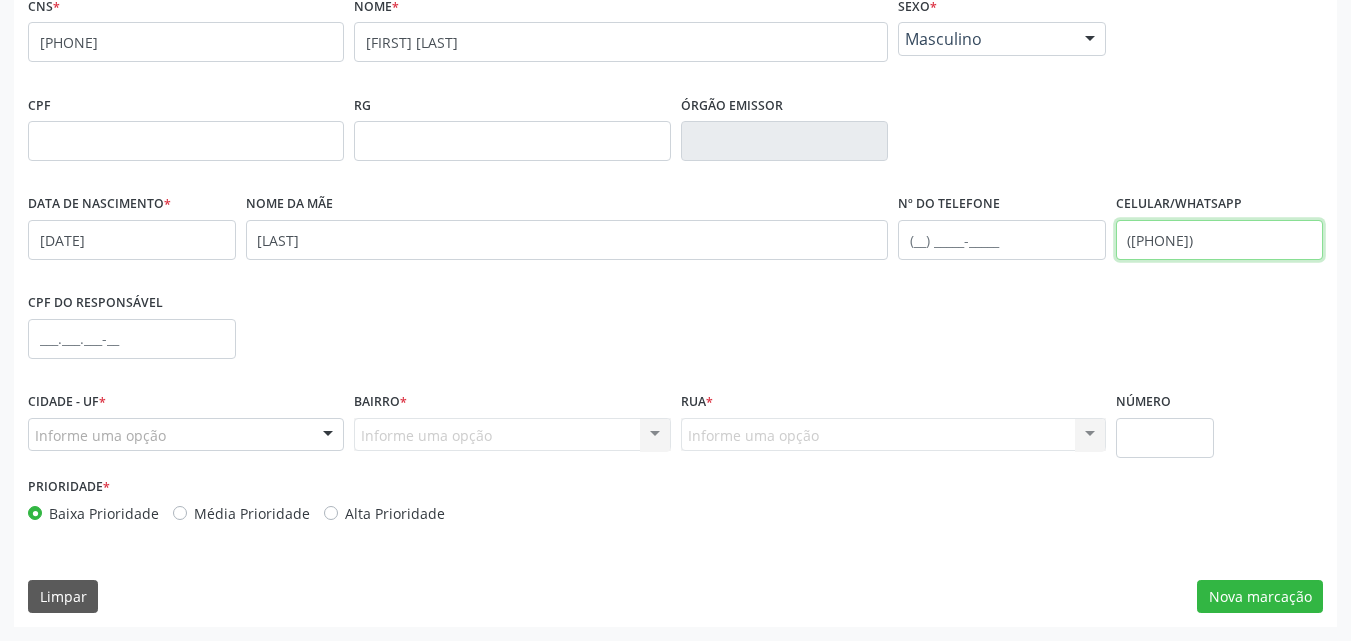 type on "([PHONE])" 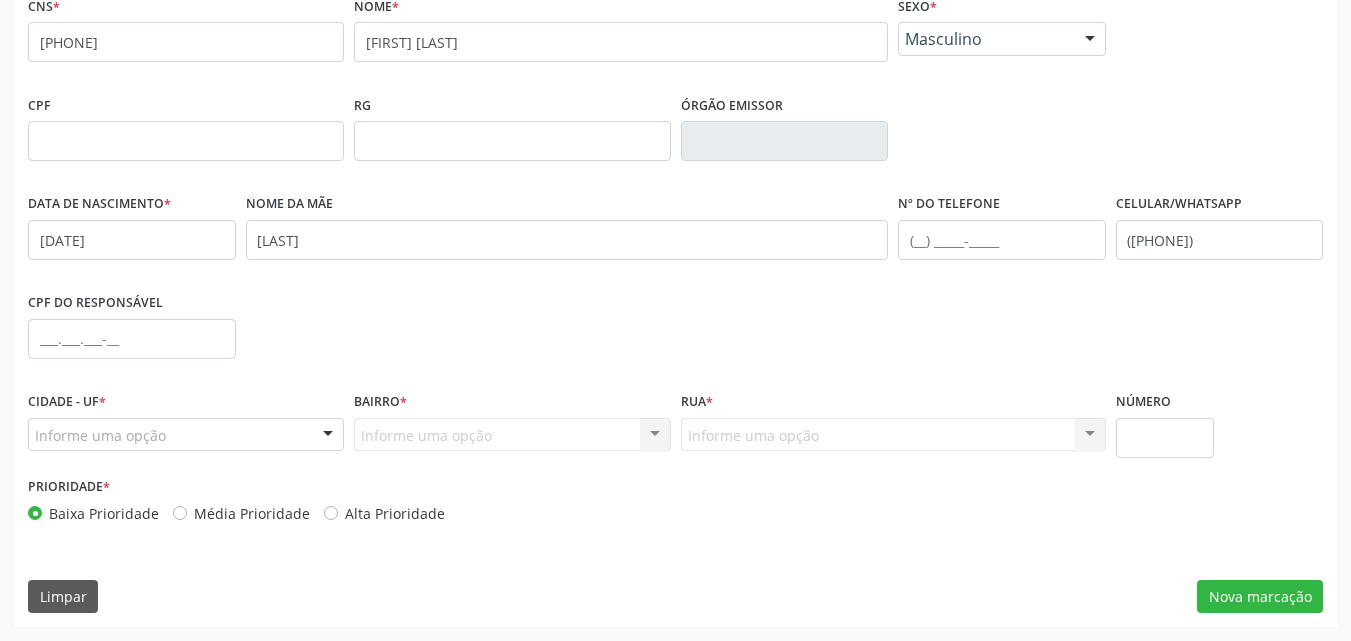 click on "Informe uma opção" at bounding box center [186, 435] 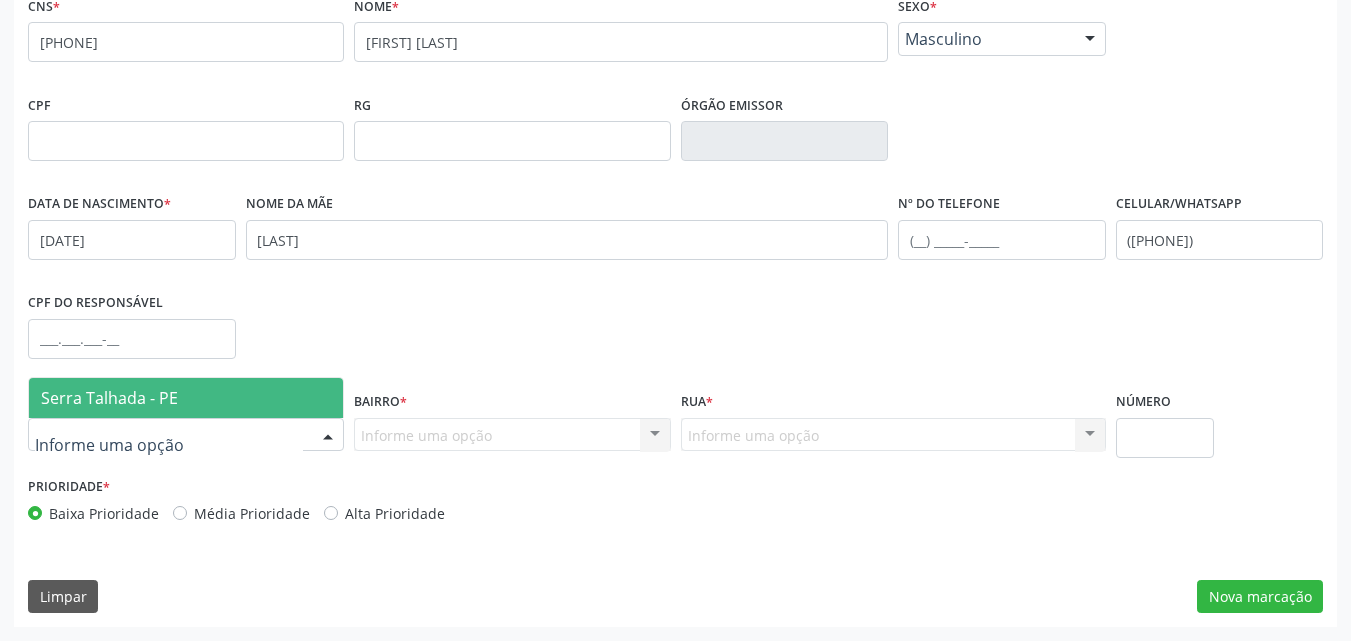 click on "Serra Talhada - PE" at bounding box center (109, 398) 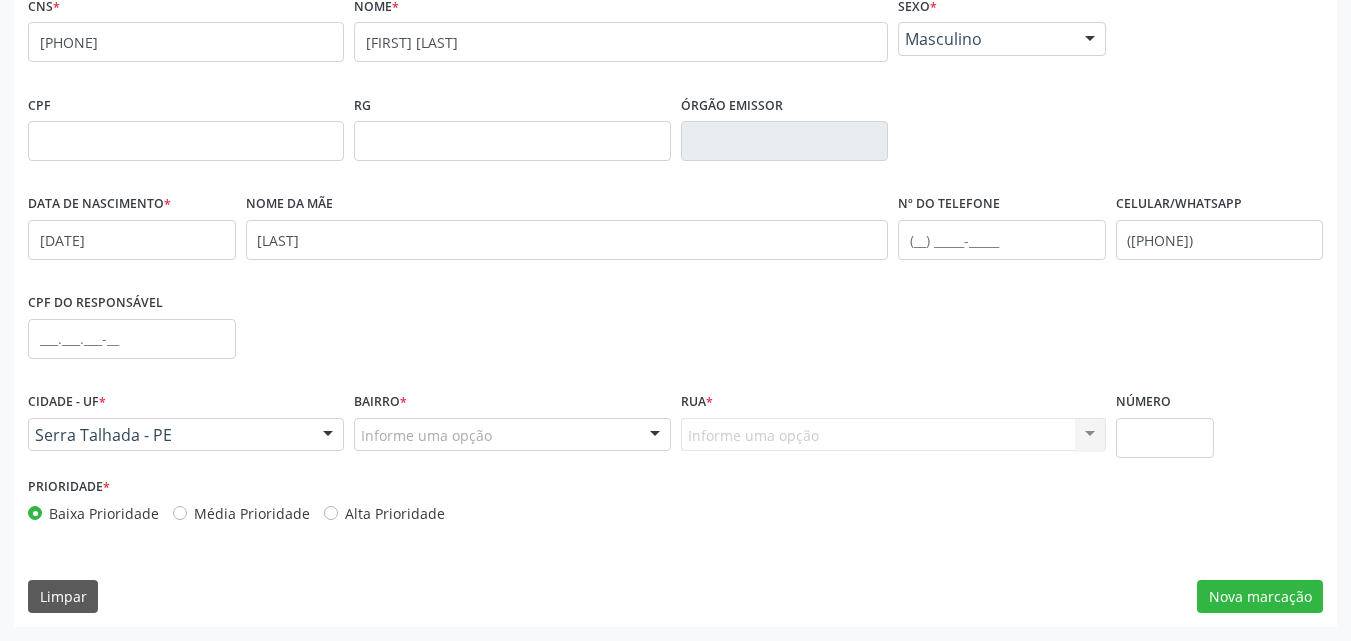 click at bounding box center (655, 436) 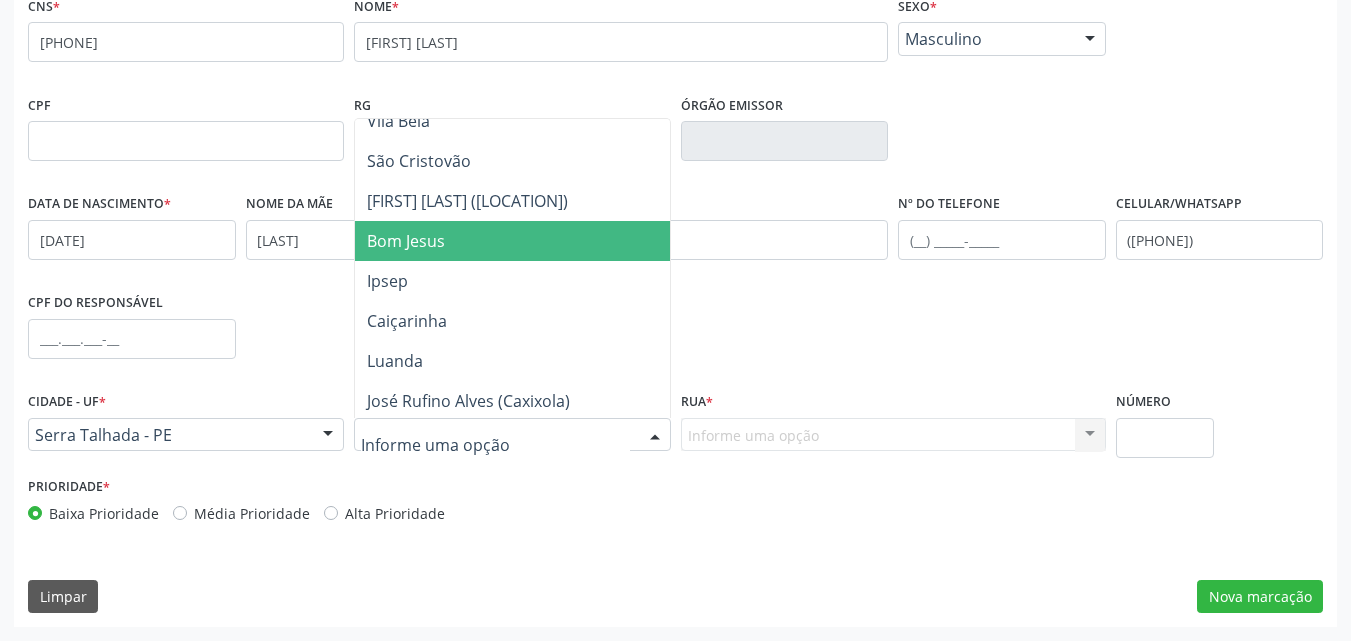 scroll, scrollTop: 500, scrollLeft: 0, axis: vertical 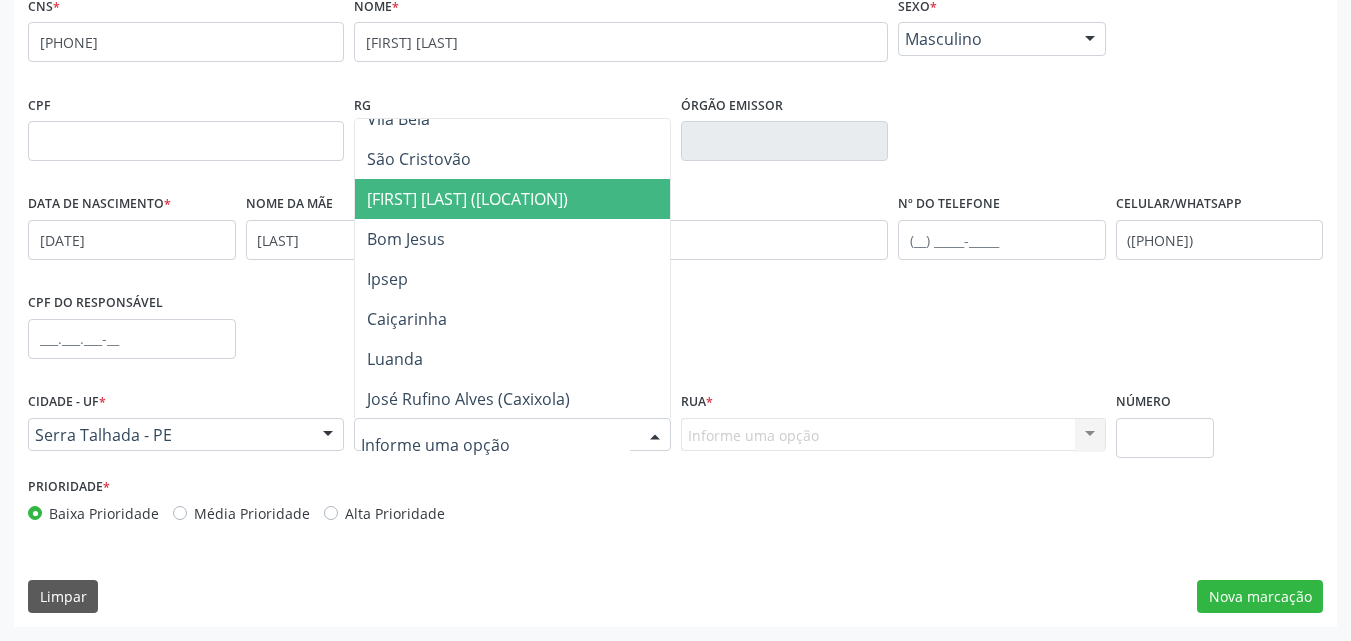 click on "[FIRST] [LAST] ([ALIAS])" at bounding box center [467, 199] 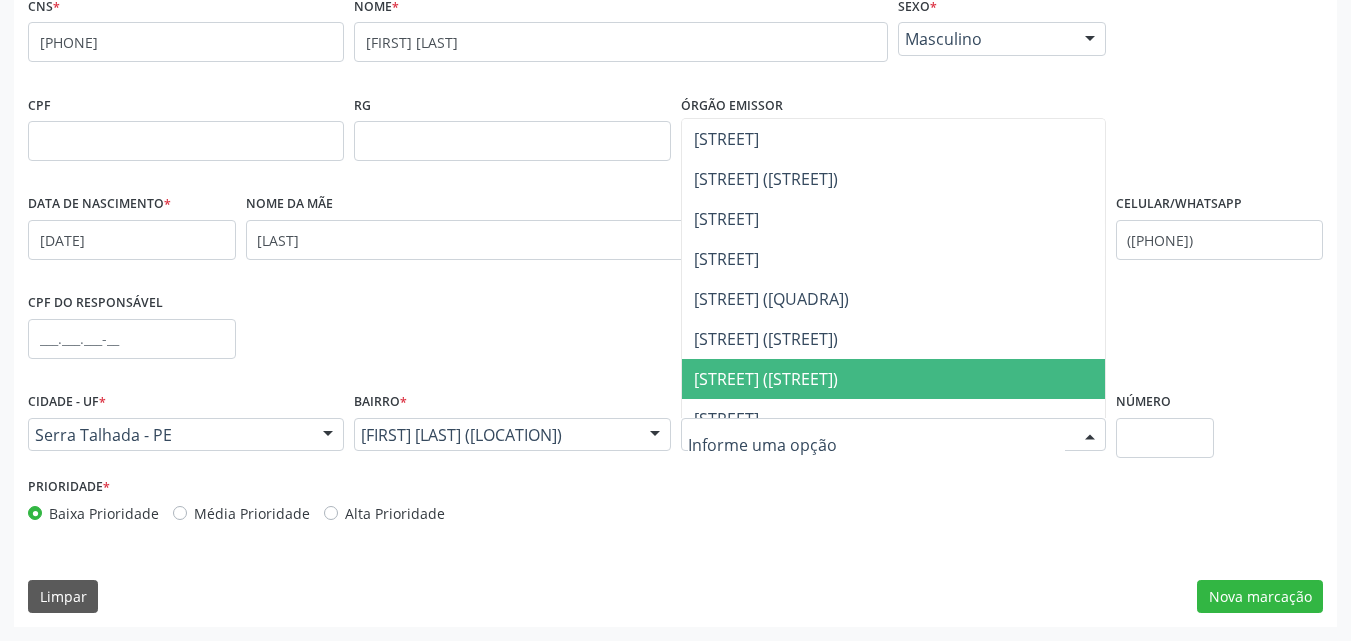 click on "[STREET] ([STREET])" at bounding box center (766, 379) 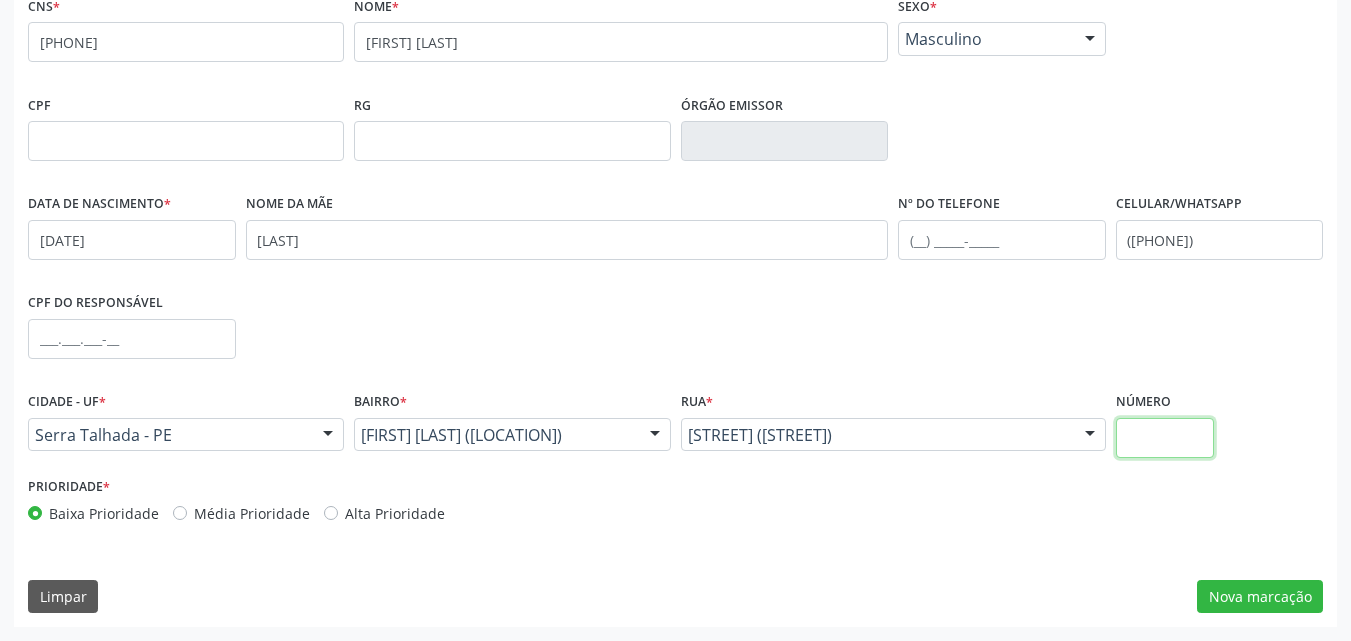 click at bounding box center [1165, 438] 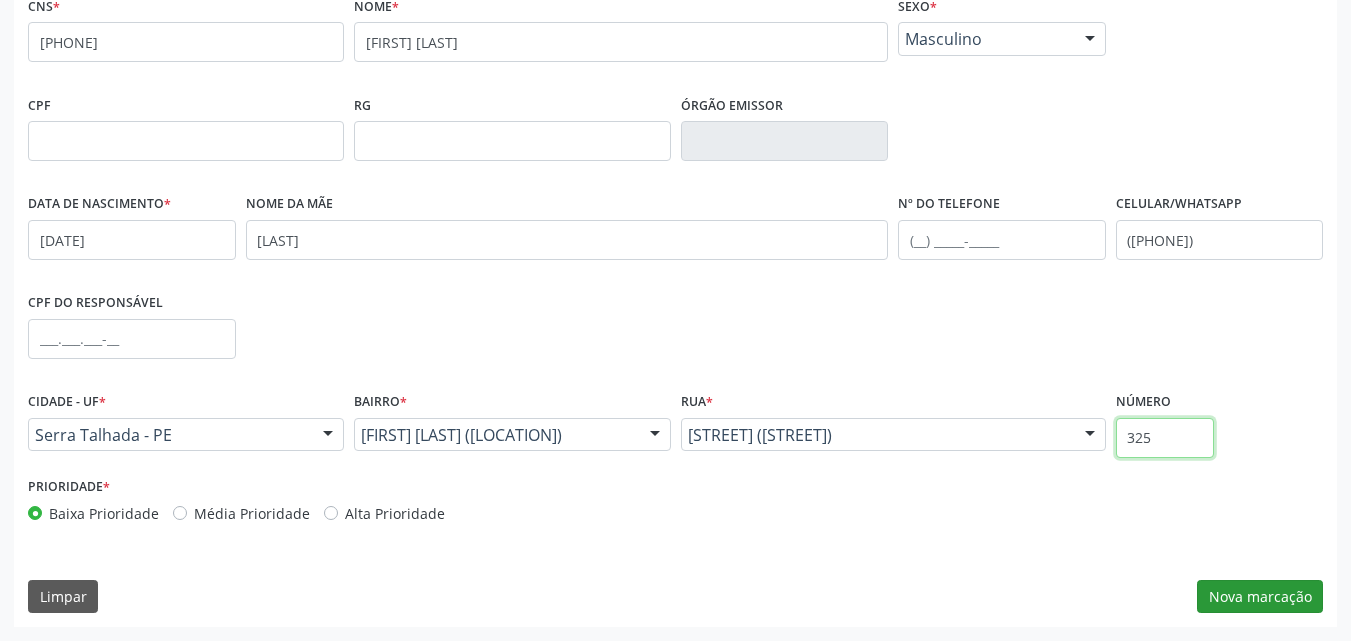 type on "325" 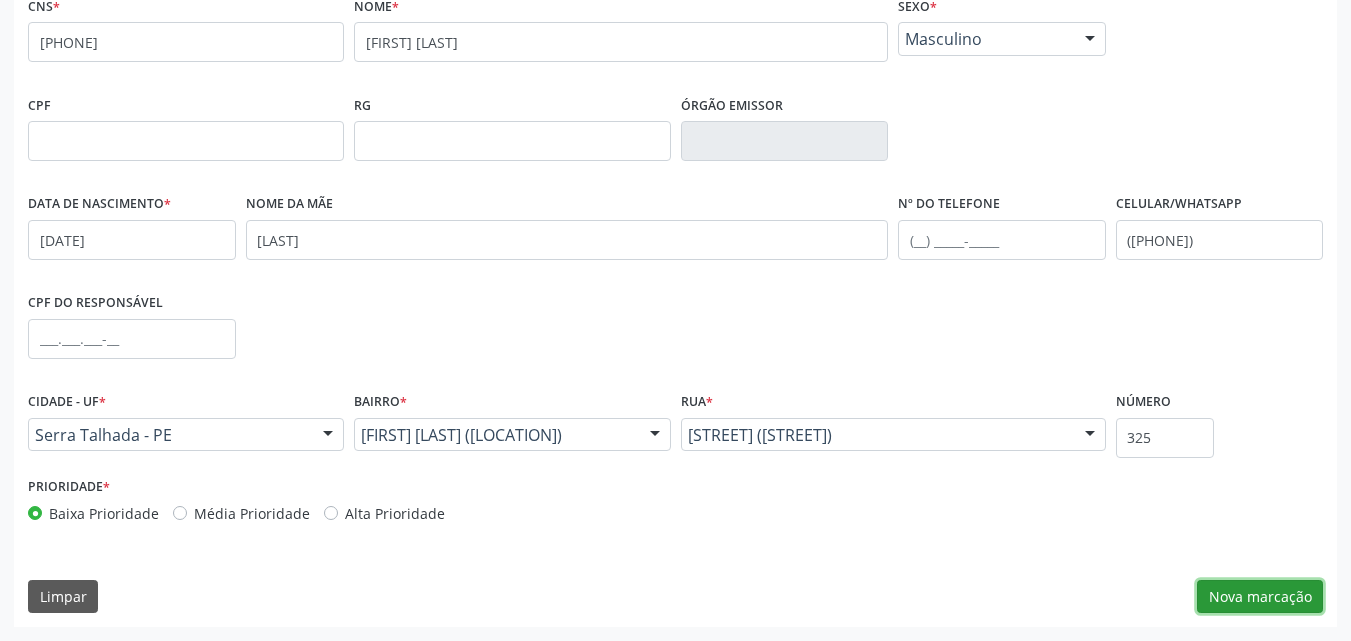 click on "Nova marcação" at bounding box center (1260, 597) 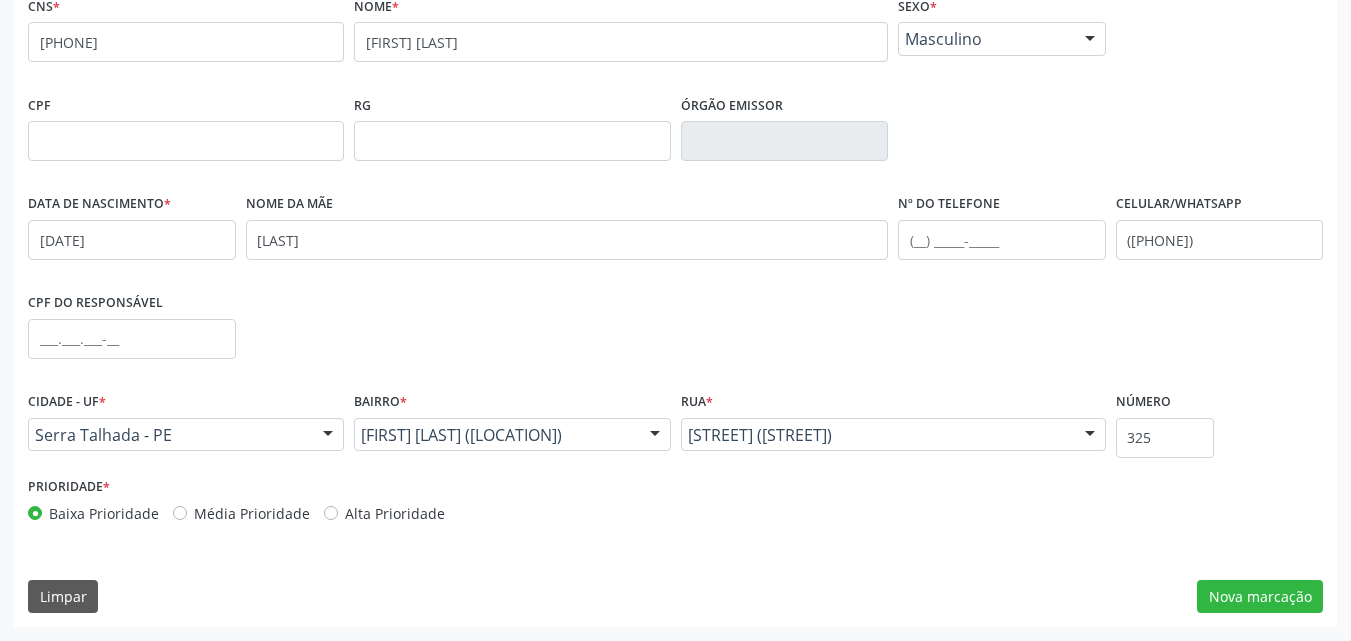 scroll, scrollTop: 265, scrollLeft: 0, axis: vertical 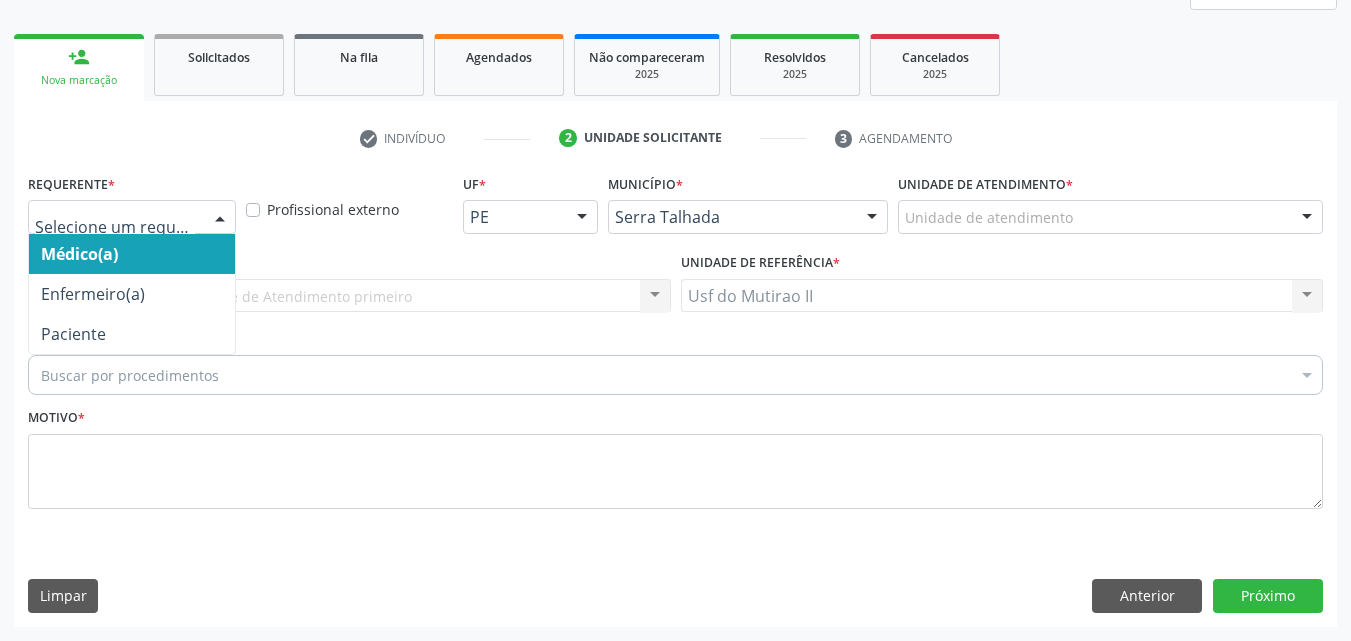 click at bounding box center (132, 217) 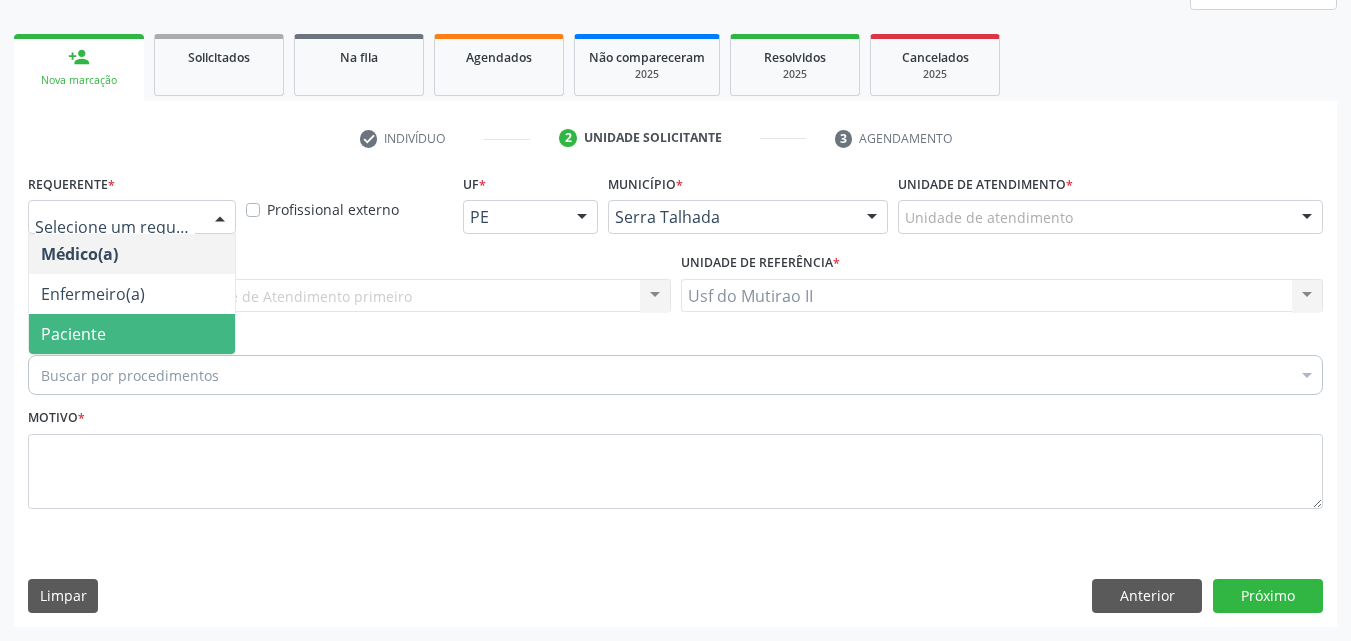 click on "Paciente" at bounding box center (132, 334) 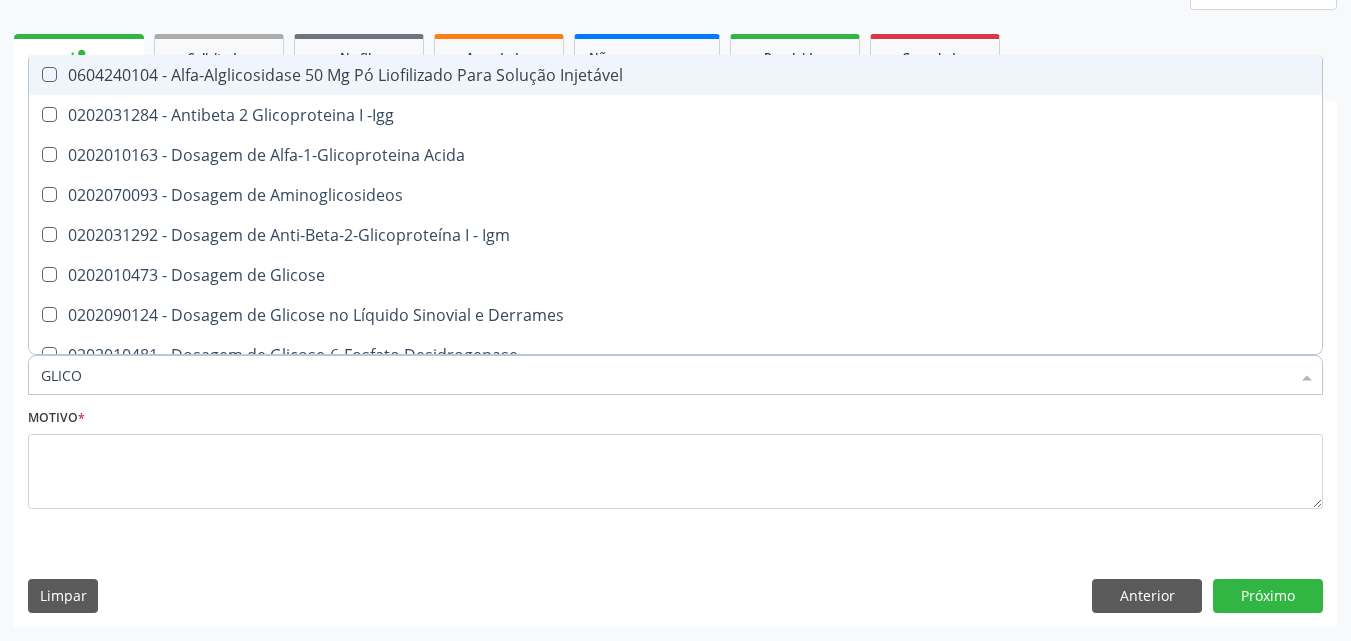 type on "GLICOS" 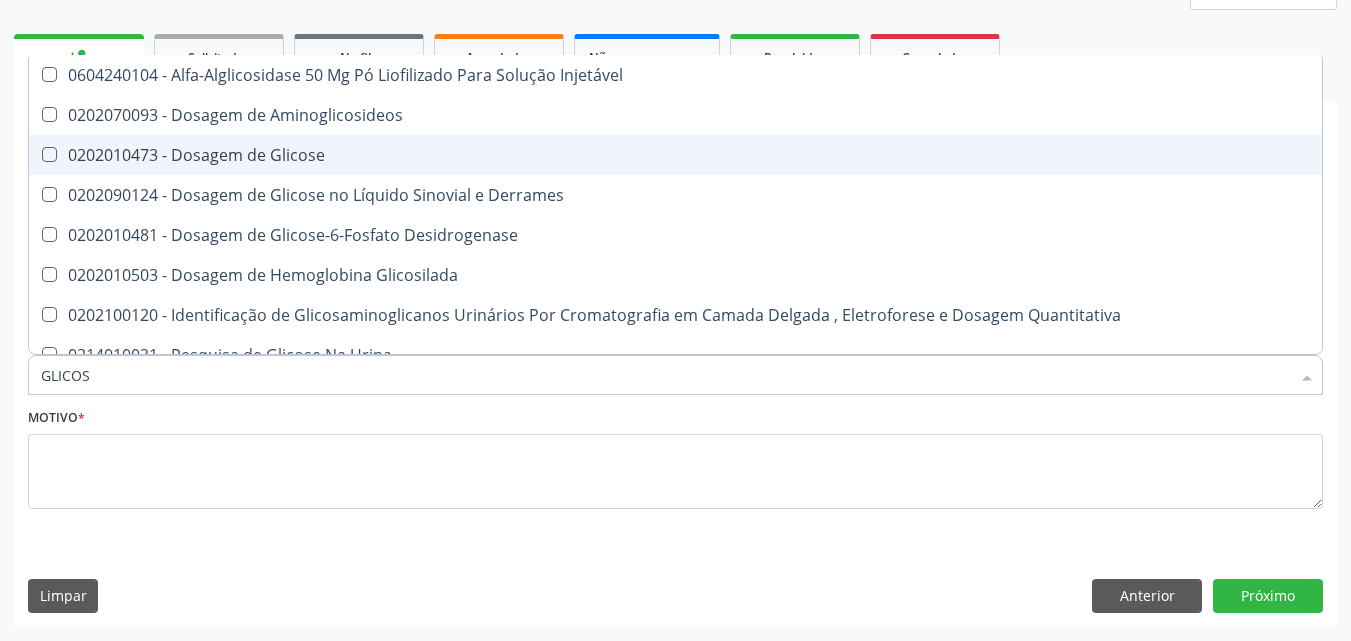 click on "0202010473 - Dosagem de Glicose" at bounding box center [675, 155] 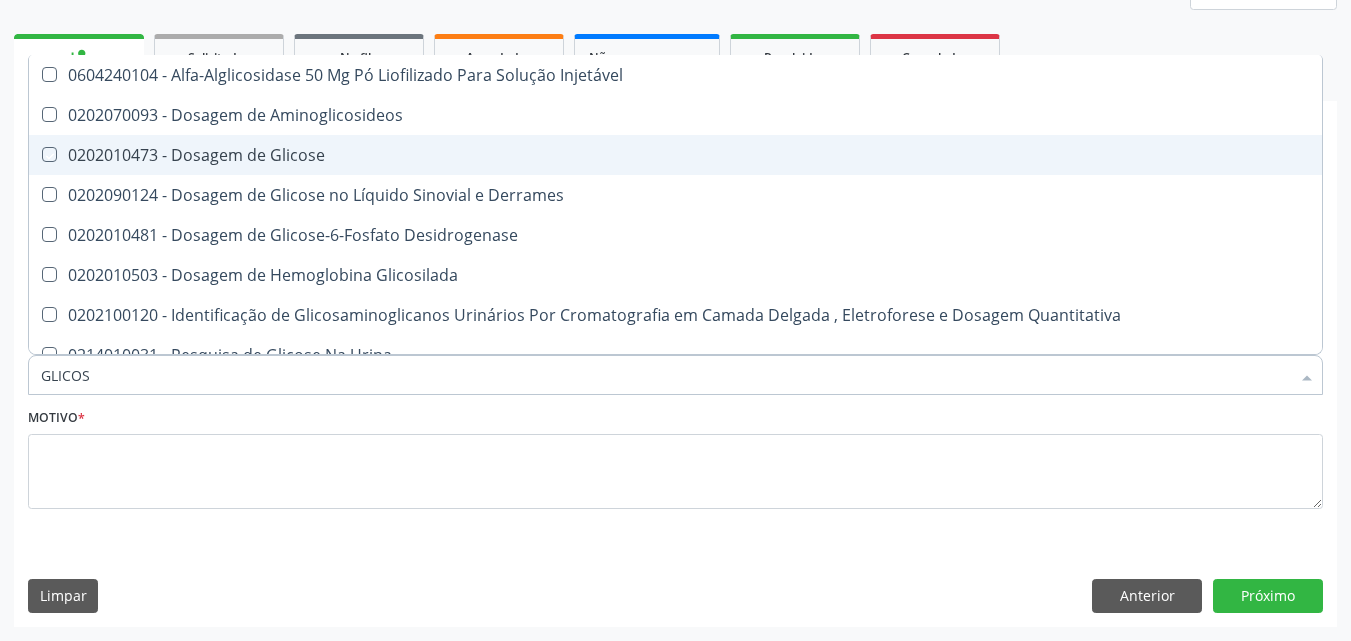 checkbox on "true" 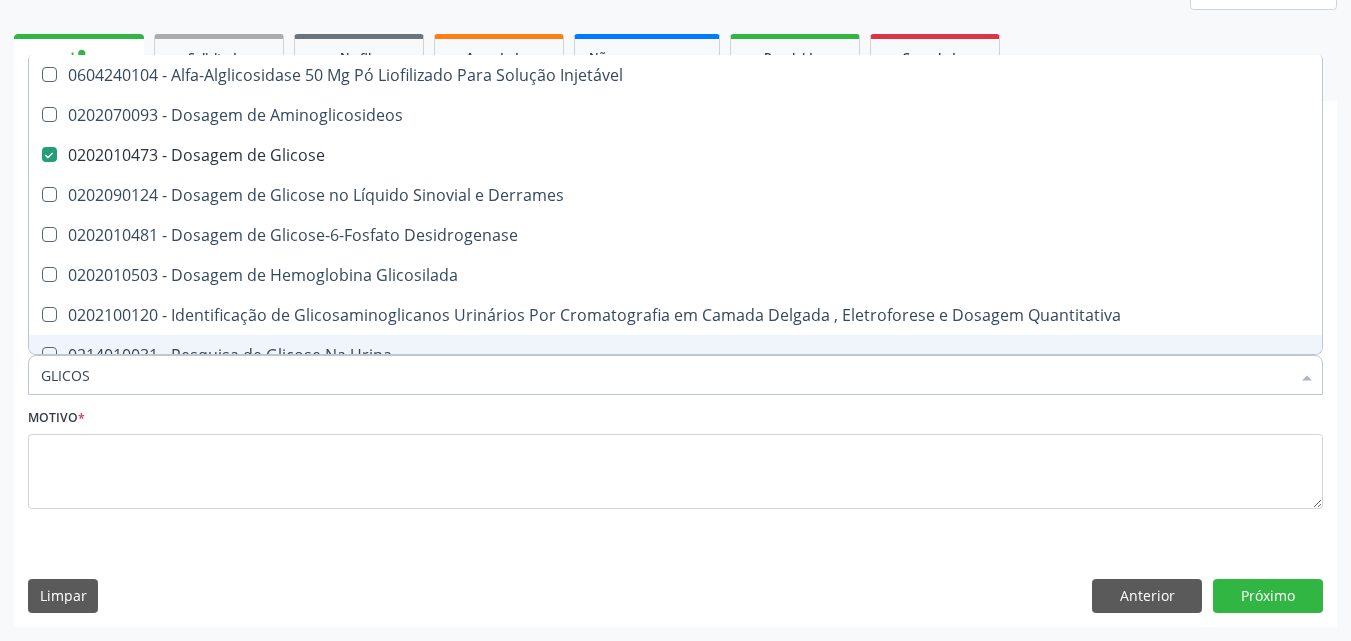 drag, startPoint x: 165, startPoint y: 378, endPoint x: 14, endPoint y: 383, distance: 151.08276 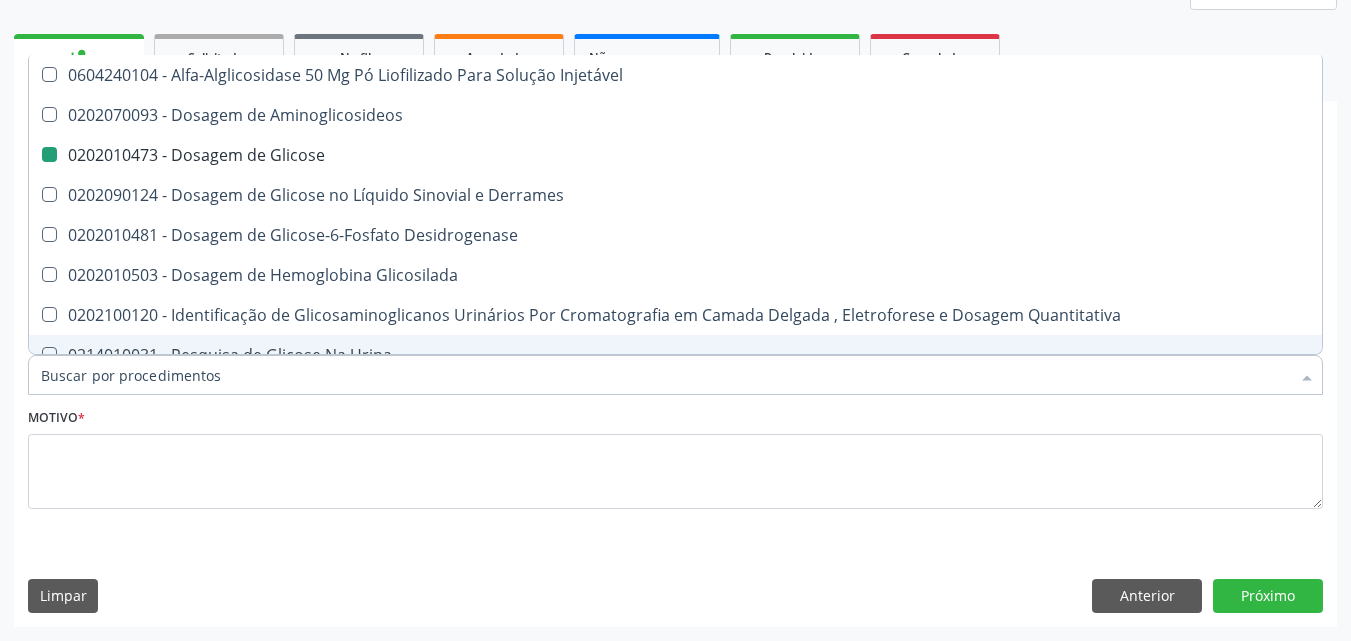 type on "C" 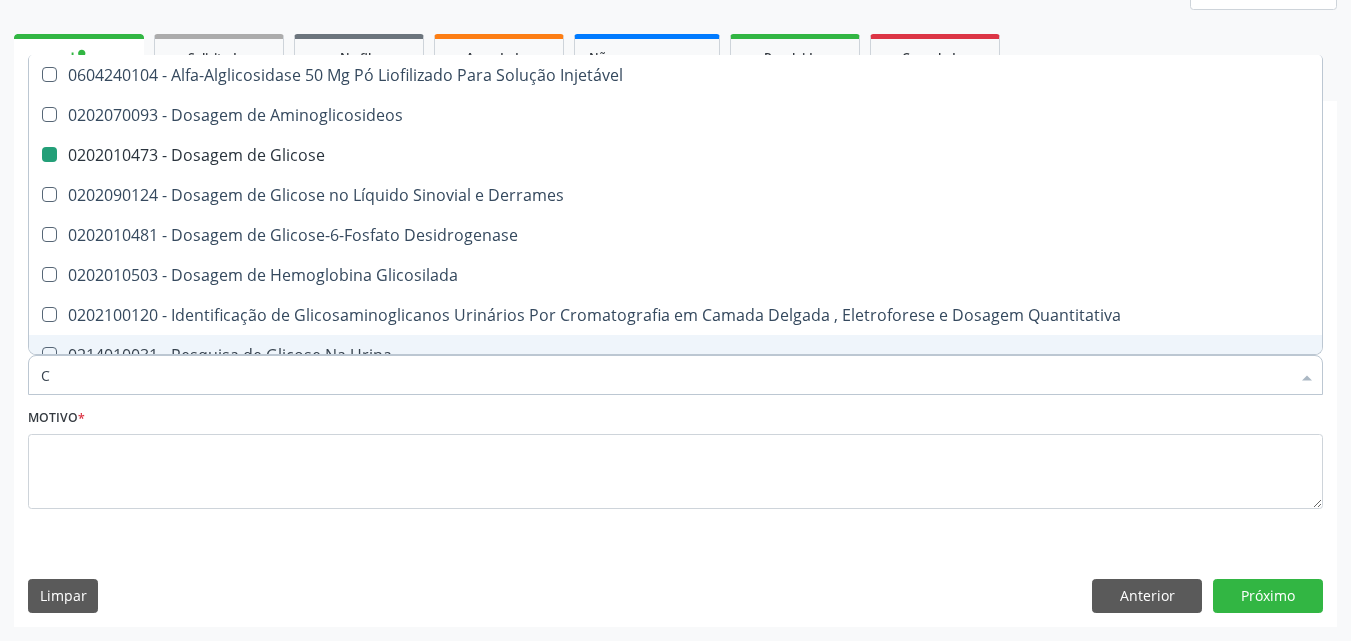checkbox on "false" 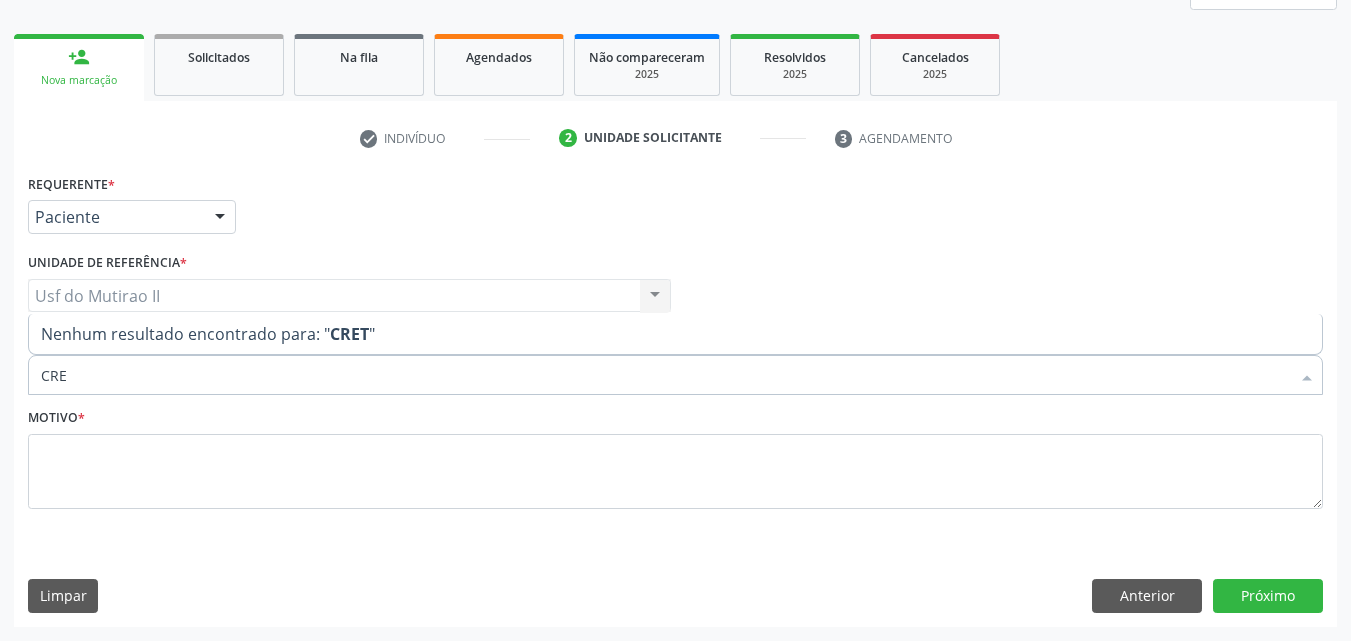 type on "CREA" 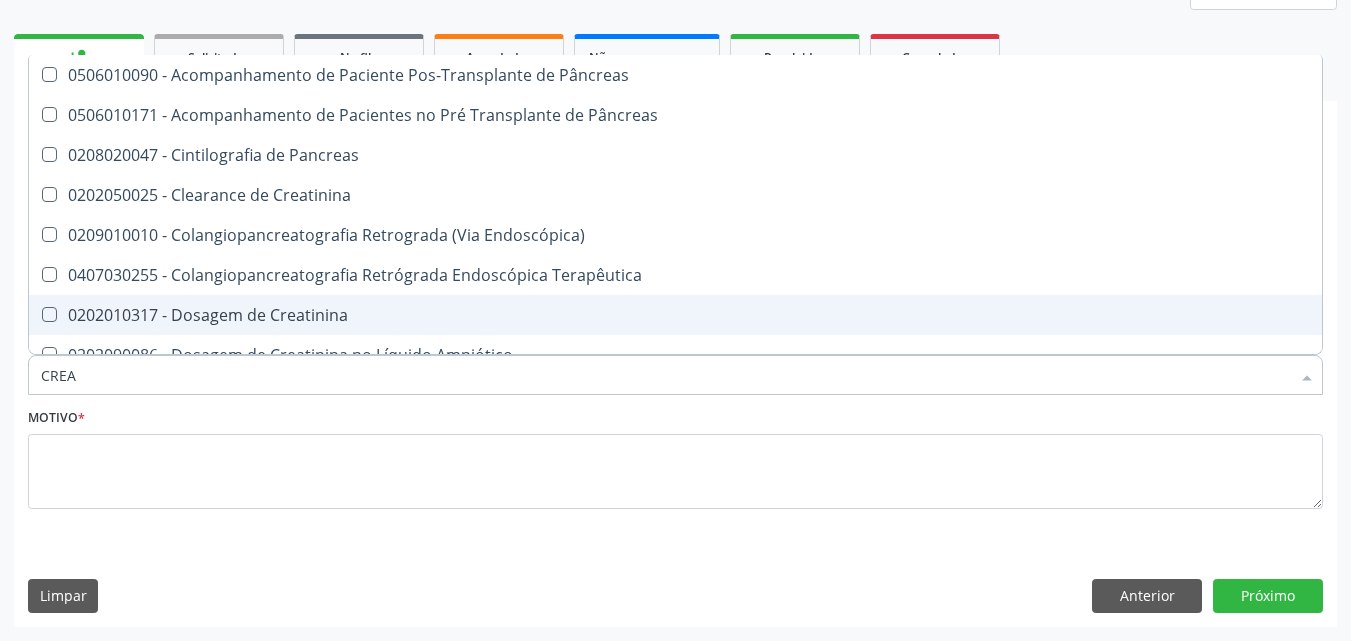 click on "0202010317 - Dosagem de Creatinina" at bounding box center (675, 315) 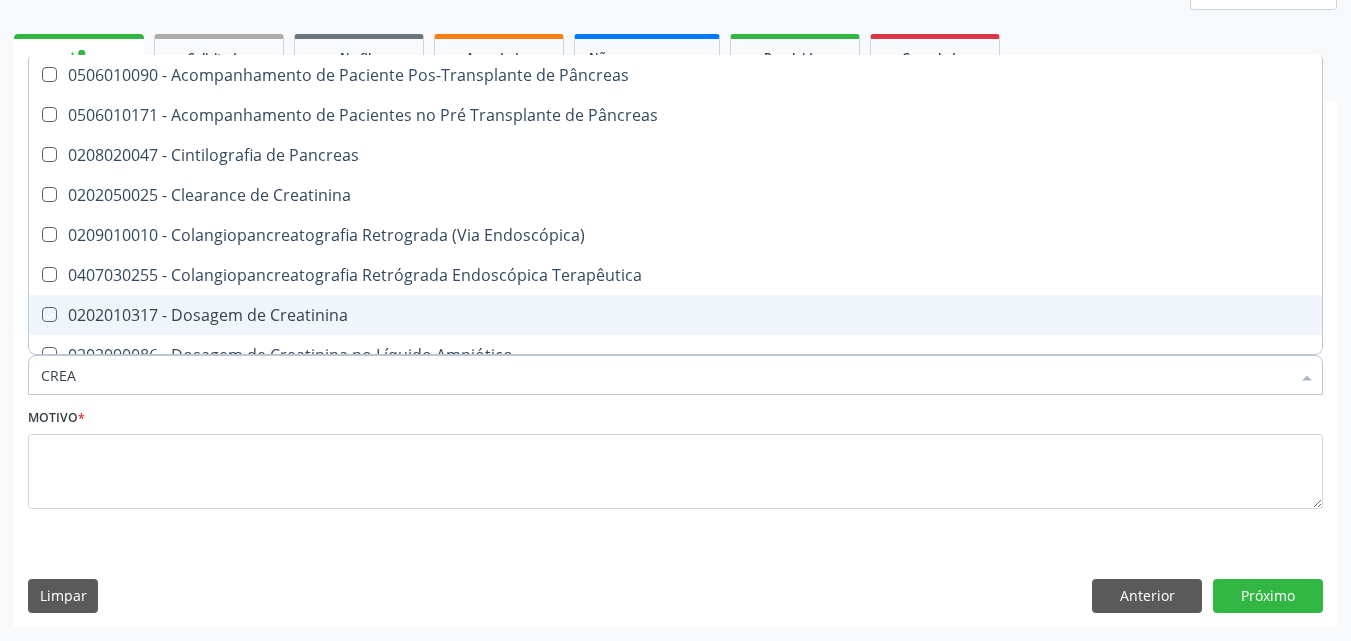 checkbox on "true" 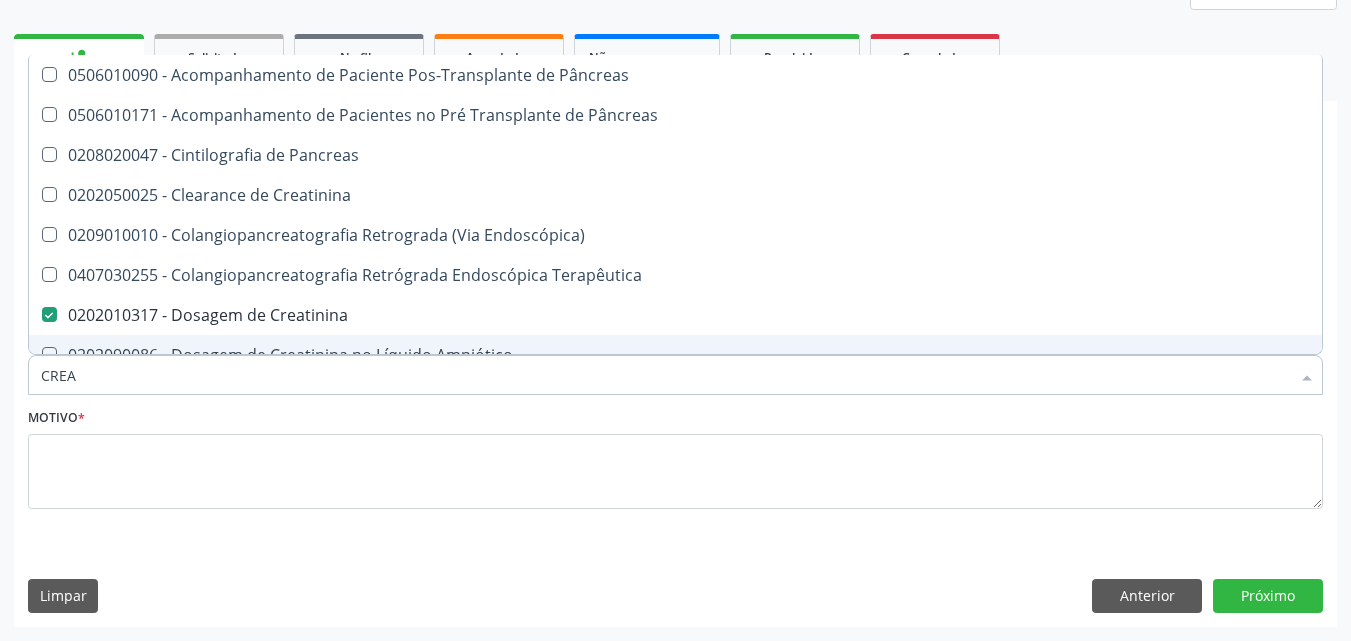 drag, startPoint x: 112, startPoint y: 365, endPoint x: 36, endPoint y: 402, distance: 84.5281 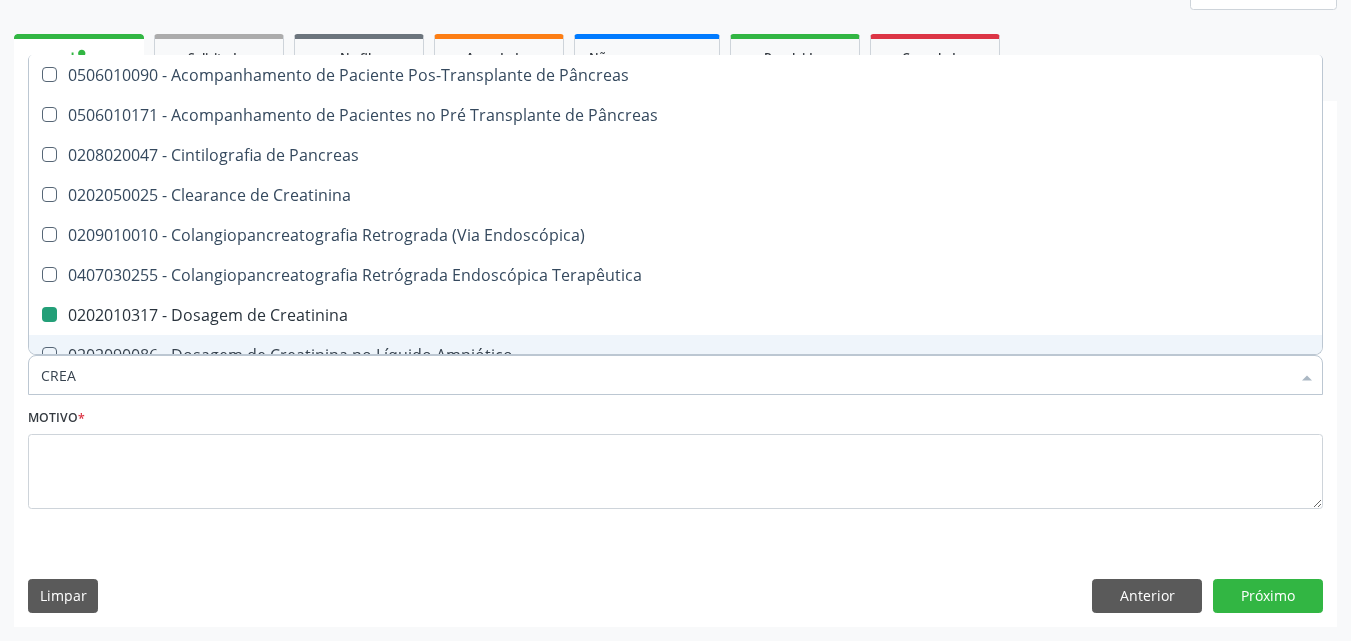 type 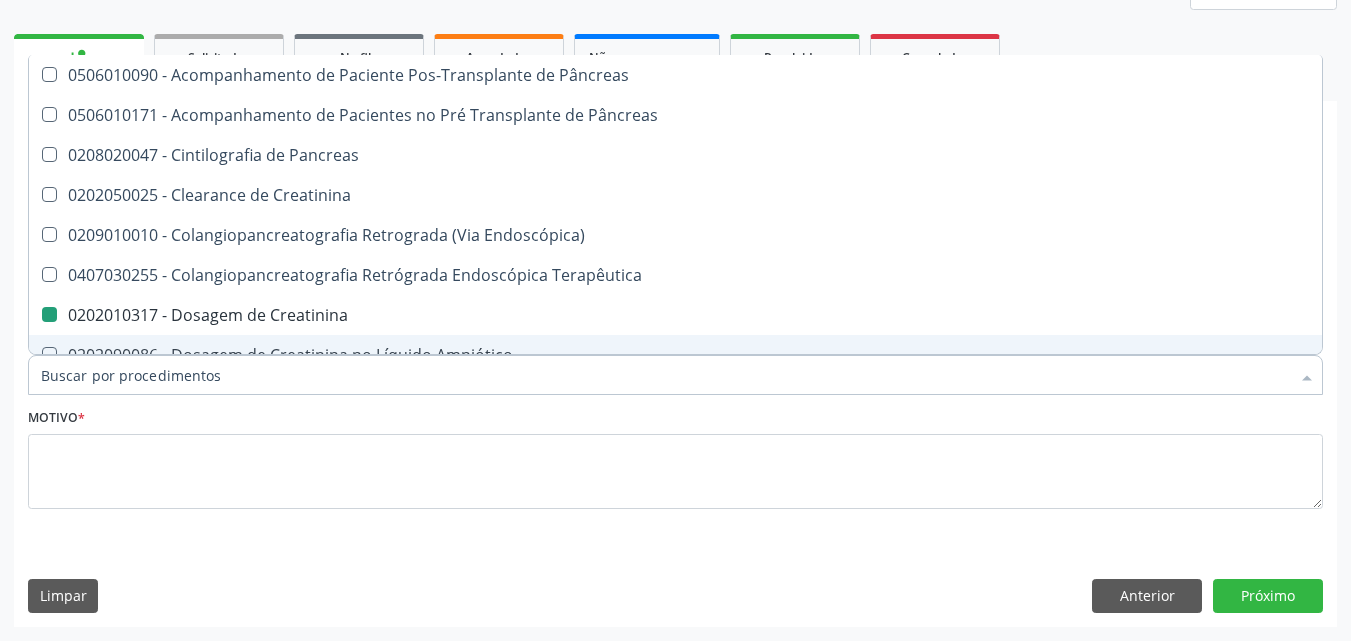 checkbox on "false" 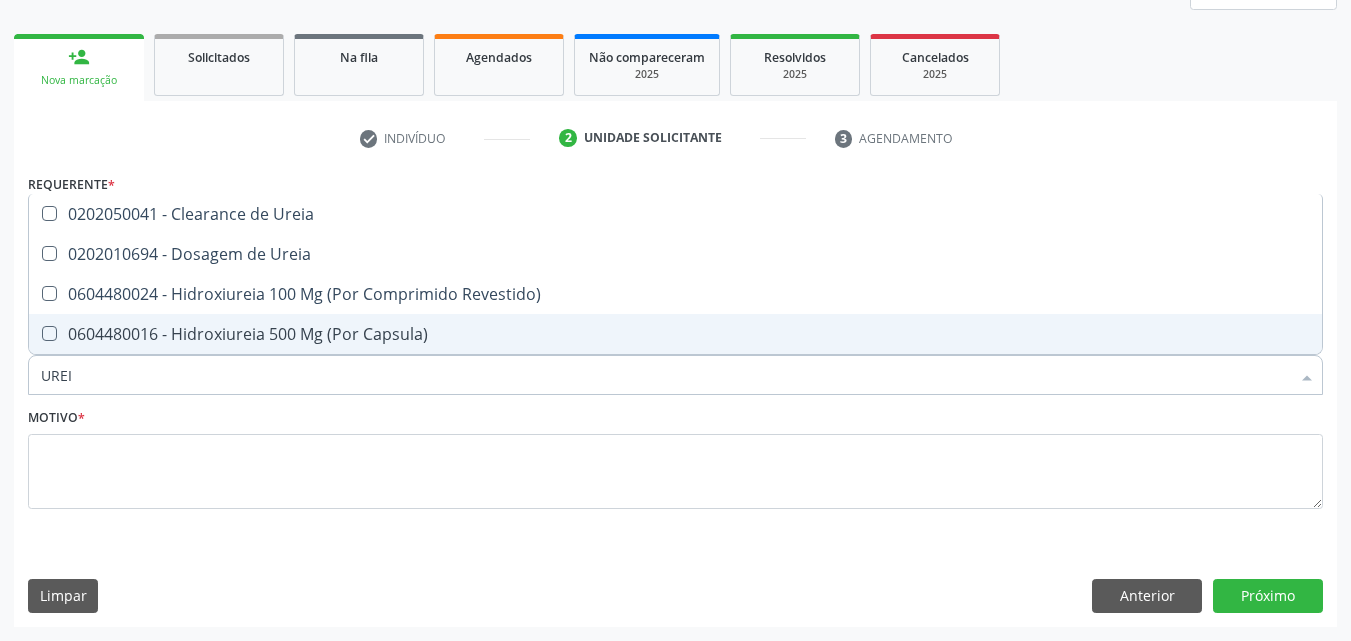 type on "UREIA" 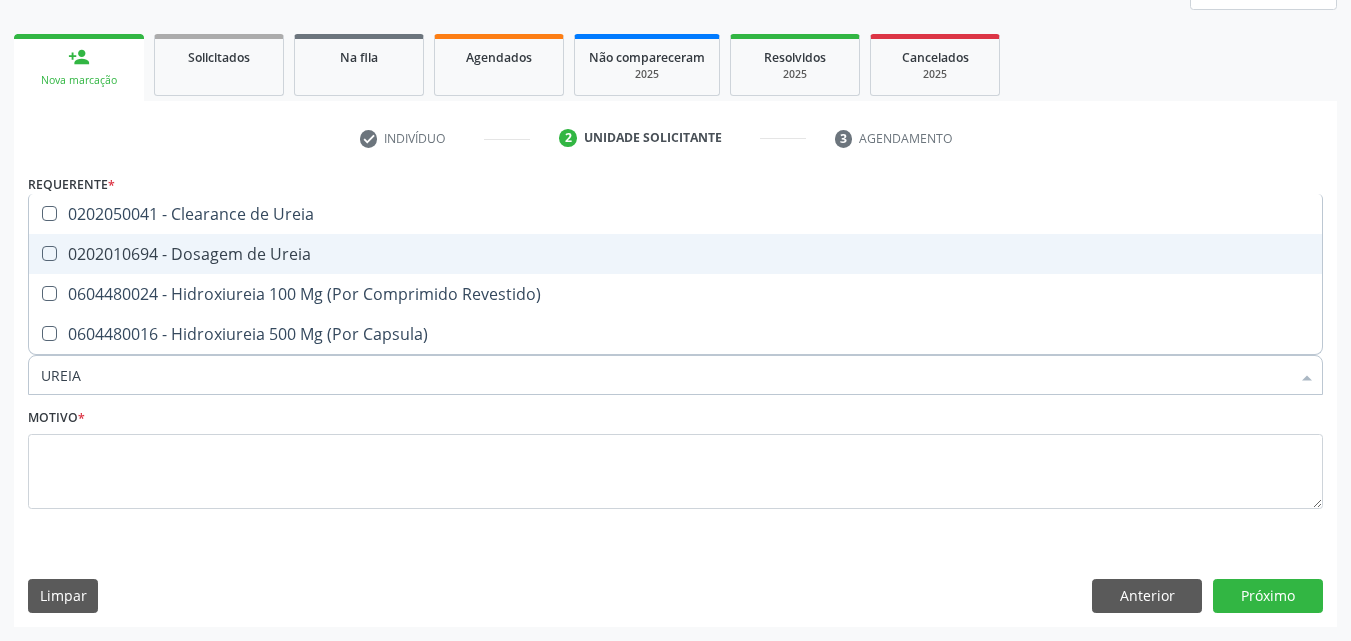 click on "0202010694 - Dosagem de Ureia" at bounding box center [675, 254] 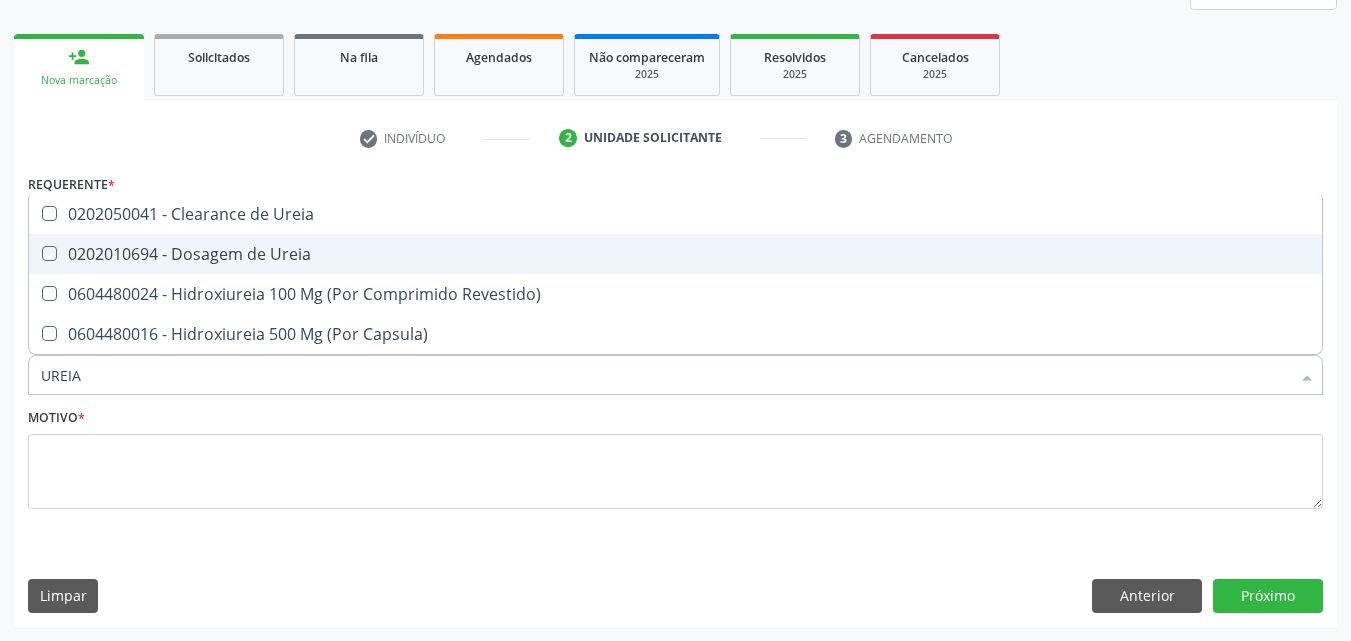 checkbox on "true" 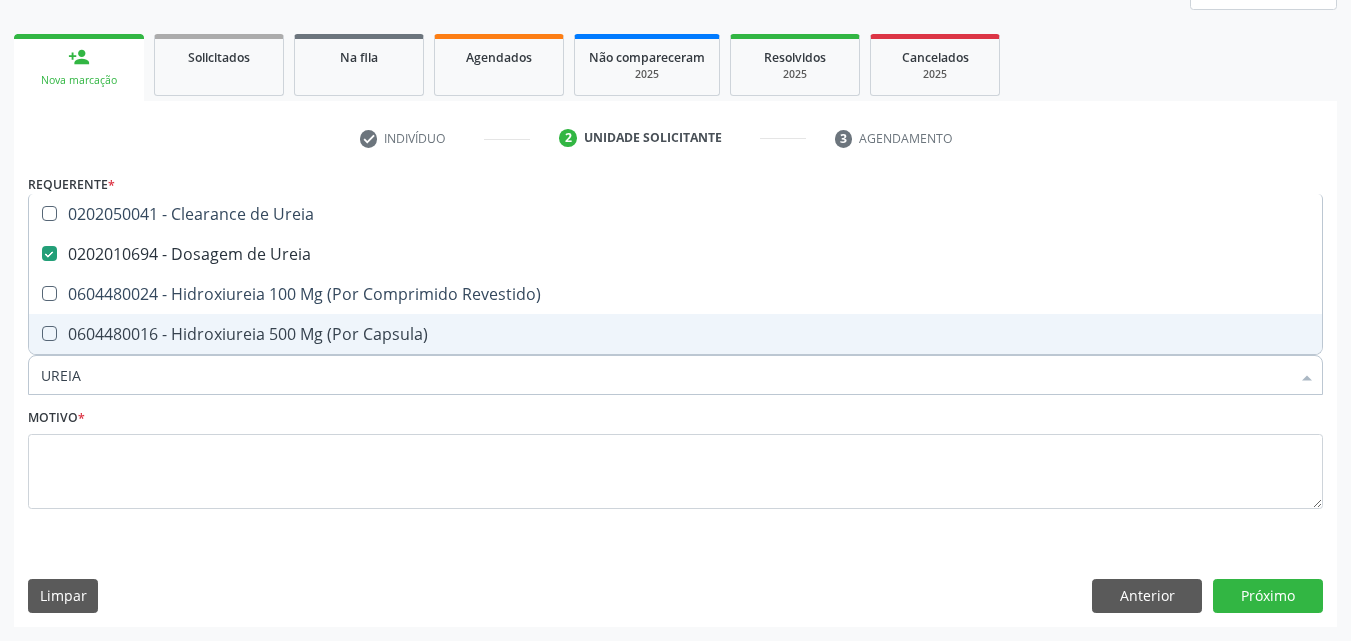 drag, startPoint x: 219, startPoint y: 364, endPoint x: 0, endPoint y: 401, distance: 222.10358 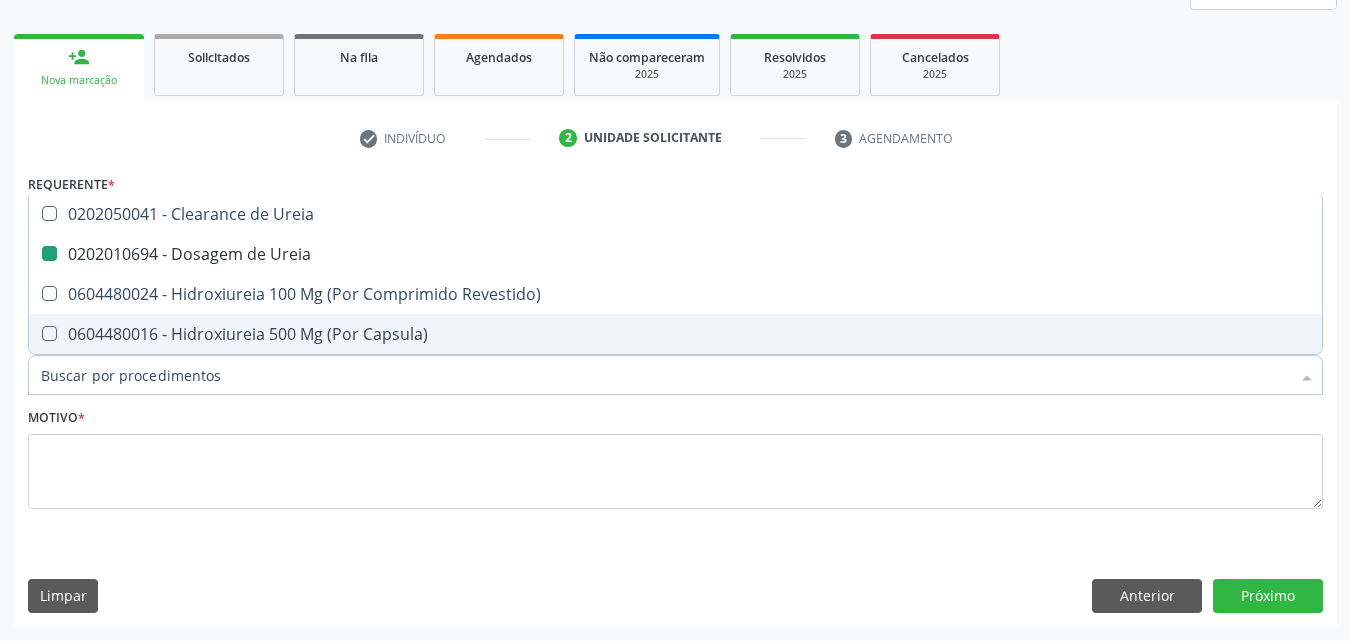 type on "C" 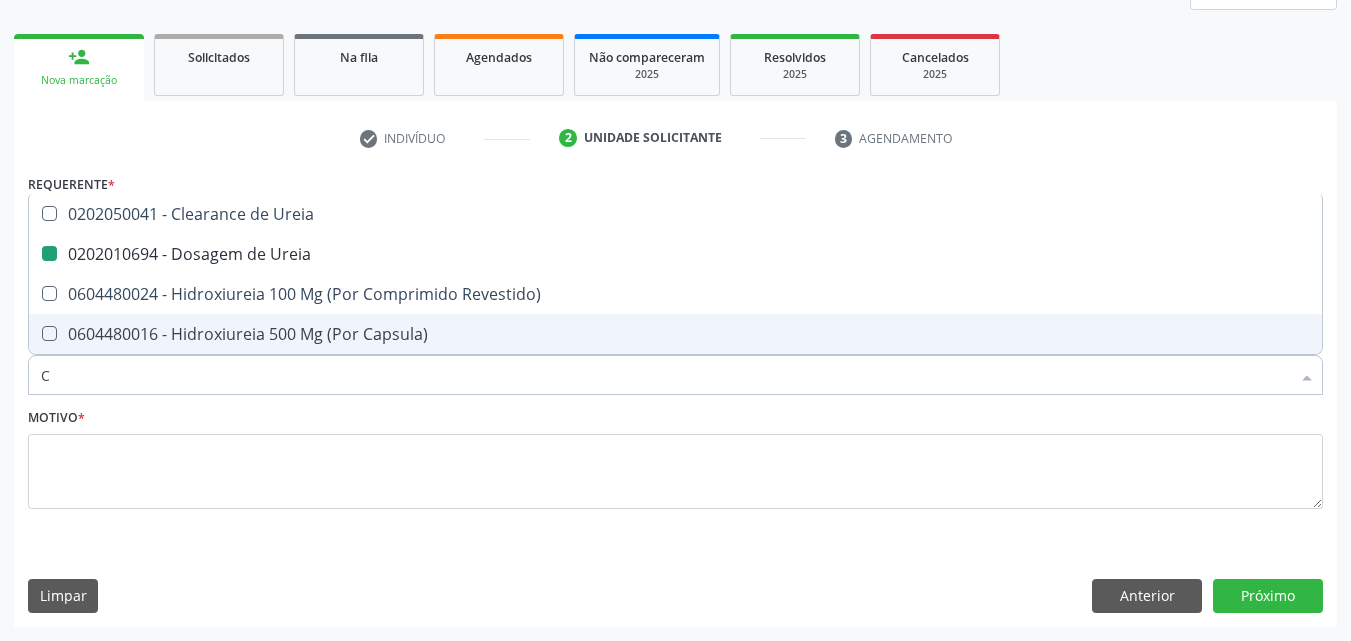 checkbox on "false" 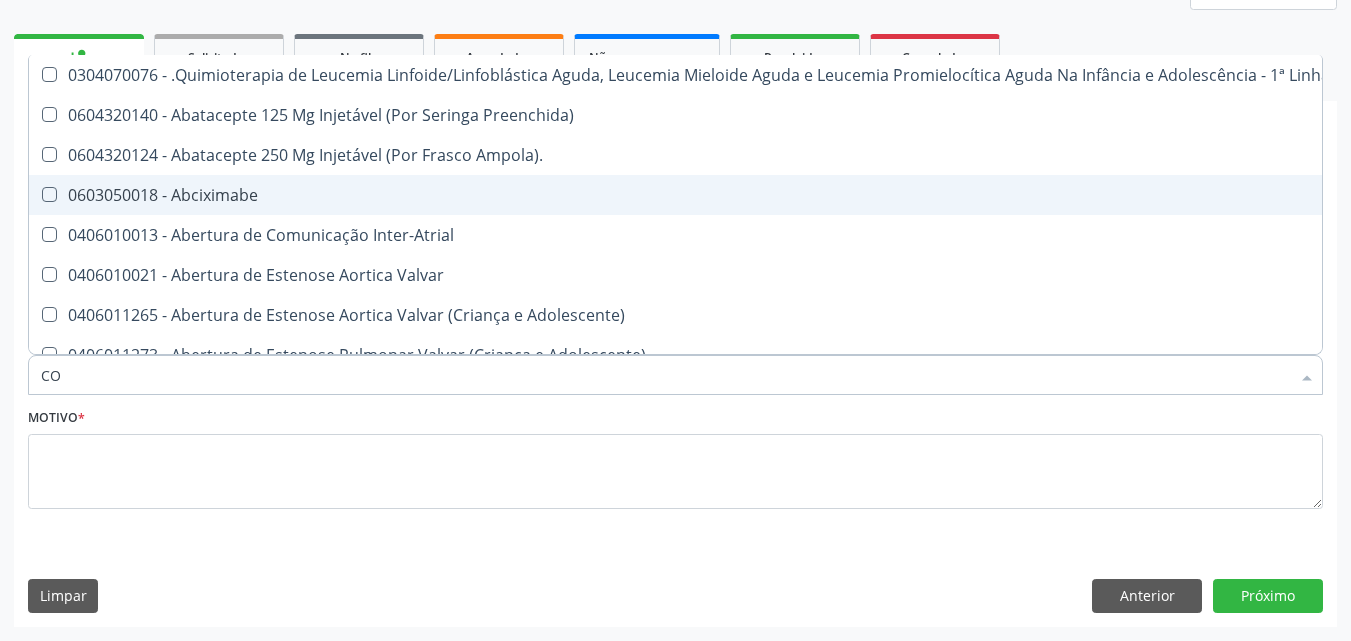 type on "COL" 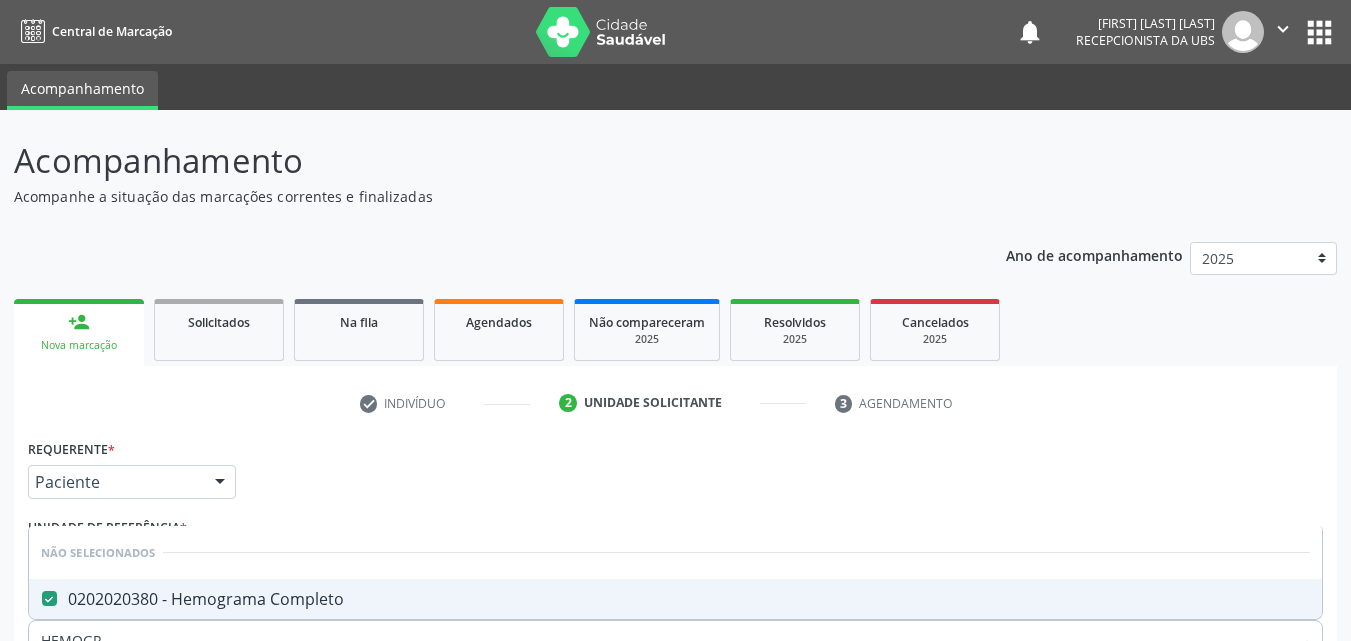 scroll, scrollTop: 265, scrollLeft: 0, axis: vertical 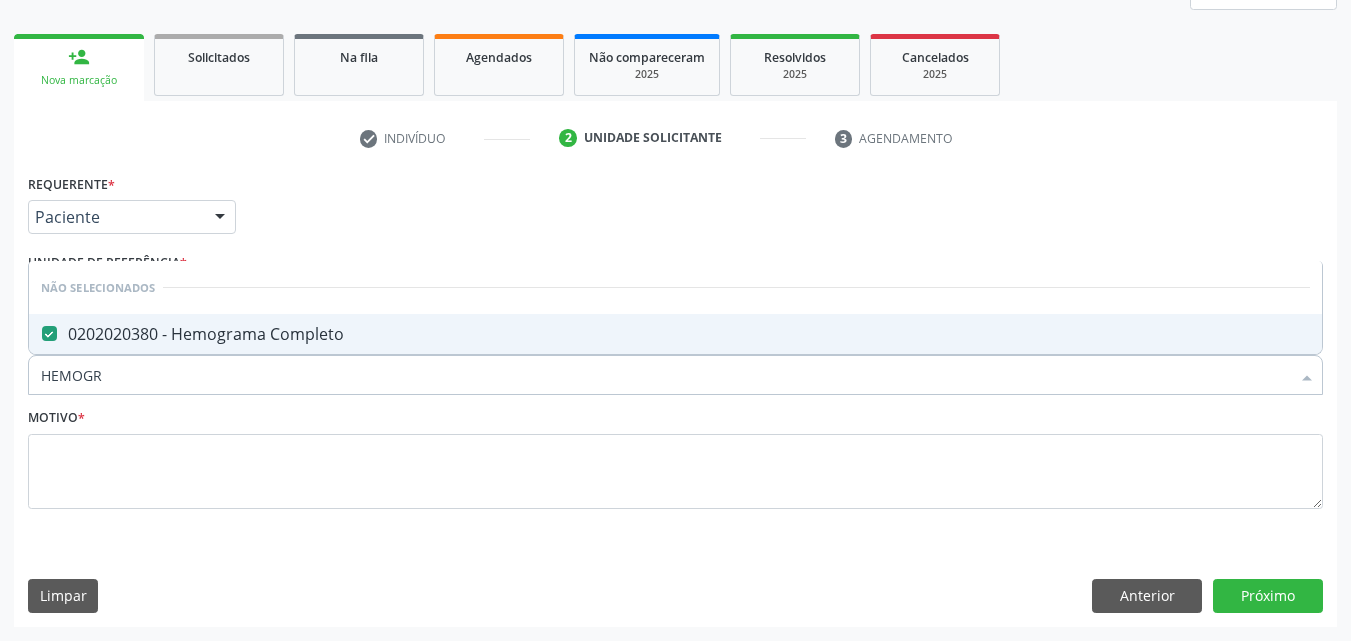 drag, startPoint x: 109, startPoint y: 381, endPoint x: 4, endPoint y: 381, distance: 105 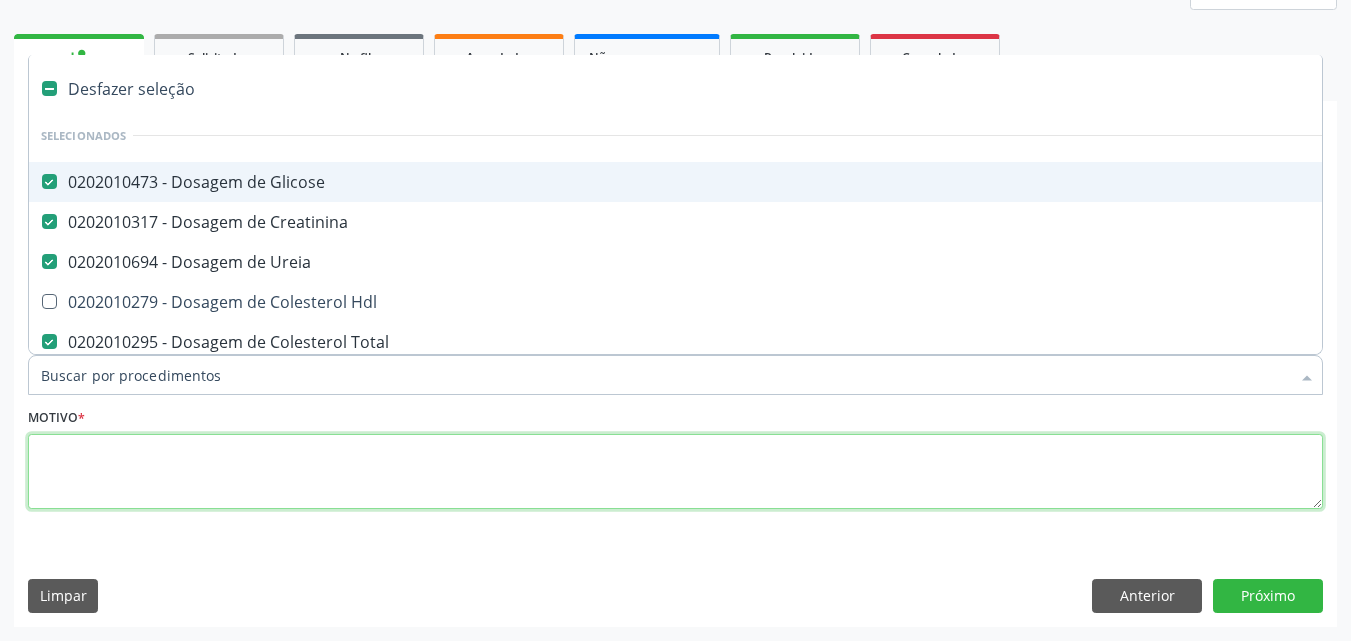 click at bounding box center (675, 472) 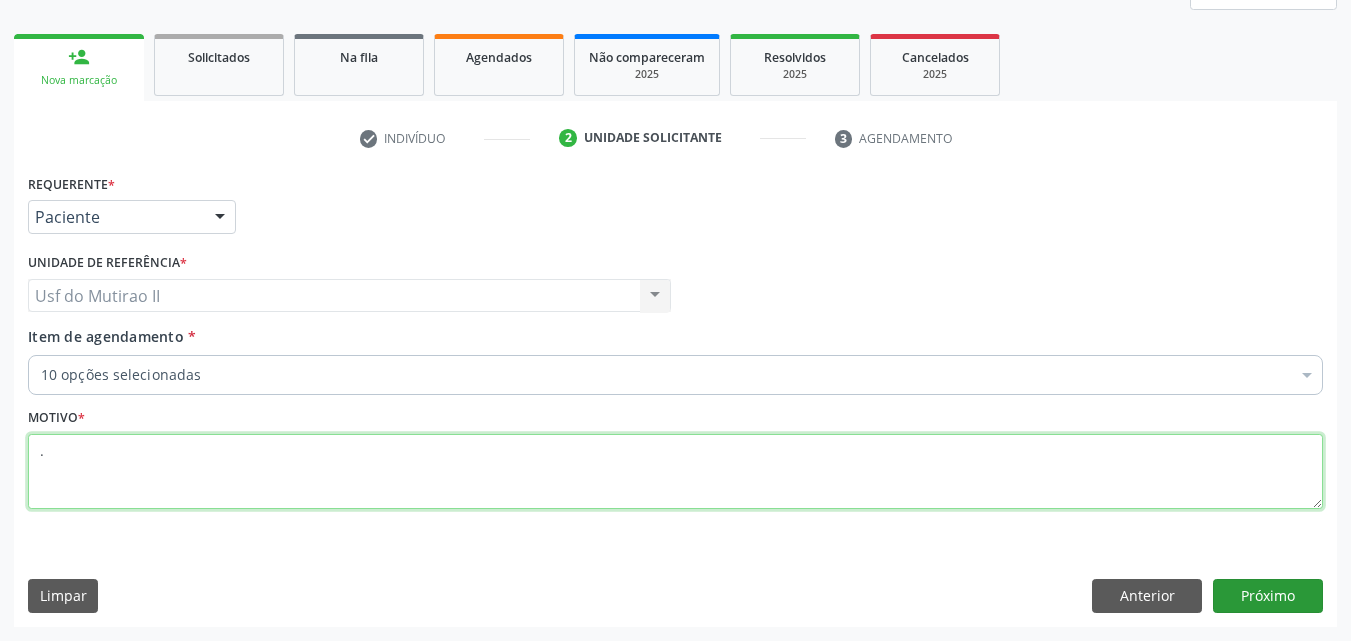 type on "." 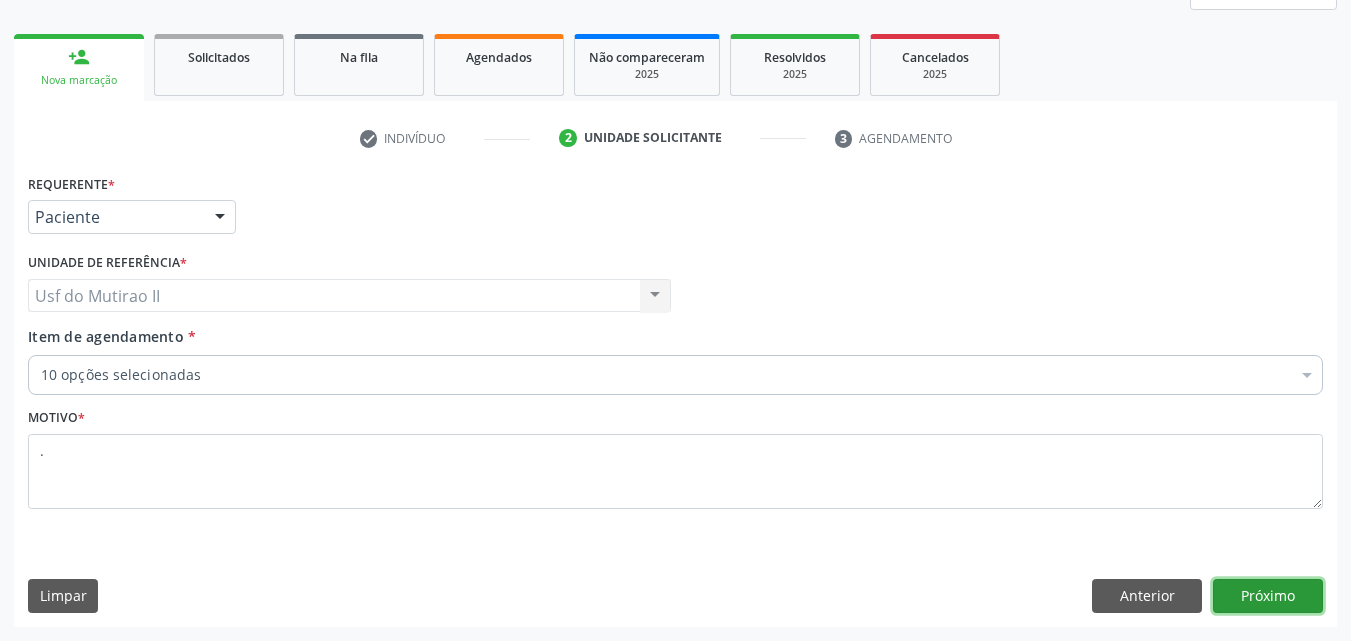 click on "Próximo" at bounding box center (1268, 596) 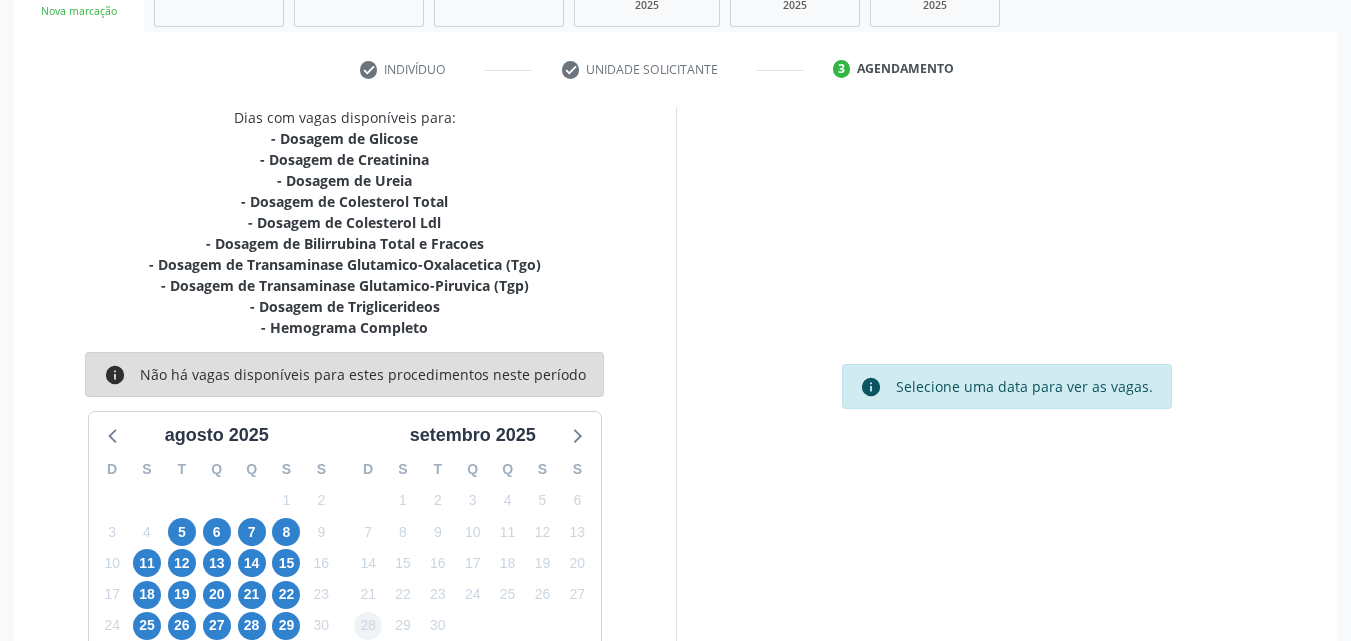 scroll, scrollTop: 418, scrollLeft: 0, axis: vertical 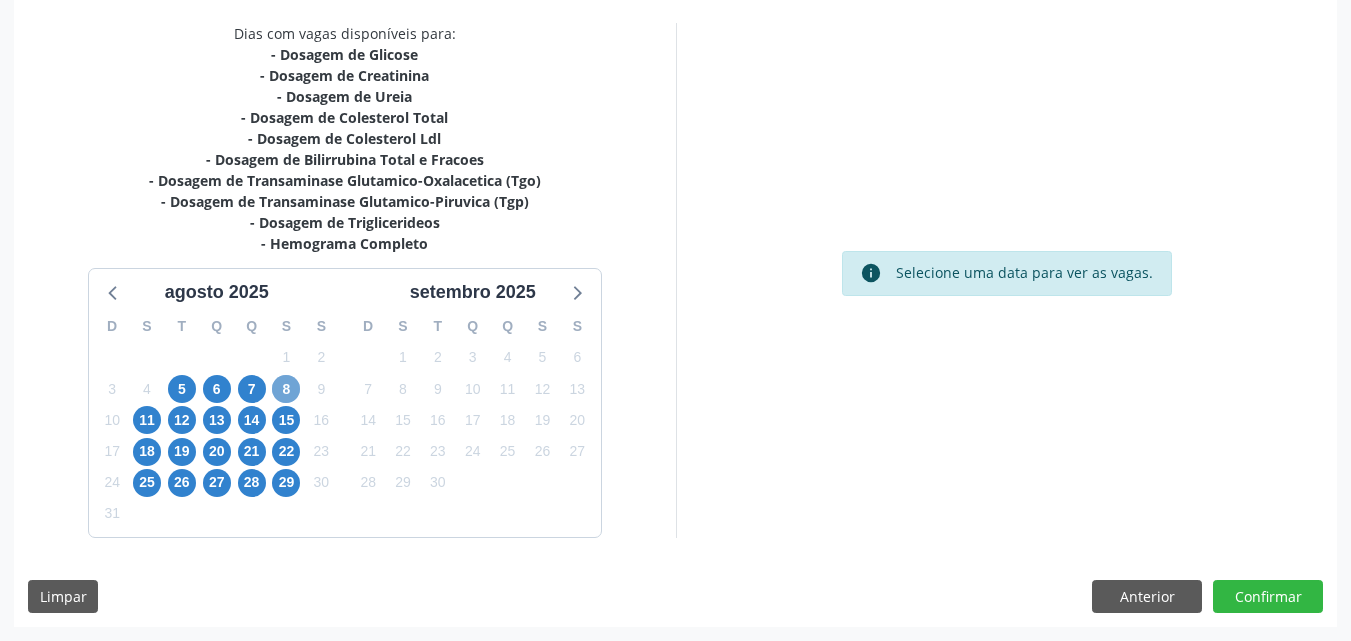 click on "8" at bounding box center (286, 389) 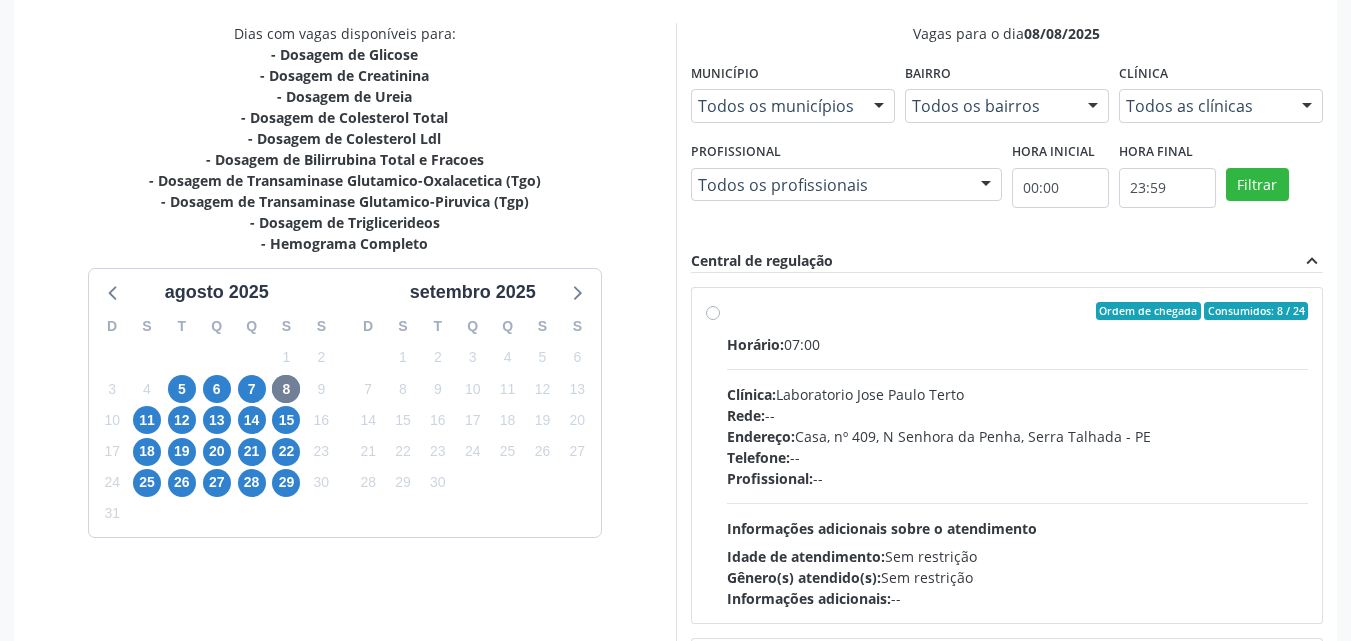 click on "Ordem de chegada
Consumidos: 8 / 24
Horário:   07:00
Clínica:  Laboratorio Jose Paulo Terto
Rede:
--
Endereço:   Casa, nº 409, N Senhora da Penha, Serra Talhada - PE
Telefone:   --
Profissional:
--
Informações adicionais sobre o atendimento
Idade de atendimento:
Sem restrição
Gênero(s) atendido(s):
Sem restrição
Informações adicionais:
--" at bounding box center (1018, 455) 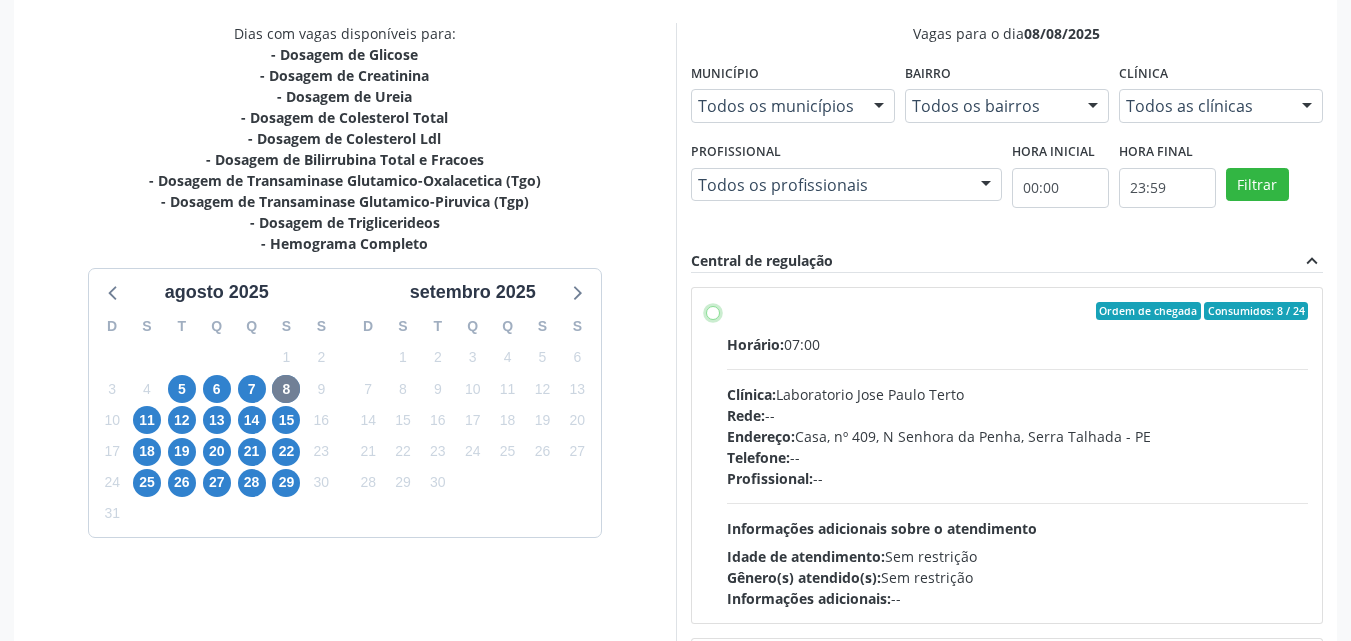 click on "Ordem de chegada
Consumidos: 8 / 24
Horário:   07:00
Clínica:  Laboratorio Jose Paulo Terto
Rede:
--
Endereço:   Casa, nº 409, N Senhora da Penha, Serra Talhada - PE
Telefone:   --
Profissional:
--
Informações adicionais sobre o atendimento
Idade de atendimento:
Sem restrição
Gênero(s) atendido(s):
Sem restrição
Informações adicionais:
--" at bounding box center (713, 311) 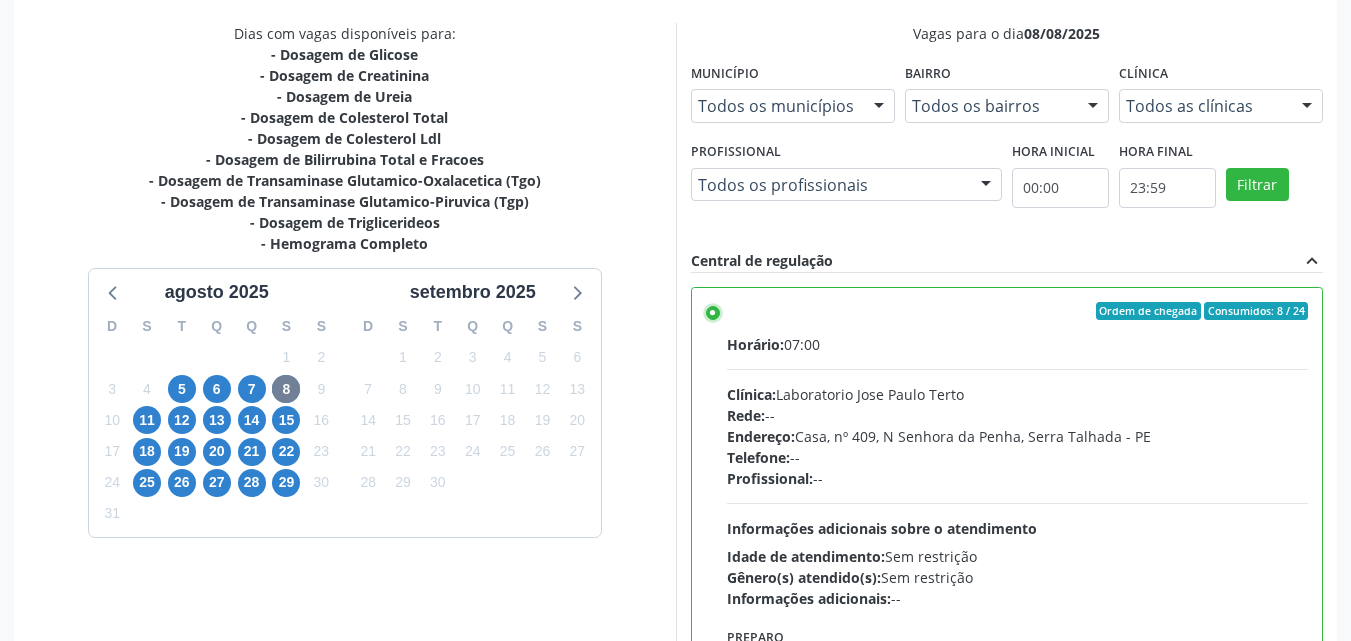 scroll, scrollTop: 554, scrollLeft: 0, axis: vertical 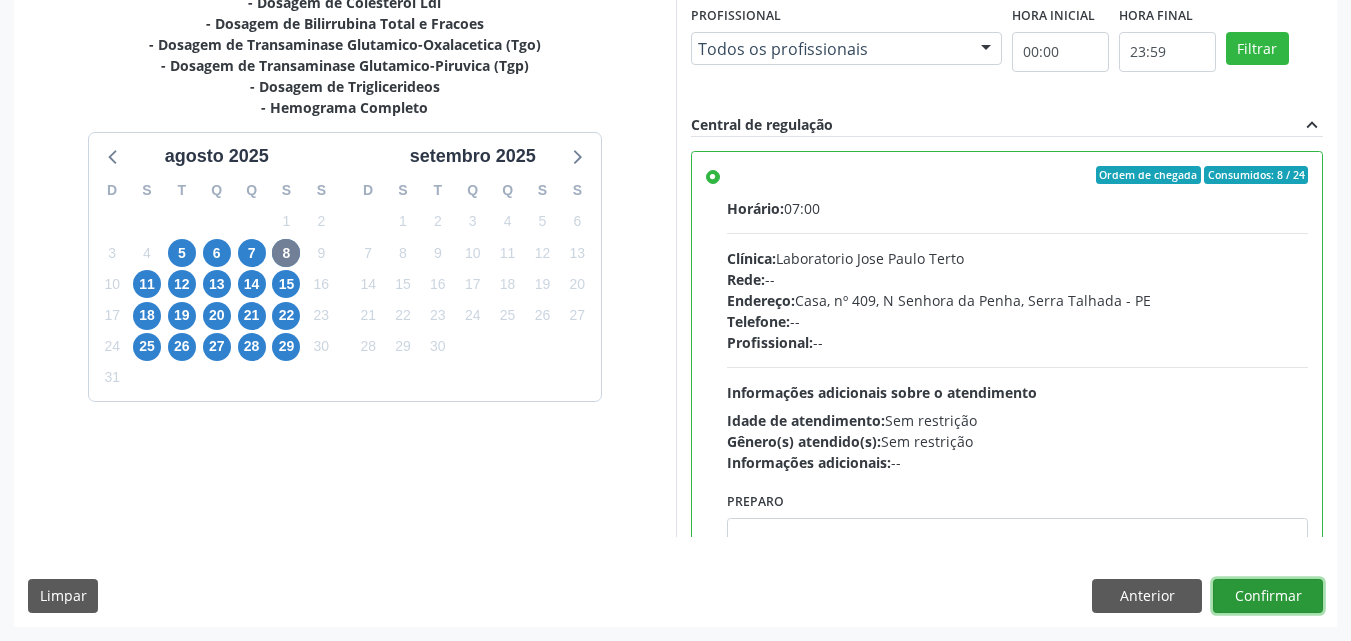 click on "Confirmar" at bounding box center (1268, 596) 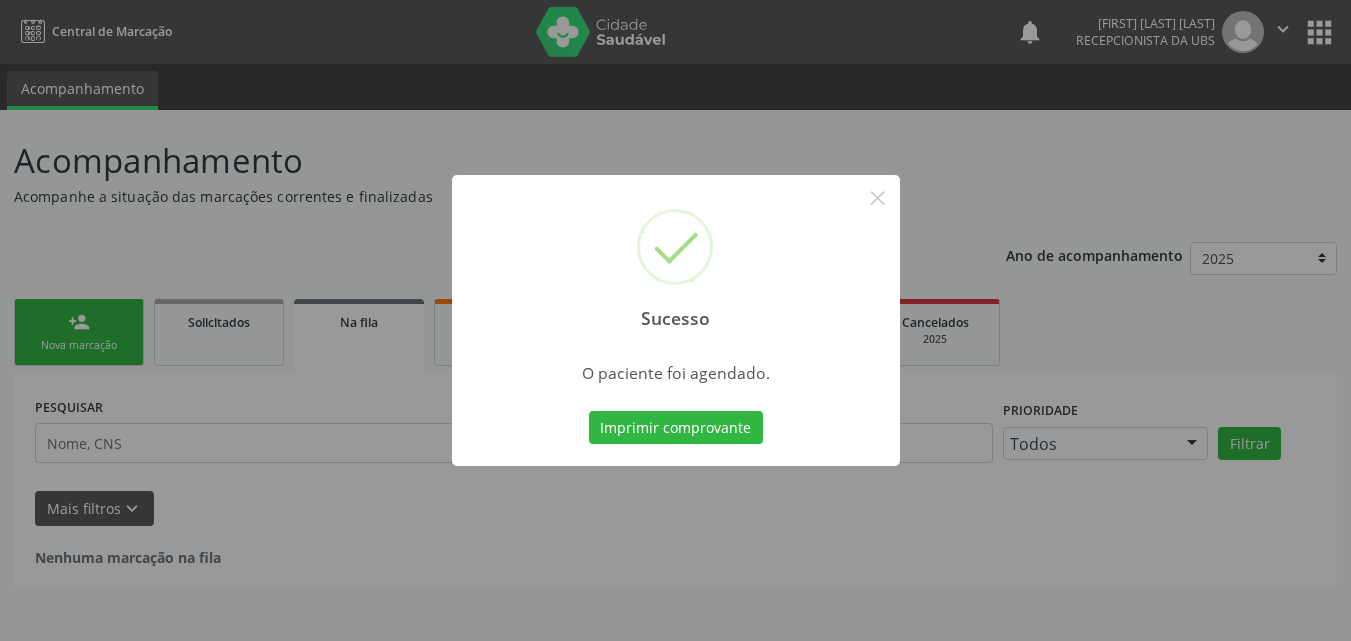 scroll, scrollTop: 0, scrollLeft: 0, axis: both 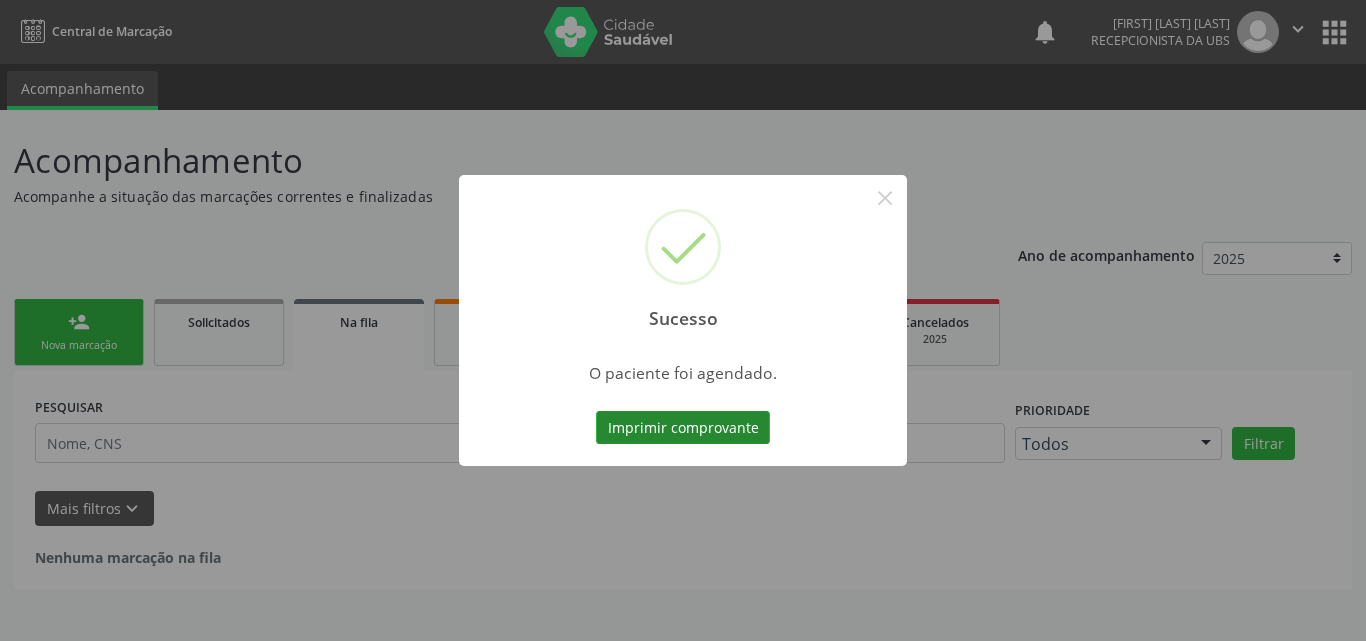 click on "Imprimir comprovante" at bounding box center (683, 428) 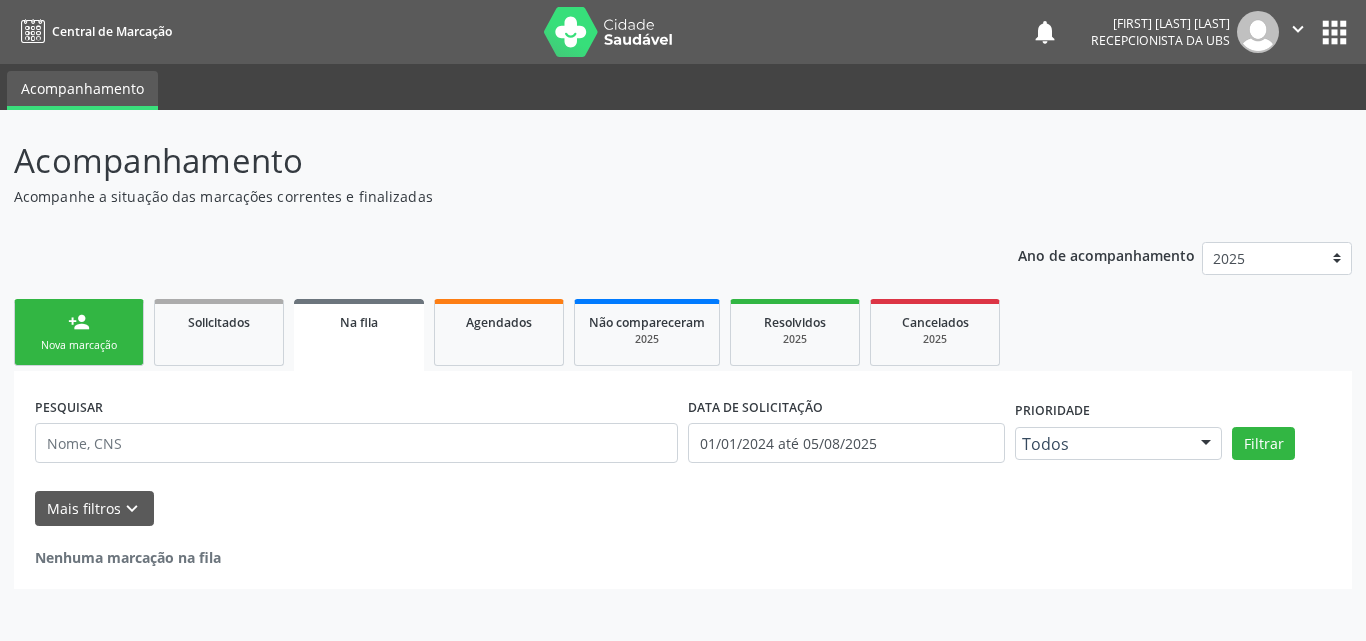 click on "person_add
Nova marcação" at bounding box center (79, 332) 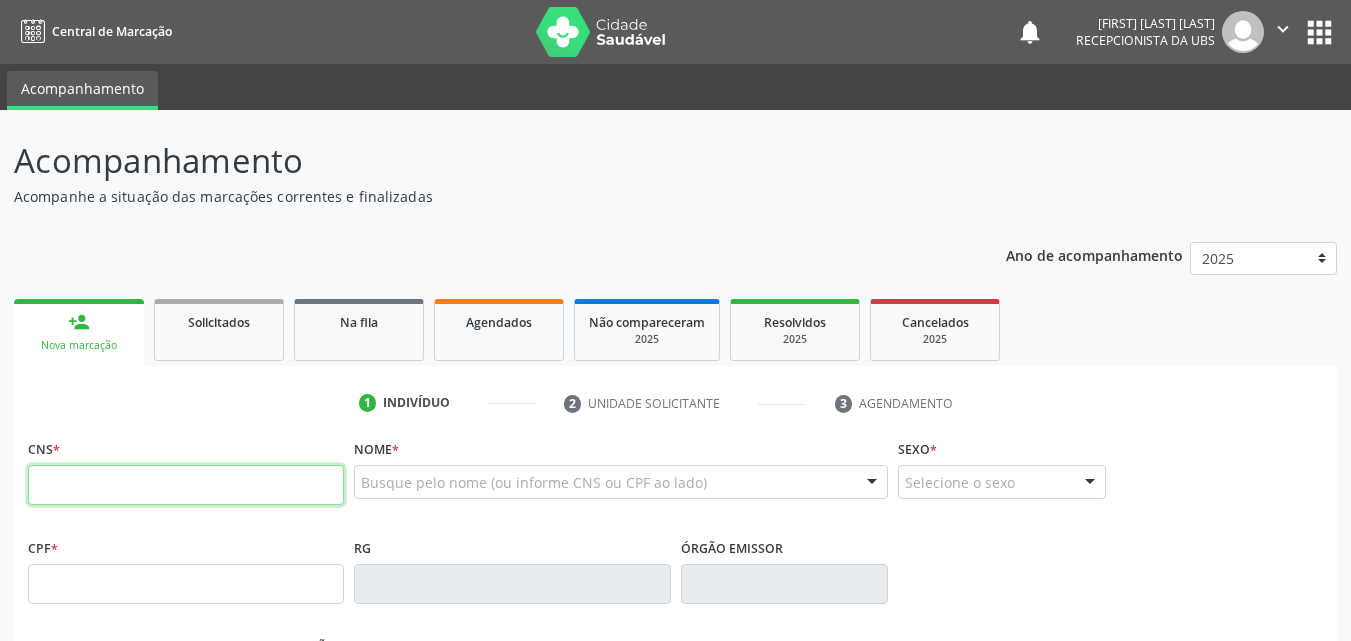 click at bounding box center [186, 485] 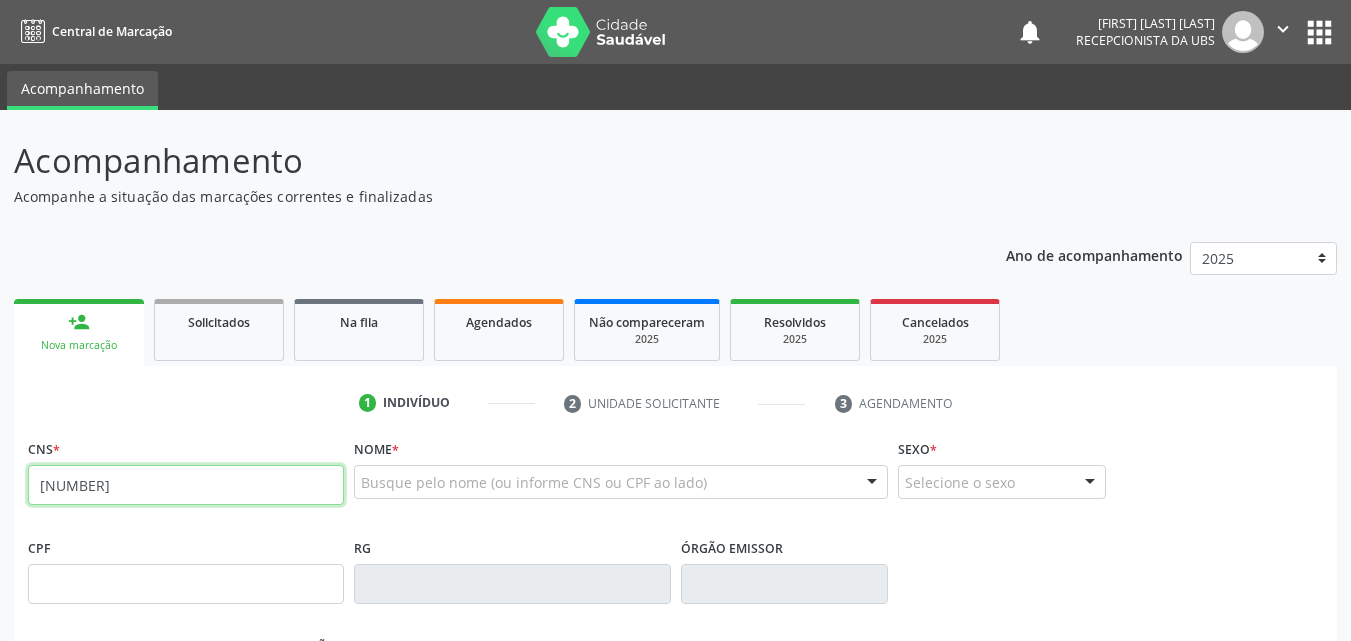 type on "[NUMBER]" 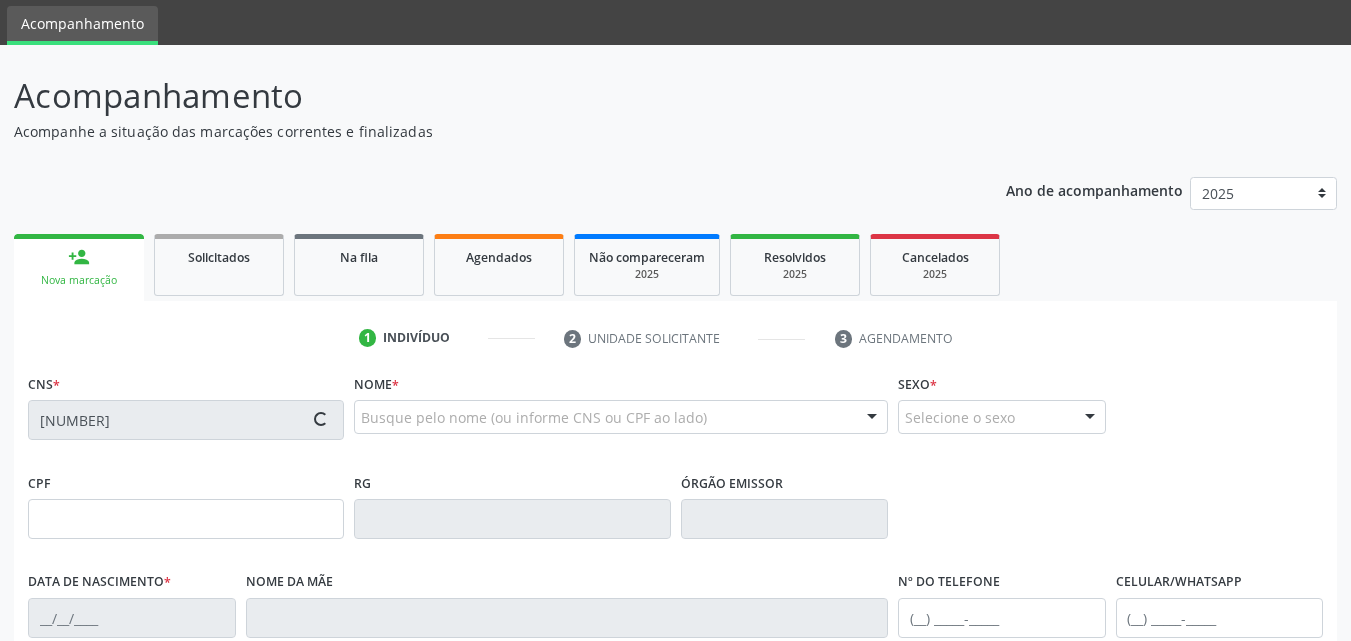 type on "[DD]/[MM]/[YYYY]" 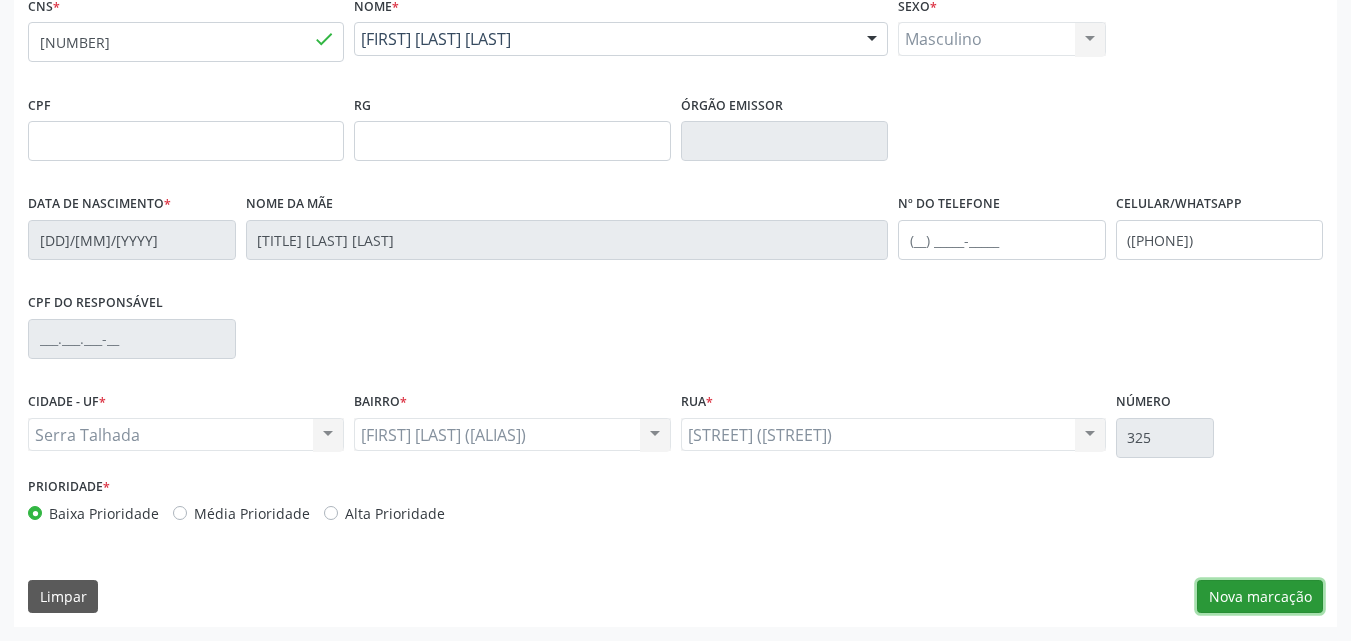 drag, startPoint x: 1290, startPoint y: 591, endPoint x: 1271, endPoint y: 587, distance: 19.416489 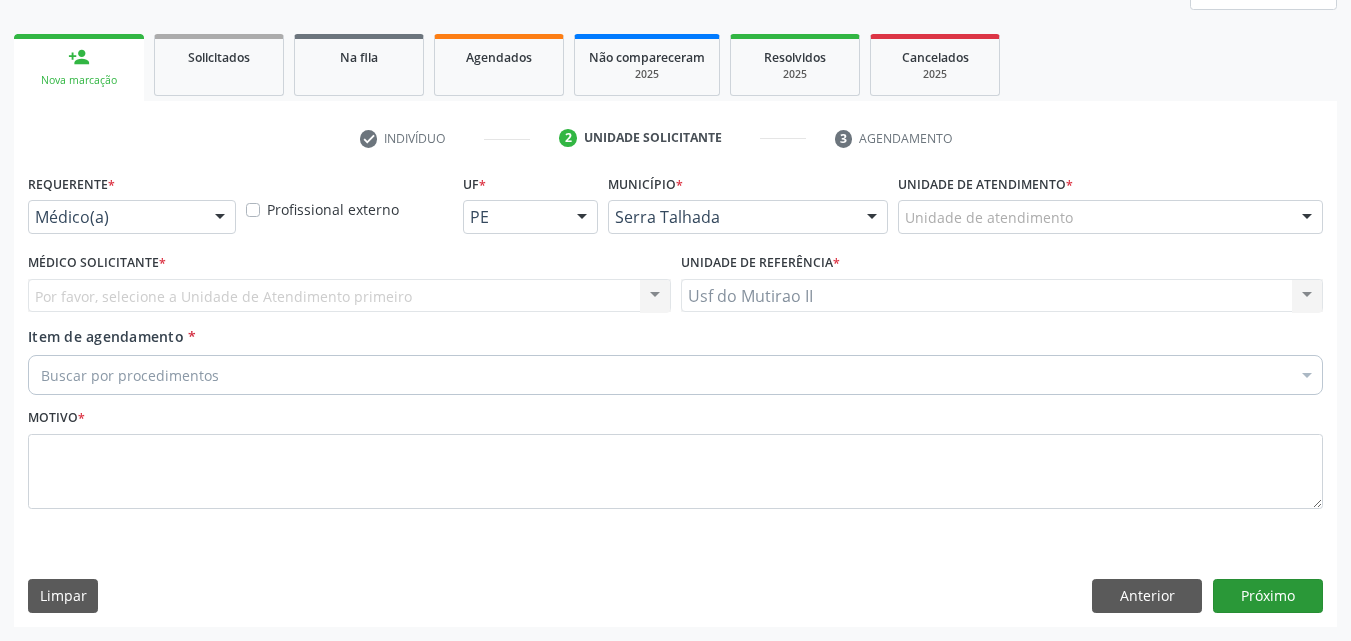 scroll, scrollTop: 265, scrollLeft: 0, axis: vertical 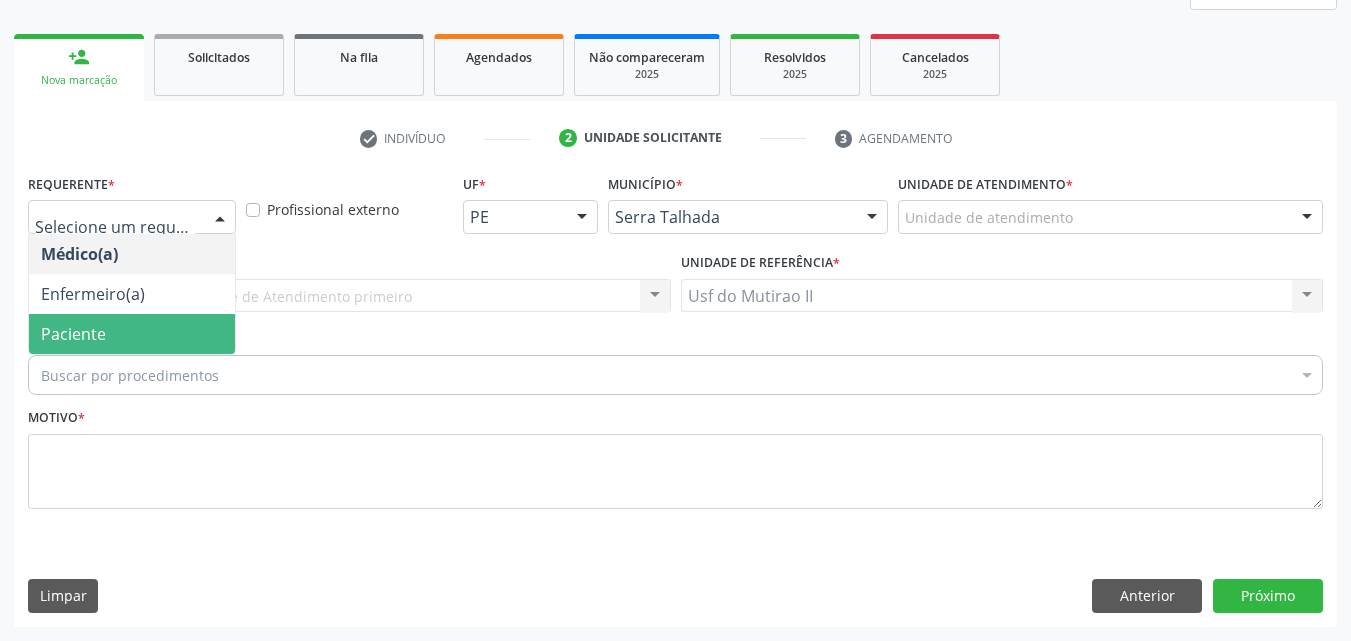 click on "Paciente" at bounding box center (73, 334) 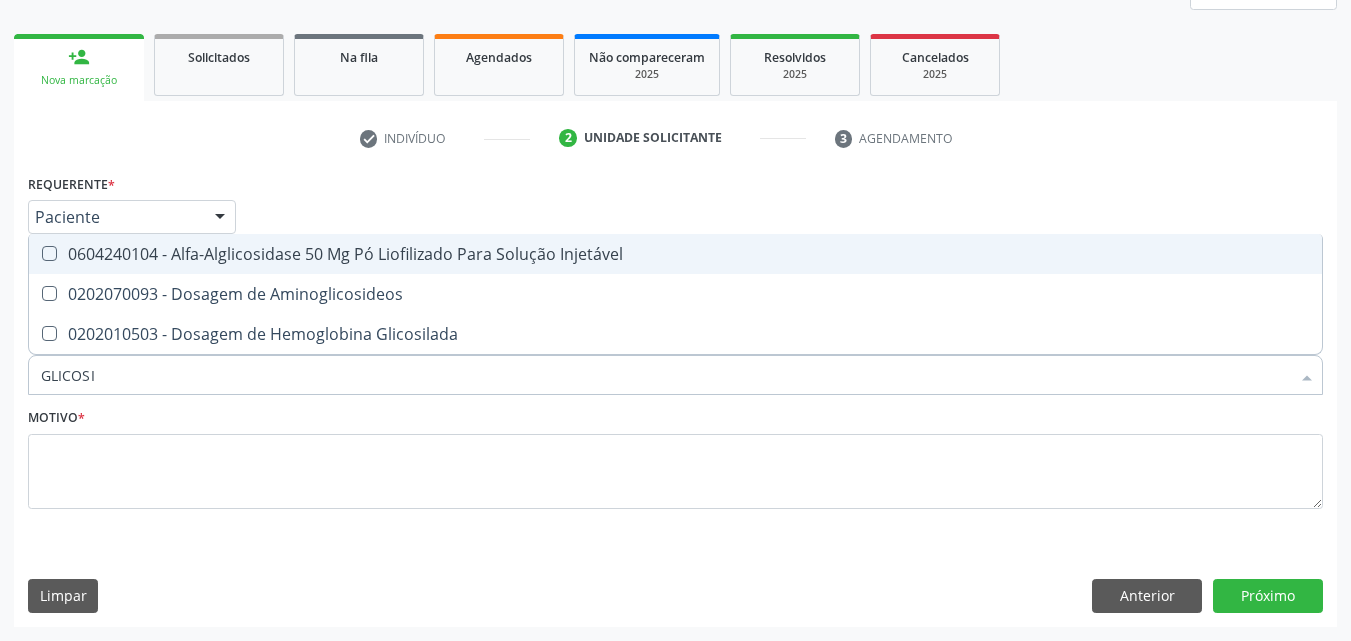 type on "GLICOSIL" 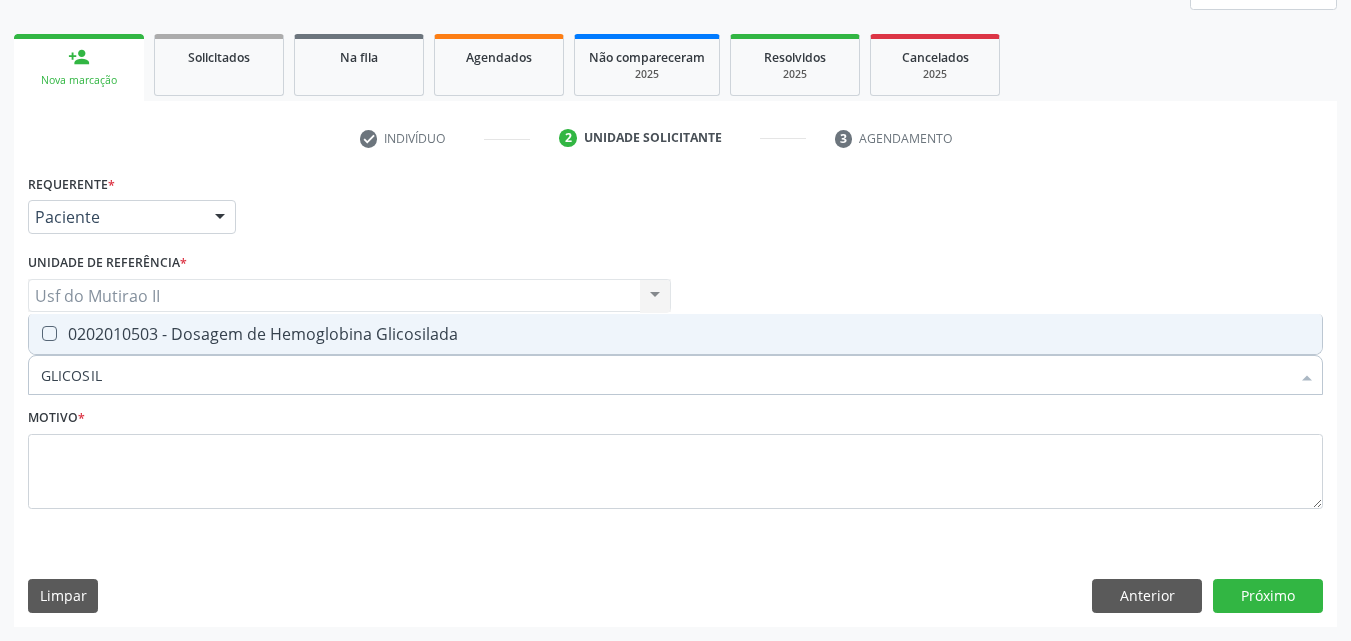 click on "0202010503 - Dosagem de Hemoglobina Glicosilada" at bounding box center [675, 334] 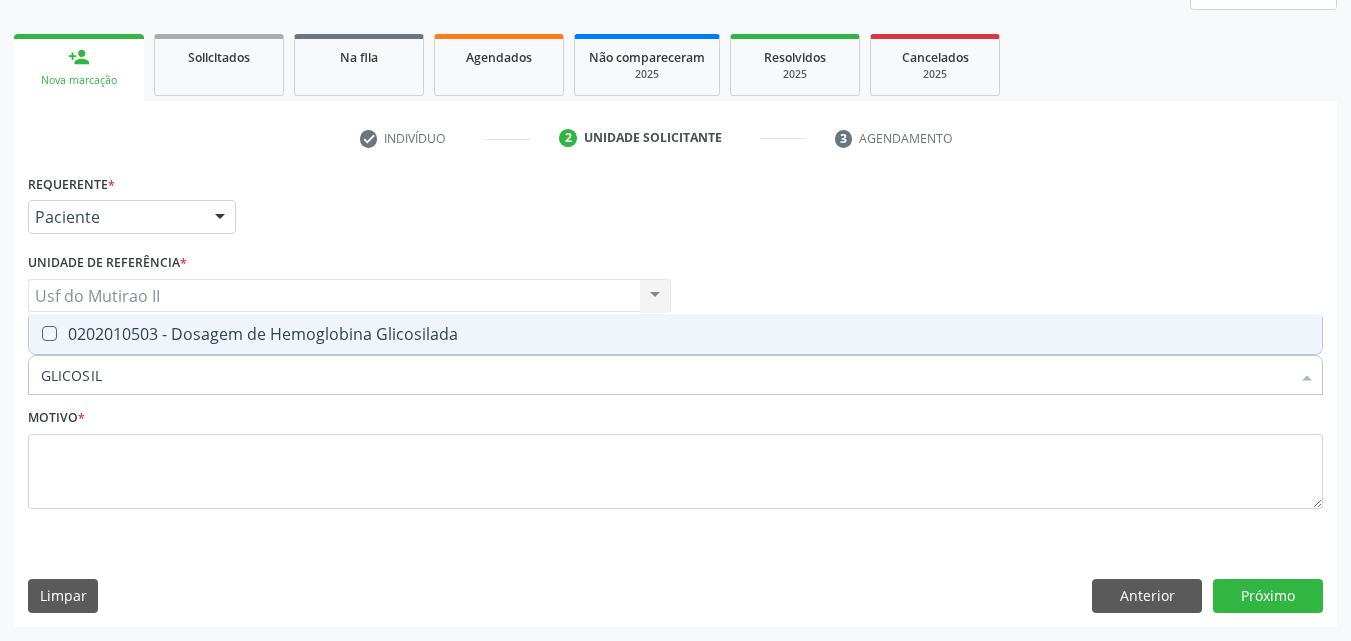 checkbox on "true" 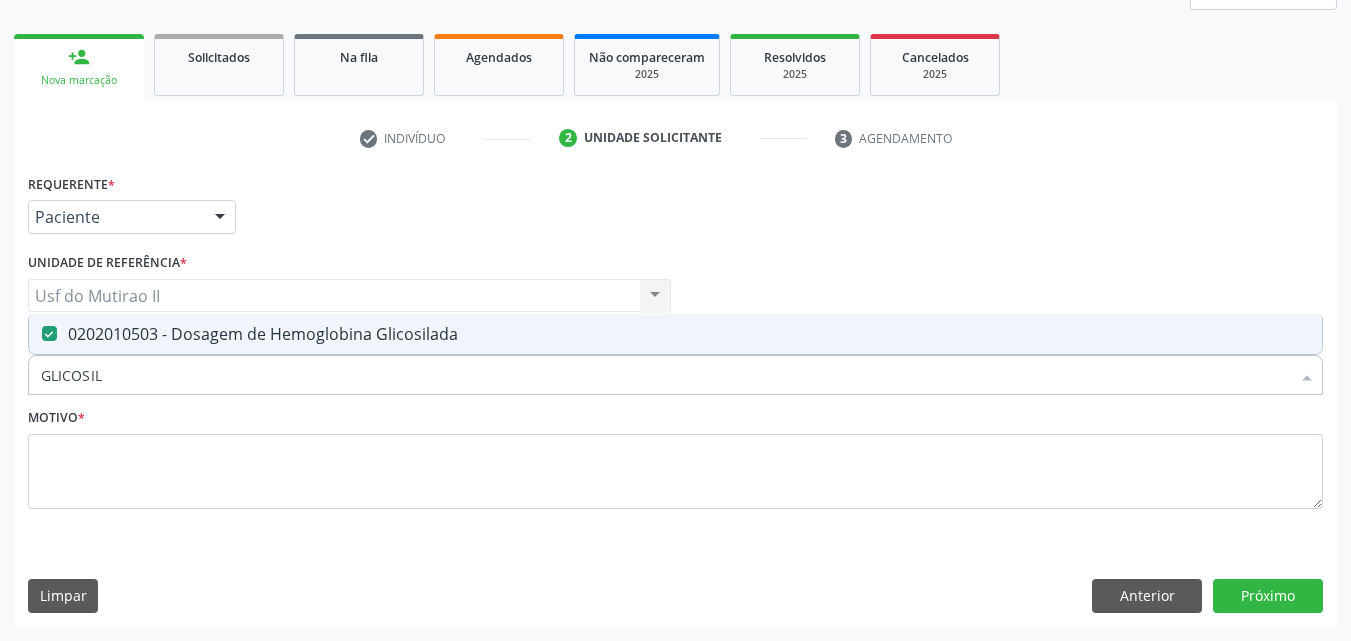 drag, startPoint x: 159, startPoint y: 379, endPoint x: 0, endPoint y: 371, distance: 159.20113 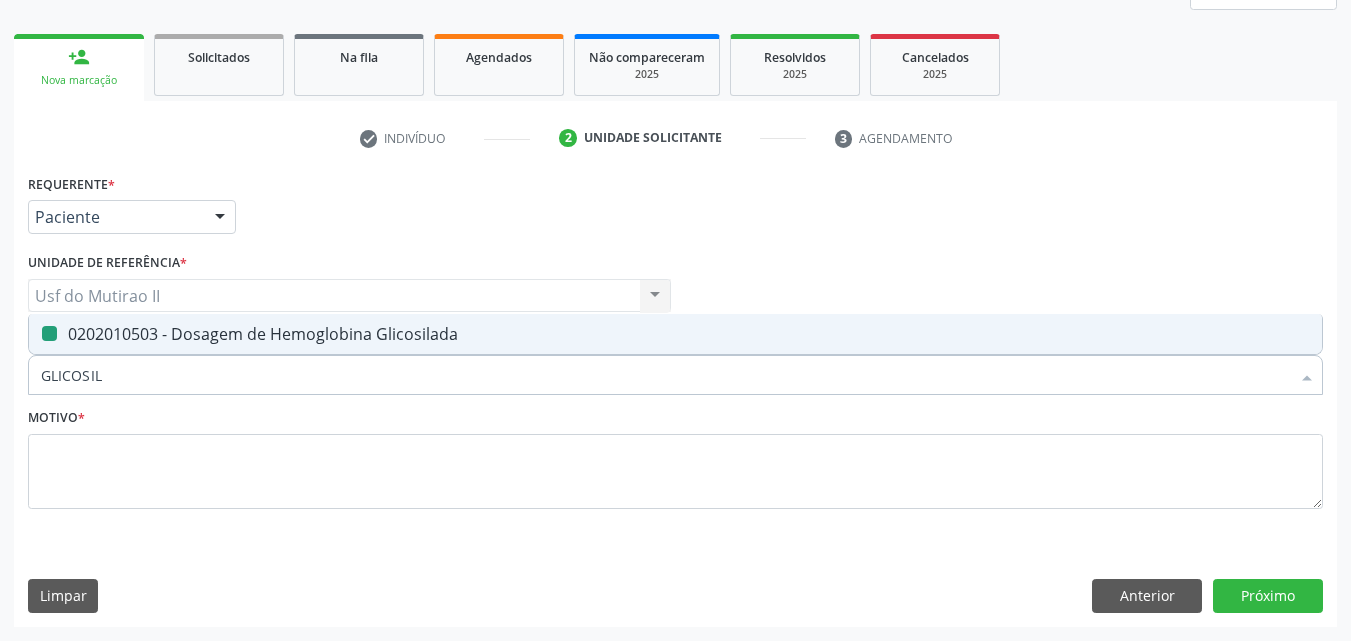 type 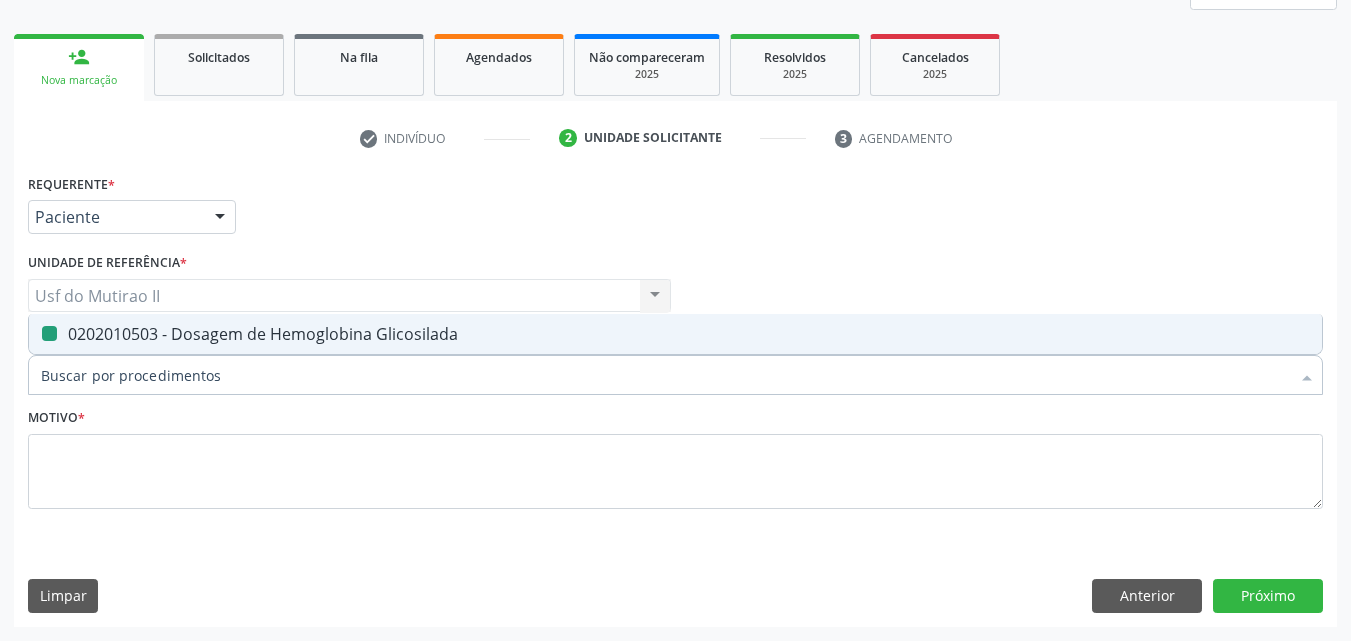 checkbox on "false" 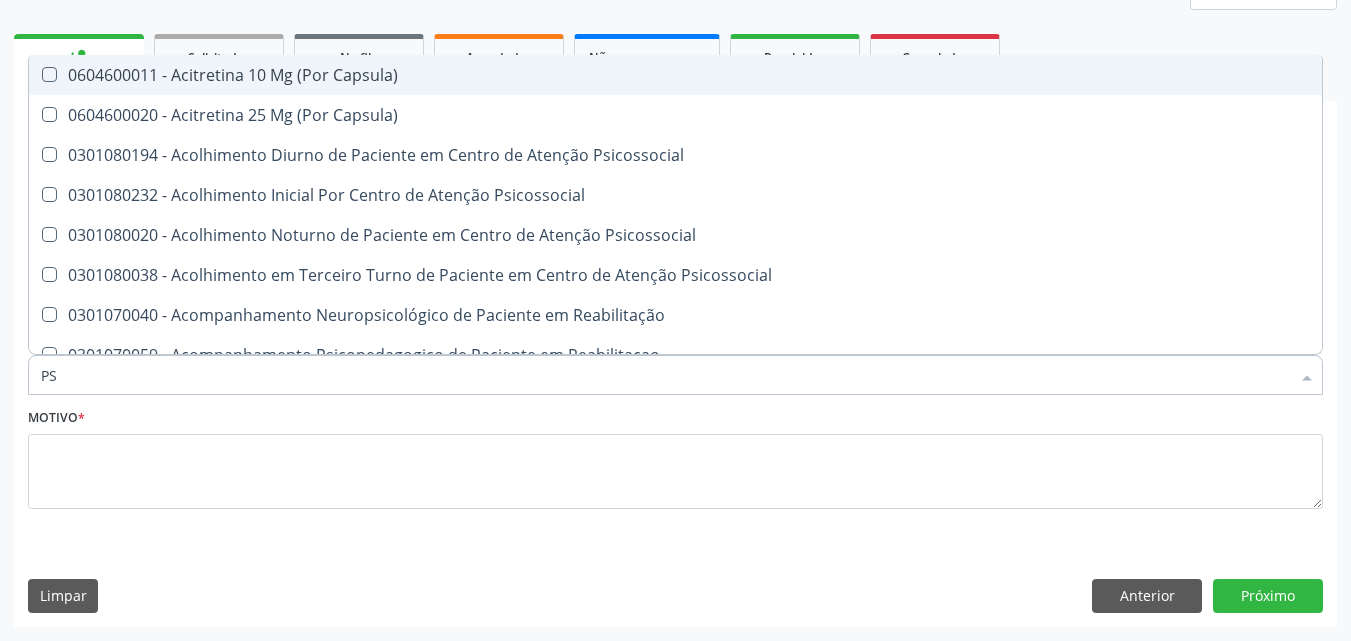 type on "PSA" 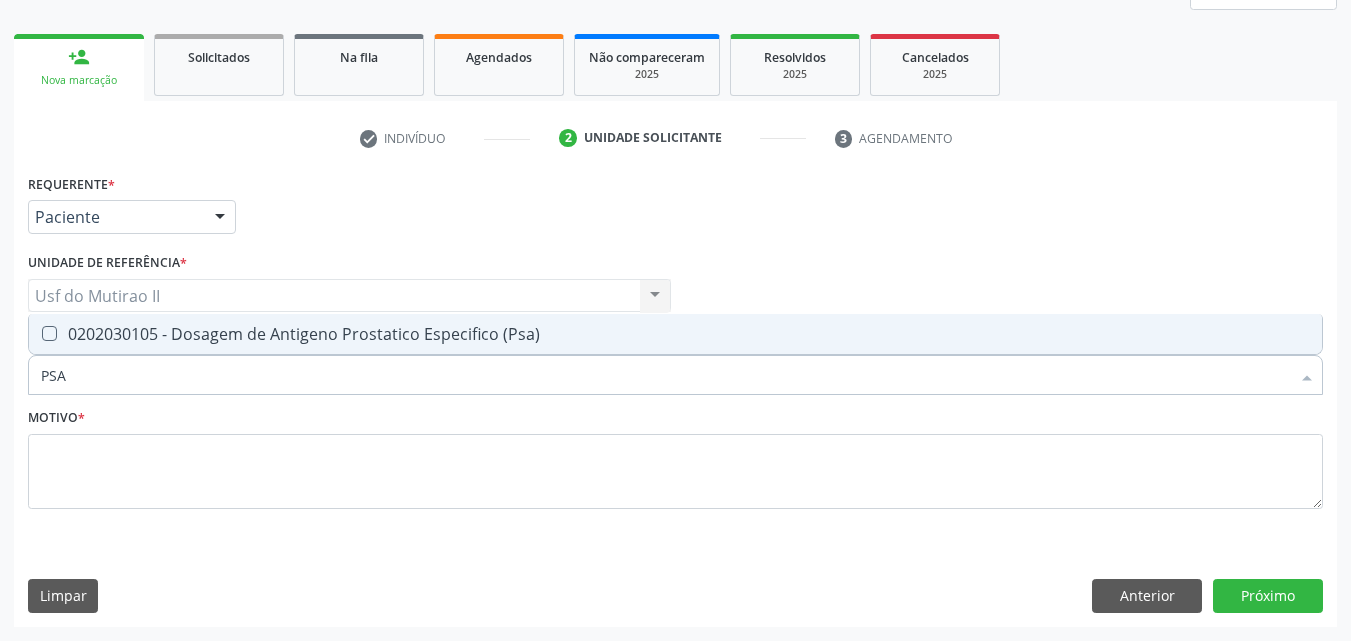 click on "0202030105 - Dosagem de Antigeno Prostatico Especifico (Psa)" at bounding box center [675, 334] 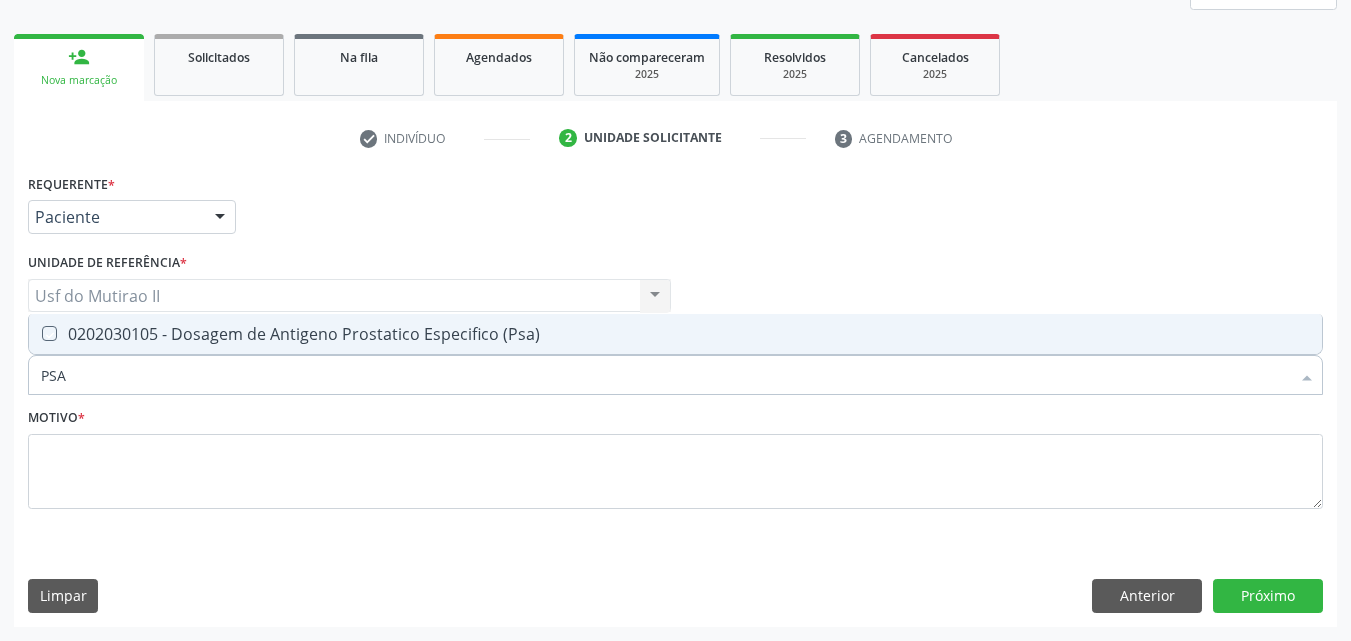 checkbox on "true" 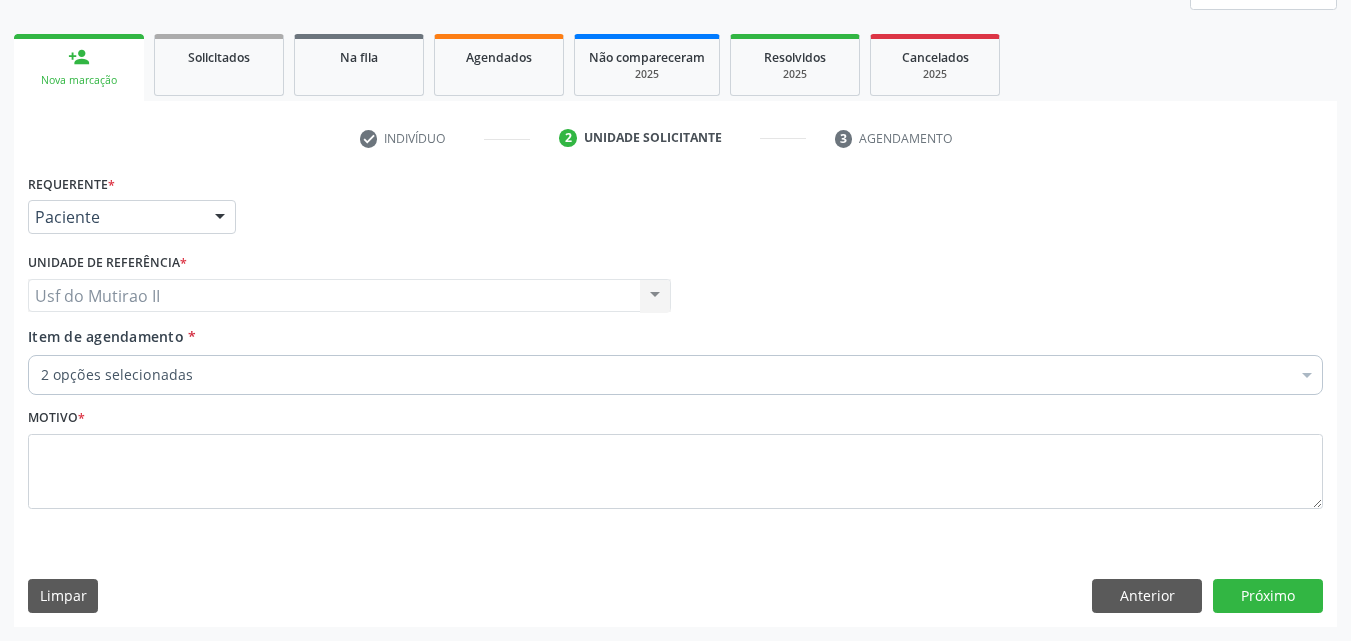 drag, startPoint x: 144, startPoint y: 398, endPoint x: 2, endPoint y: 375, distance: 143.85062 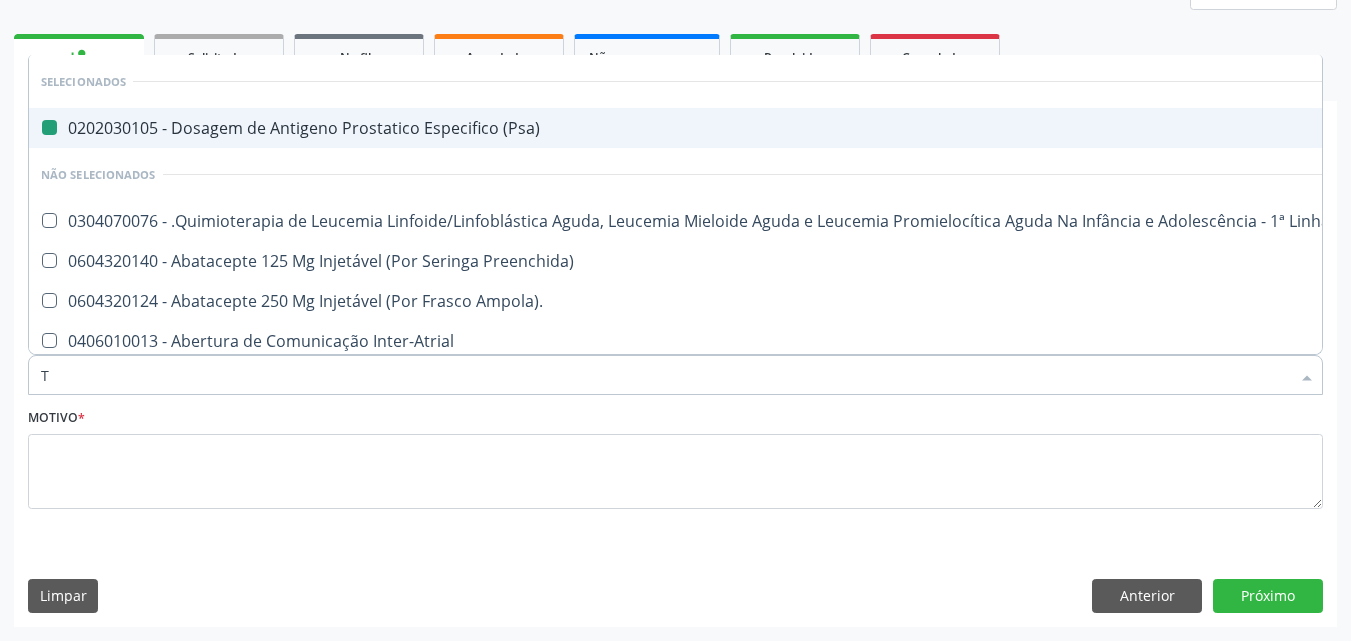 type on "TS" 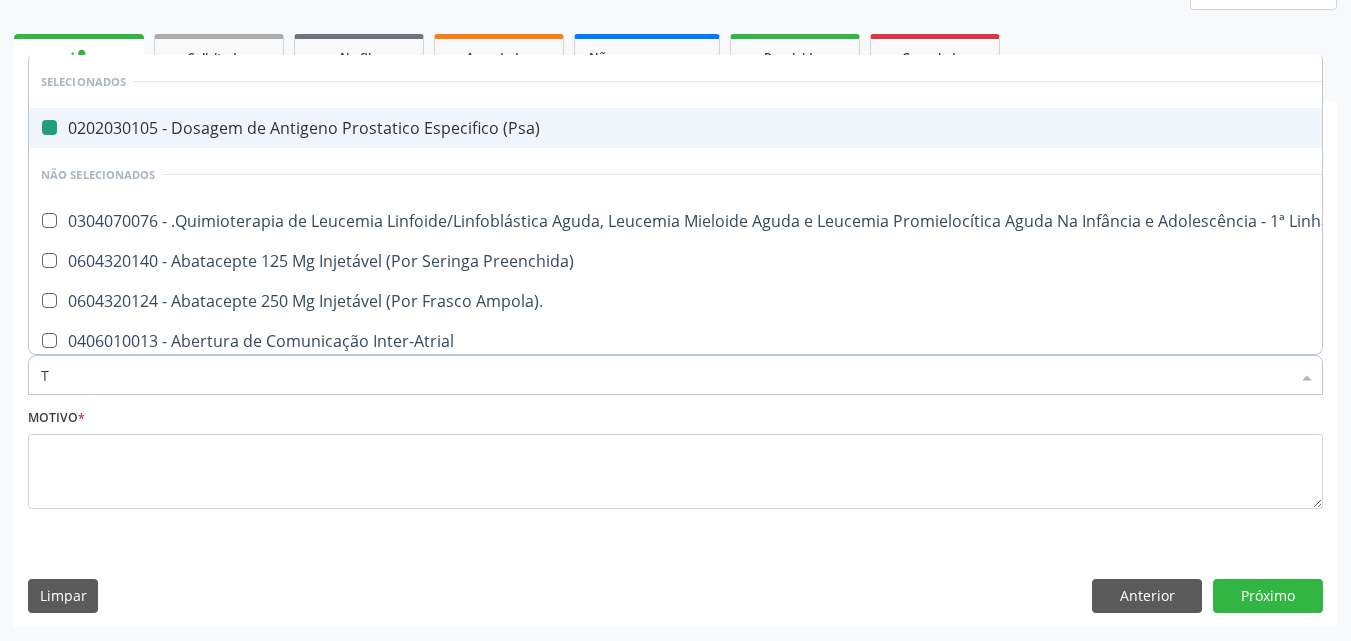 checkbox on "false" 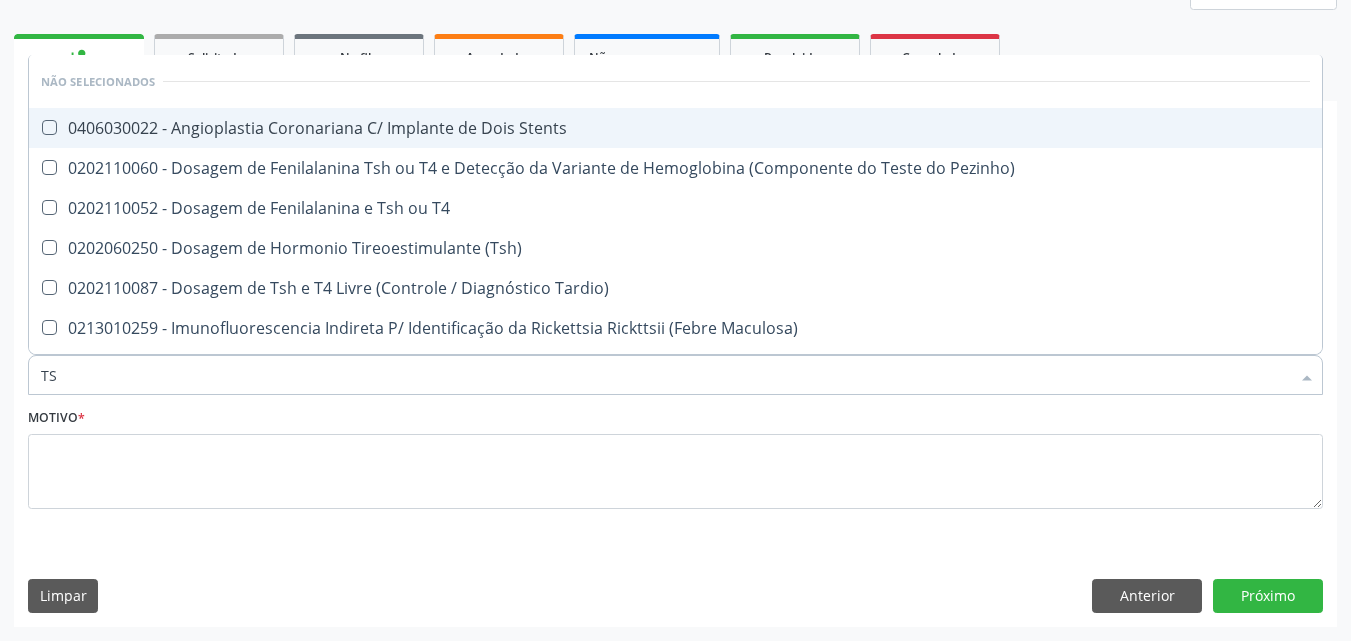 type on "TSH" 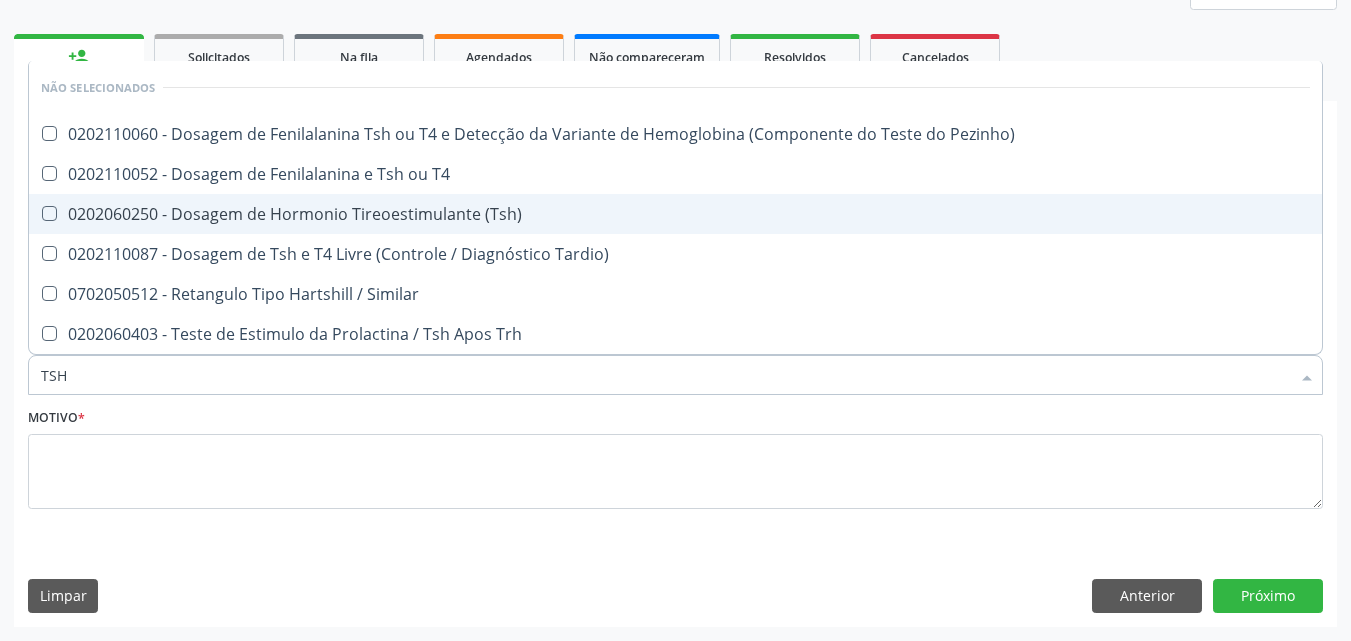 click on "0202060250 - Dosagem de Hormonio Tireoestimulante (Tsh)" at bounding box center [675, 214] 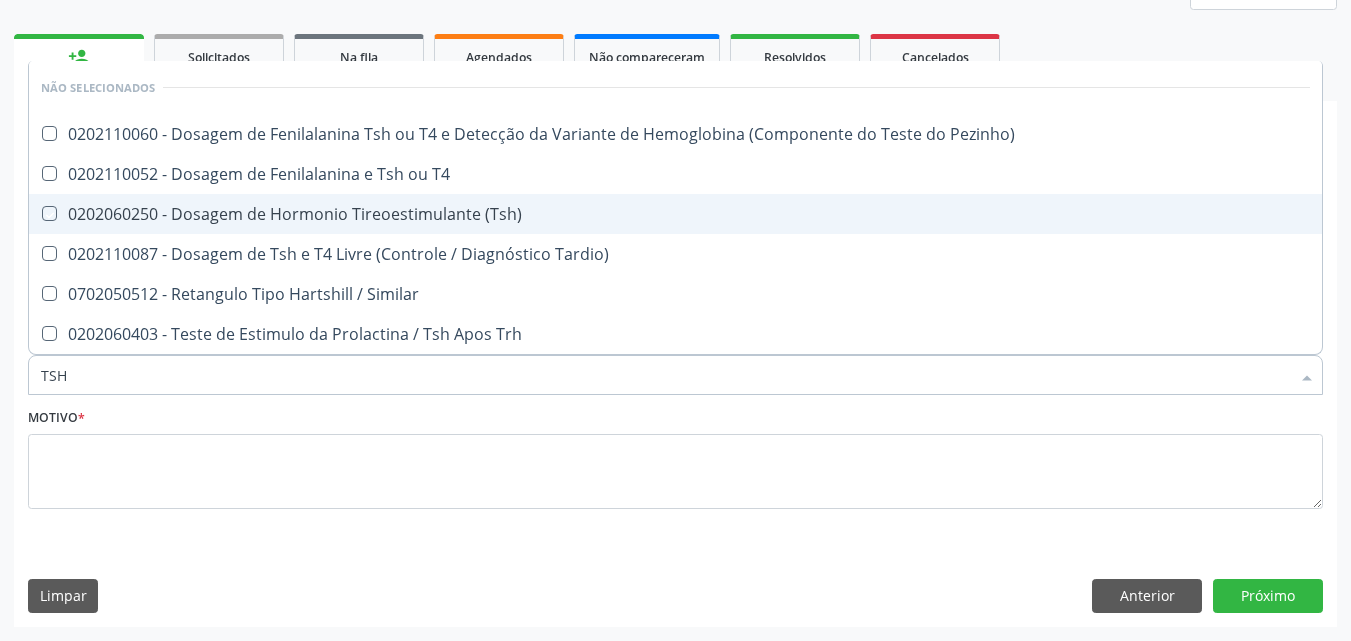 checkbox on "true" 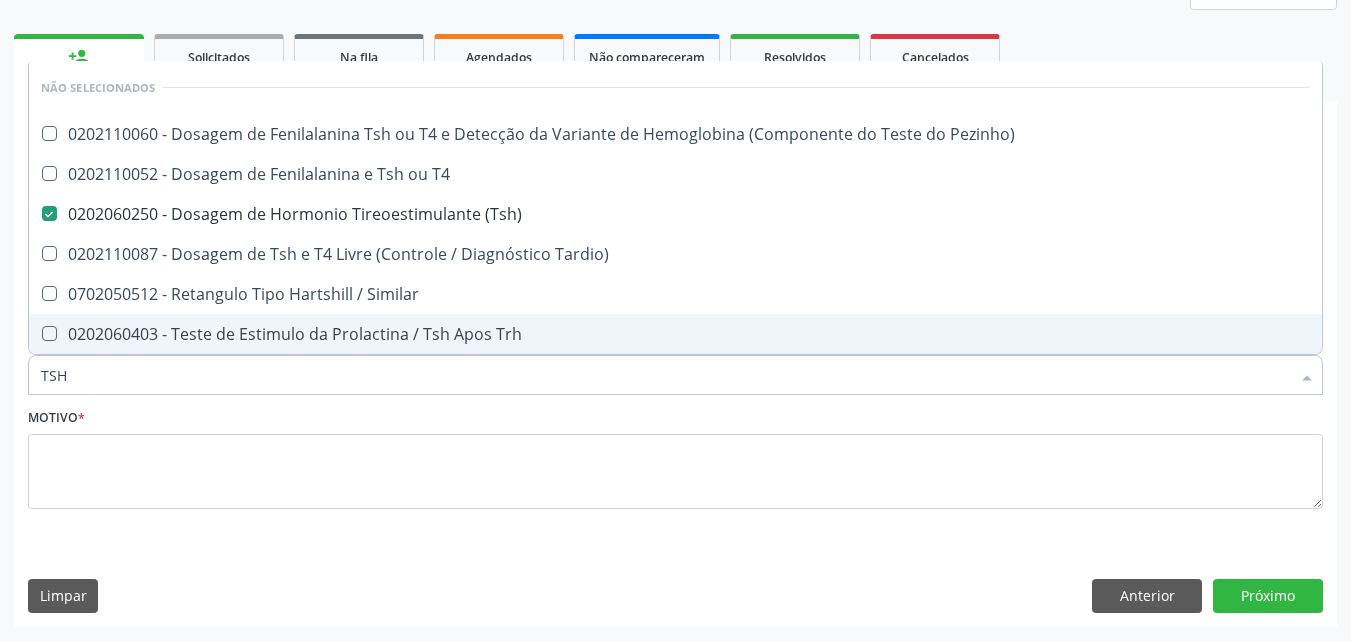 drag, startPoint x: 167, startPoint y: 383, endPoint x: 28, endPoint y: 388, distance: 139.0899 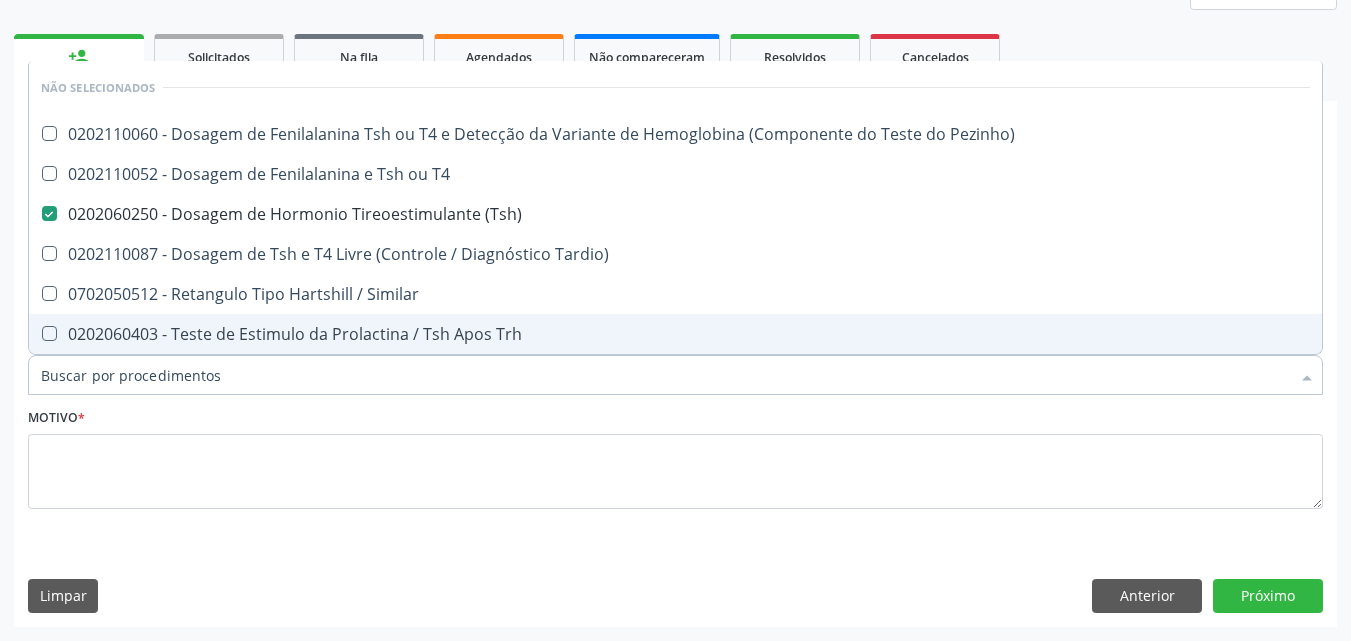 checkbox on "true" 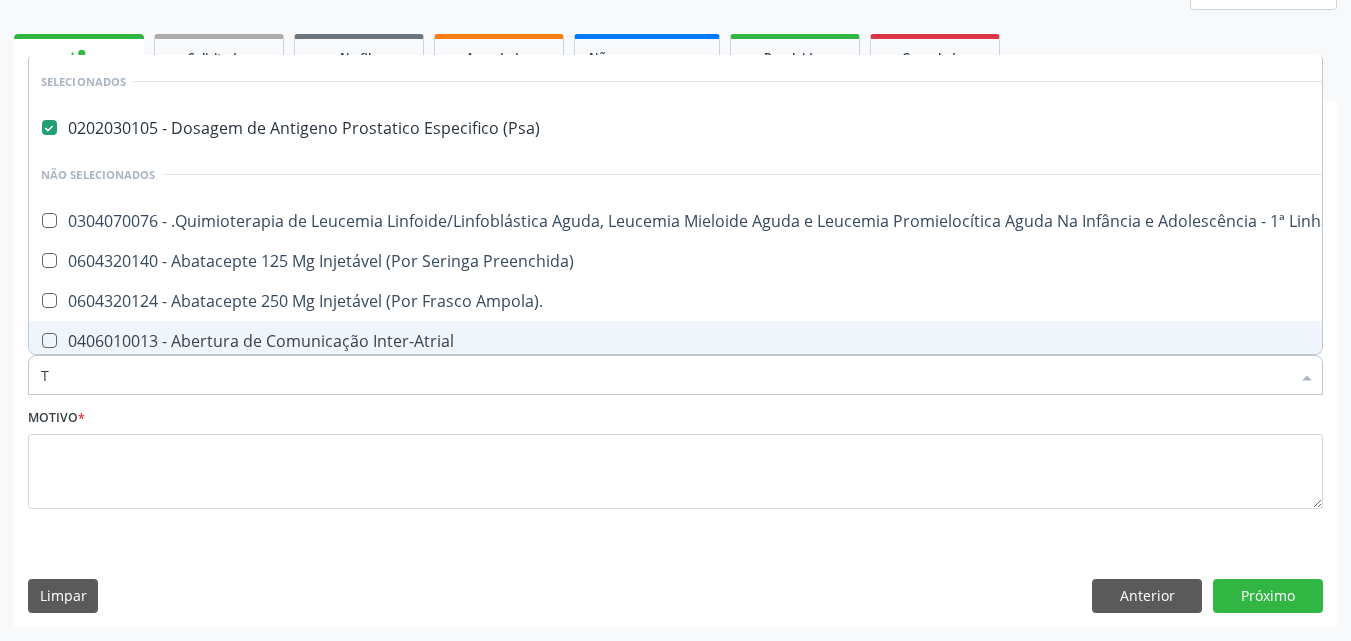 type on "T4" 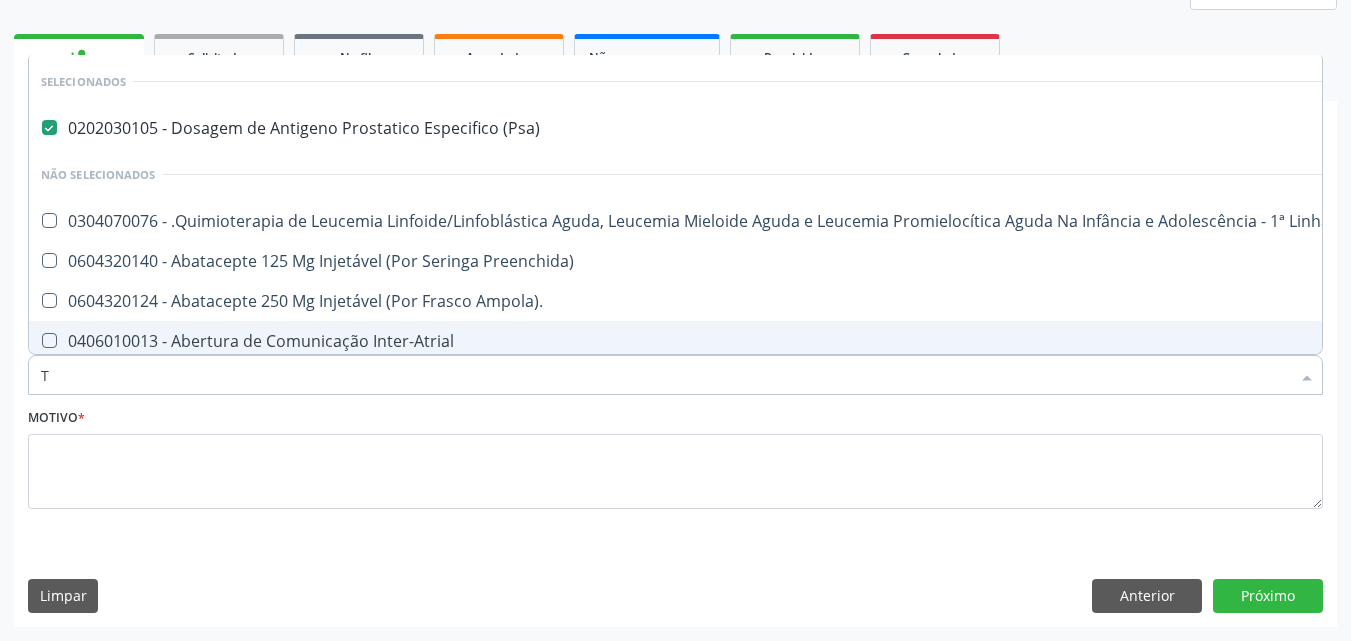 checkbox on "false" 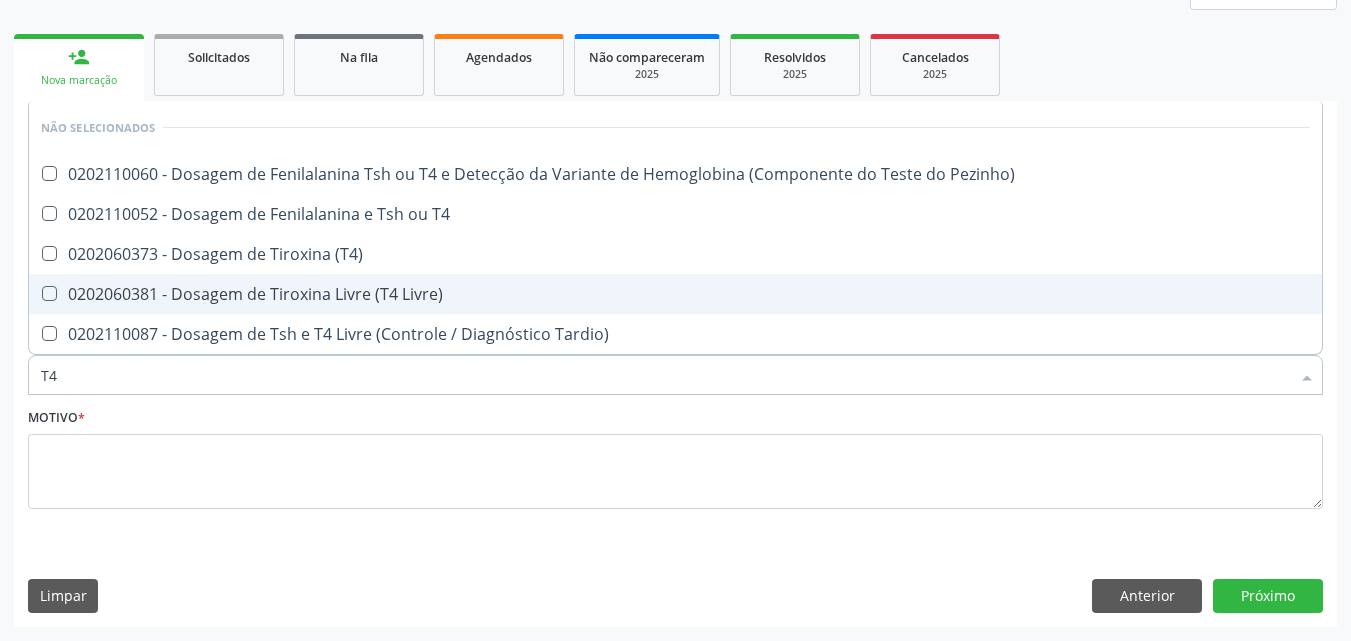 click on "0202060381 - Dosagem de Tiroxina Livre (T4 Livre)" at bounding box center [675, 294] 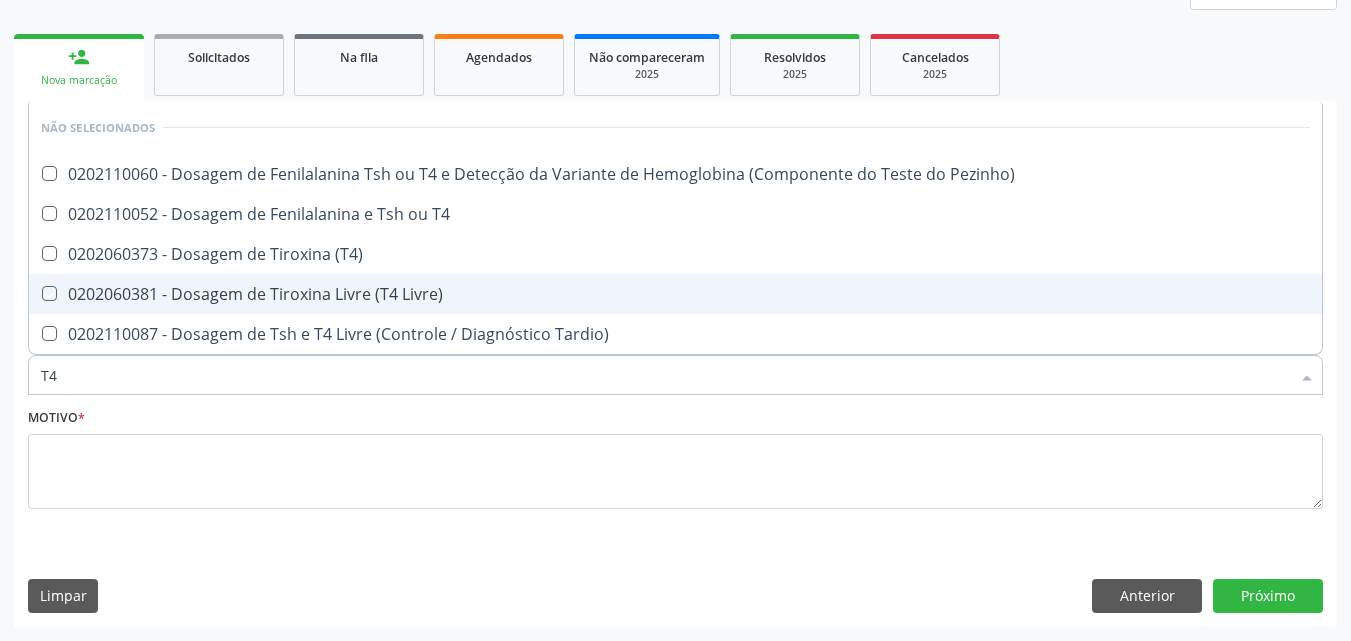 checkbox on "true" 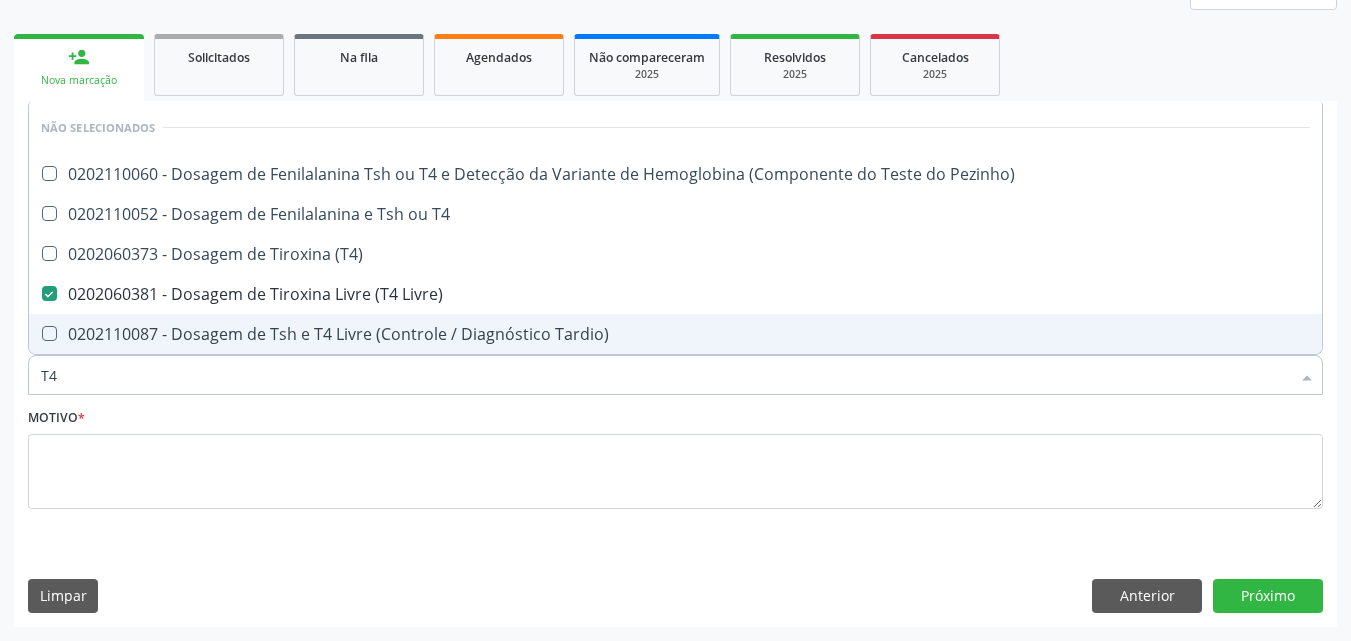 drag, startPoint x: 125, startPoint y: 379, endPoint x: 1, endPoint y: 378, distance: 124.004036 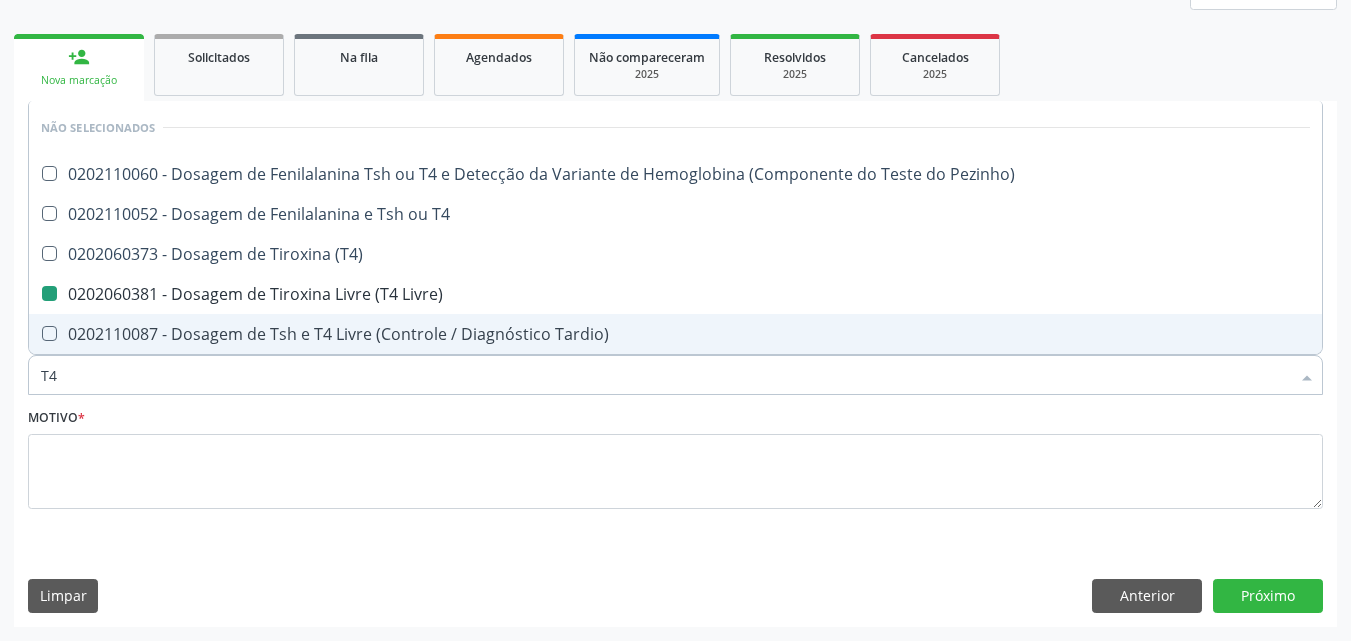 type 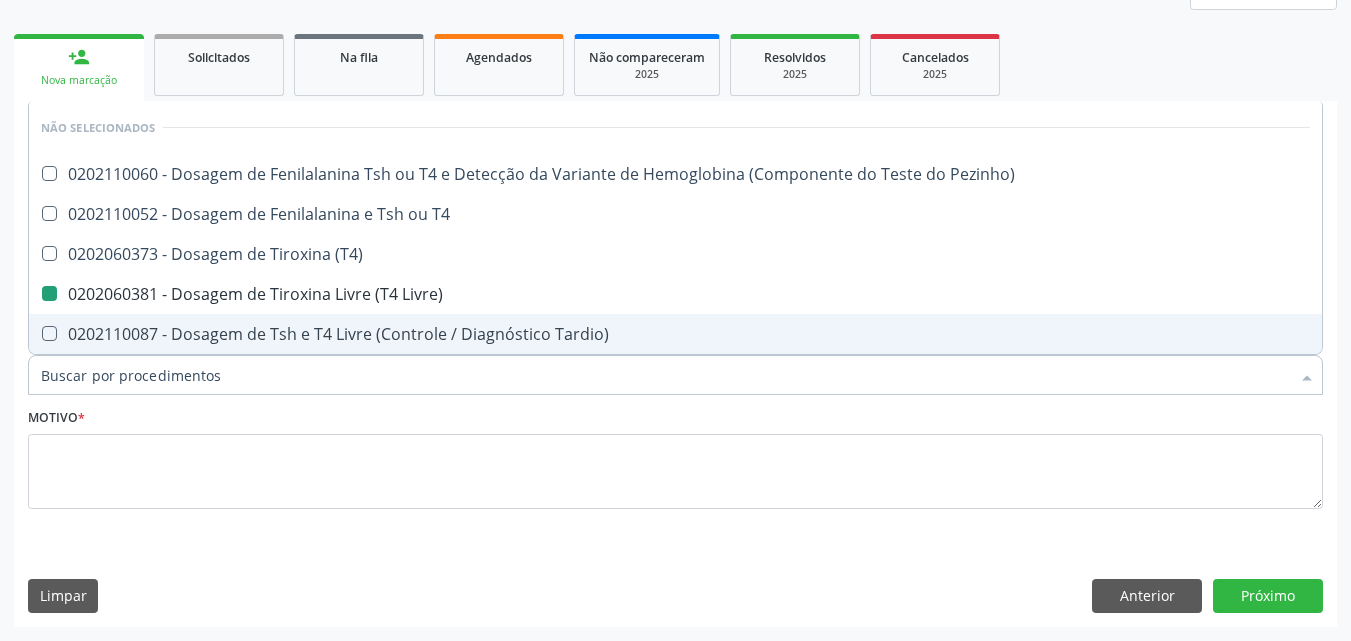 checkbox on "true" 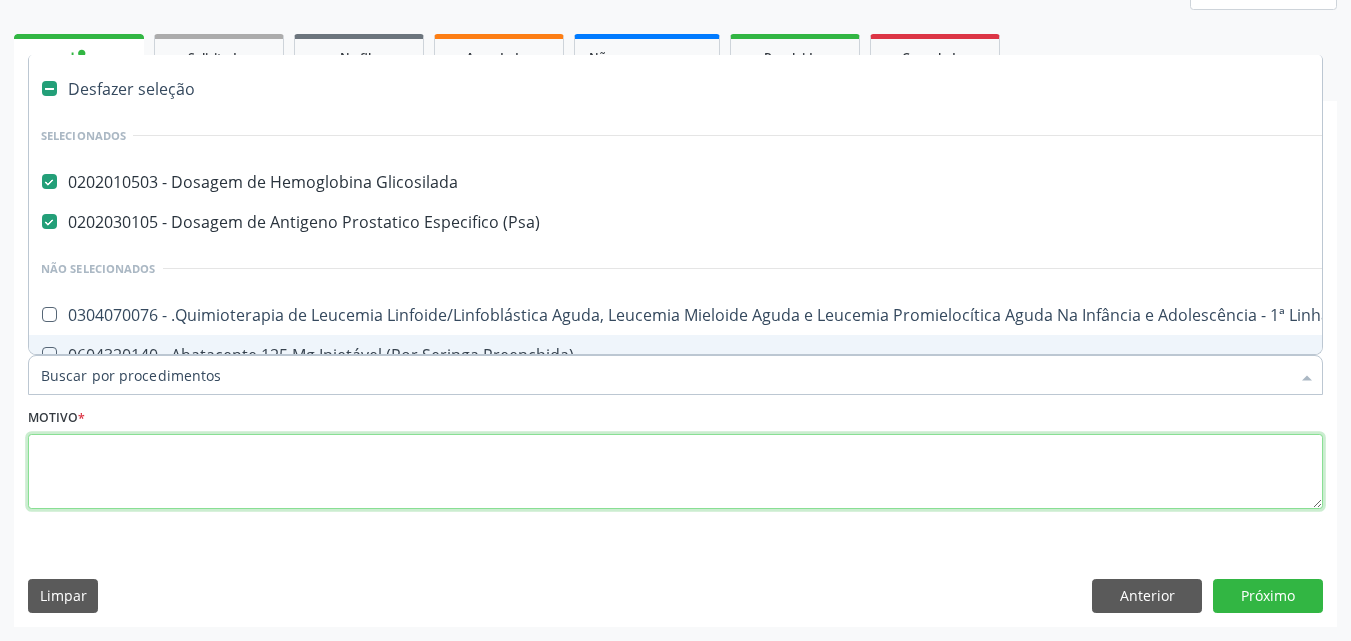 click at bounding box center [675, 472] 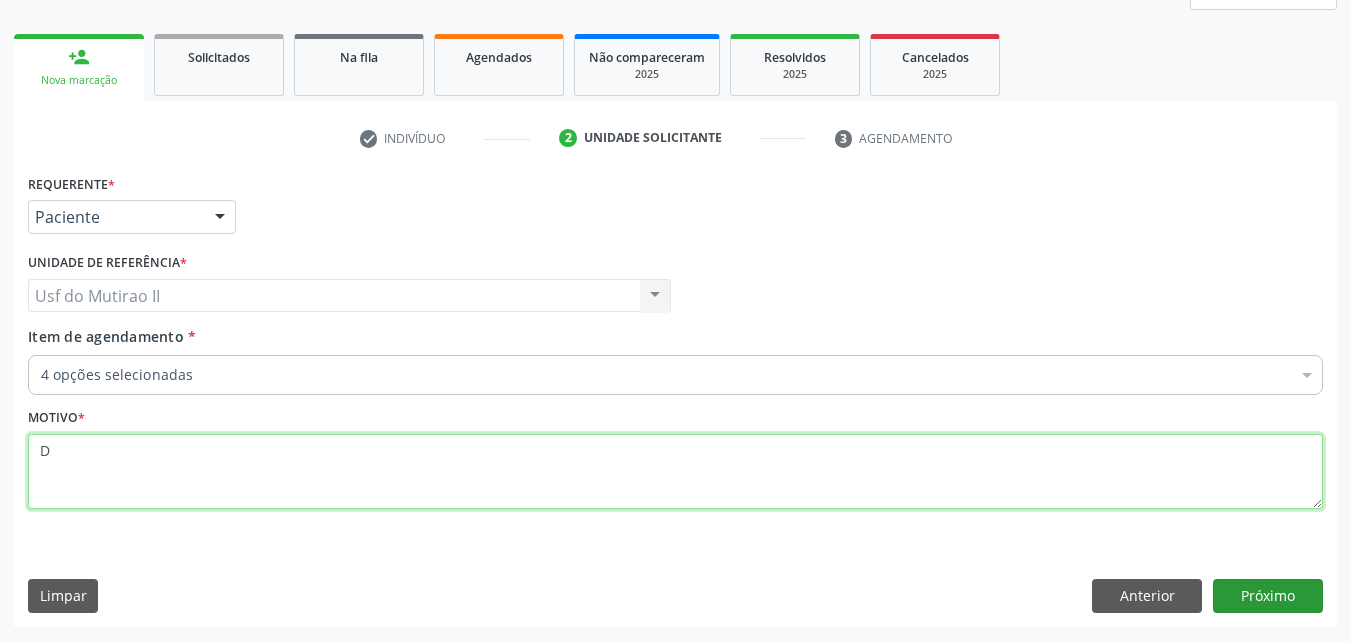 type on "D" 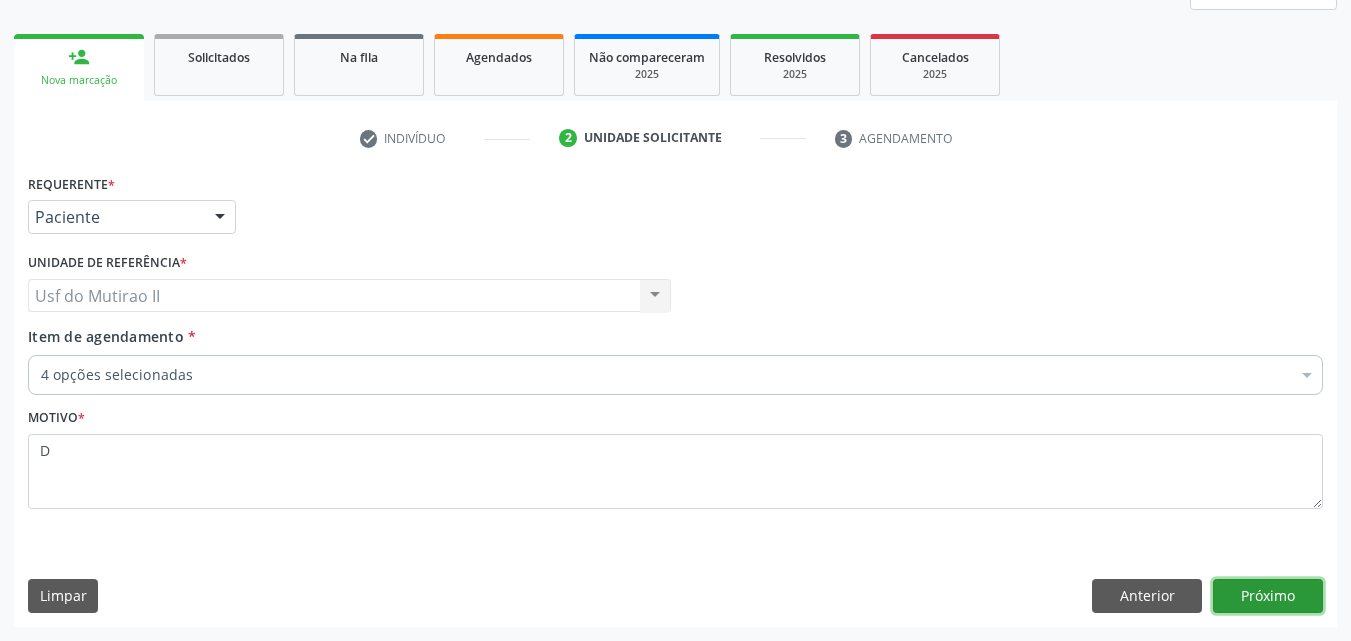 click on "Próximo" at bounding box center [1268, 596] 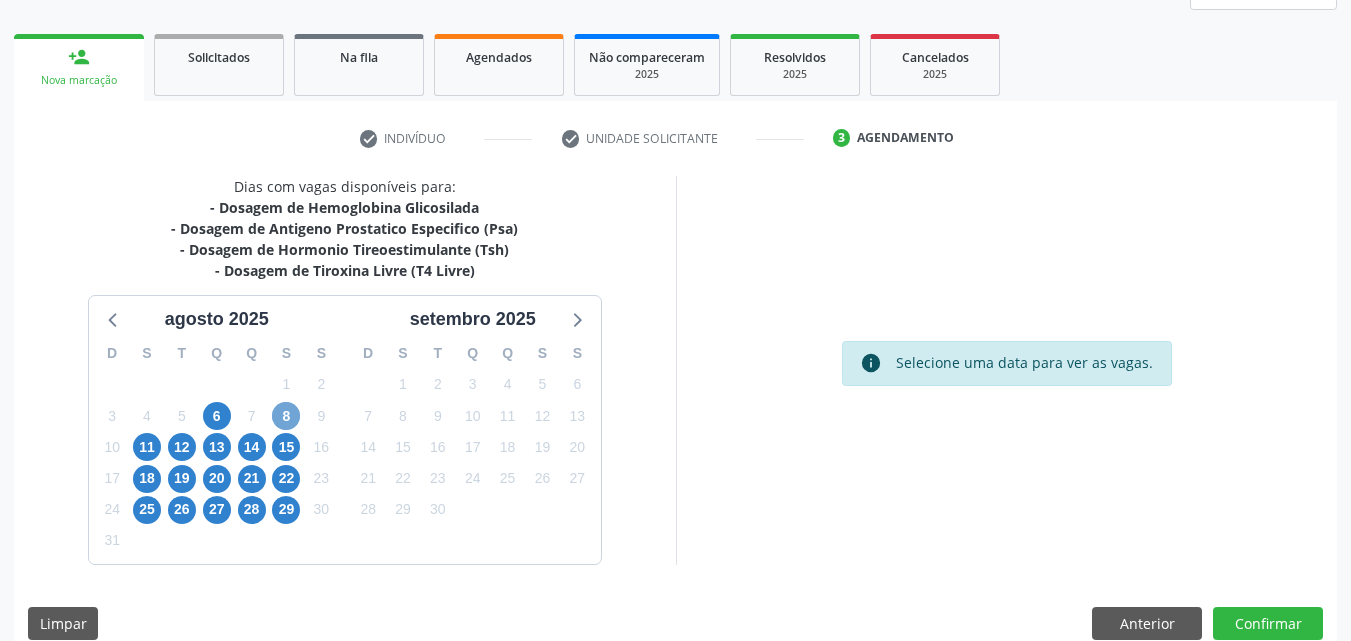 click on "8" at bounding box center [286, 416] 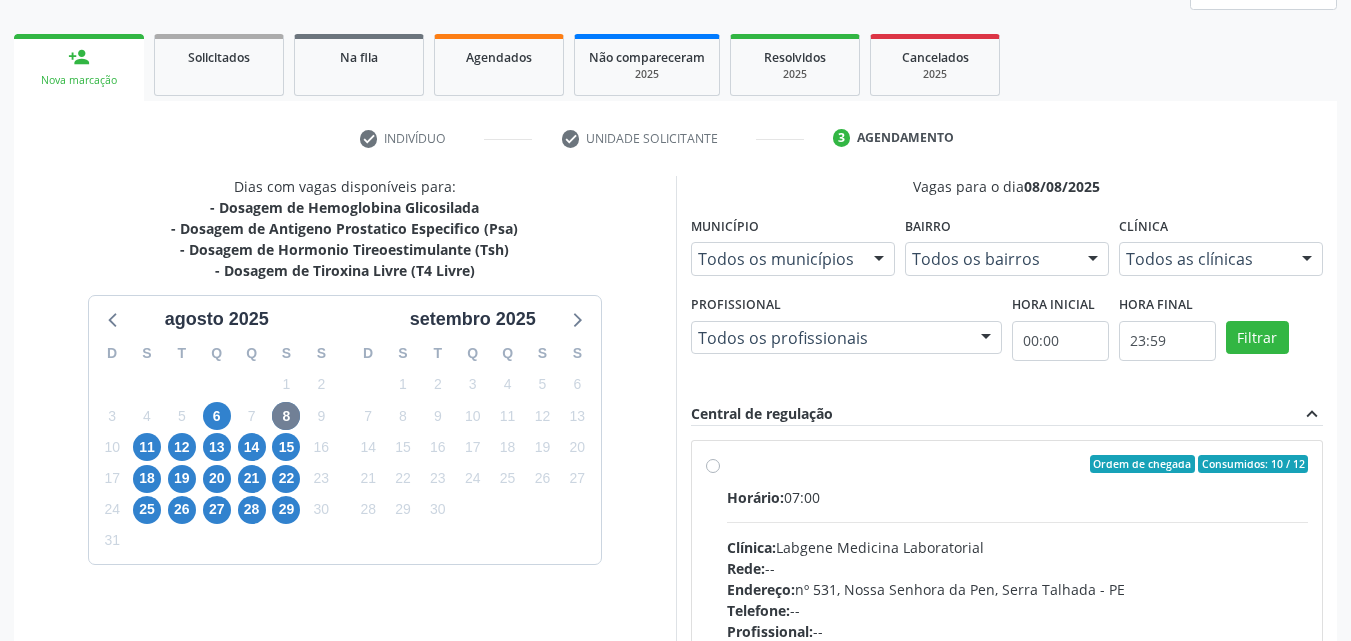 click on "Horário:" at bounding box center (755, 497) 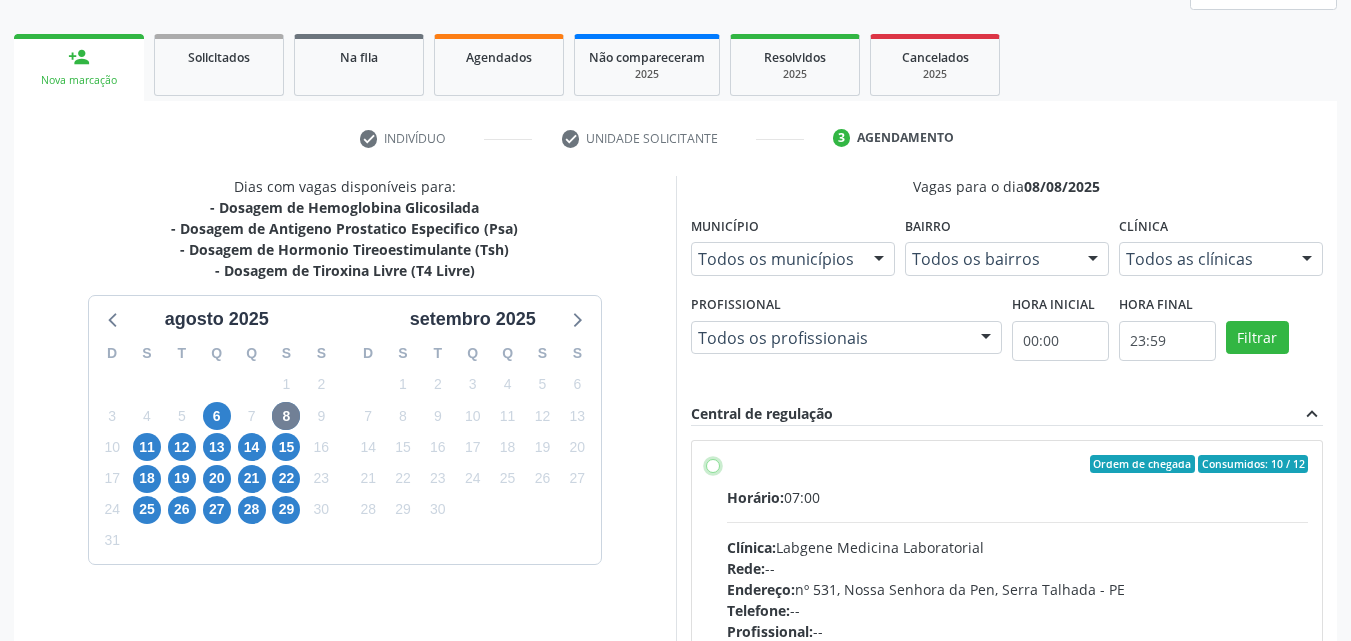 click on "Ordem de chegada
Consumidos: 10 / 12
Horário:   07:00
Clínica:  Labgene Jose Paulo Terto
Rede:
--
Endereço:   nº 531, Nossa Senhora da Pen, Serra Talhada - PE
Telefone:   --
Profissional:
--
Informações adicionais sobre o atendimento
Idade de atendimento:
Sem restrição
Gênero(s) atendido(s):
Sem restrição
Informações adicionais:
--" at bounding box center [713, 464] 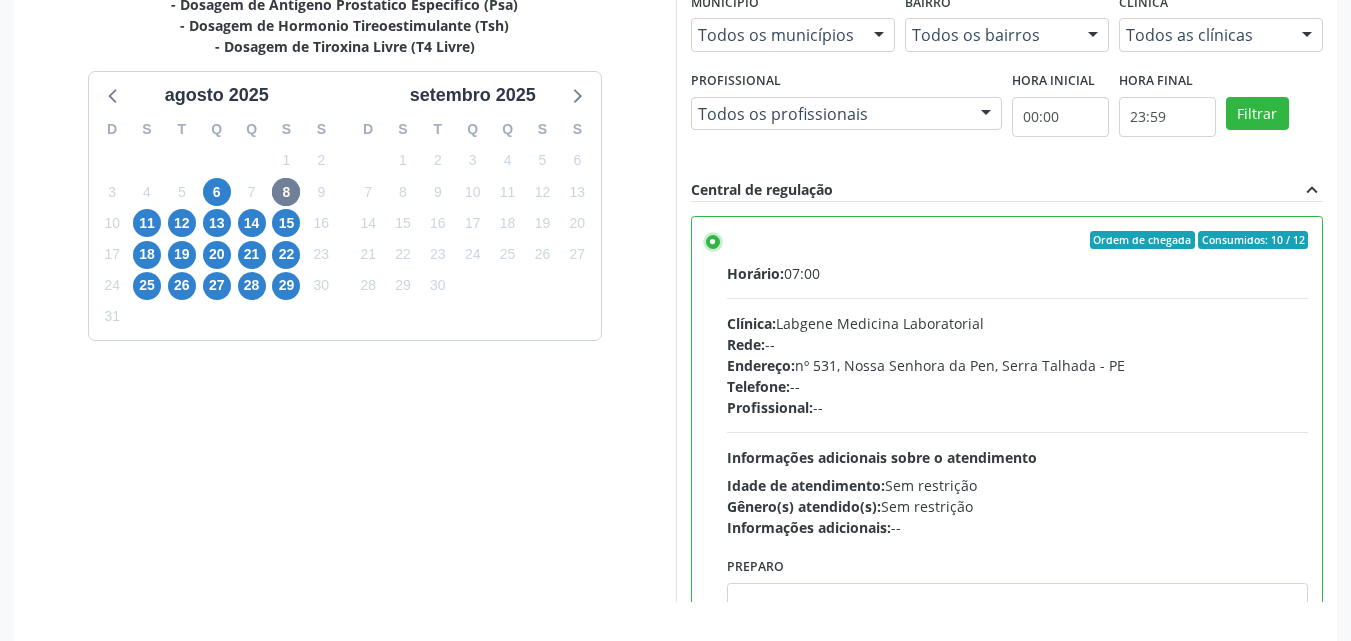 scroll, scrollTop: 554, scrollLeft: 0, axis: vertical 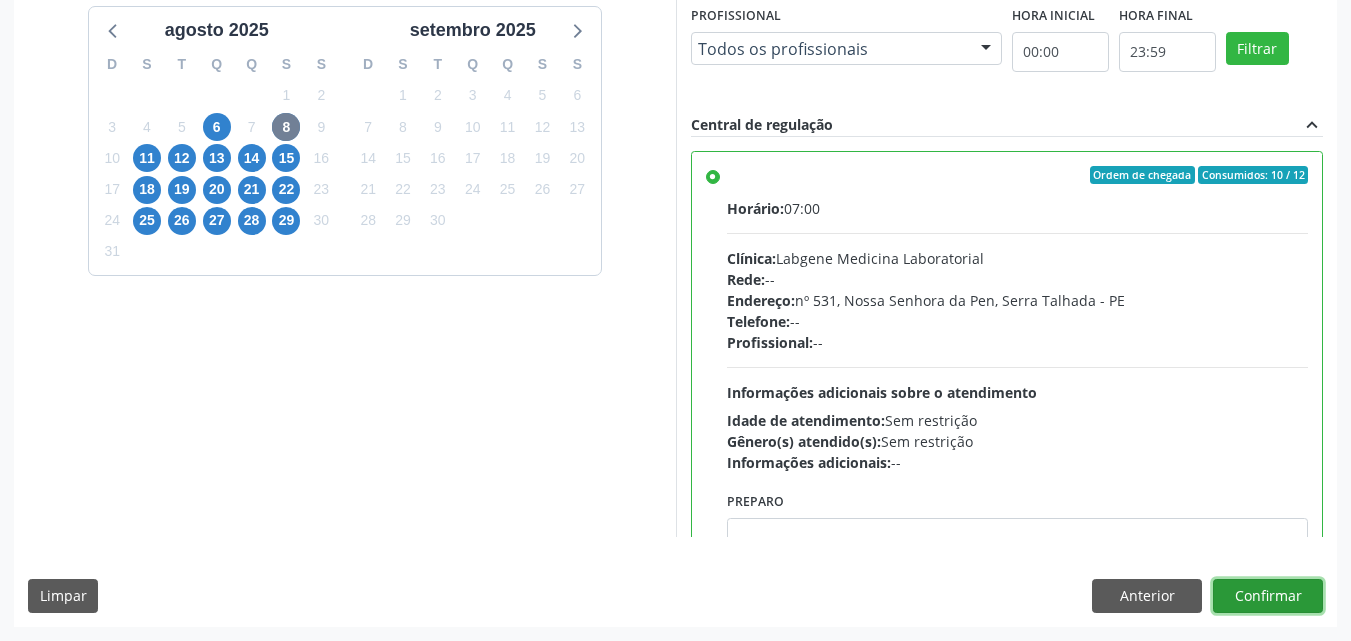 click on "Confirmar" at bounding box center (1268, 596) 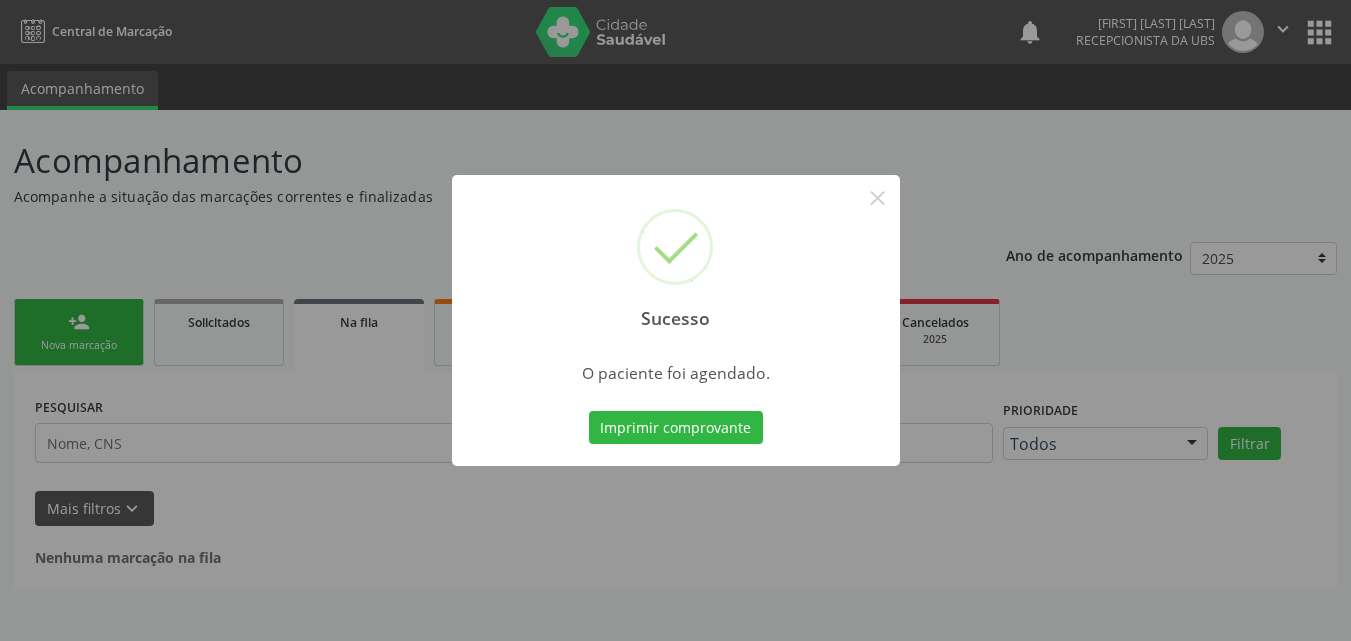 scroll, scrollTop: 0, scrollLeft: 0, axis: both 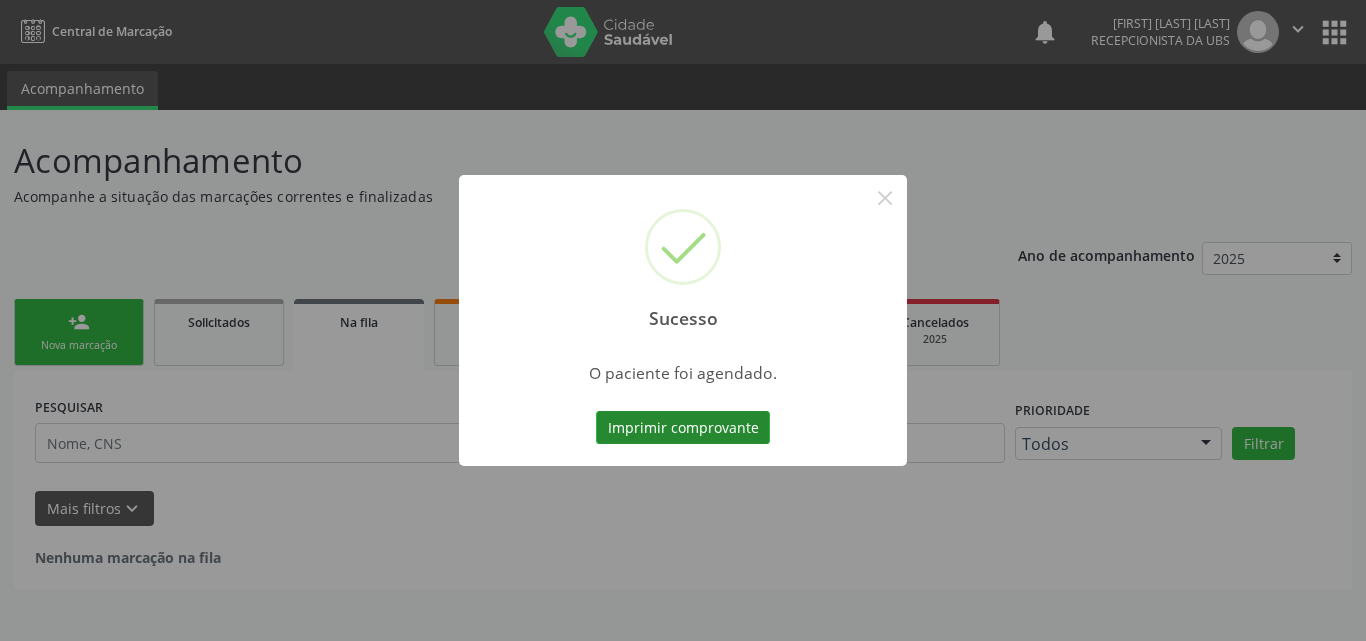 click on "Imprimir comprovante" at bounding box center [683, 428] 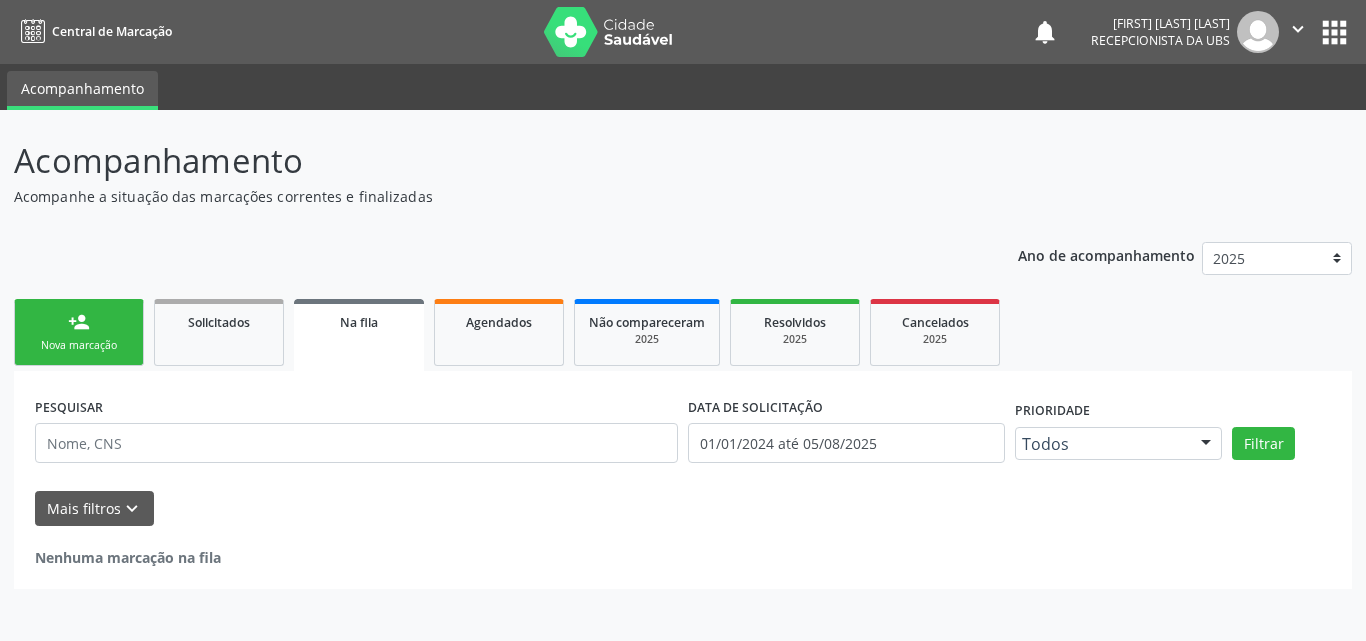 click on "Nova marcação" at bounding box center (79, 345) 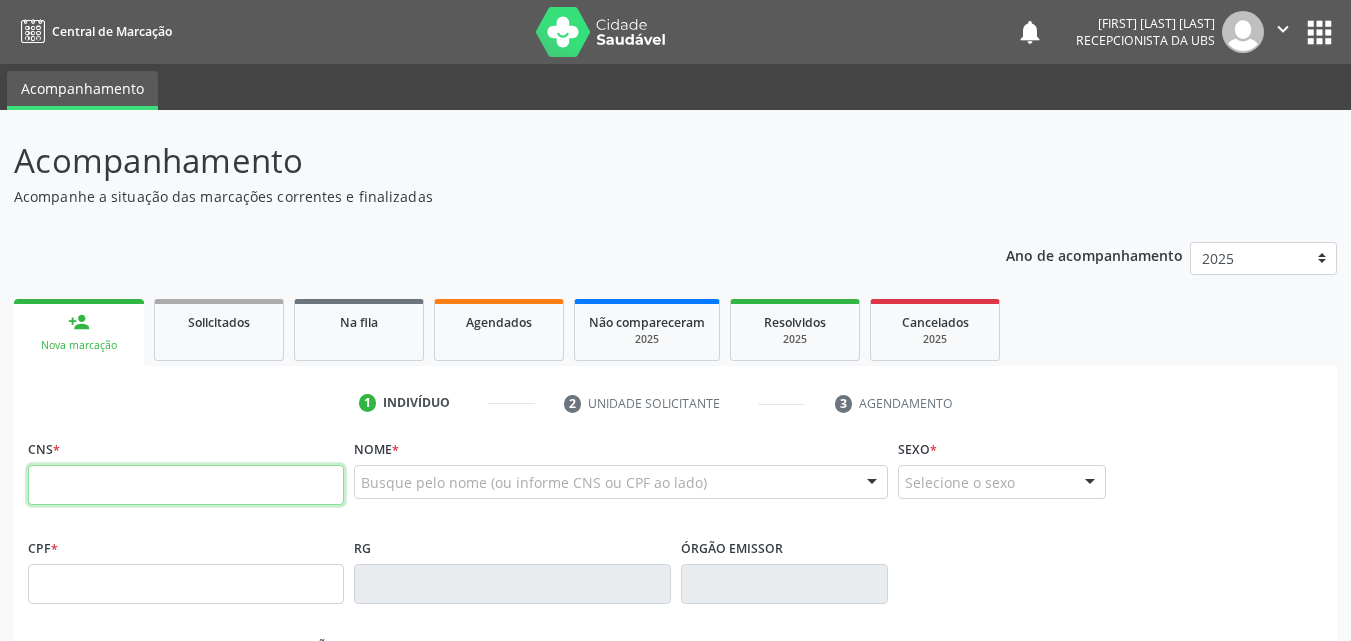 click at bounding box center [186, 485] 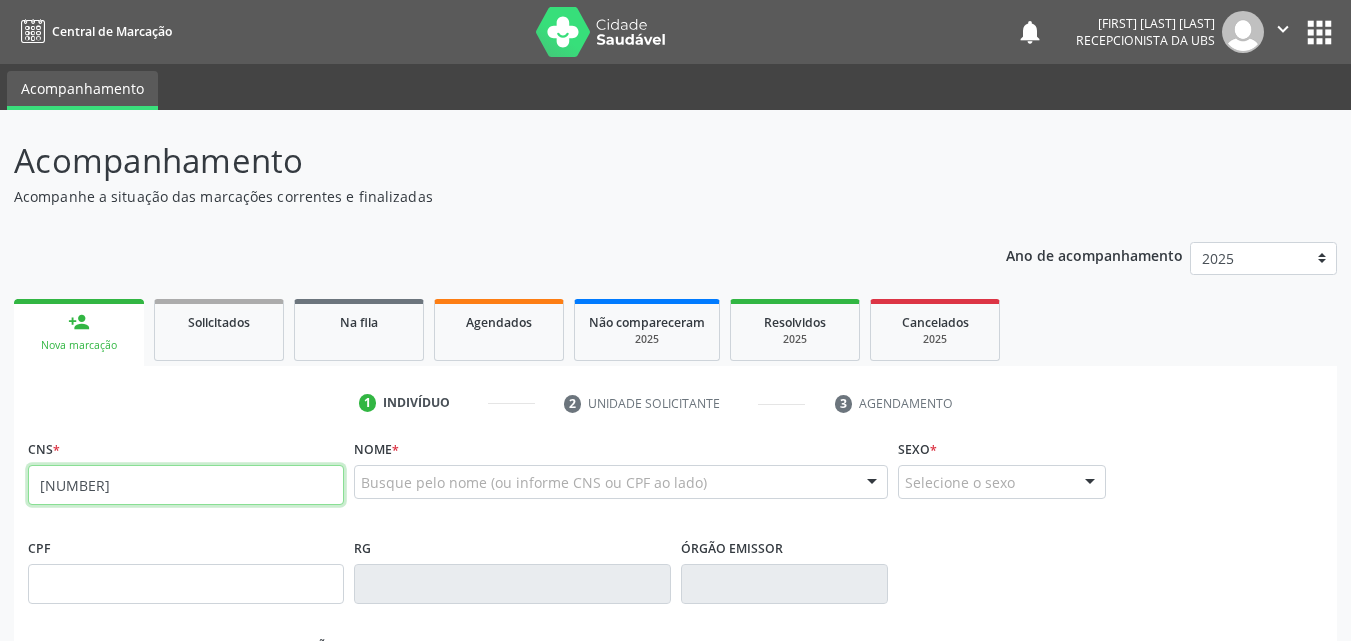 type on "[NUMBER]" 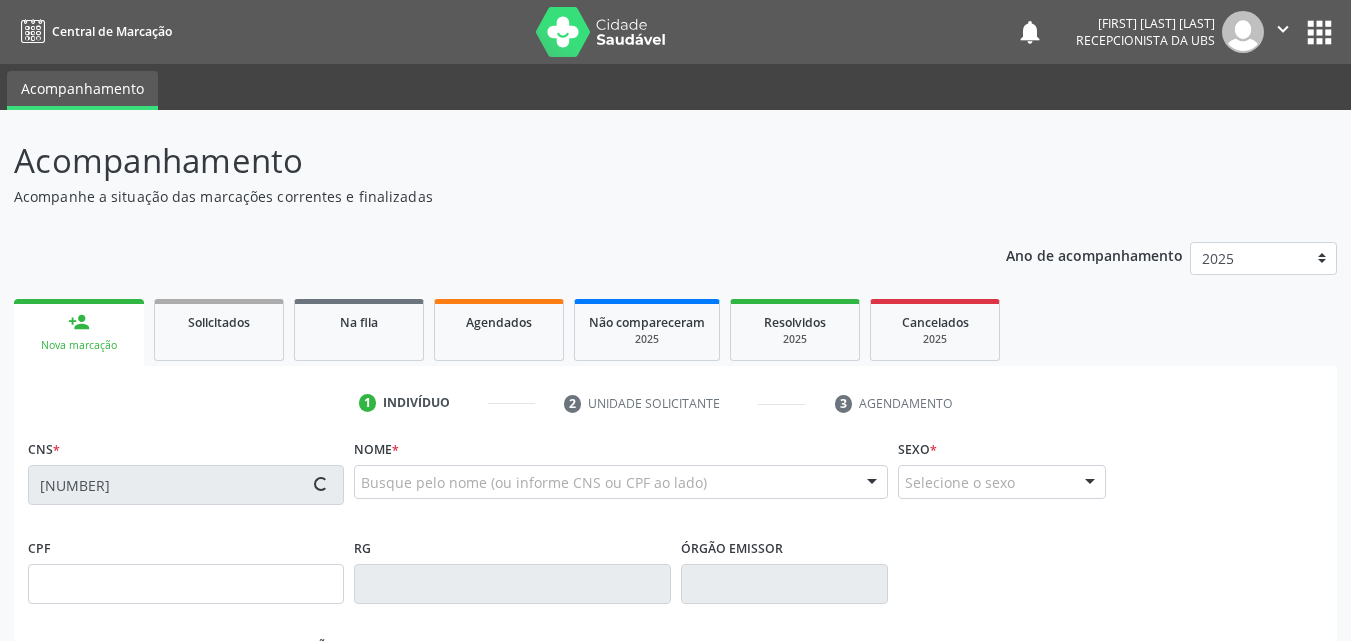 type on "[CPF]" 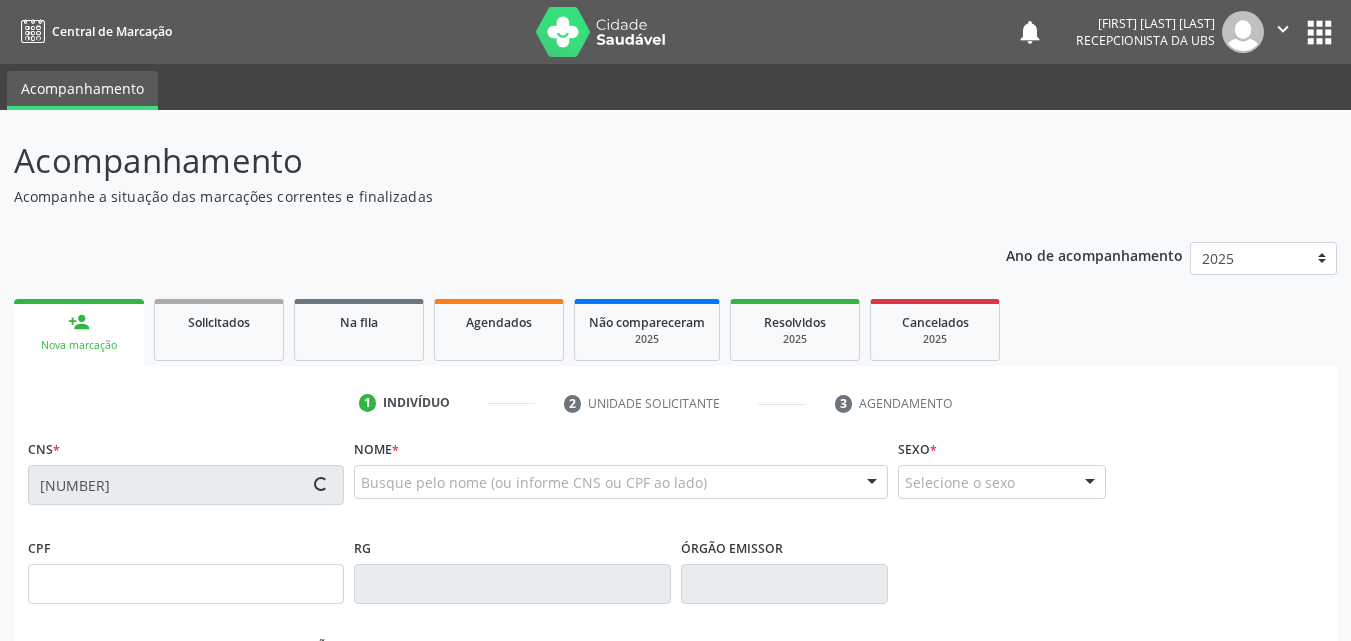 type on "[DD]/[MM]/[YYYY]" 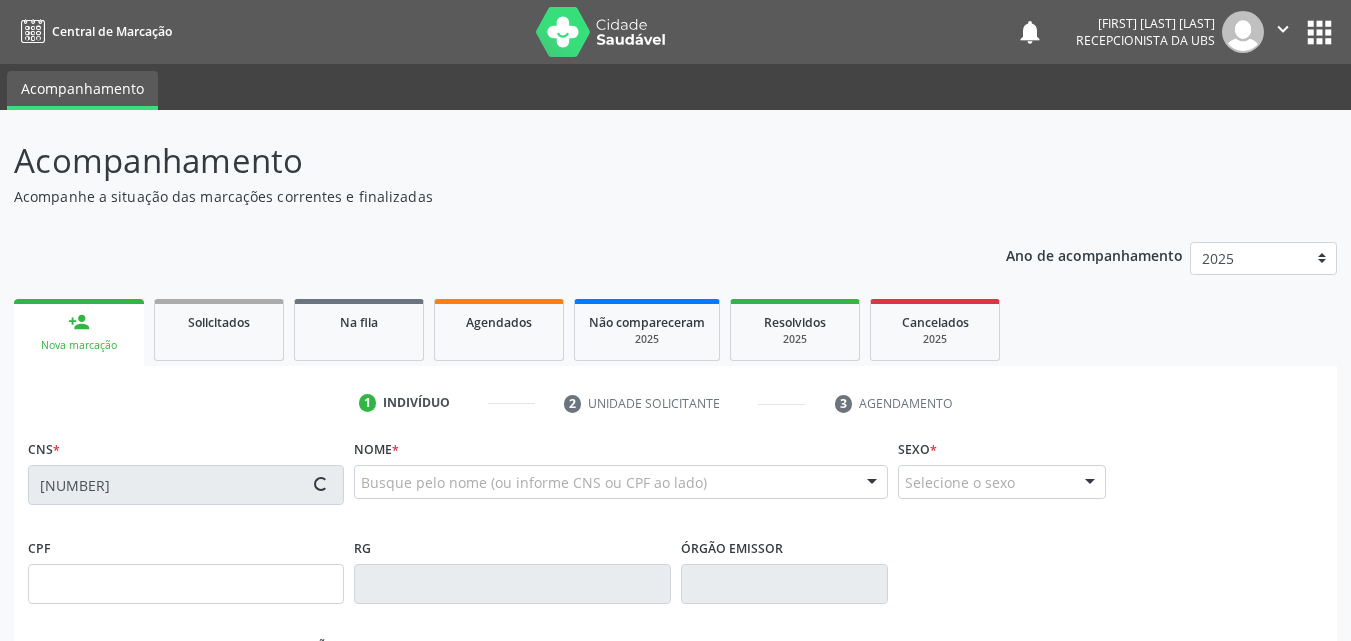 type on "([PHONE])" 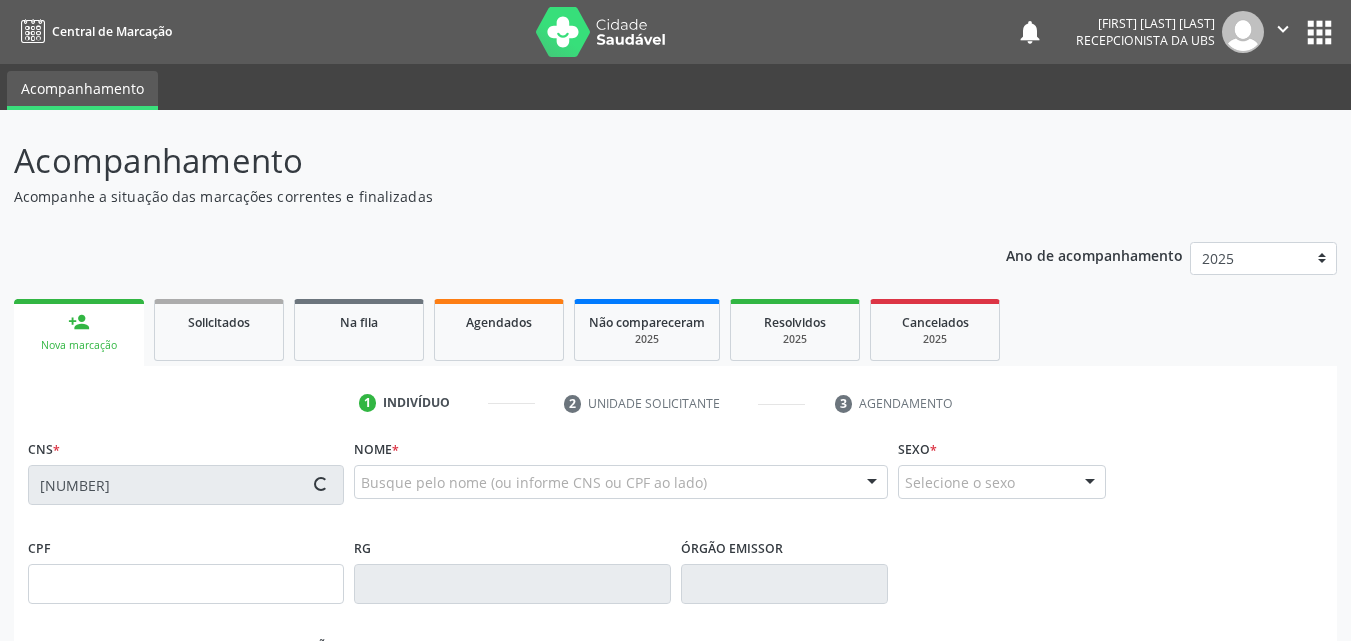 type on "[NUMBER]" 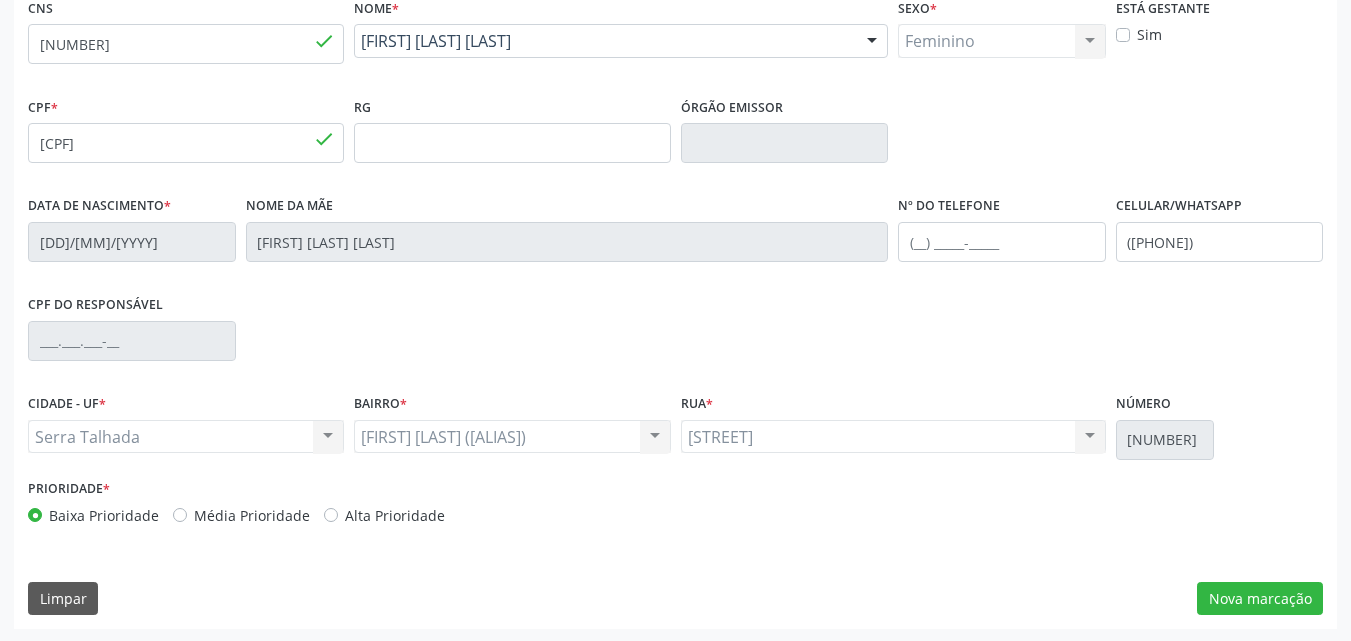 scroll, scrollTop: 443, scrollLeft: 0, axis: vertical 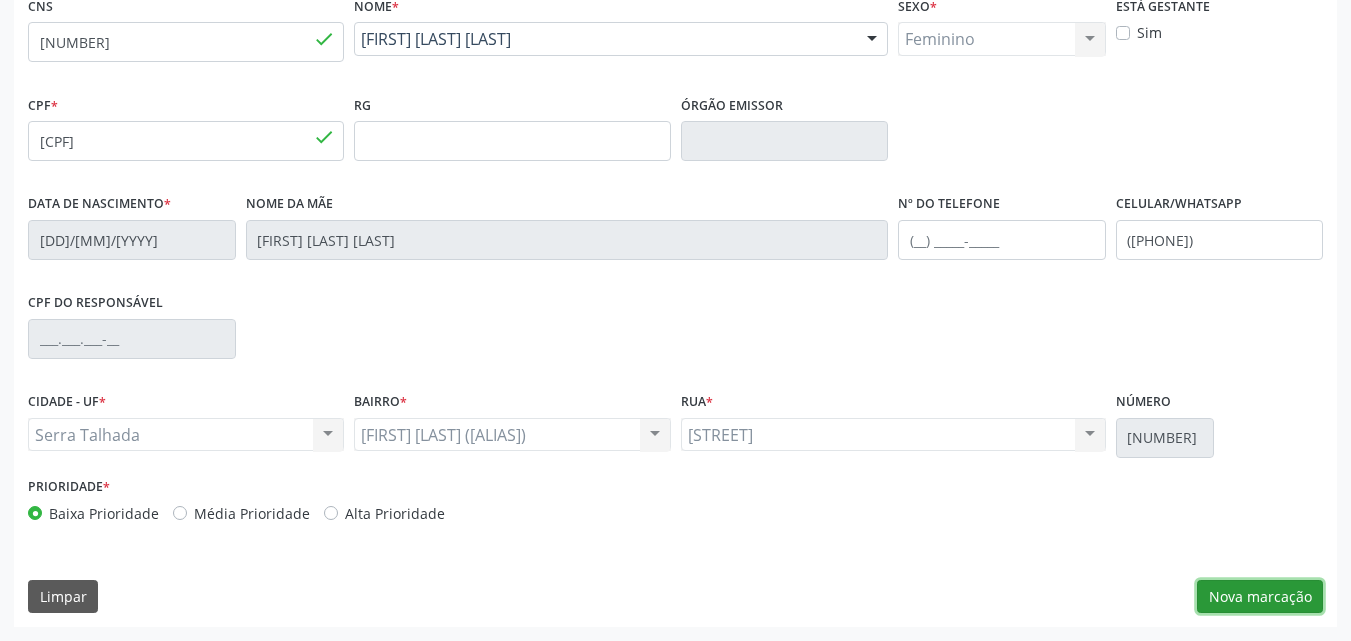 click on "Nova marcação" at bounding box center [1260, 597] 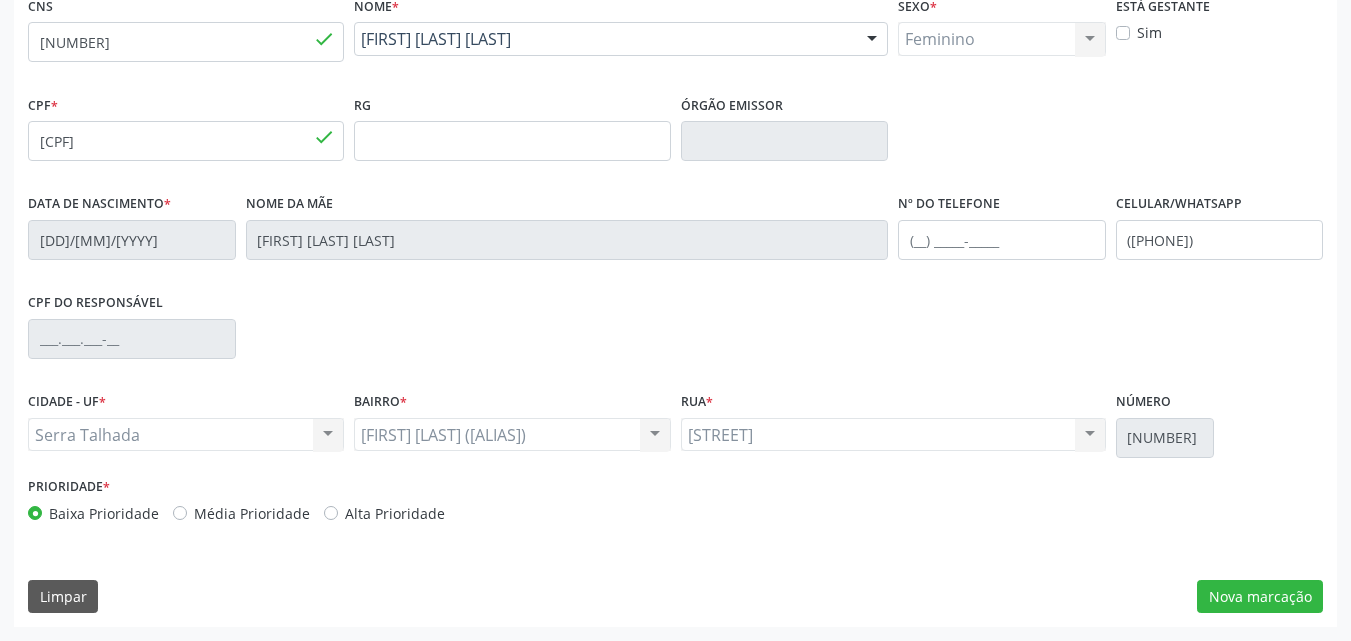 scroll, scrollTop: 265, scrollLeft: 0, axis: vertical 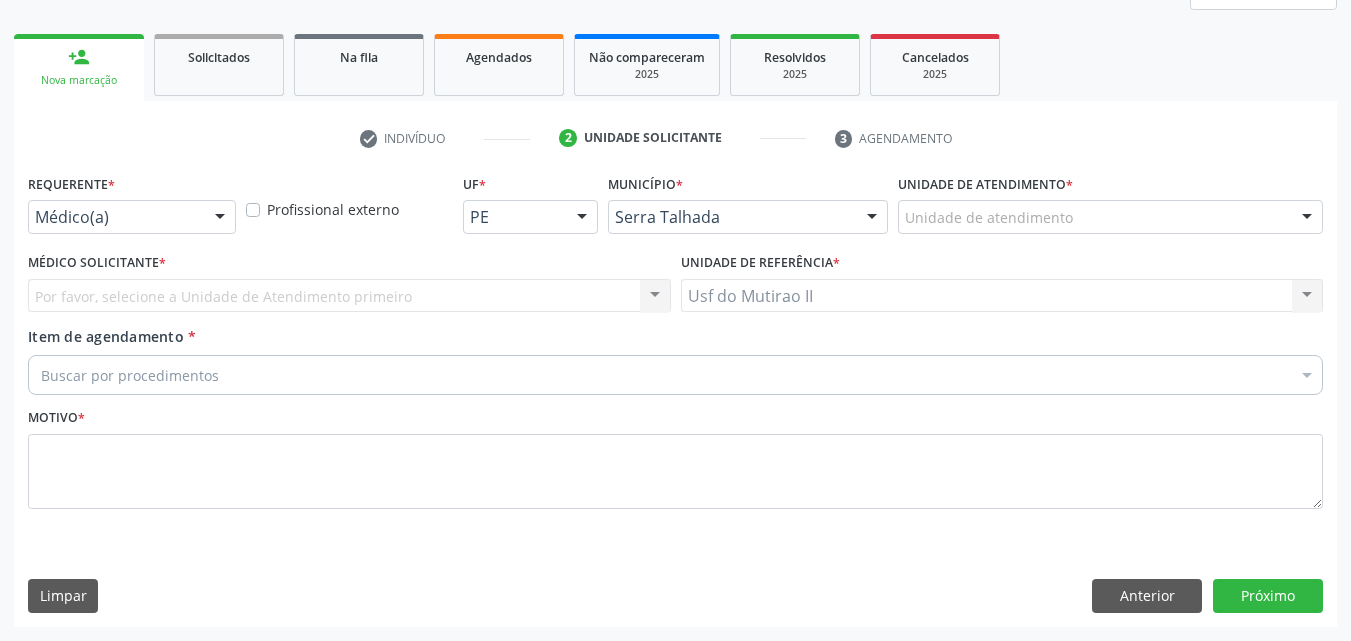click at bounding box center (220, 218) 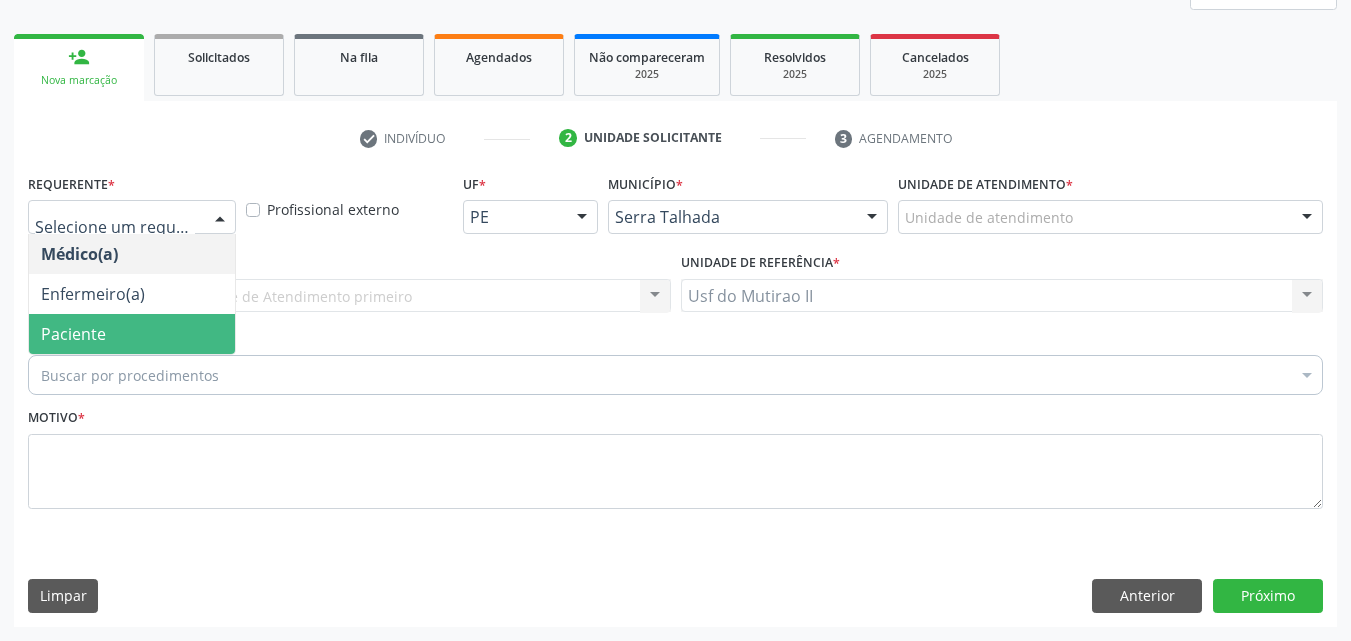 click on "Paciente" at bounding box center (132, 334) 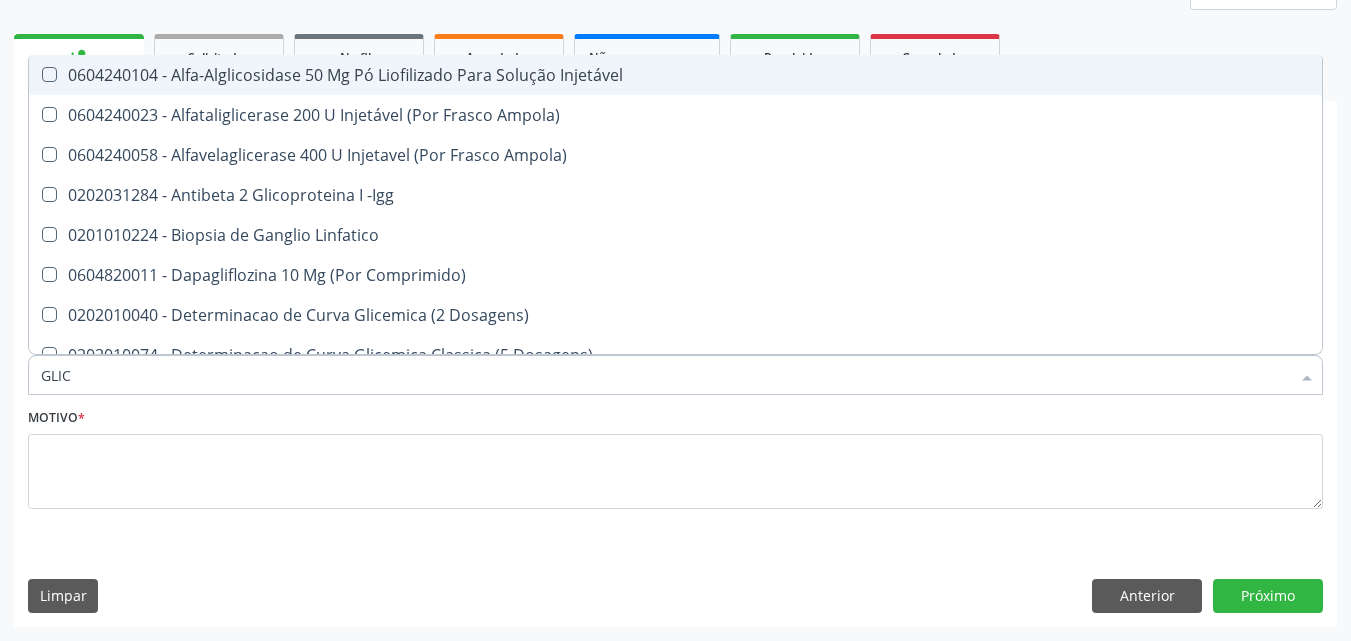 type on "GLICO" 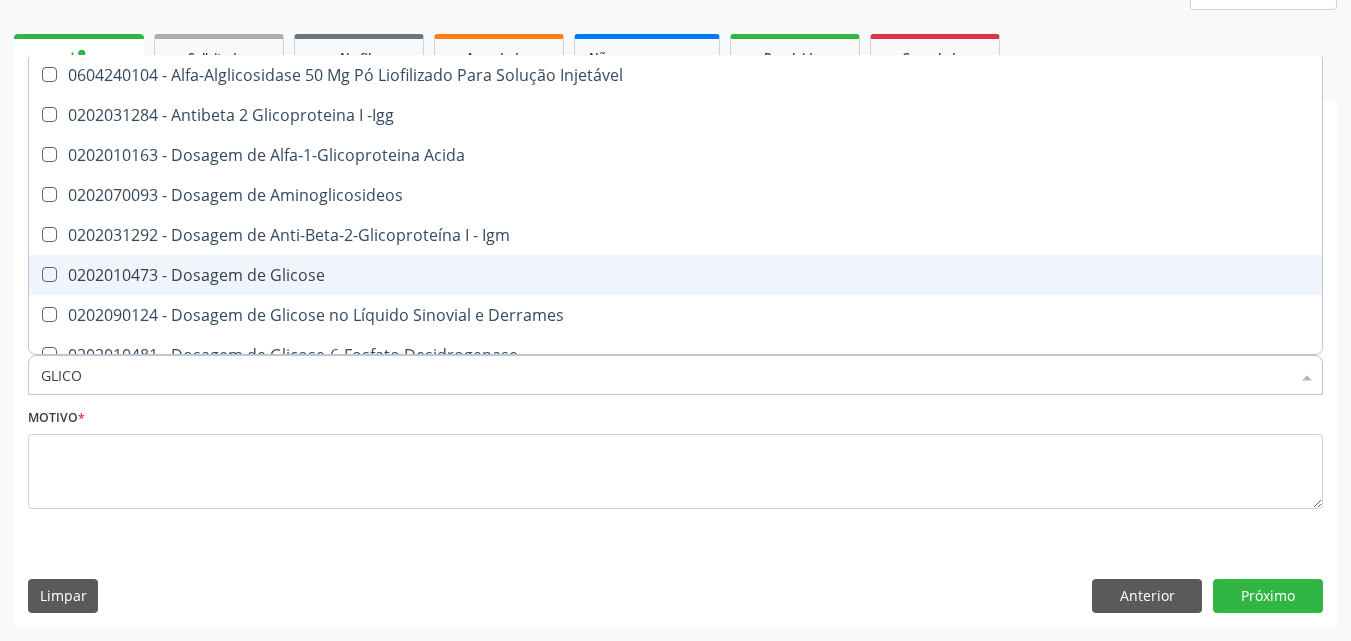 click on "0202010473 - Dosagem de Glicose" at bounding box center [675, 275] 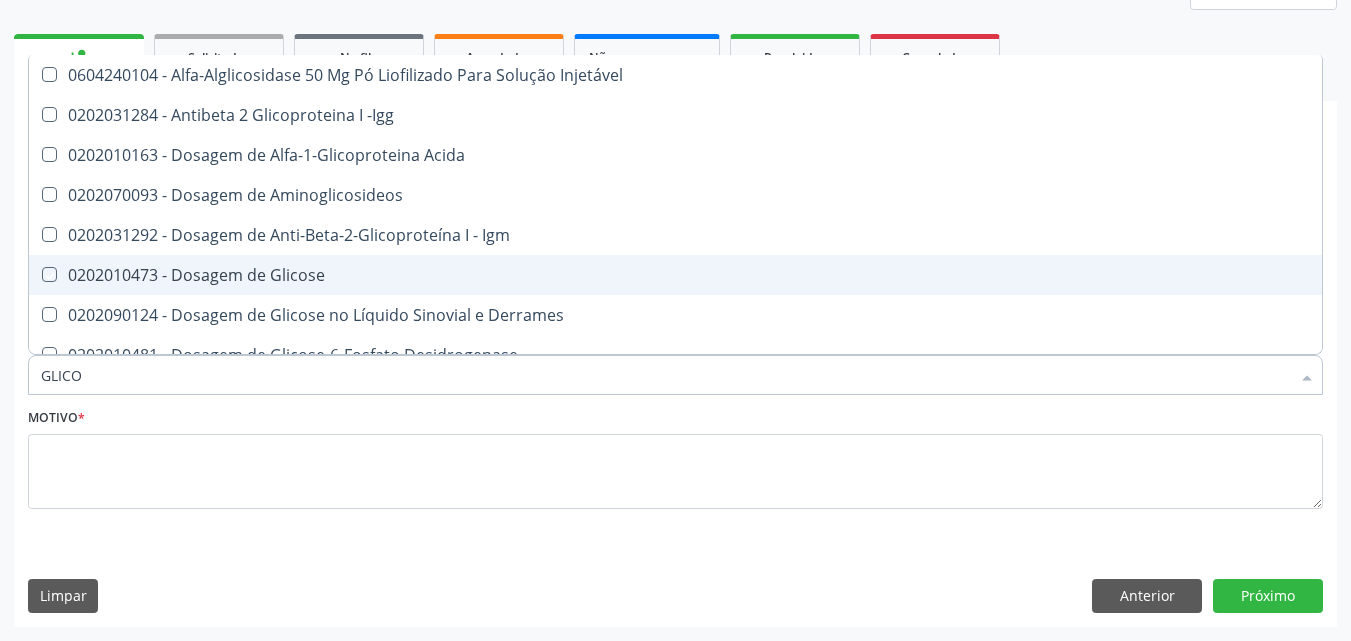 checkbox on "true" 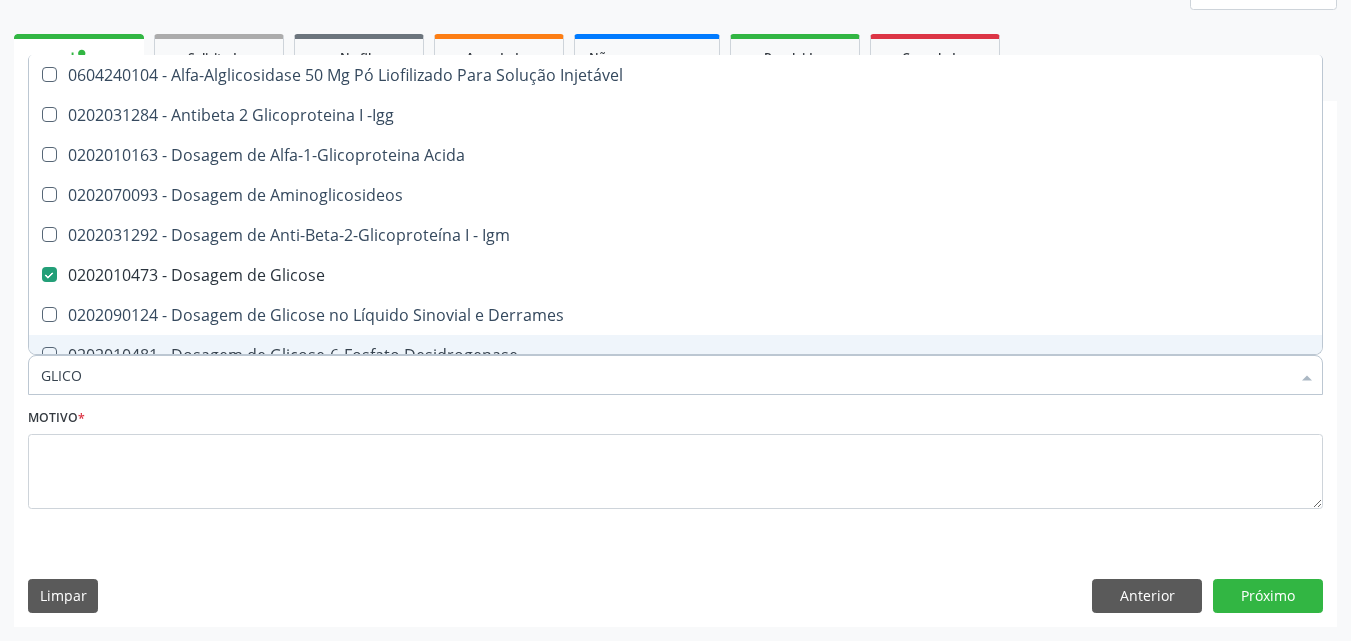 drag, startPoint x: 143, startPoint y: 385, endPoint x: 0, endPoint y: 389, distance: 143.05594 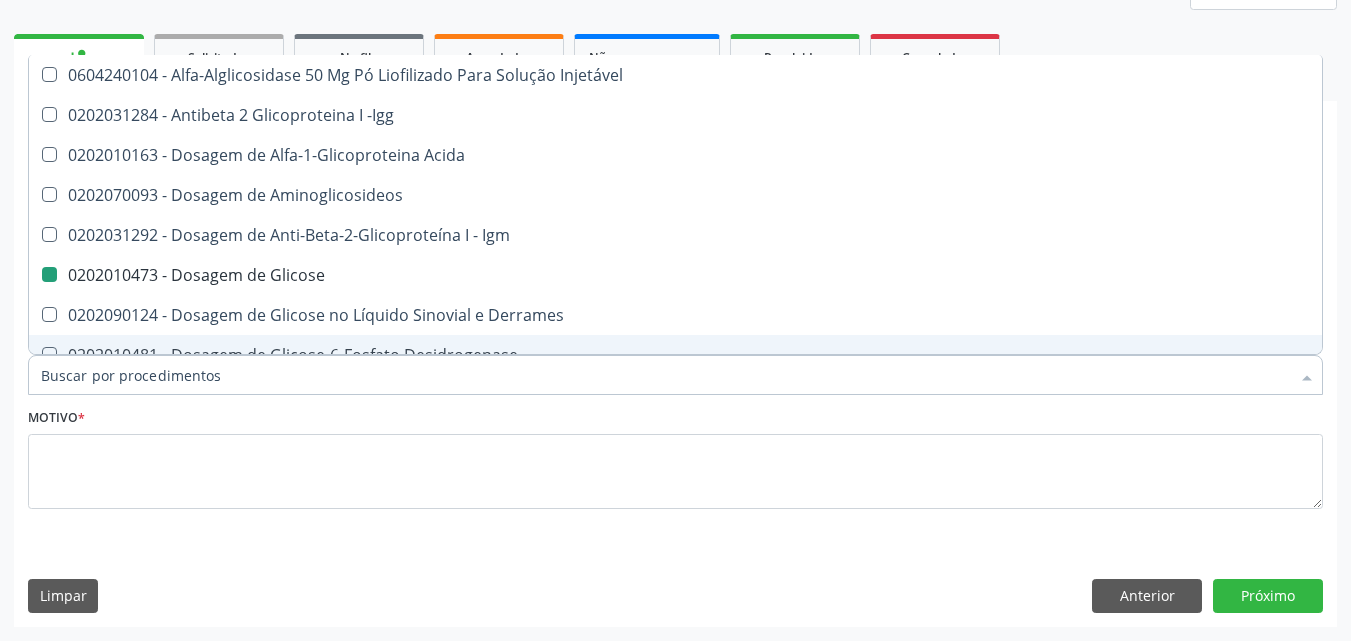 type on "C" 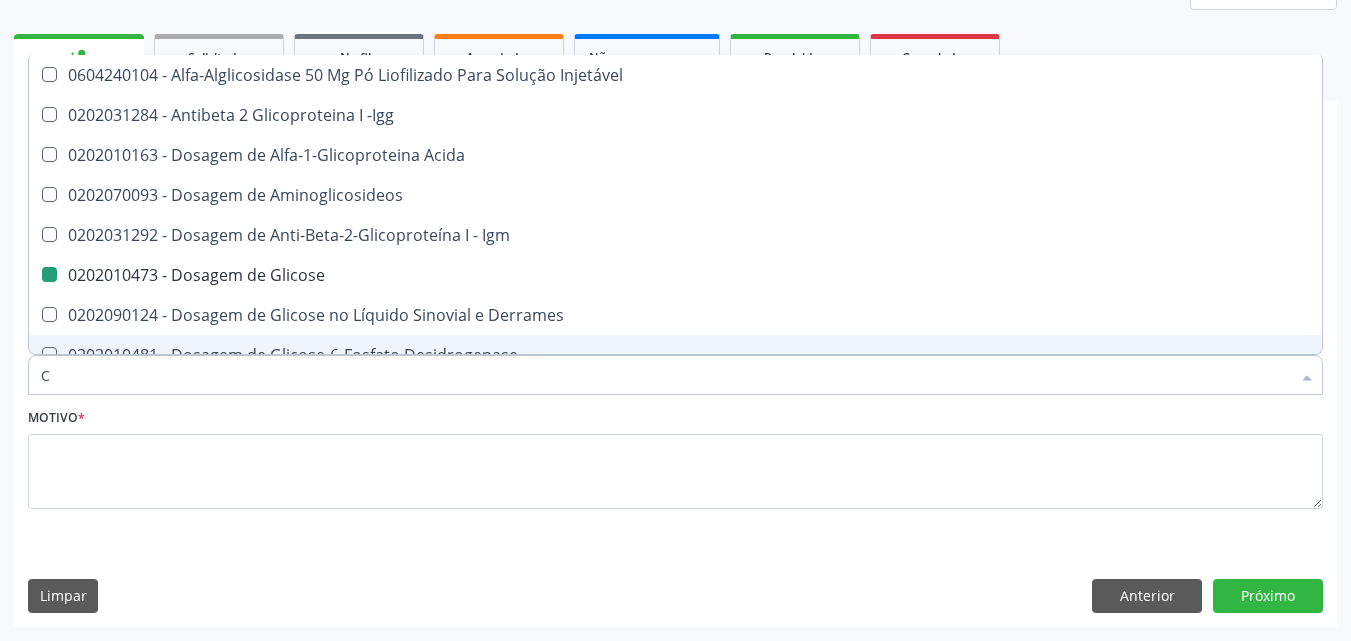 checkbox on "false" 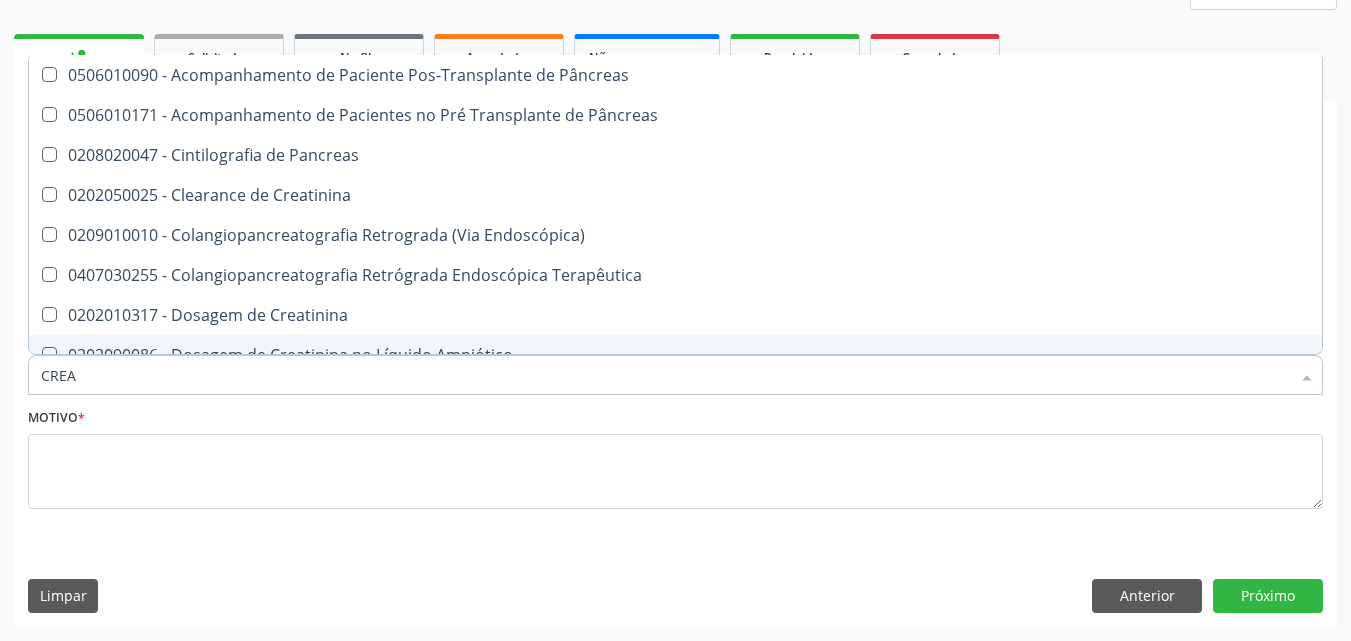 type on "CREAT" 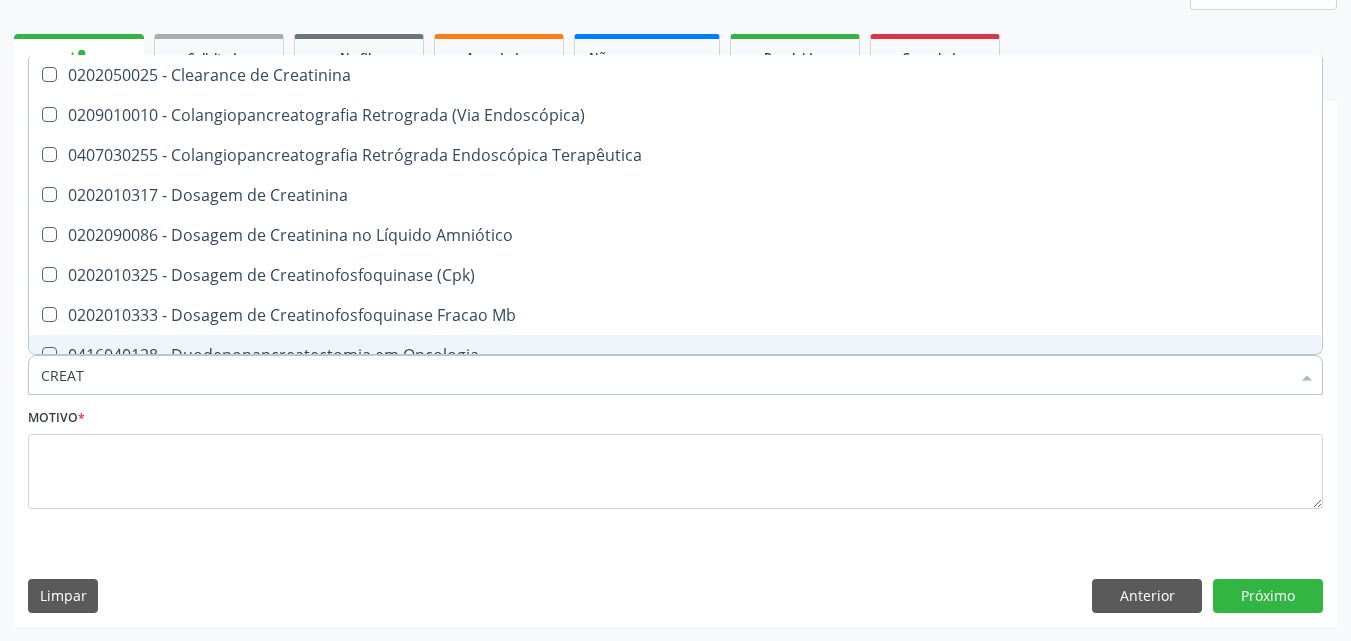 drag, startPoint x: 109, startPoint y: 378, endPoint x: 0, endPoint y: 377, distance: 109.004585 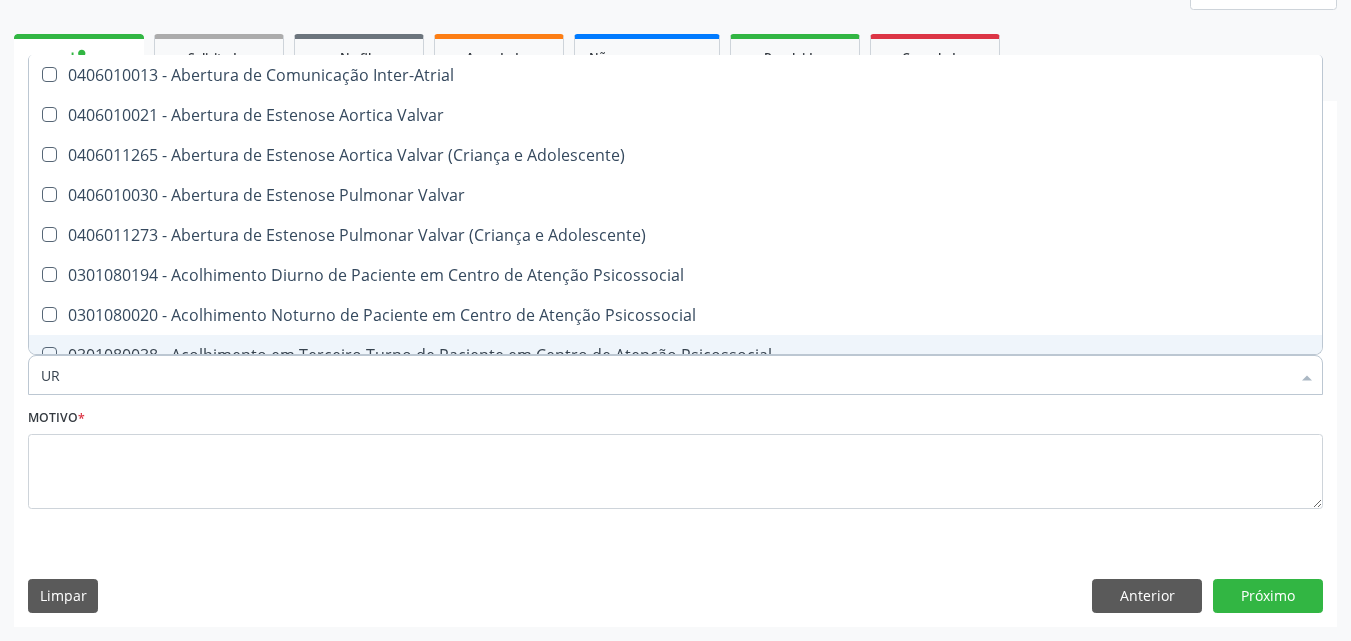 type on "URE" 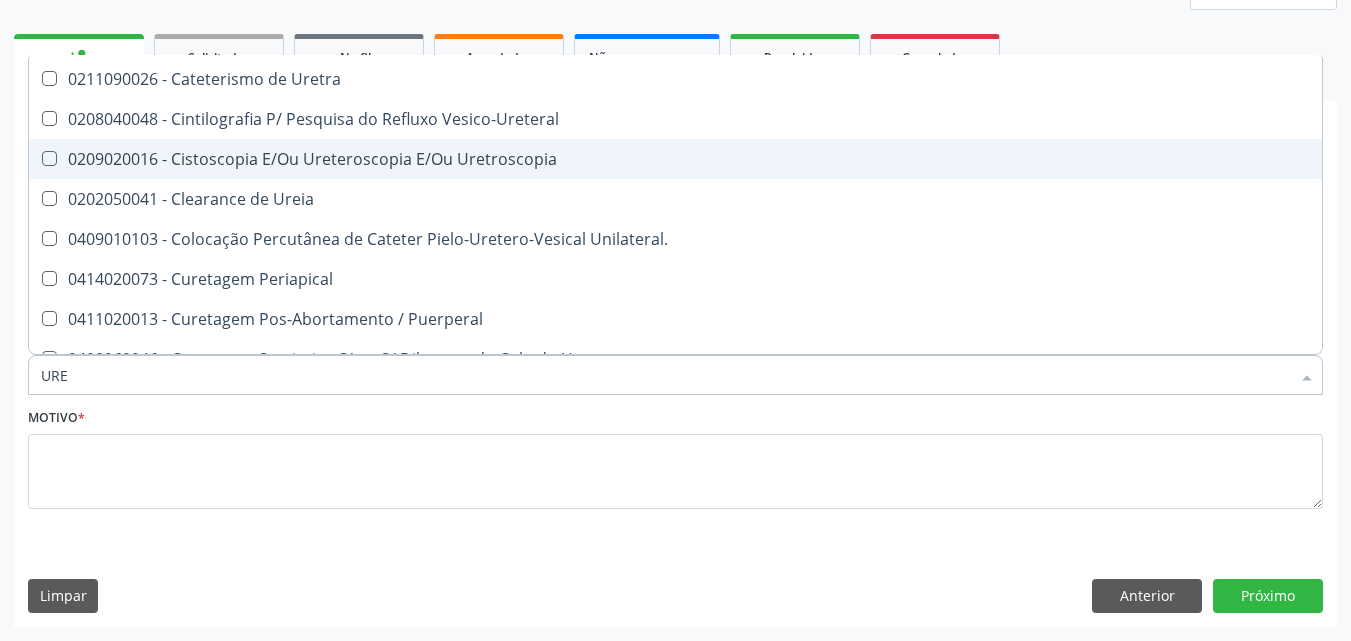 scroll, scrollTop: 300, scrollLeft: 0, axis: vertical 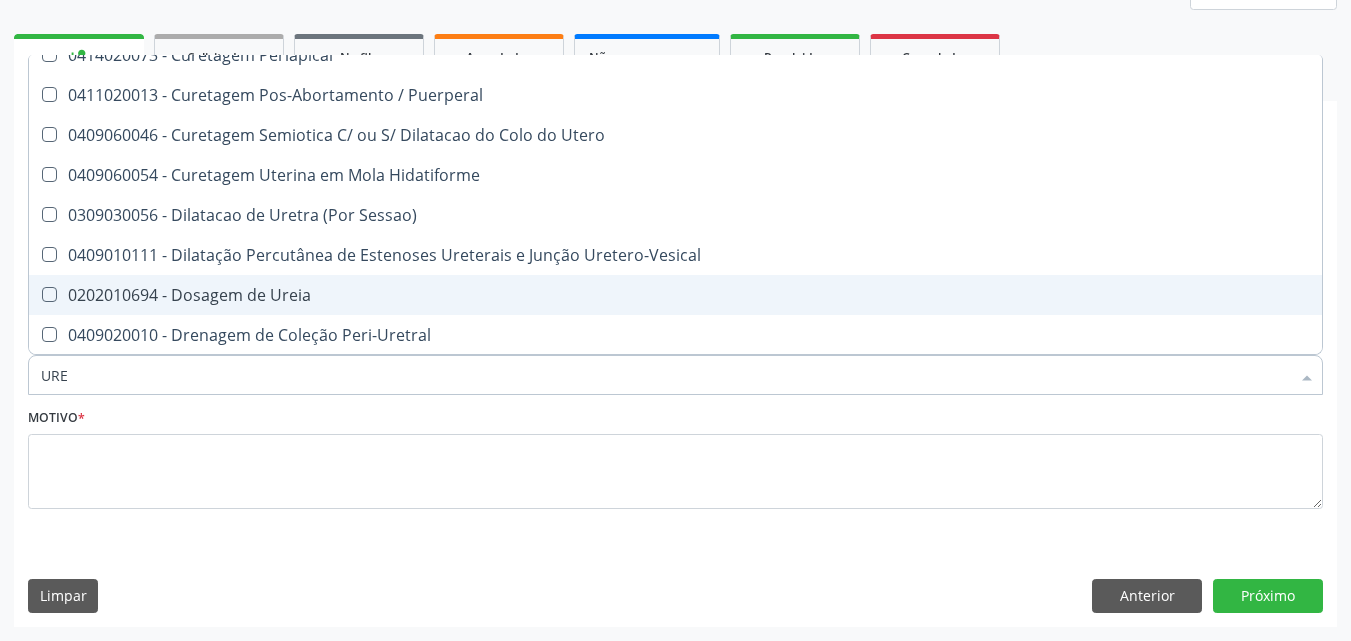 click on "0202010694 - Dosagem de Ureia" at bounding box center (675, 295) 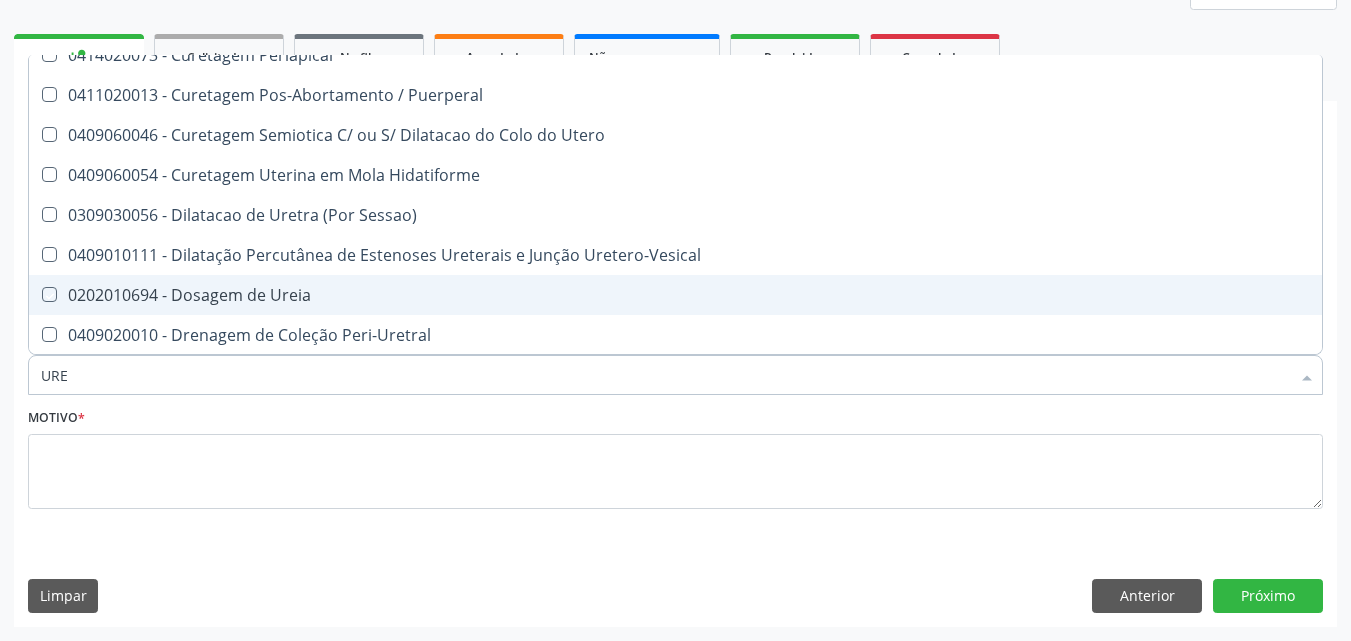 checkbox on "true" 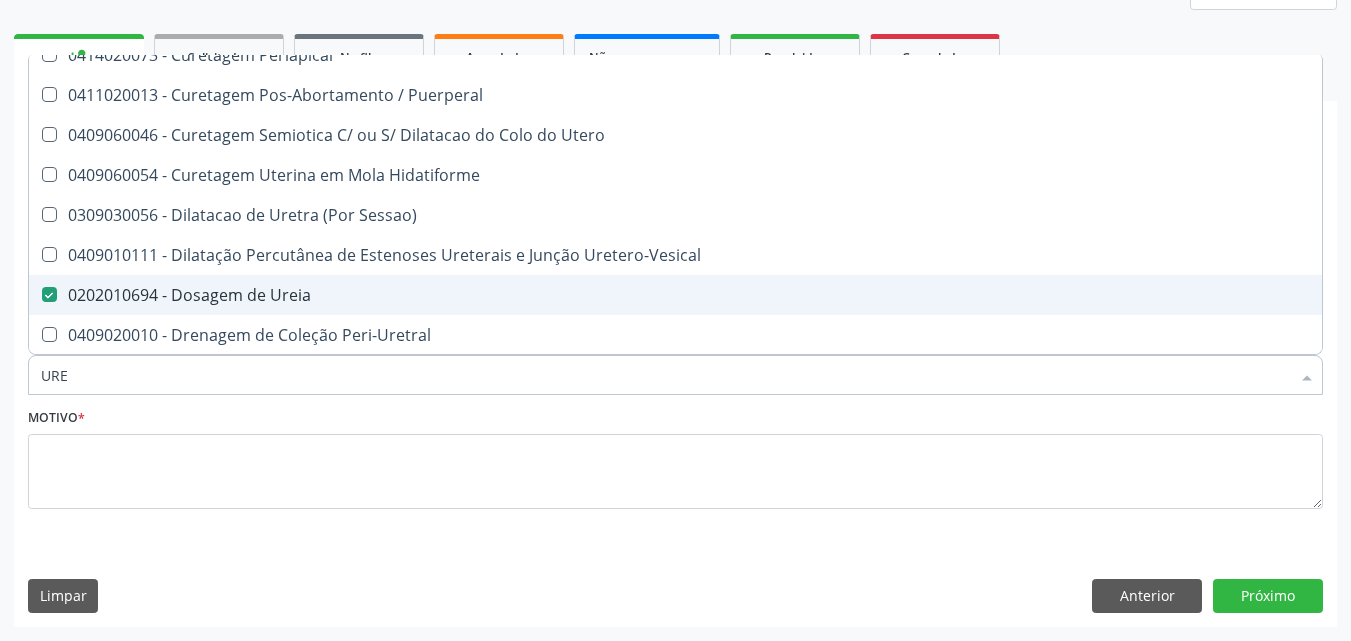 drag, startPoint x: 118, startPoint y: 390, endPoint x: 0, endPoint y: 386, distance: 118.06778 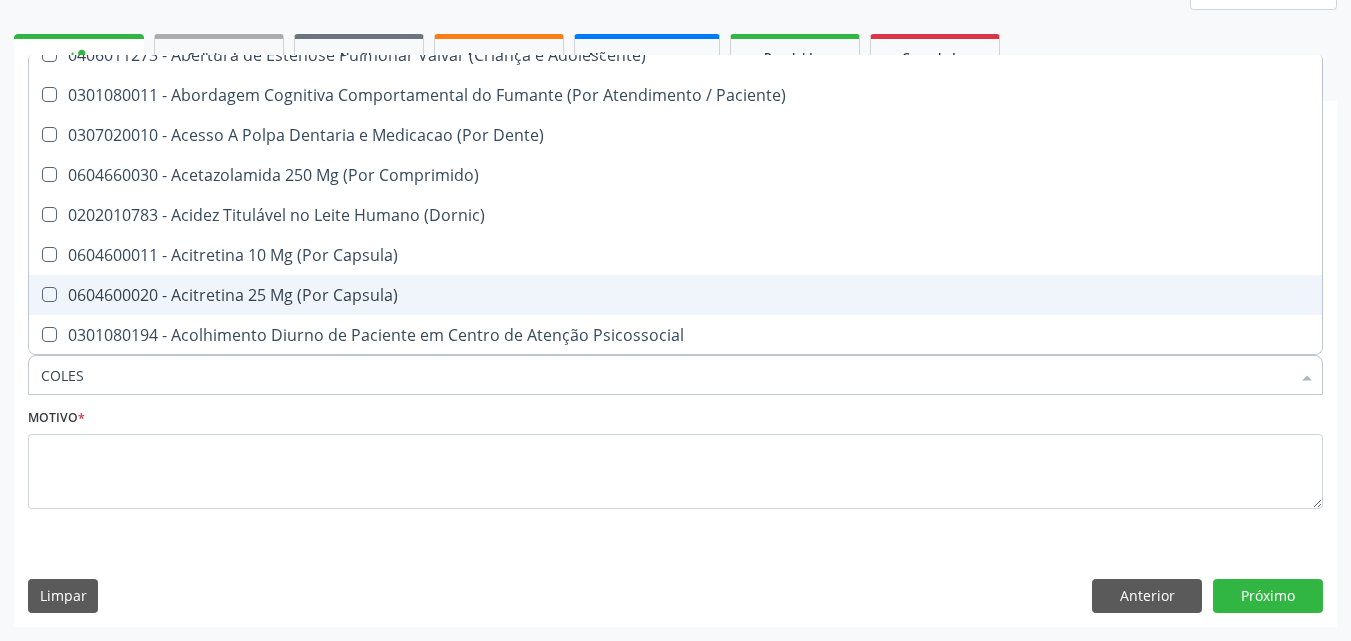 type on "COLEST" 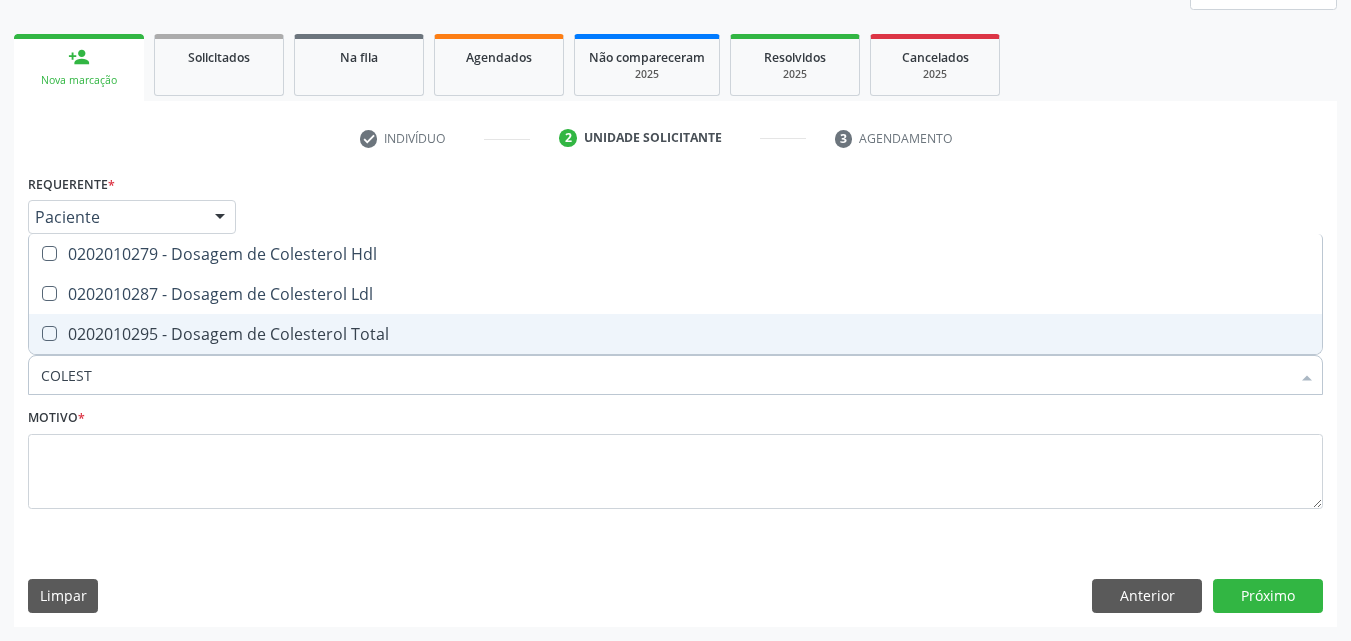 scroll, scrollTop: 0, scrollLeft: 0, axis: both 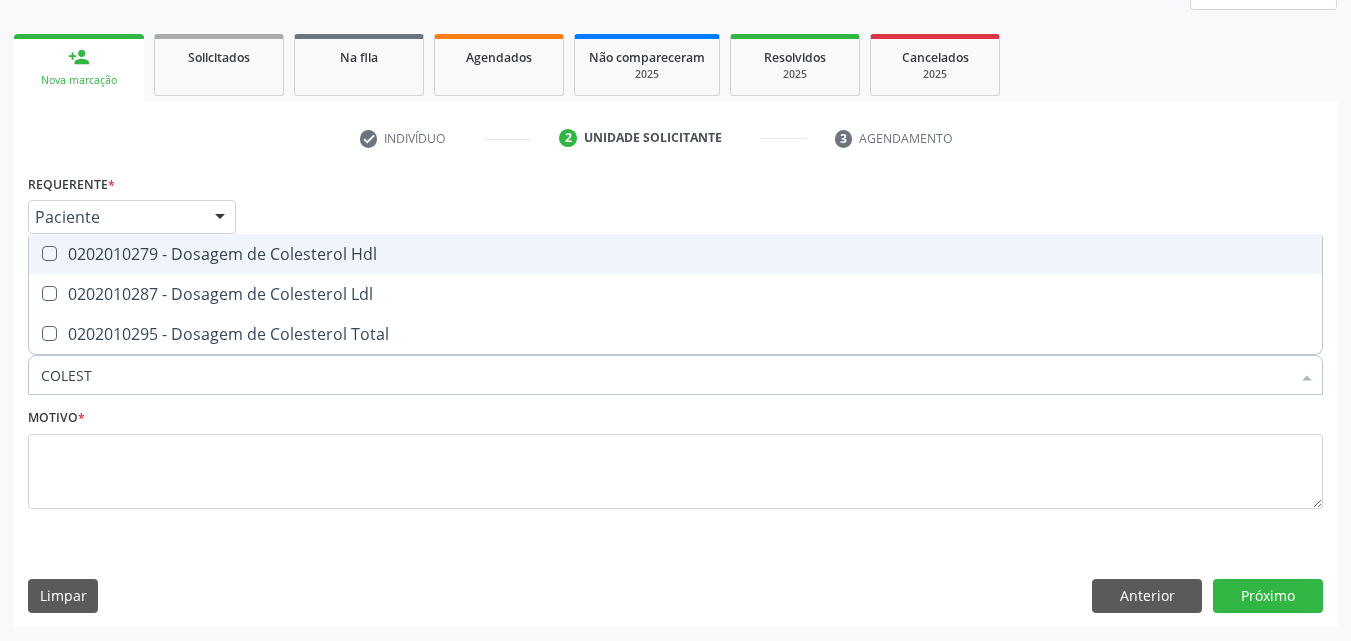 click on "0202010279 - Dosagem de Colesterol Hdl" at bounding box center (675, 254) 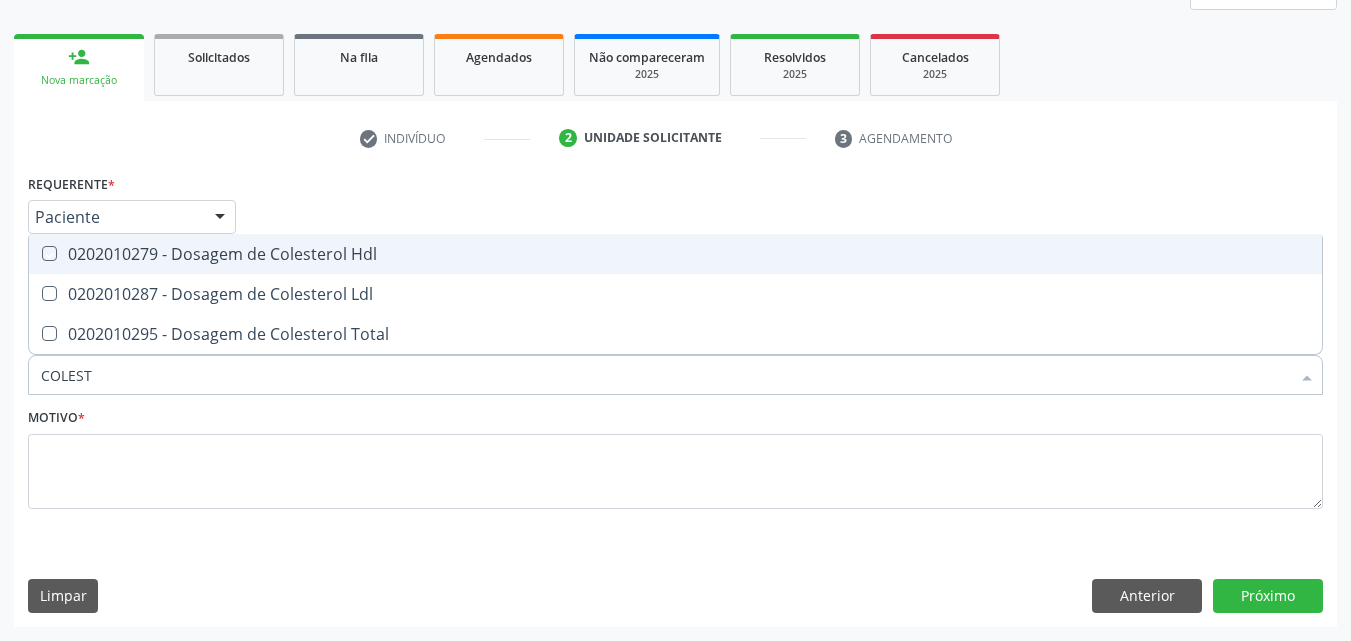 checkbox on "true" 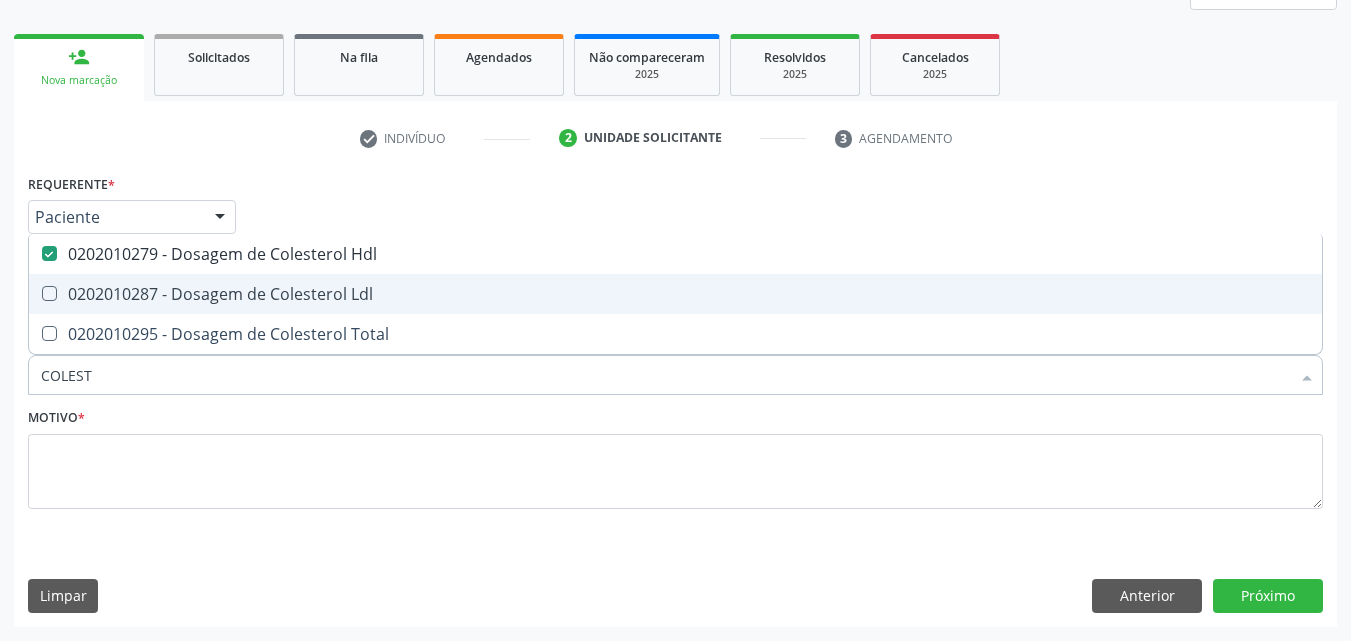 click on "0202010287 - Dosagem de Colesterol Ldl" at bounding box center [675, 294] 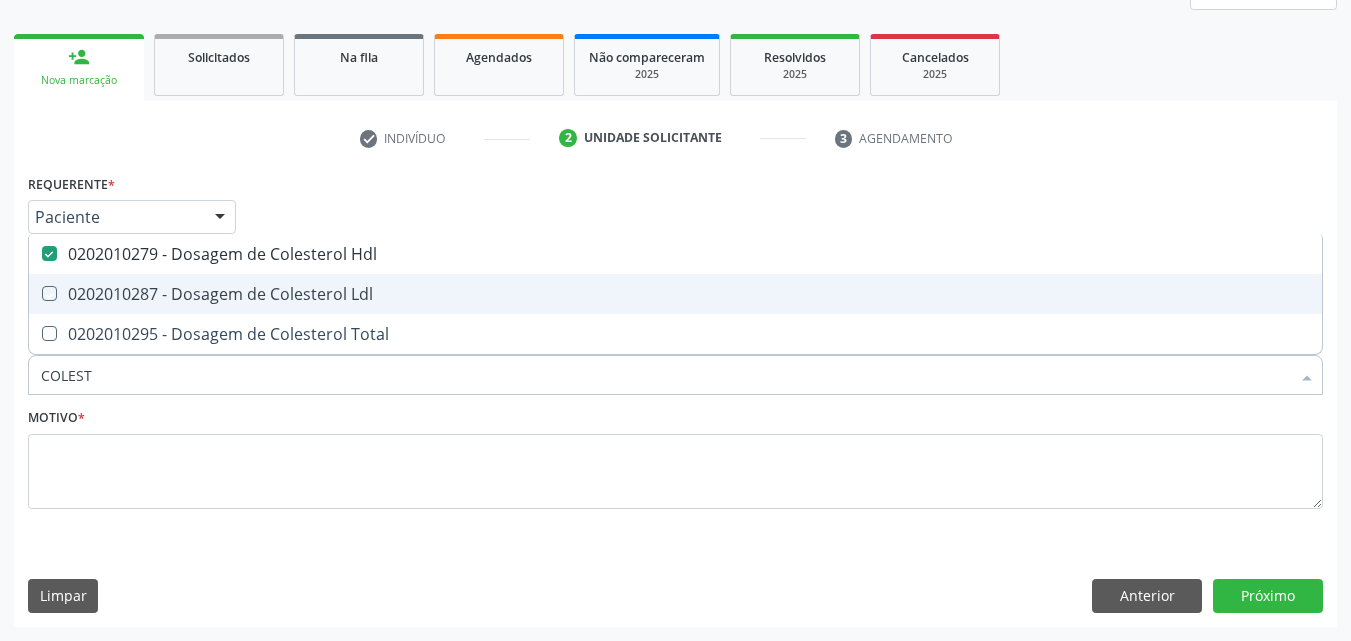 checkbox on "true" 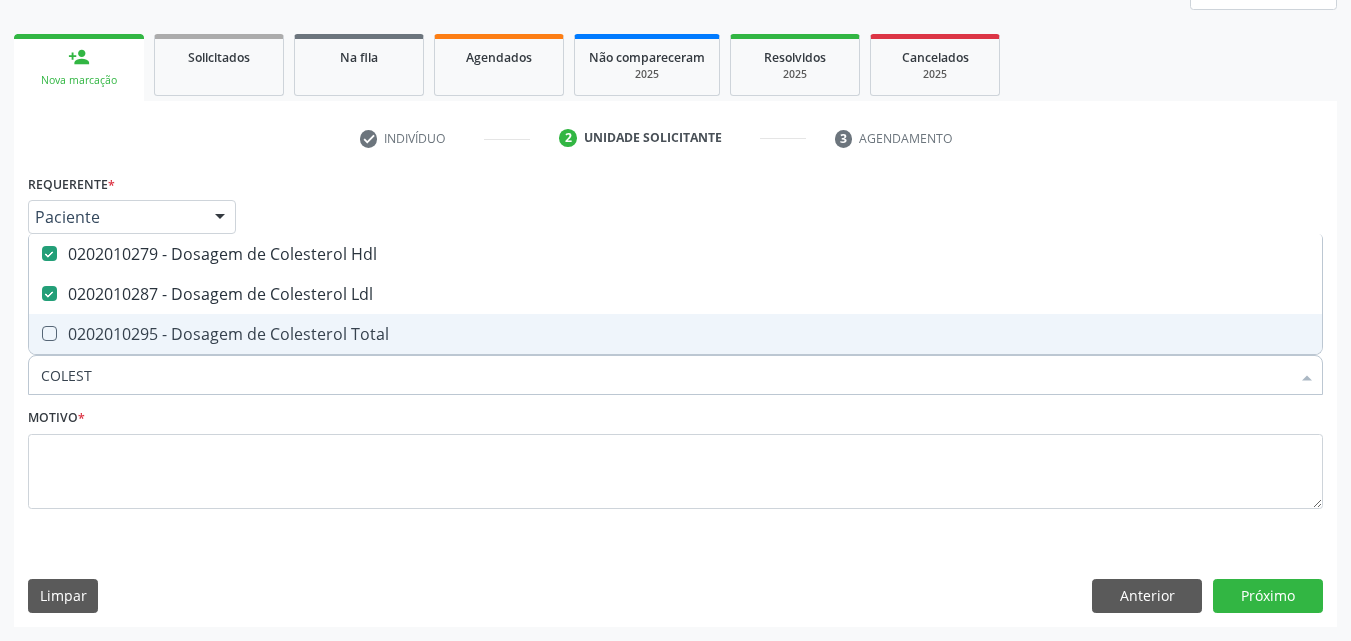 click on "0202010295 - Dosagem de Colesterol Total" at bounding box center (675, 334) 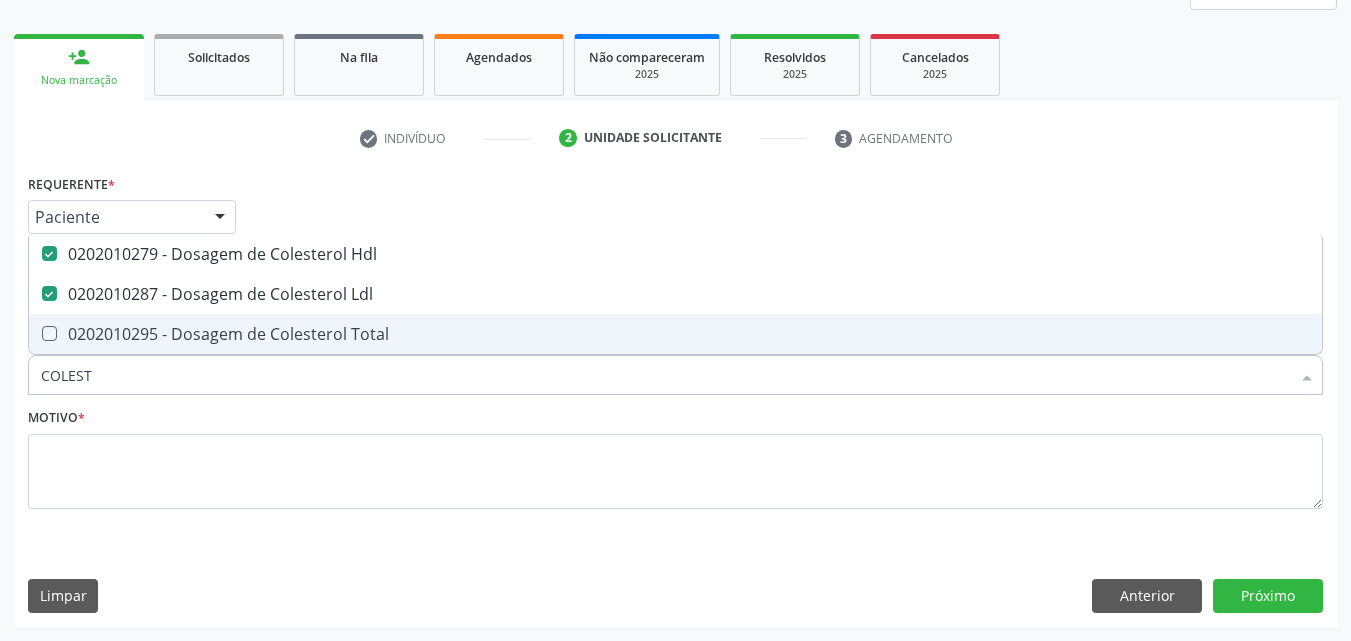 checkbox on "true" 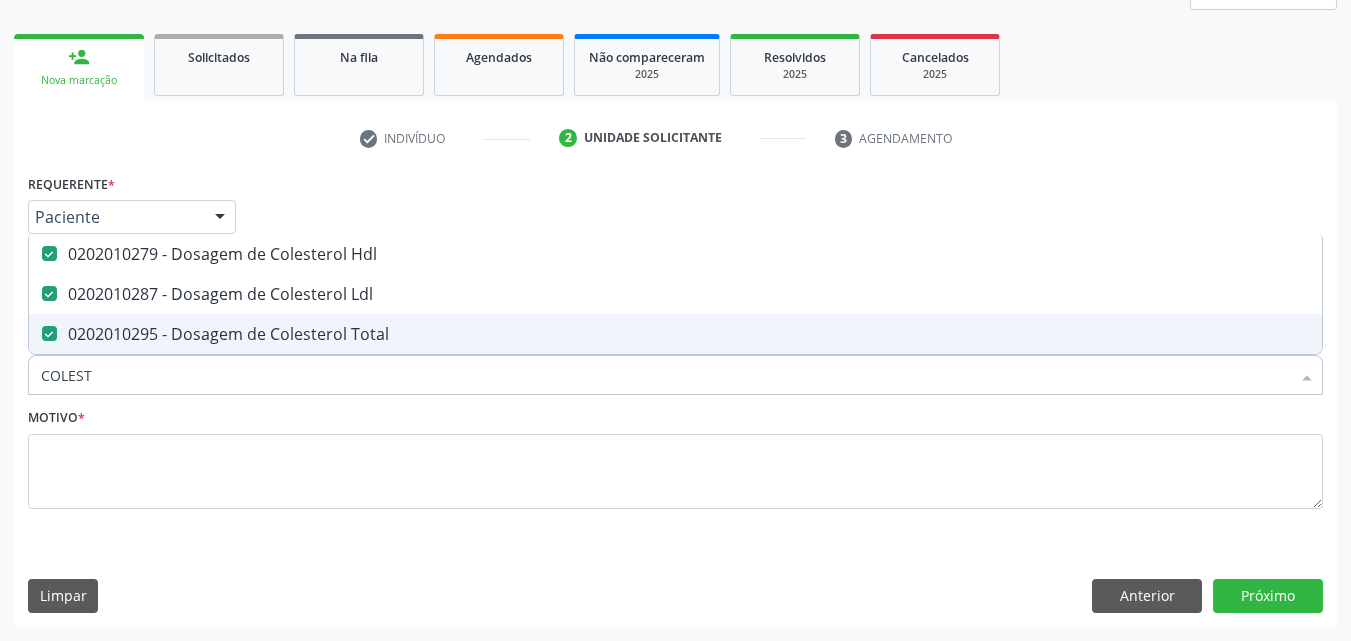 drag, startPoint x: 129, startPoint y: 368, endPoint x: 20, endPoint y: 377, distance: 109.370926 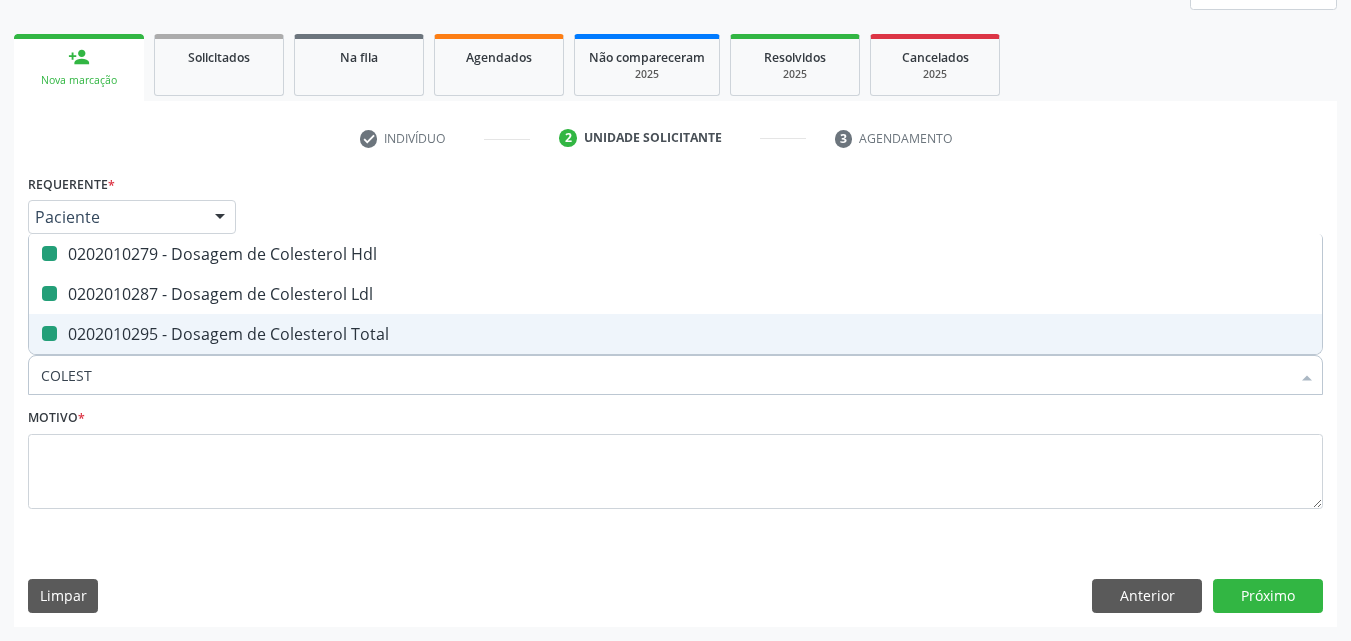 type 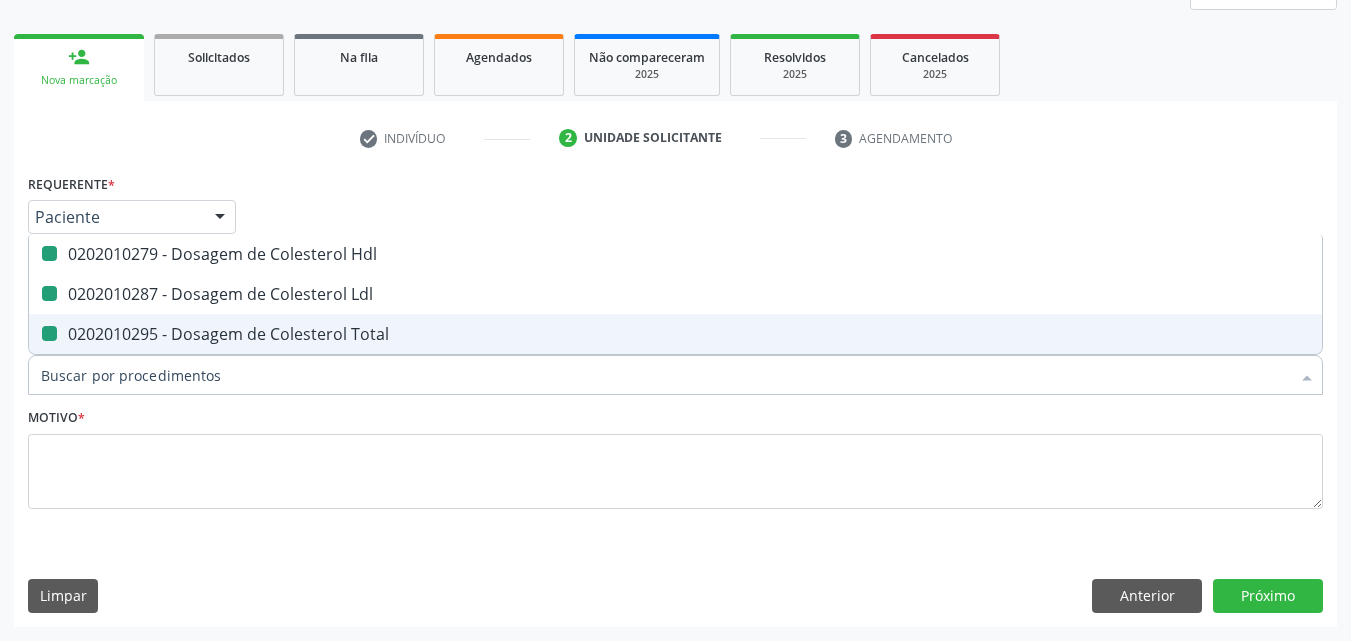 checkbox on "false" 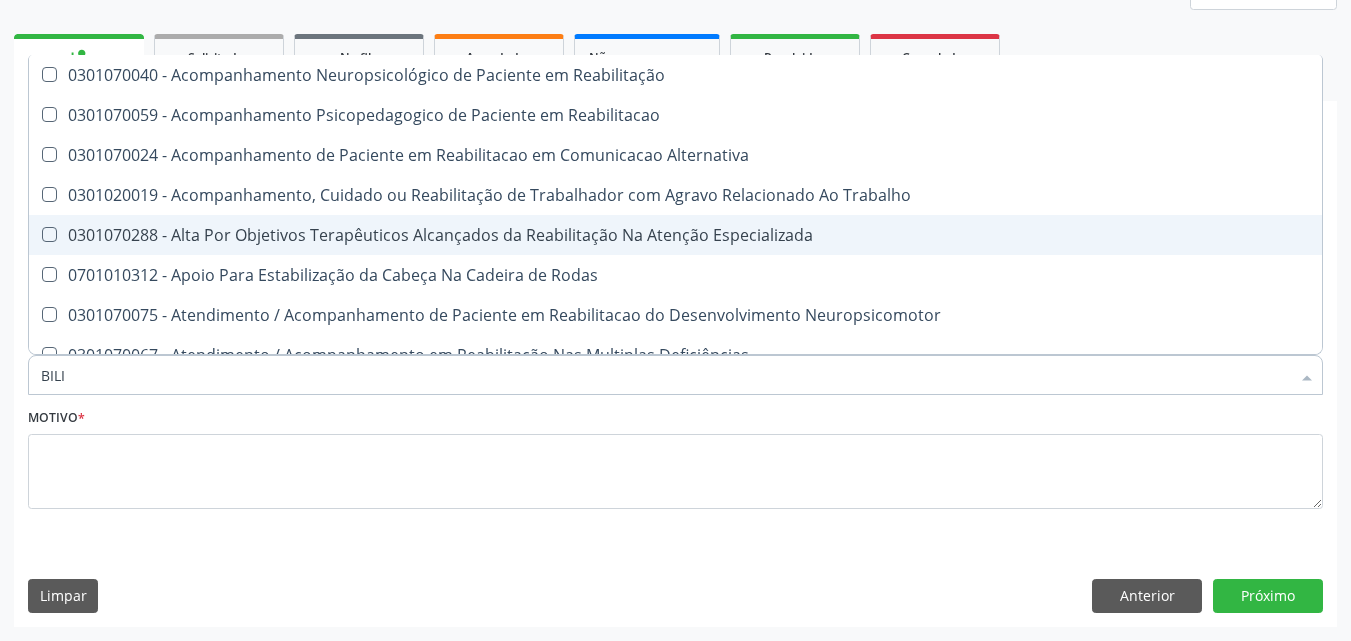 scroll, scrollTop: 165, scrollLeft: 0, axis: vertical 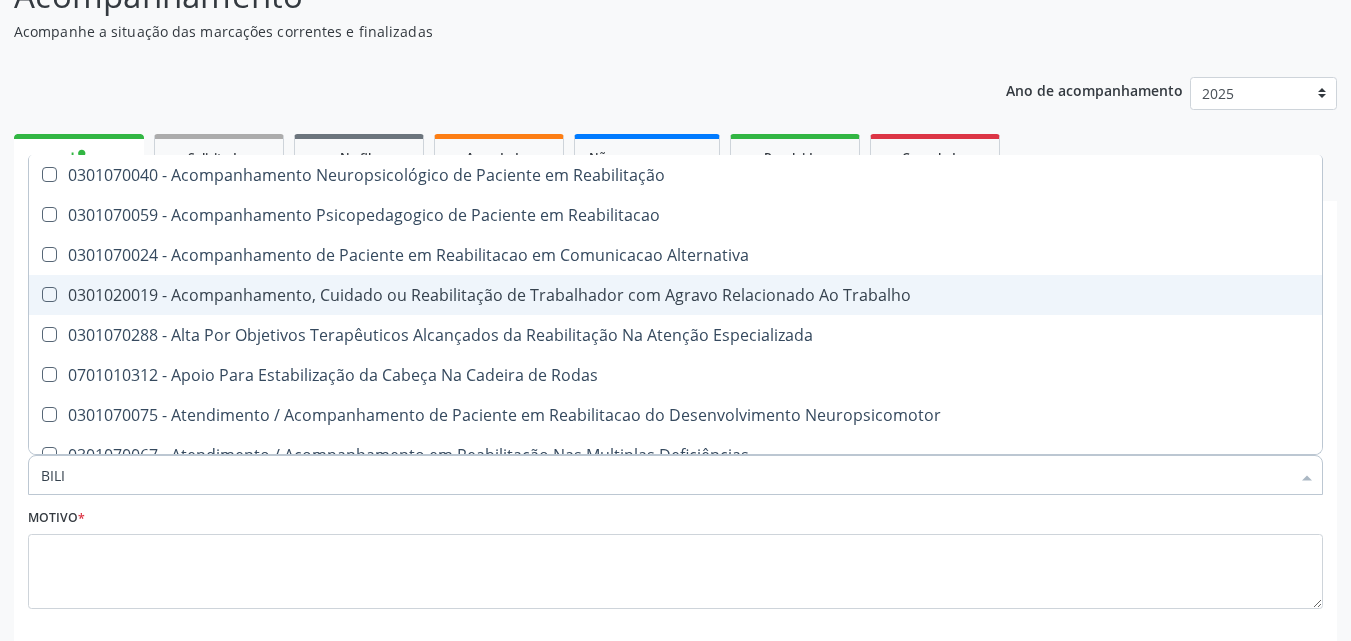 type on "BILIR" 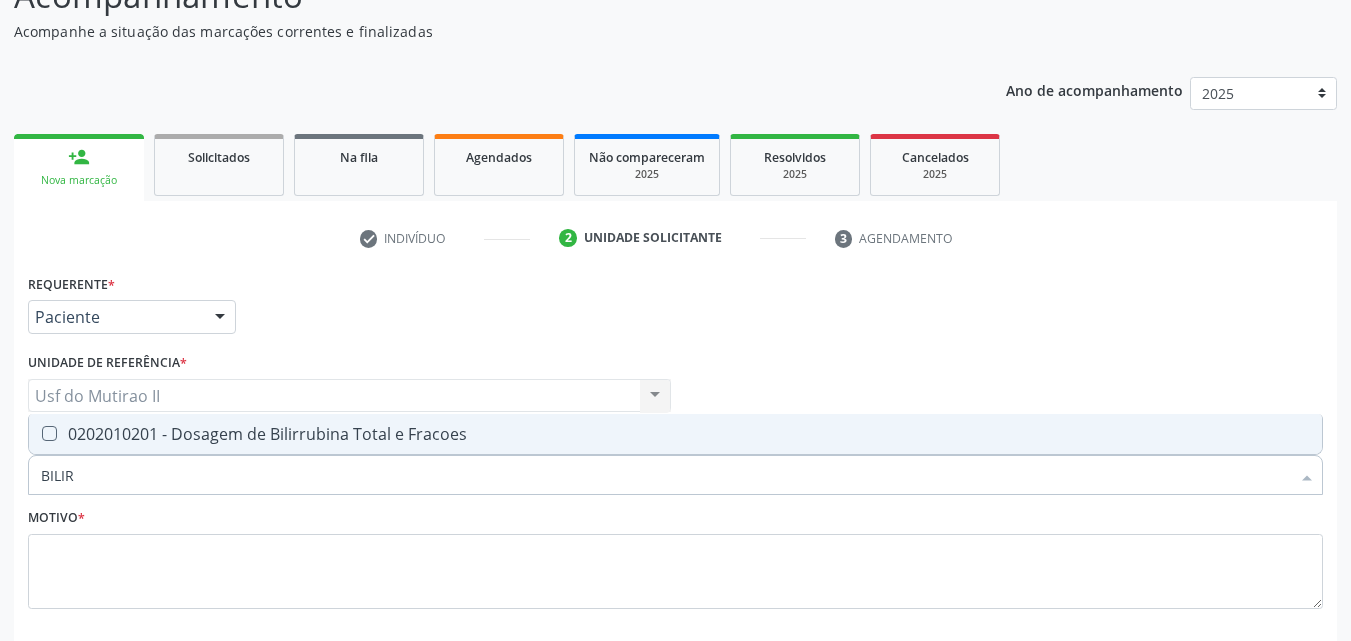 click on "0202010201 - Dosagem de Bilirrubina Total e Fracoes" at bounding box center (675, 434) 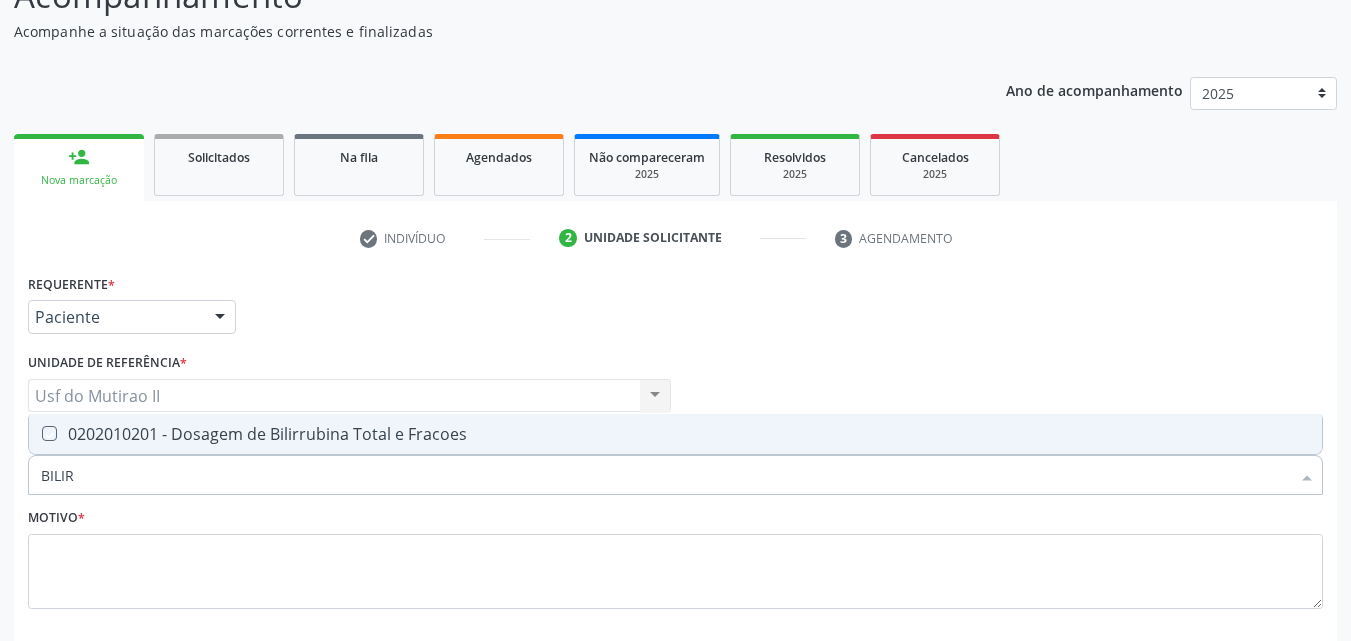 checkbox on "true" 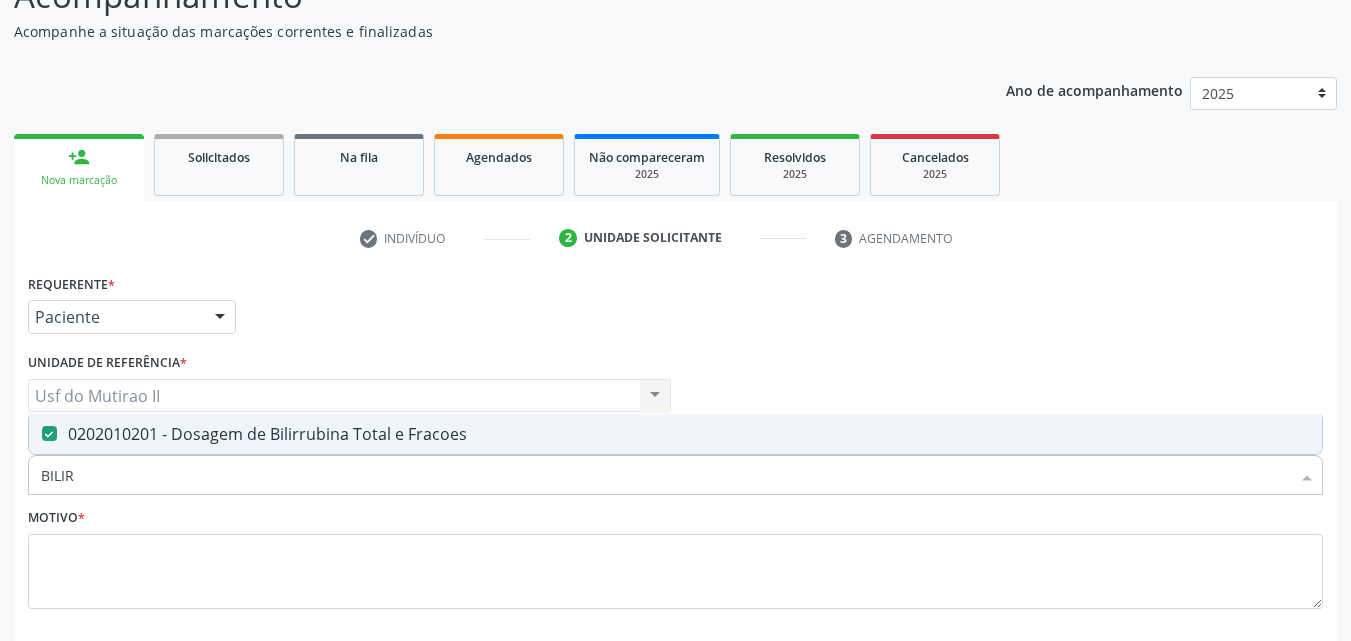 drag, startPoint x: 183, startPoint y: 479, endPoint x: 20, endPoint y: 458, distance: 164.3472 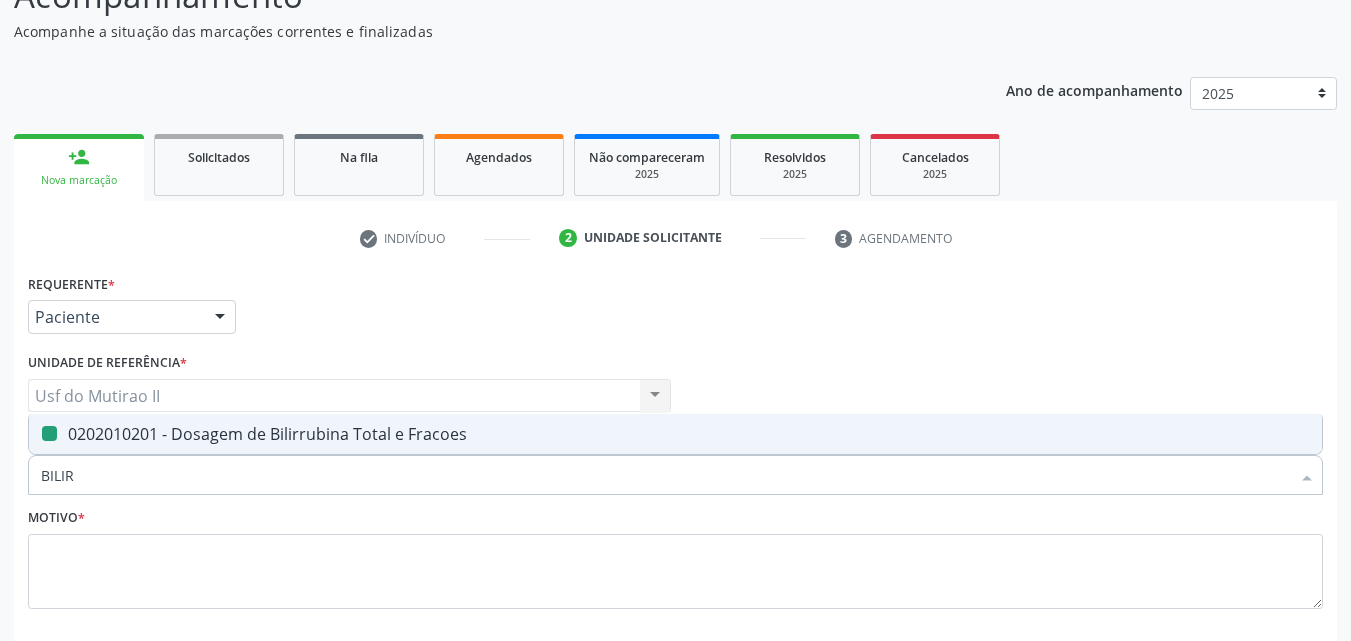 type 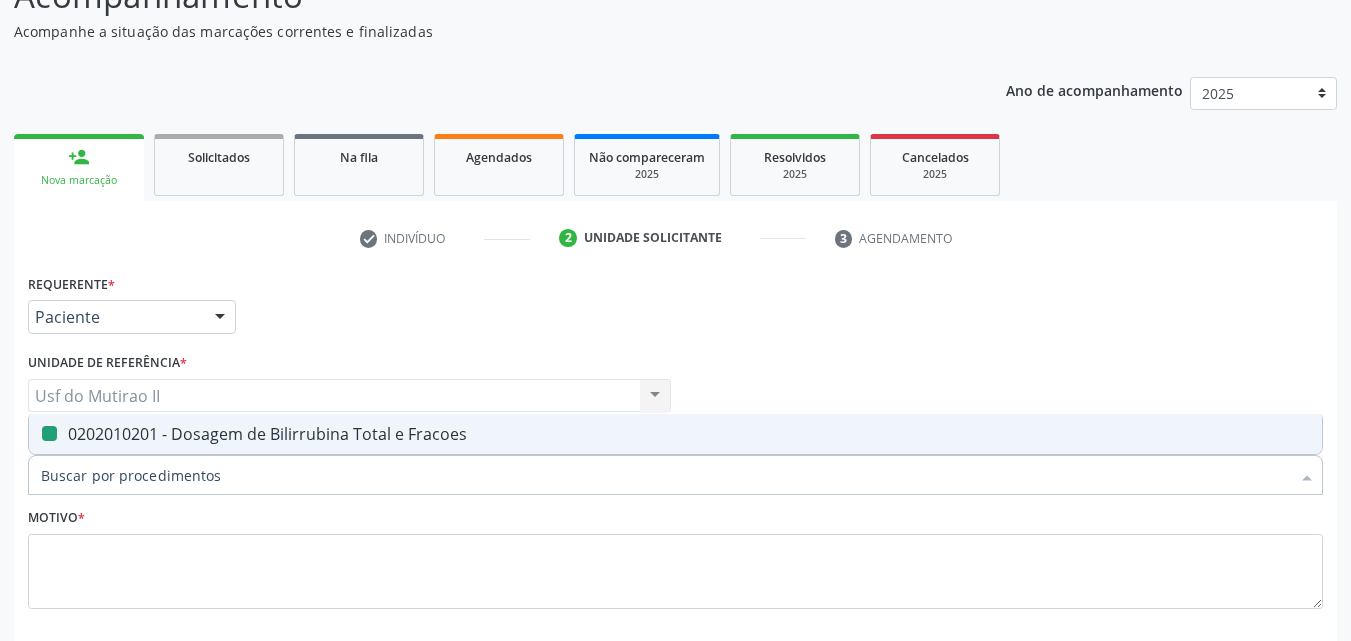checkbox on "false" 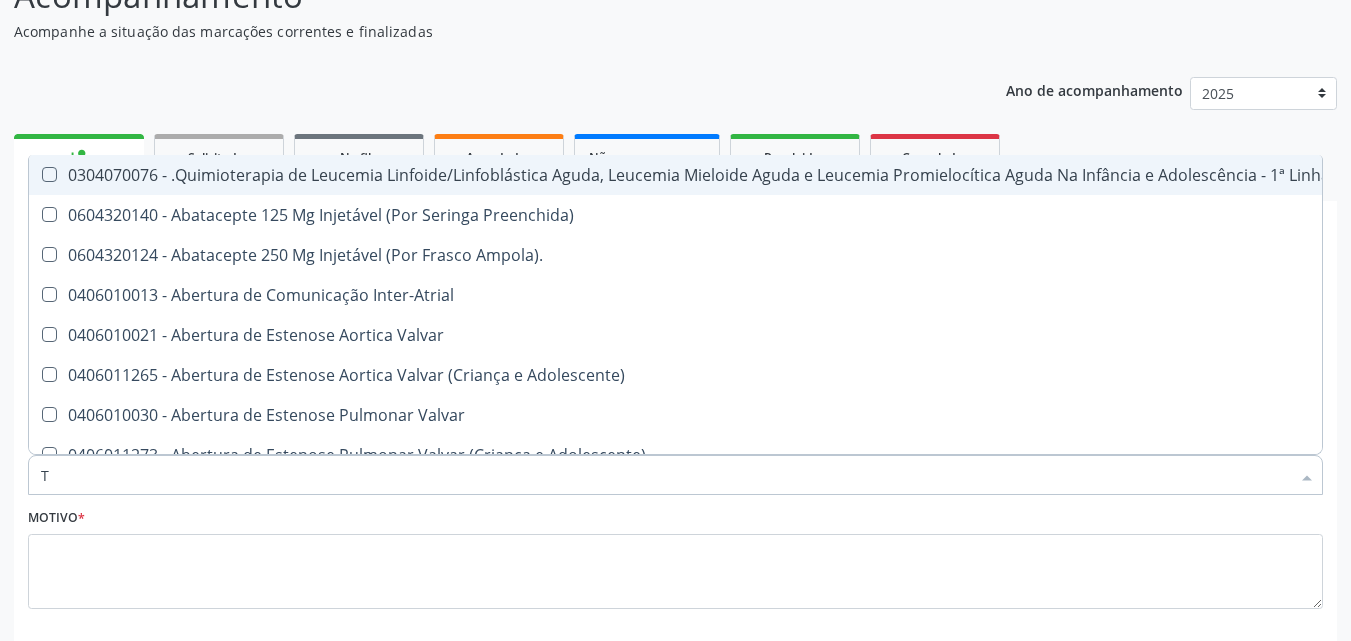 type on "TG" 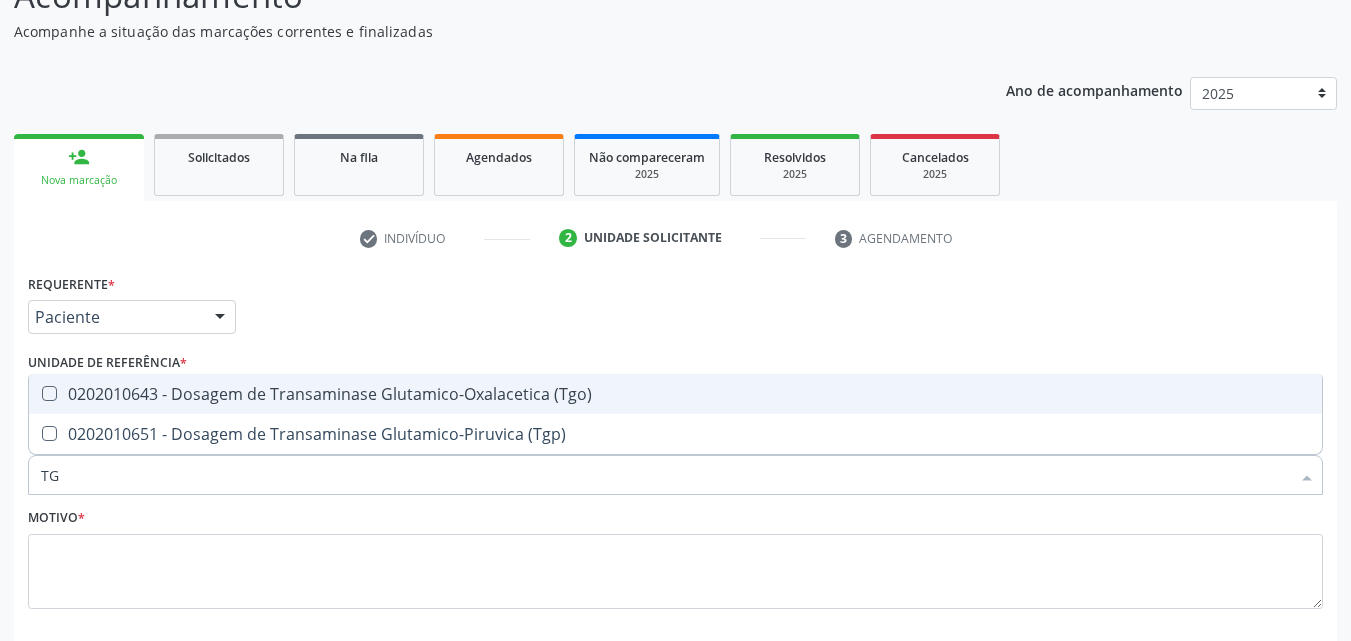 drag, startPoint x: 267, startPoint y: 389, endPoint x: 235, endPoint y: 437, distance: 57.68882 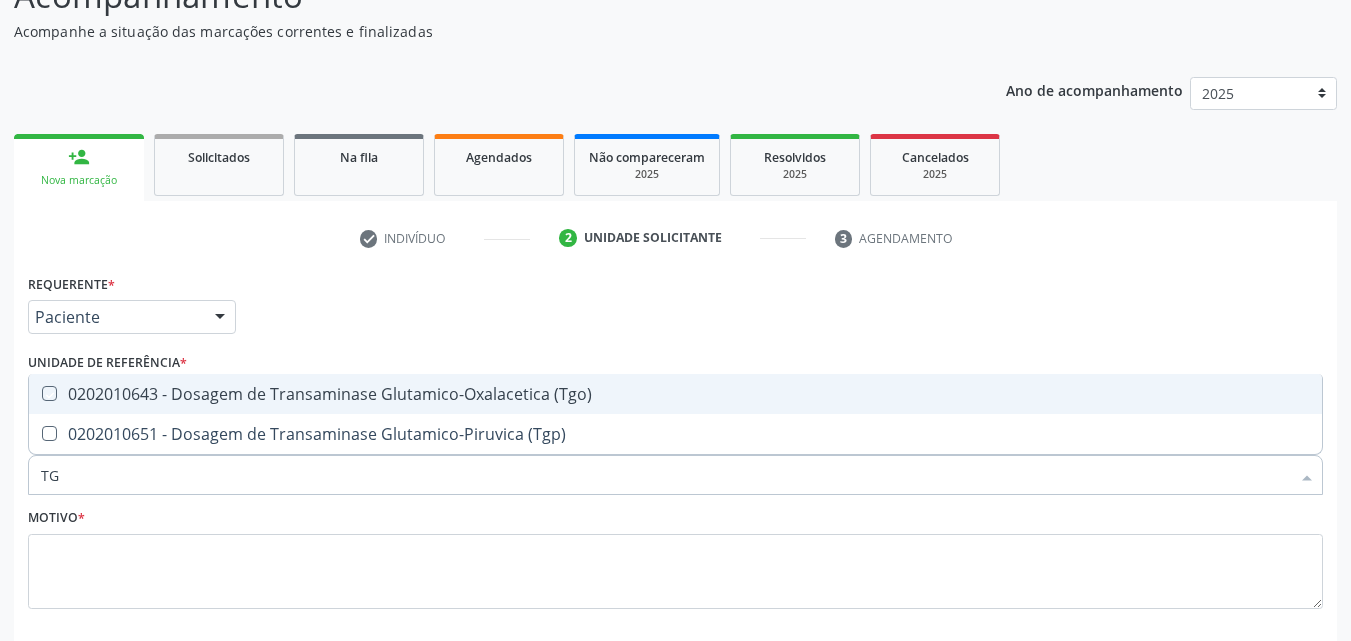 checkbox on "true" 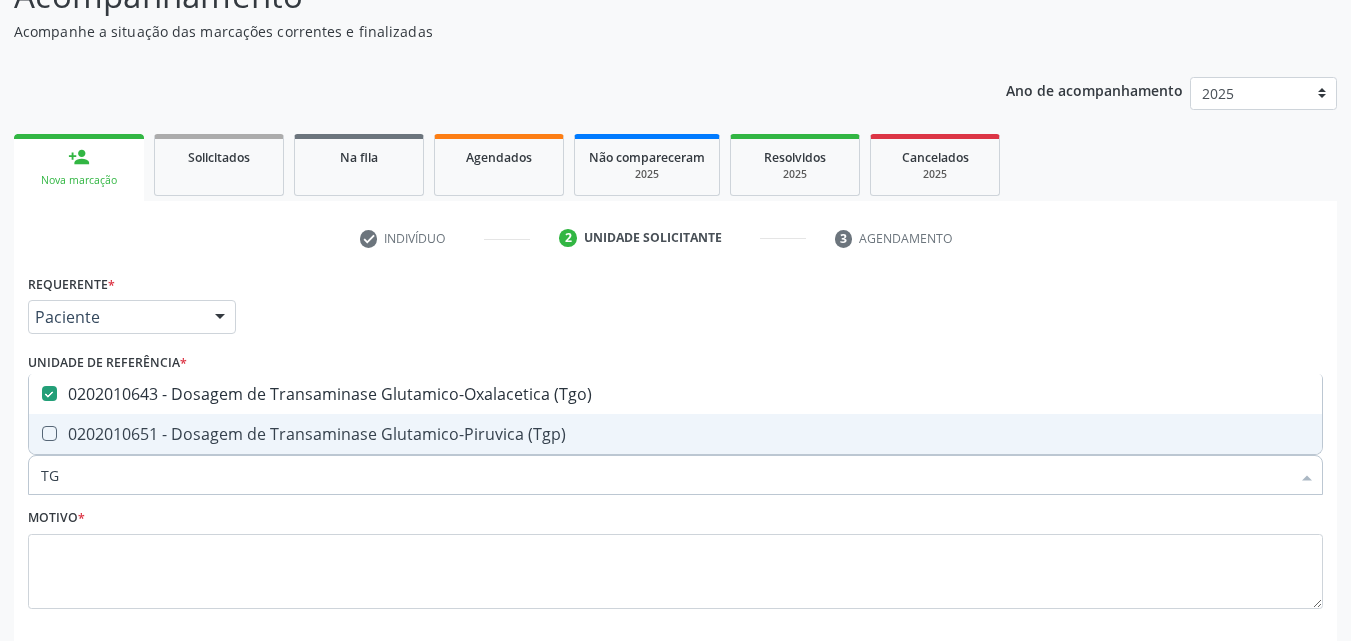 click on "0202010651 - Dosagem de Transaminase Glutamico-Piruvica (Tgp)" at bounding box center [675, 434] 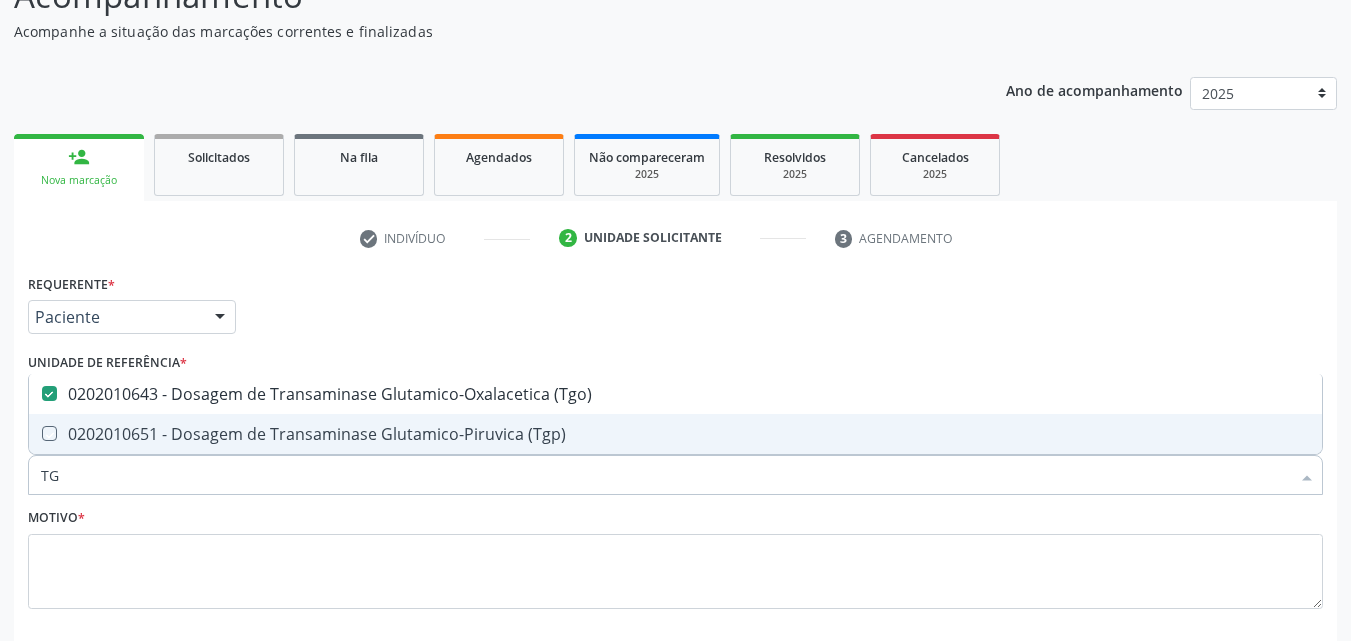 checkbox on "true" 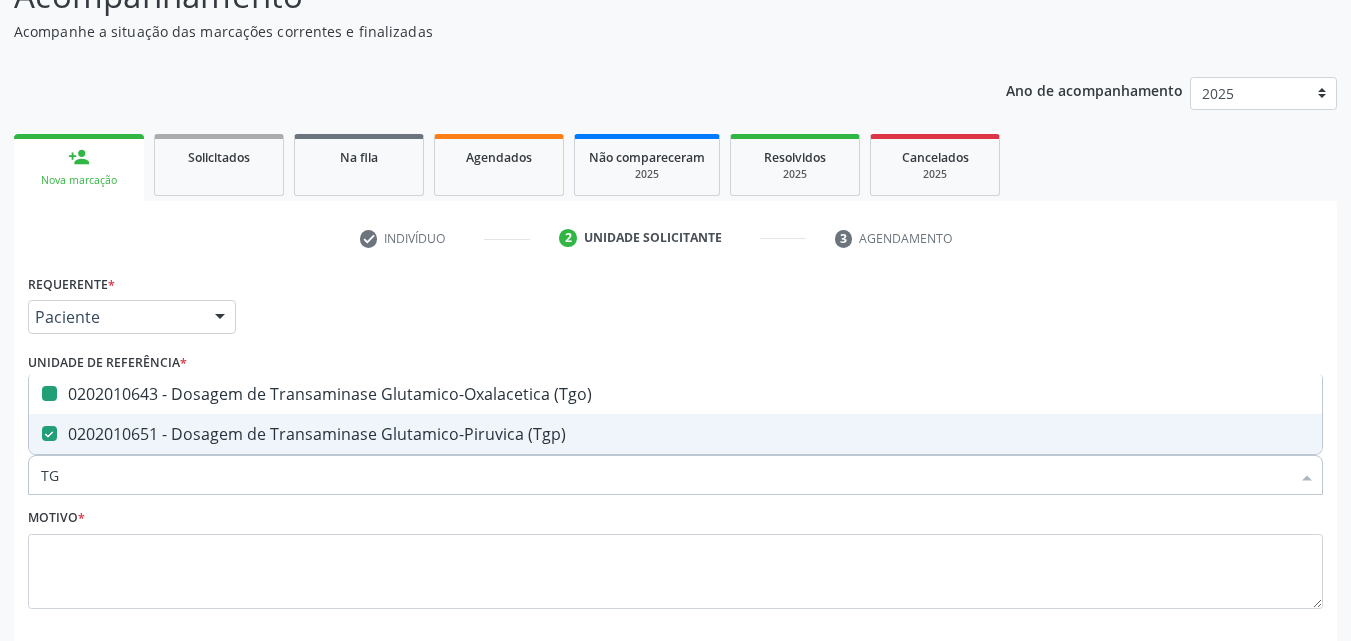 type on "T" 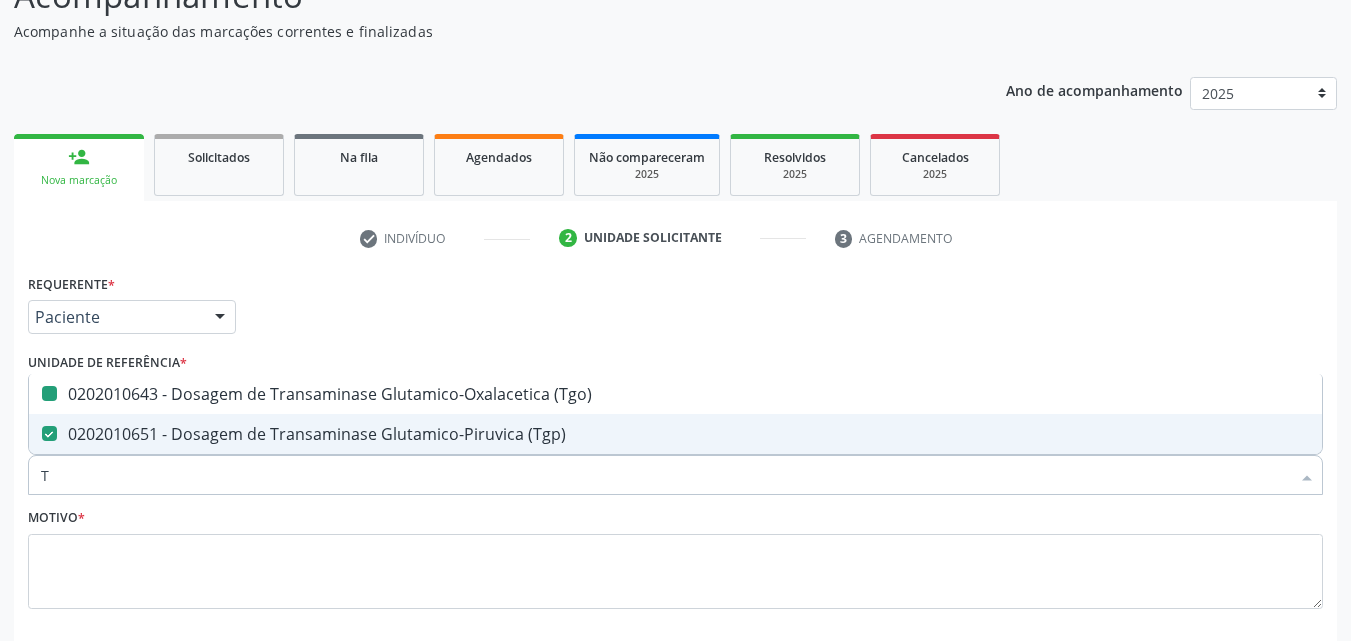 checkbox on "false" 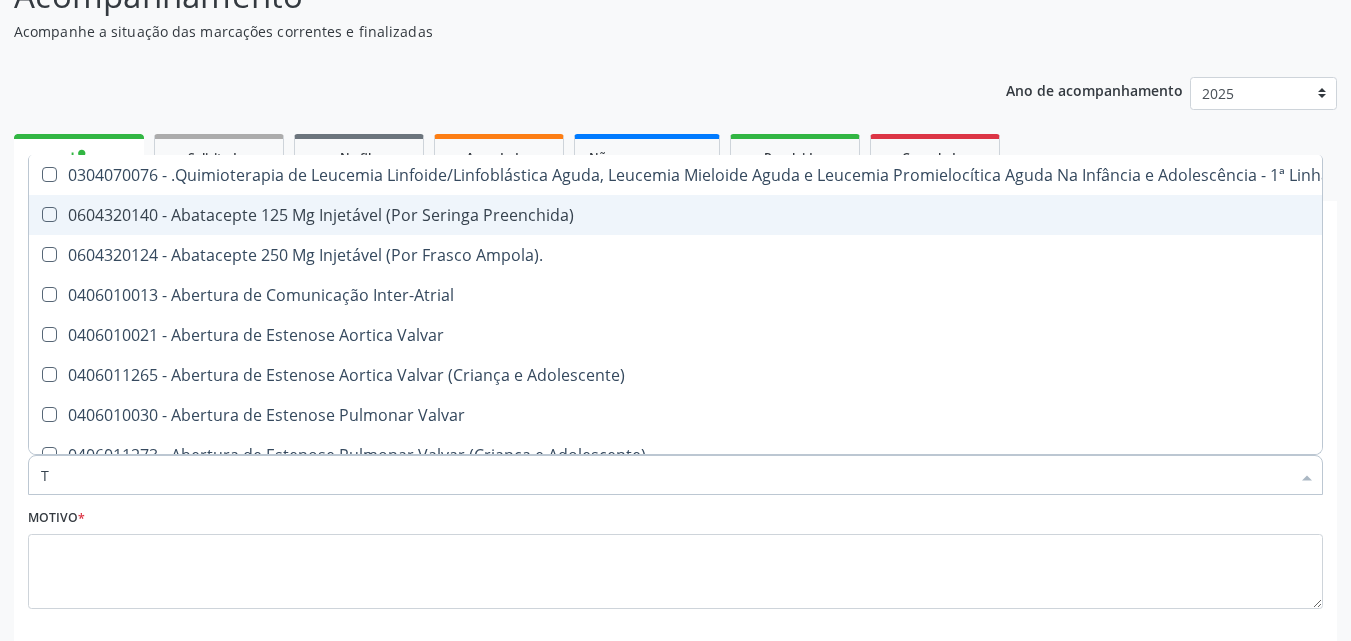 type on "TR" 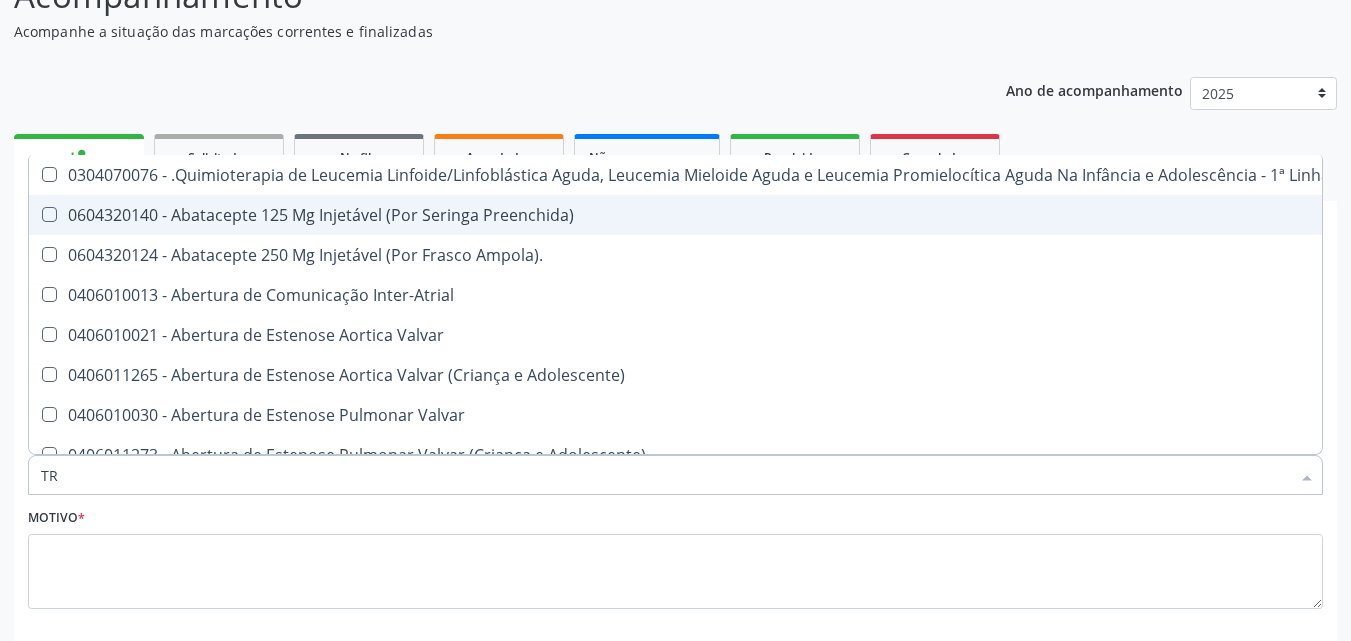 checkbox on "true" 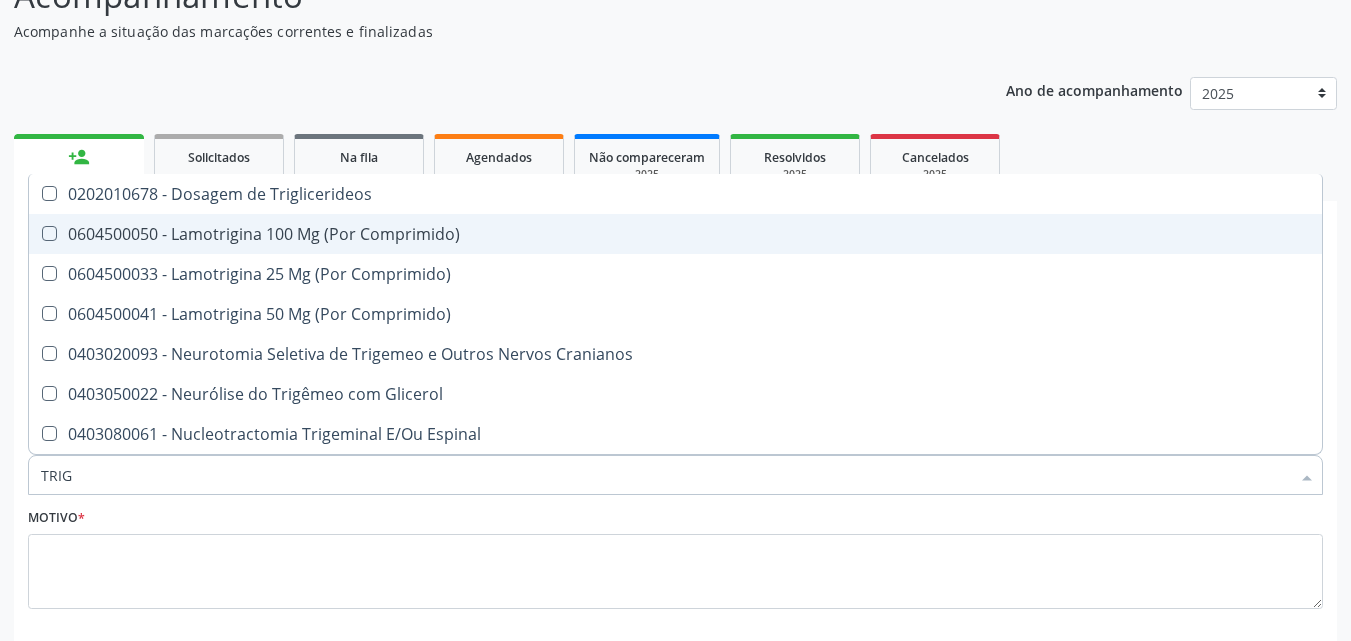 type on "TRIGL" 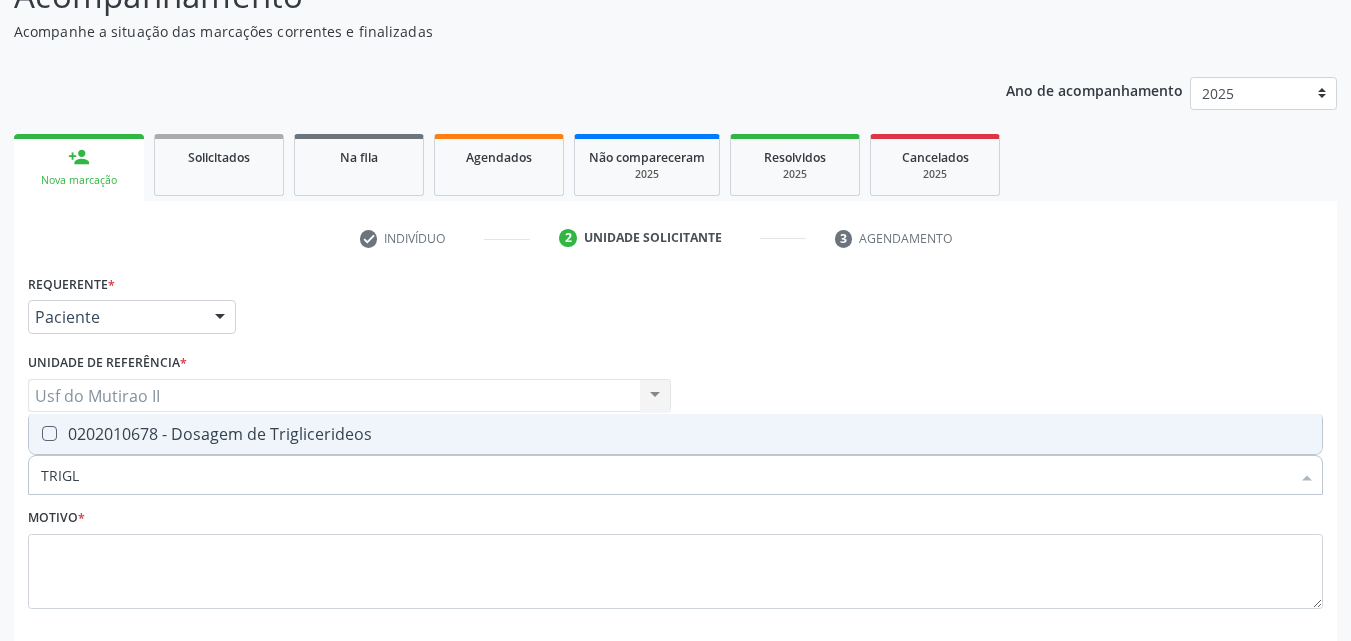 click on "0202010678 - Dosagem de Triglicerideos" at bounding box center (675, 434) 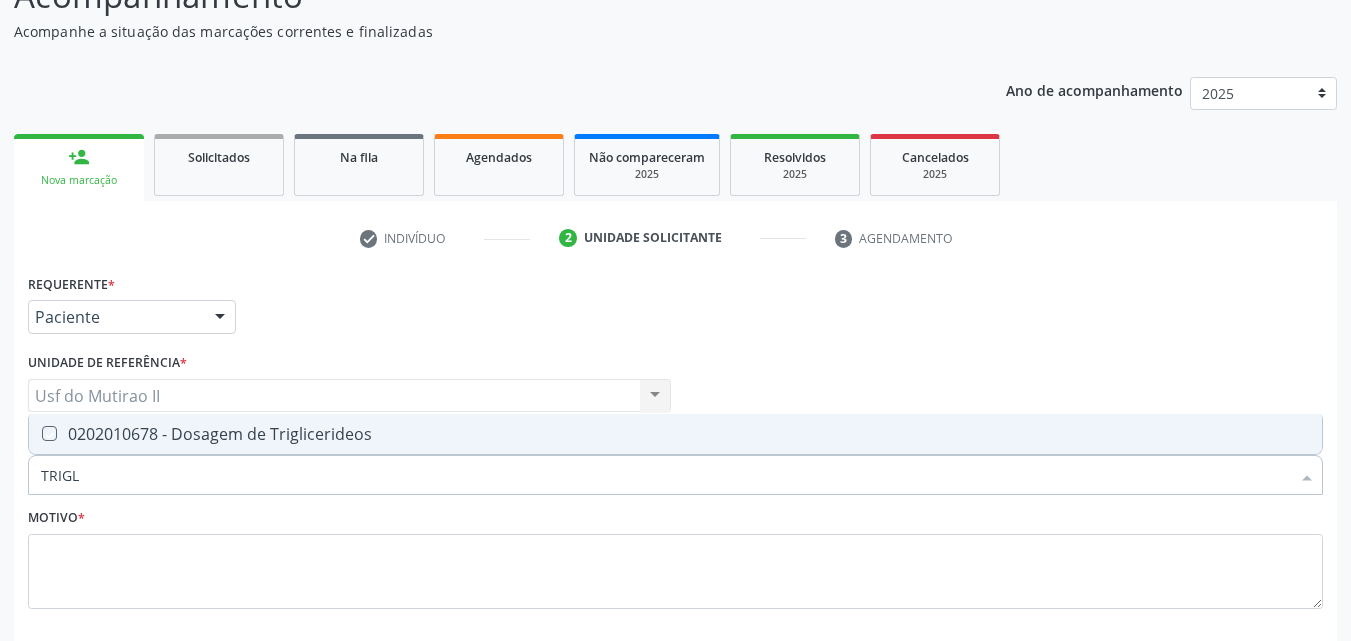 checkbox on "true" 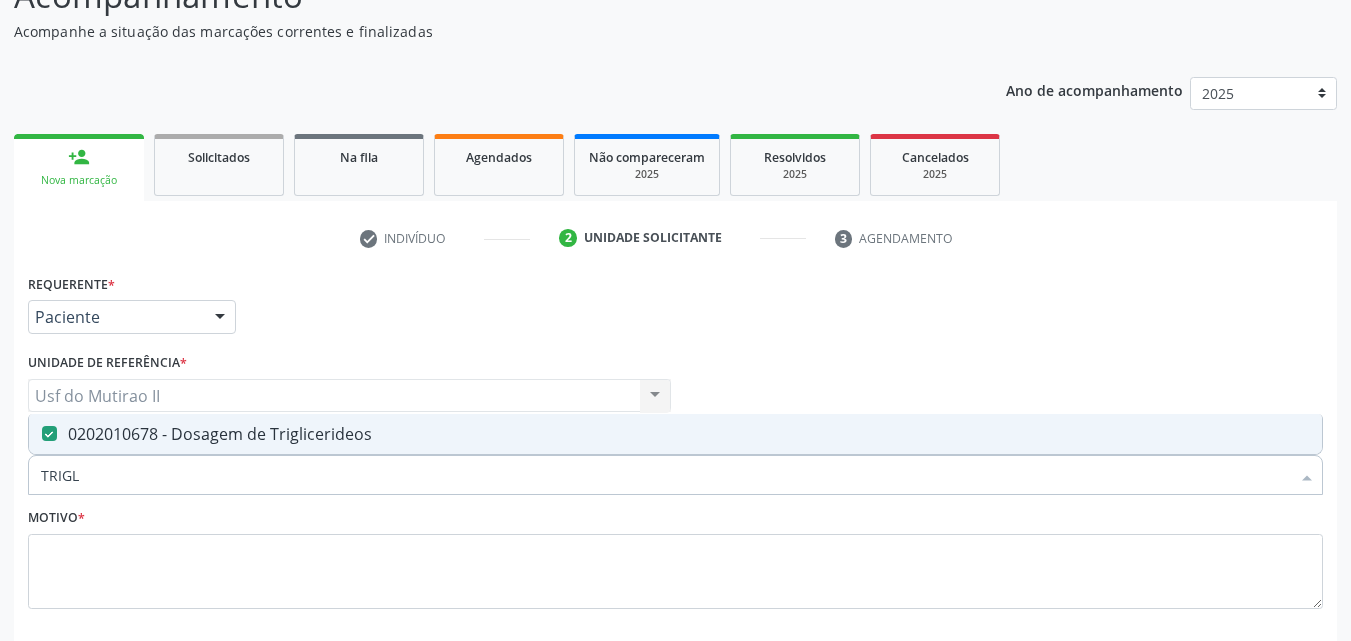 drag, startPoint x: 100, startPoint y: 488, endPoint x: 18, endPoint y: 477, distance: 82.73451 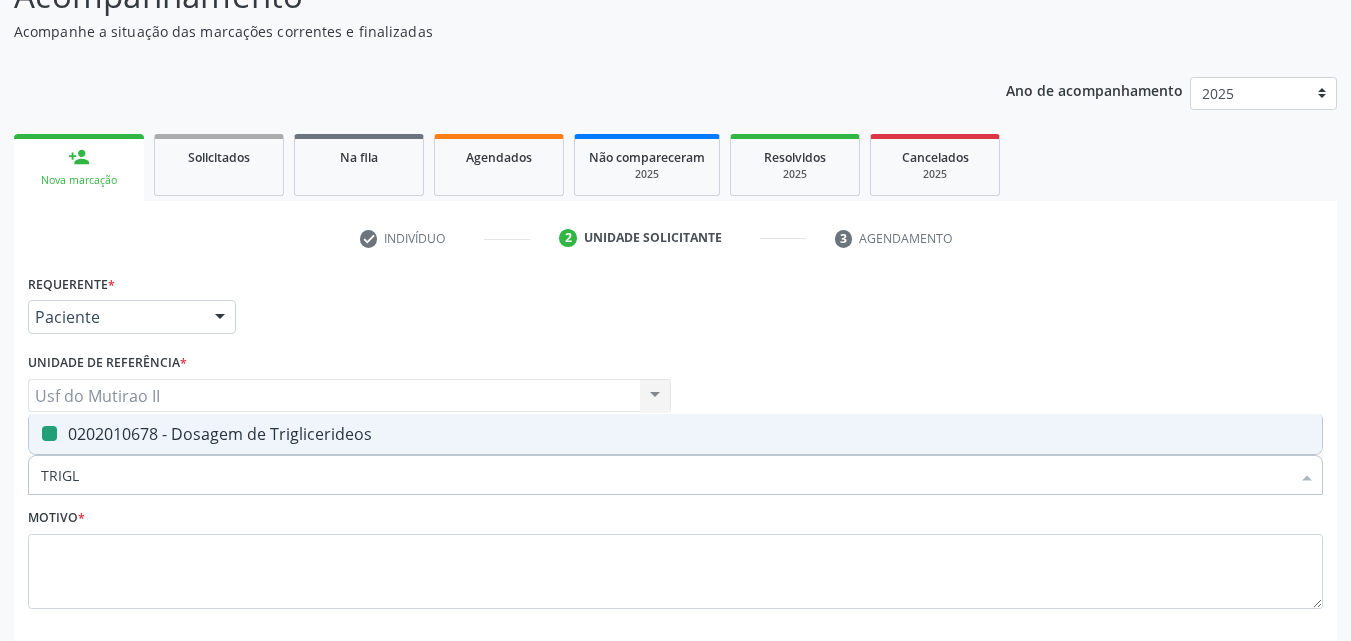type 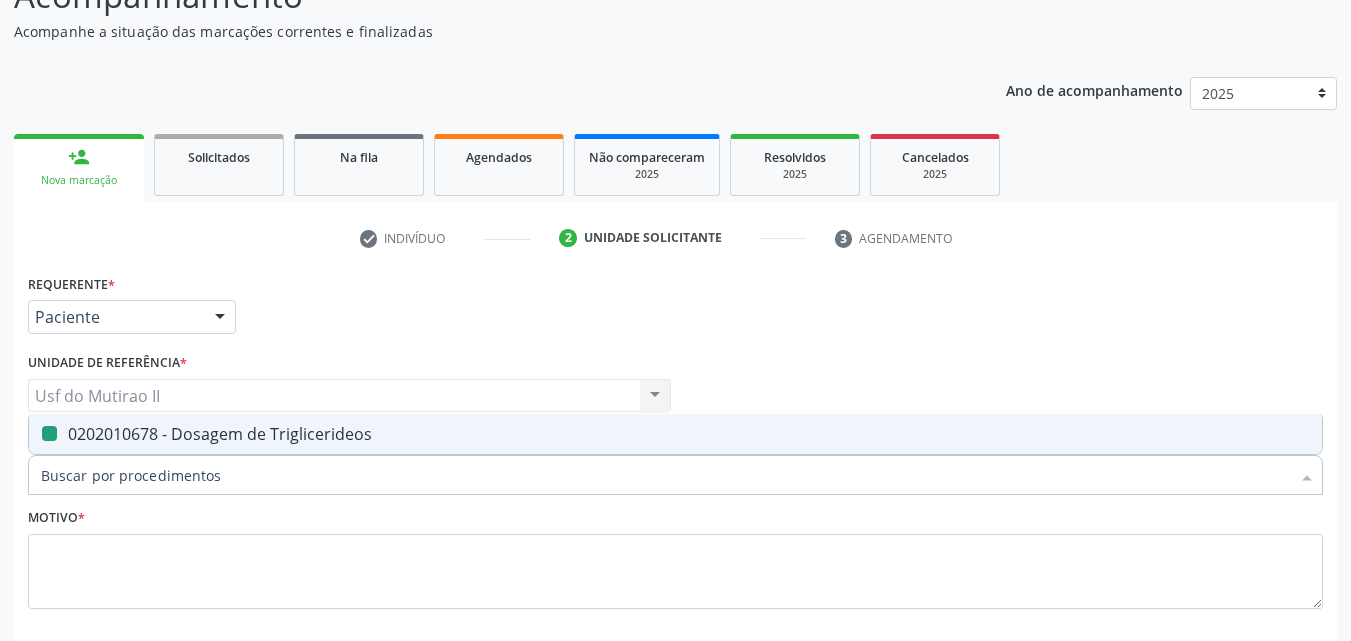 checkbox on "false" 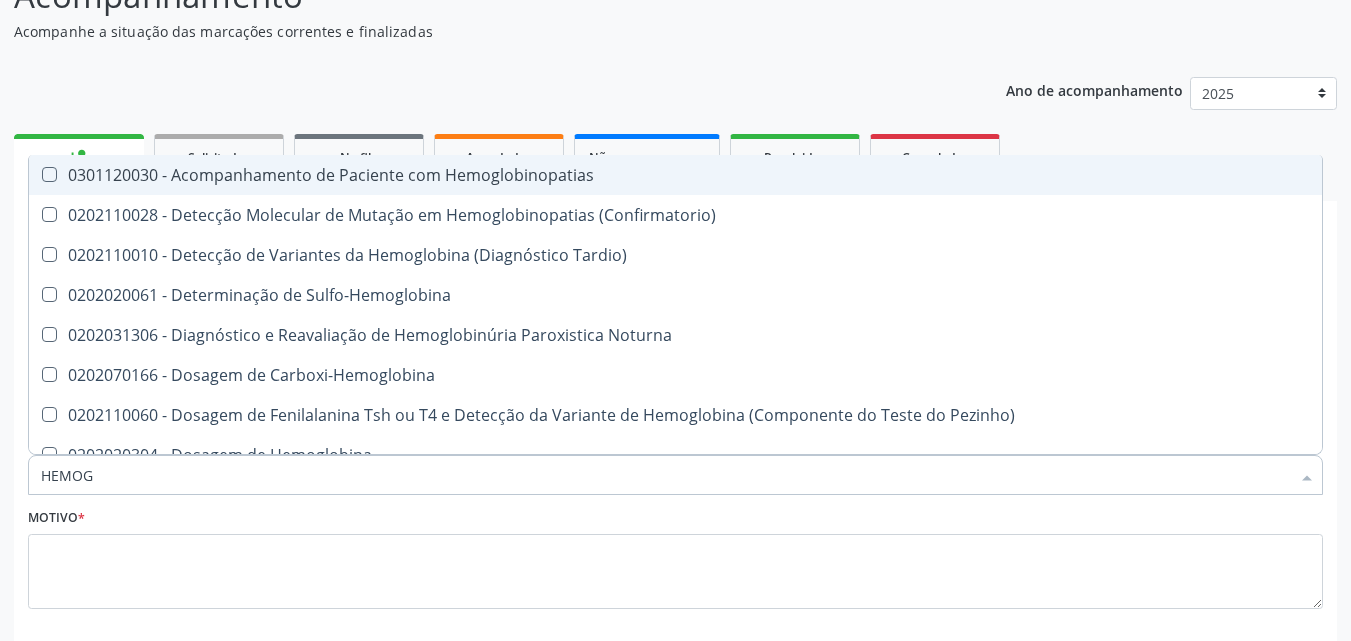 type on "HEMOGR" 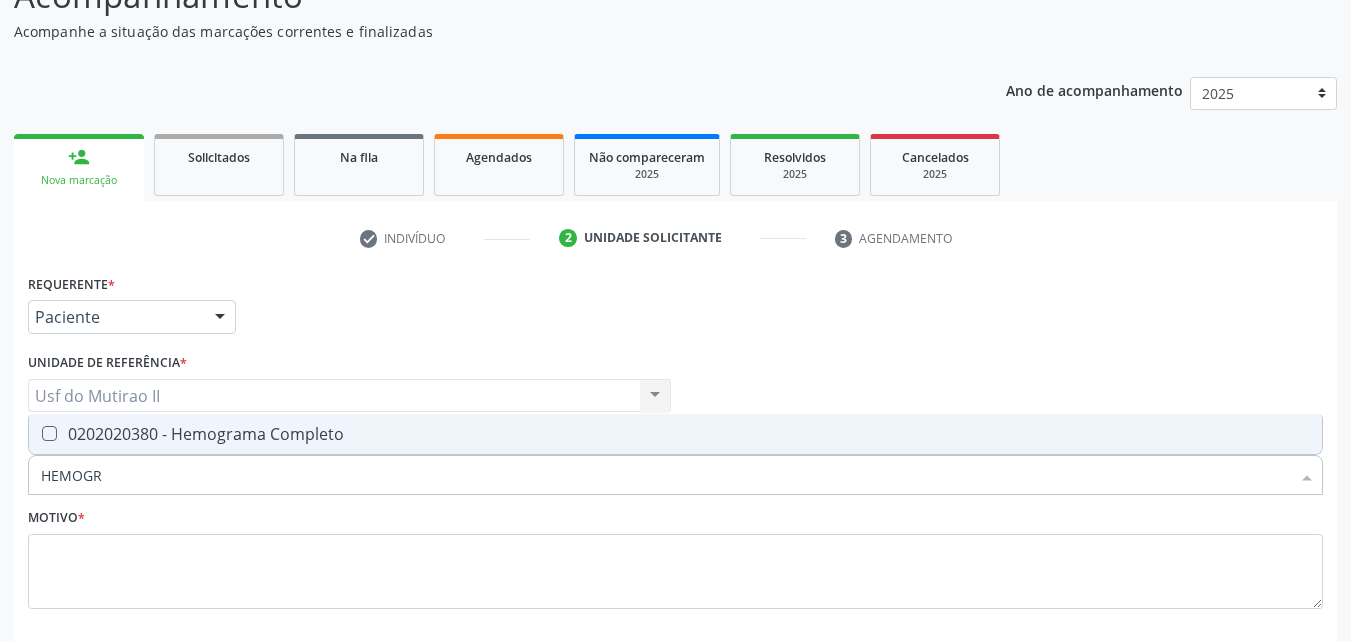 click on "0202020380 - Hemograma Completo" at bounding box center (675, 434) 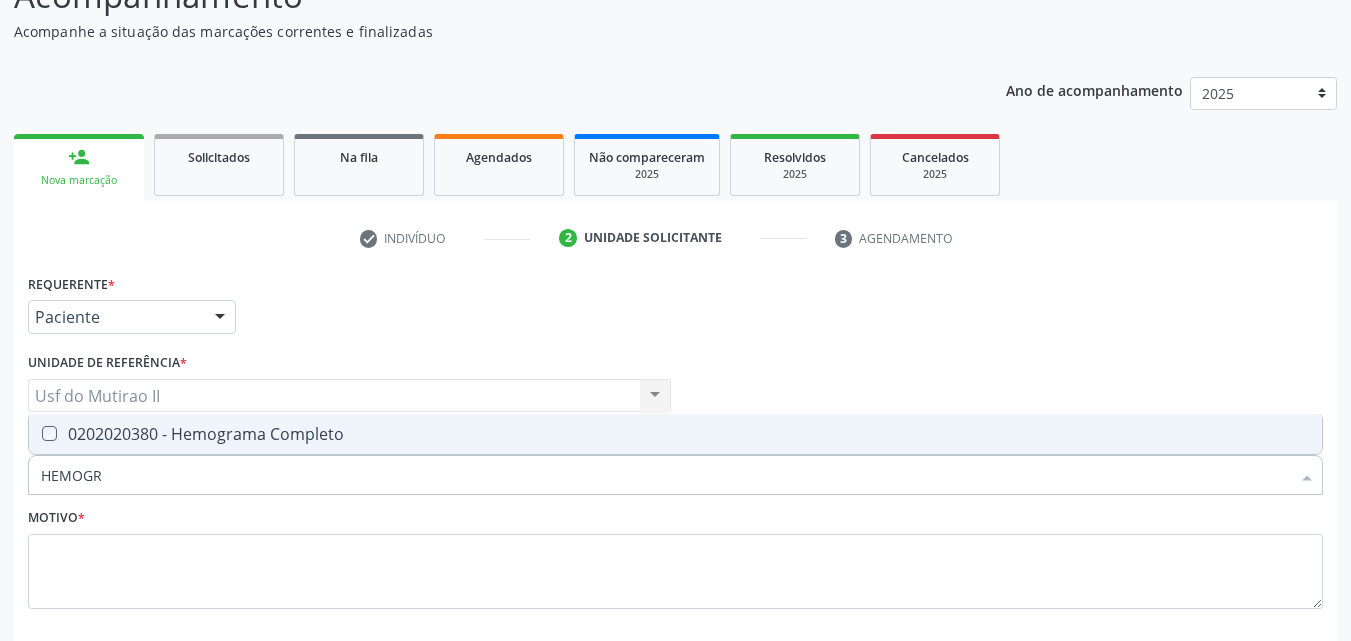 checkbox on "true" 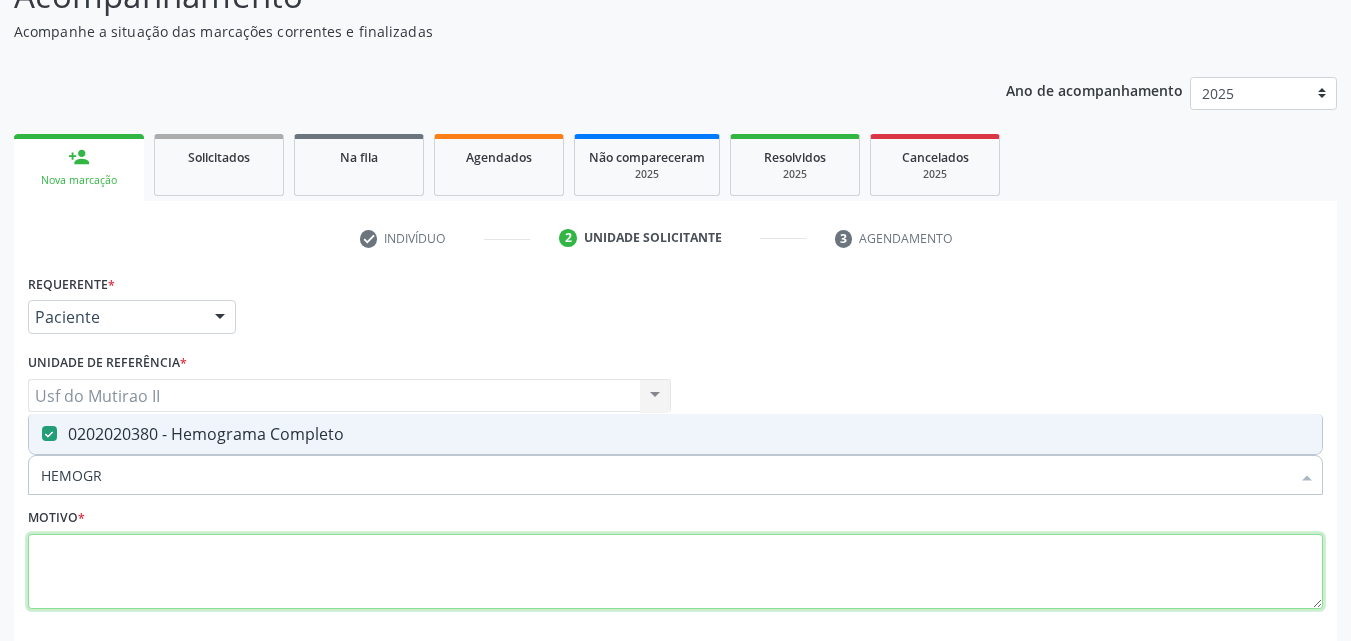 click at bounding box center (675, 572) 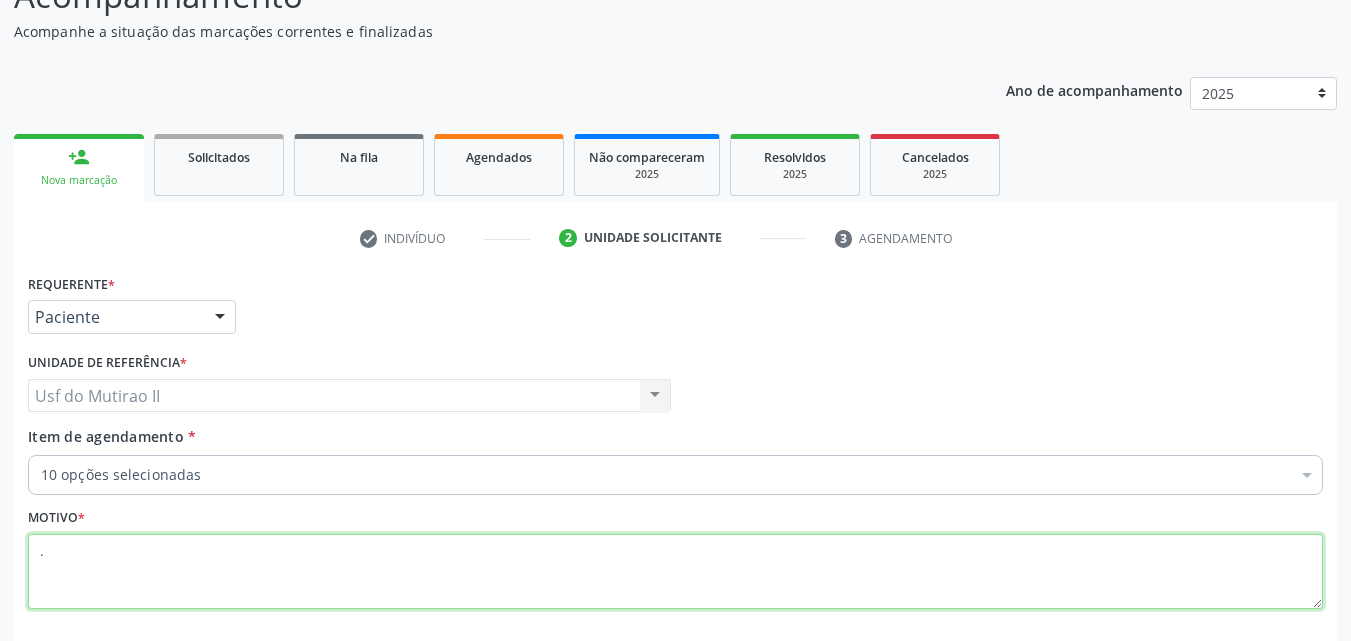 scroll, scrollTop: 265, scrollLeft: 0, axis: vertical 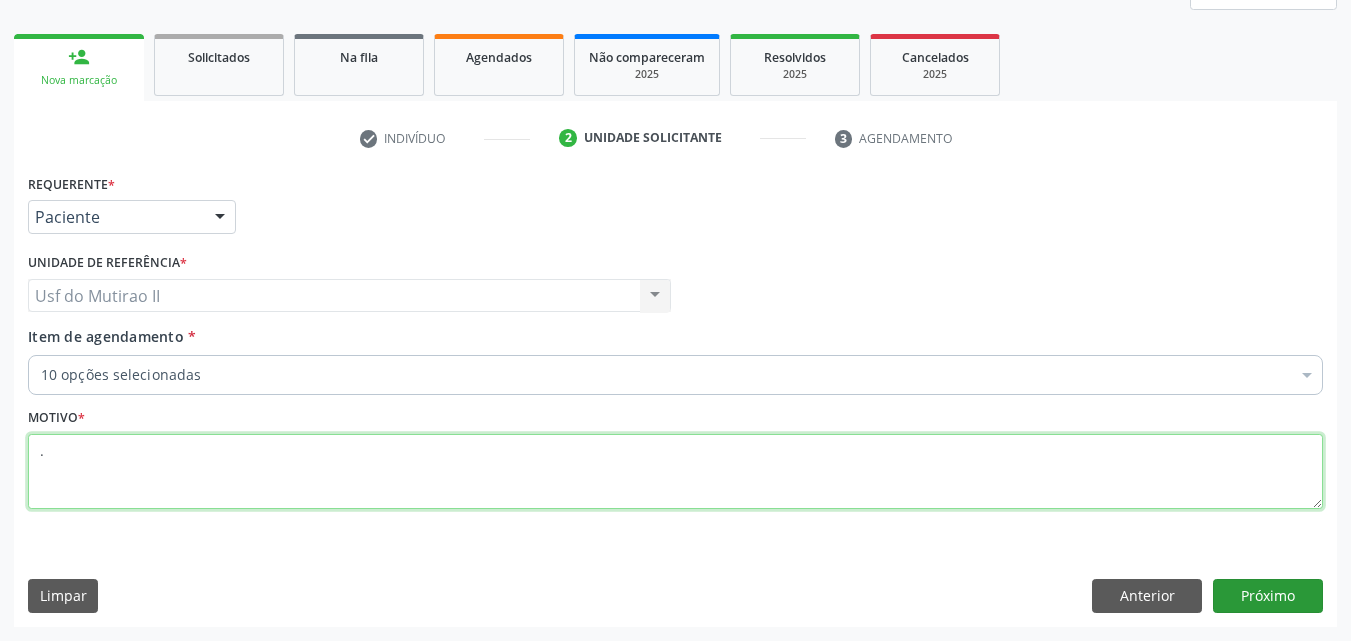 type on "." 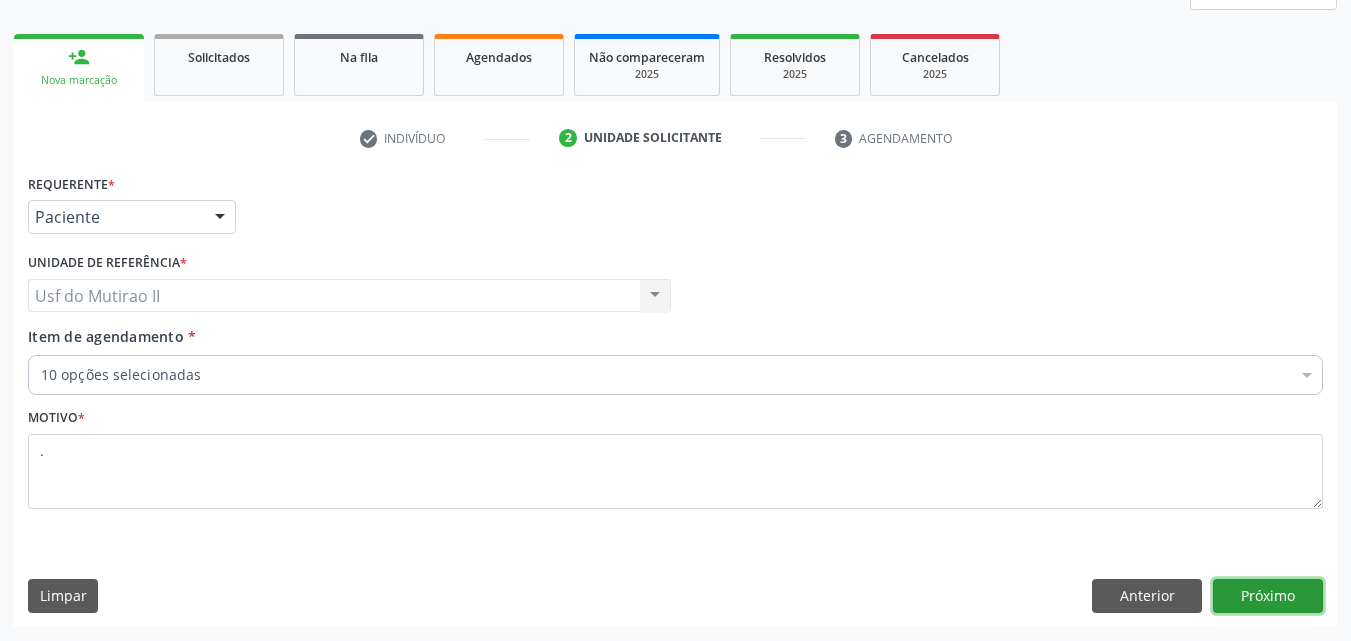 click on "Próximo" at bounding box center (1268, 596) 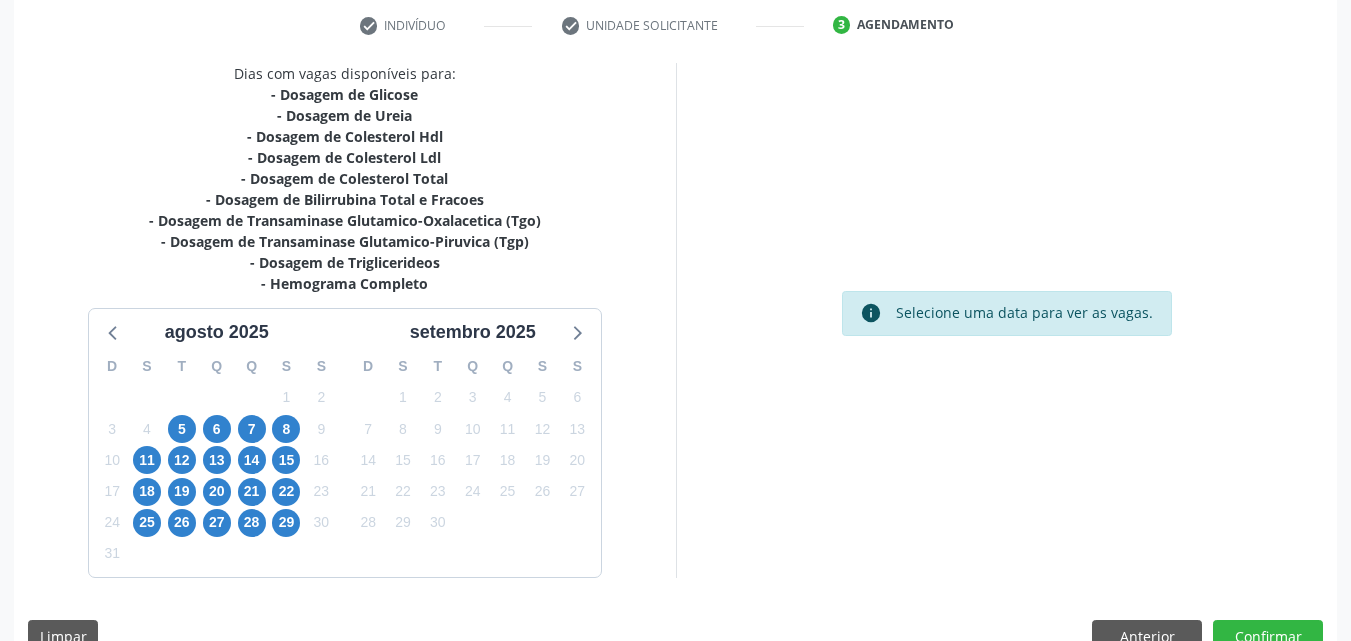 scroll, scrollTop: 418, scrollLeft: 0, axis: vertical 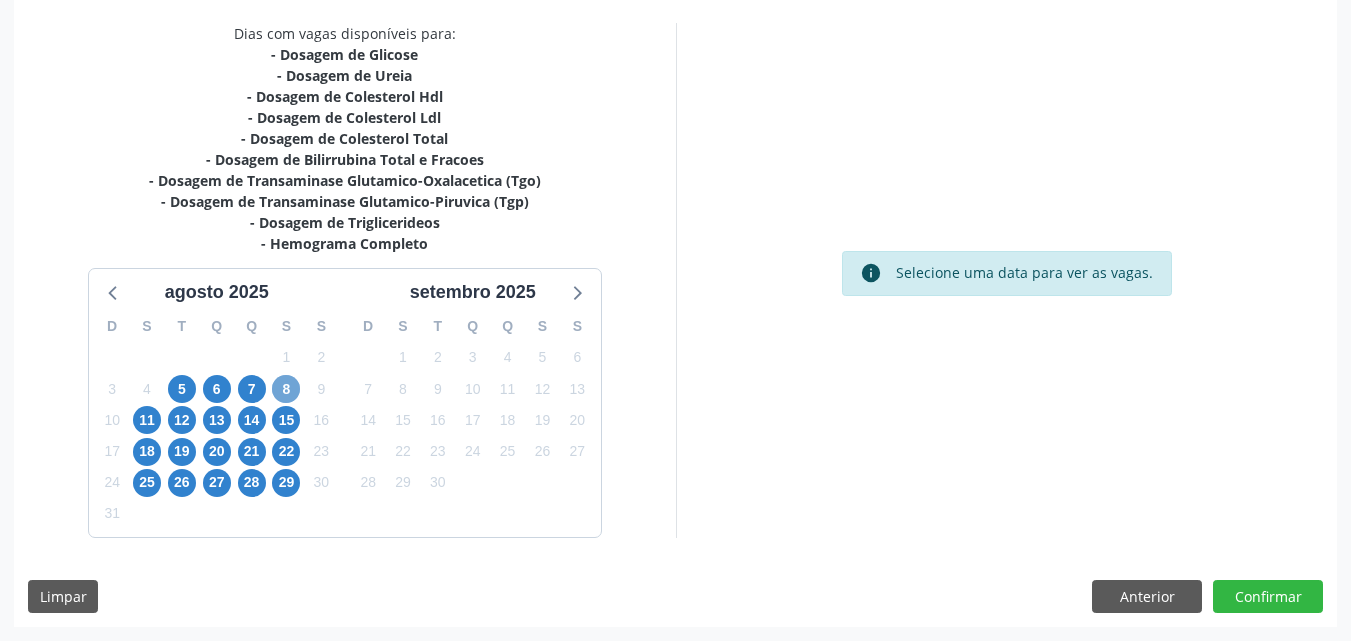 click on "8" at bounding box center (286, 389) 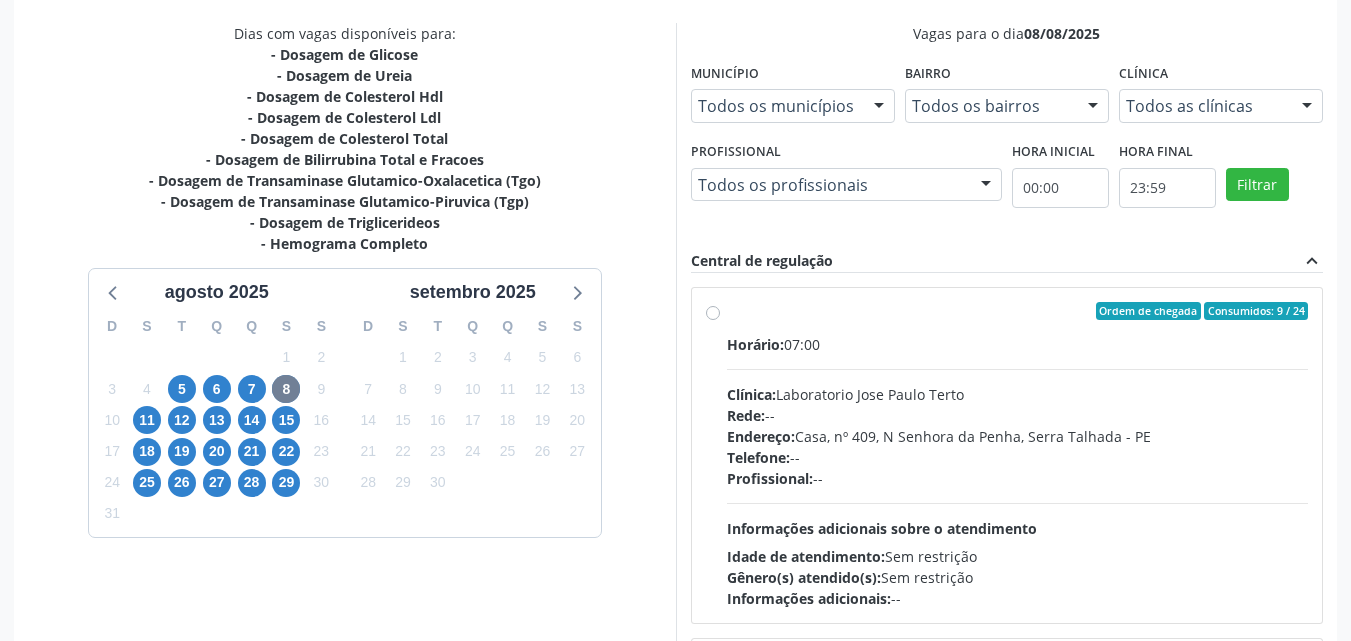 click on "Ordem de chegada
Consumidos: 9 / 24
Horário:   07:00
Clínica:  Laboratorio Jose Paulo Terto
Rede:
--
Endereço:   Casa, nº 409, N Senhora da Penha, Serra Talhada - PE
Telefone:   --
Profissional:
--
Informações adicionais sobre o atendimento
Idade de atendimento:
Sem restrição
Gênero(s) atendido(s):
Sem restrição
Informações adicionais:
--" at bounding box center [1018, 455] 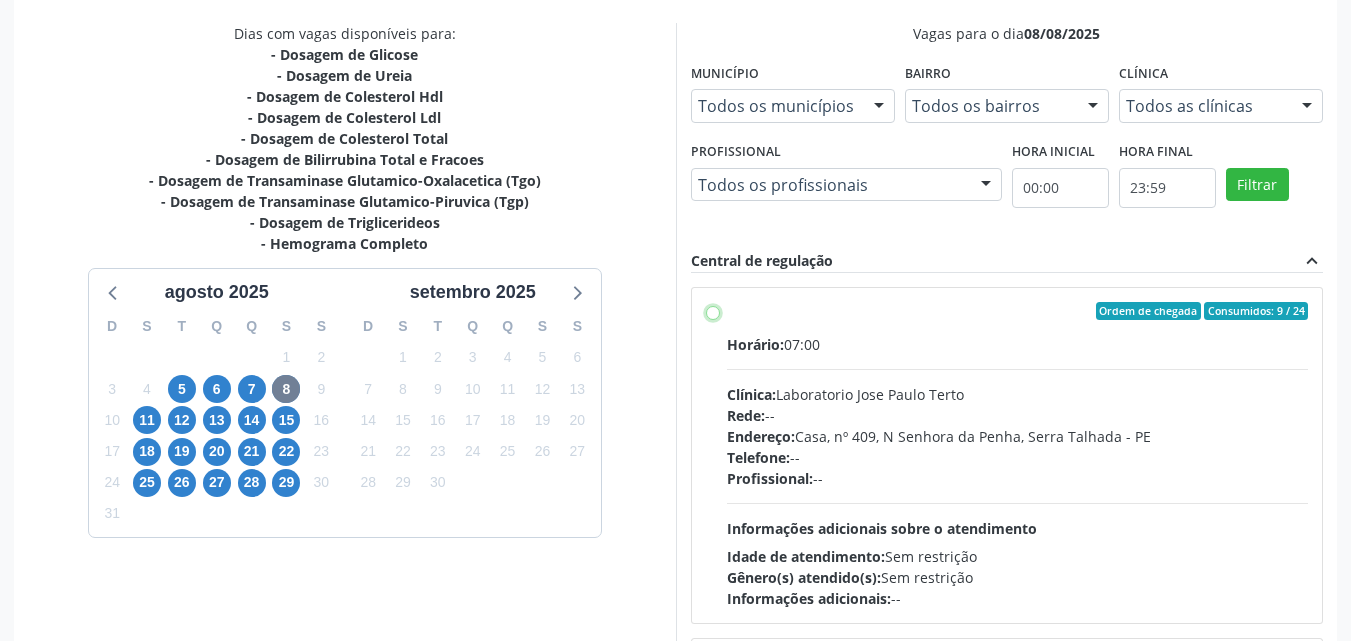 click on "Ordem de chegada
Consumidos: 9 / 24
Horário:   07:00
Clínica:  Laboratorio Jose Paulo Terto
Rede:
--
Endereço:   Casa, nº 409, N Senhora da Penha, Serra Talhada - PE
Telefone:   --
Profissional:
--
Informações adicionais sobre o atendimento
Idade de atendimento:
Sem restrição
Gênero(s) atendido(s):
Sem restrição
Informações adicionais:
--" at bounding box center [713, 311] 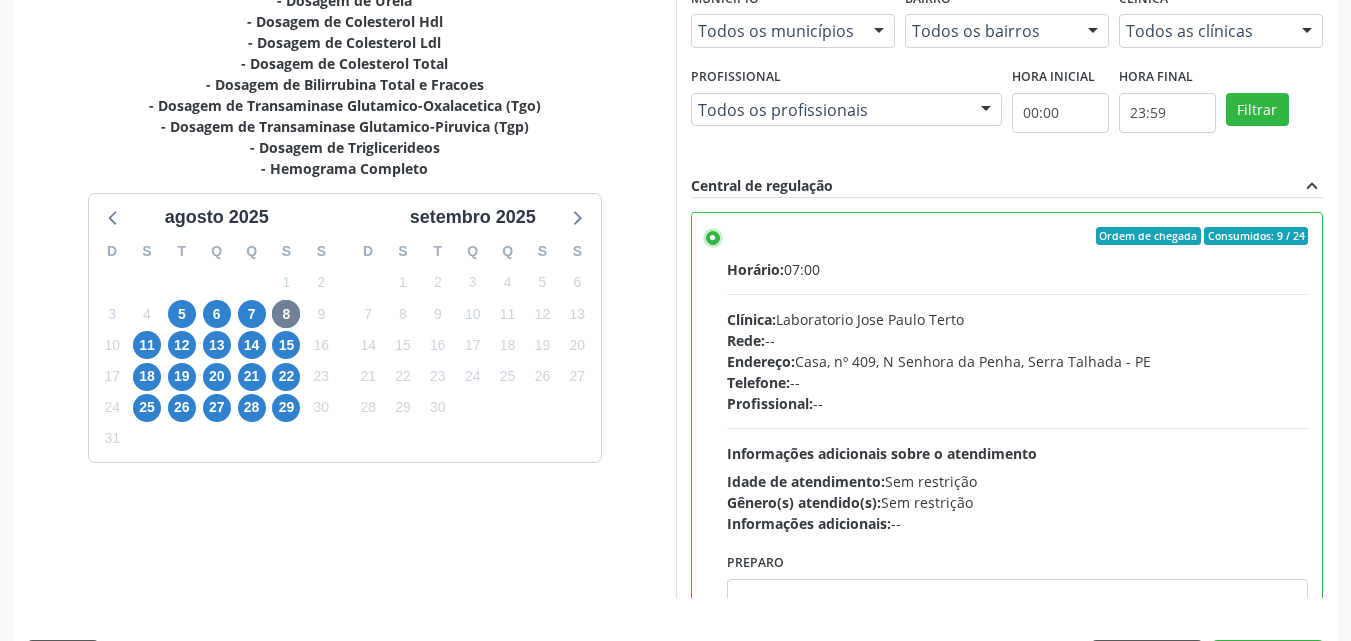 scroll, scrollTop: 554, scrollLeft: 0, axis: vertical 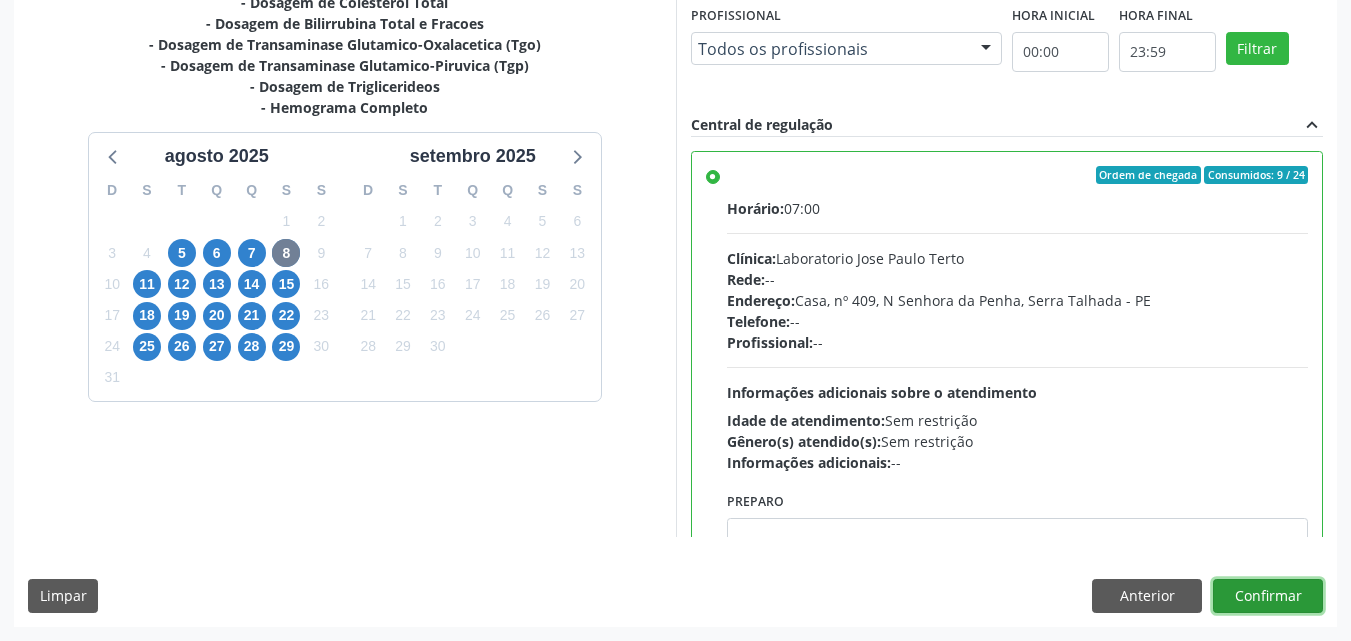 click on "Confirmar" at bounding box center (1268, 596) 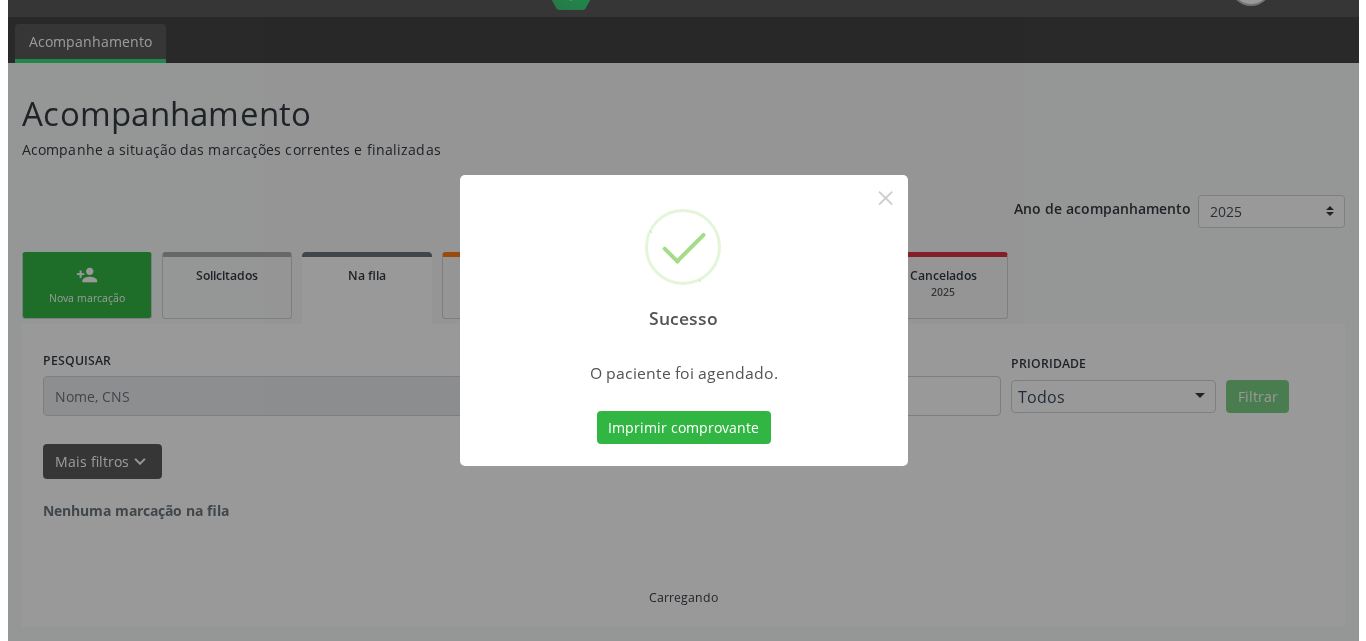 scroll, scrollTop: 0, scrollLeft: 0, axis: both 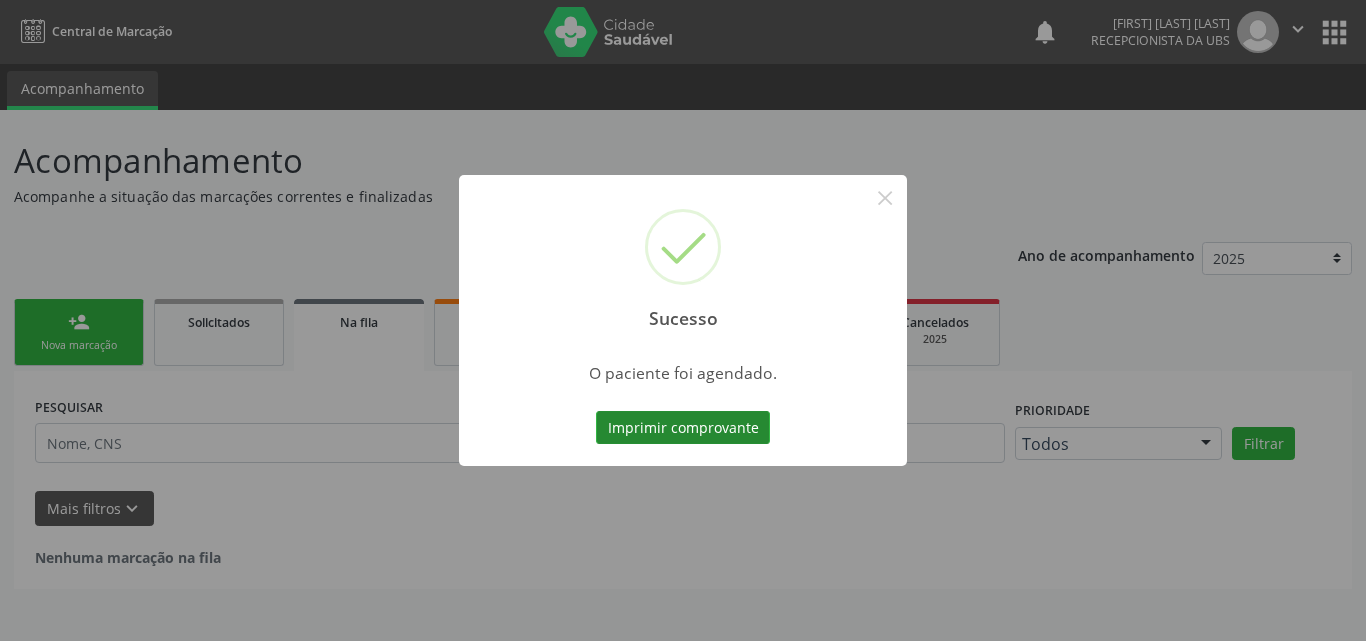 click on "Imprimir comprovante" at bounding box center (683, 428) 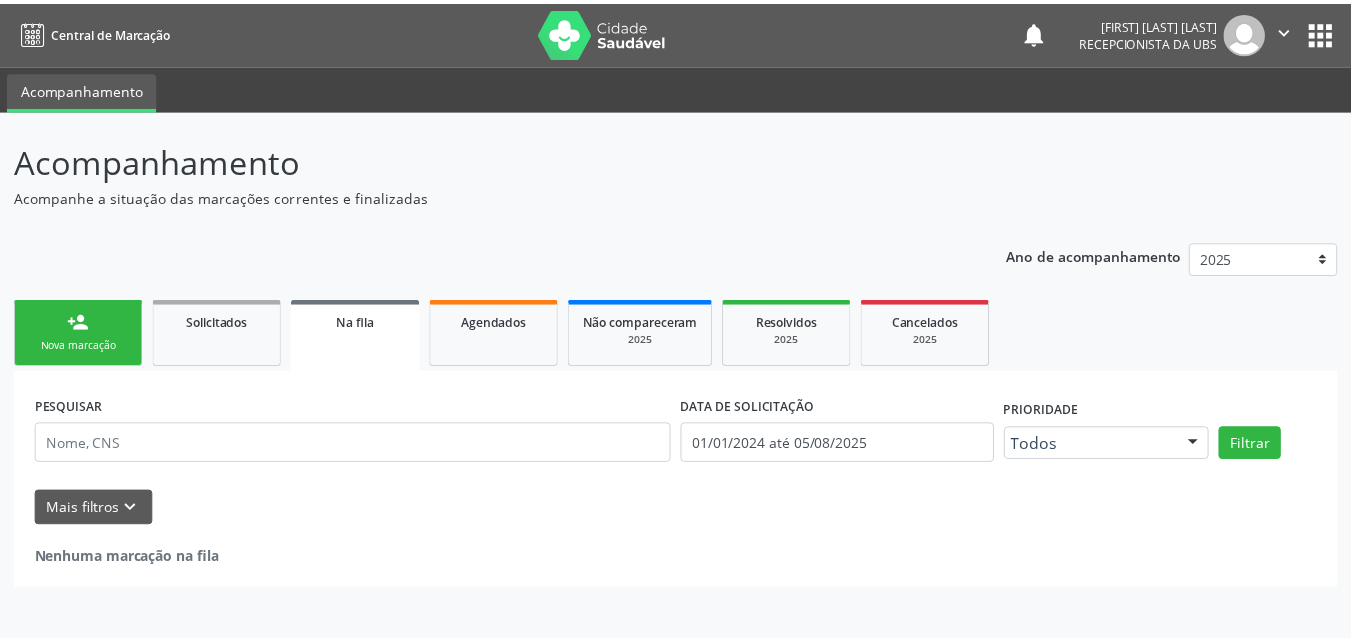 scroll, scrollTop: 0, scrollLeft: 0, axis: both 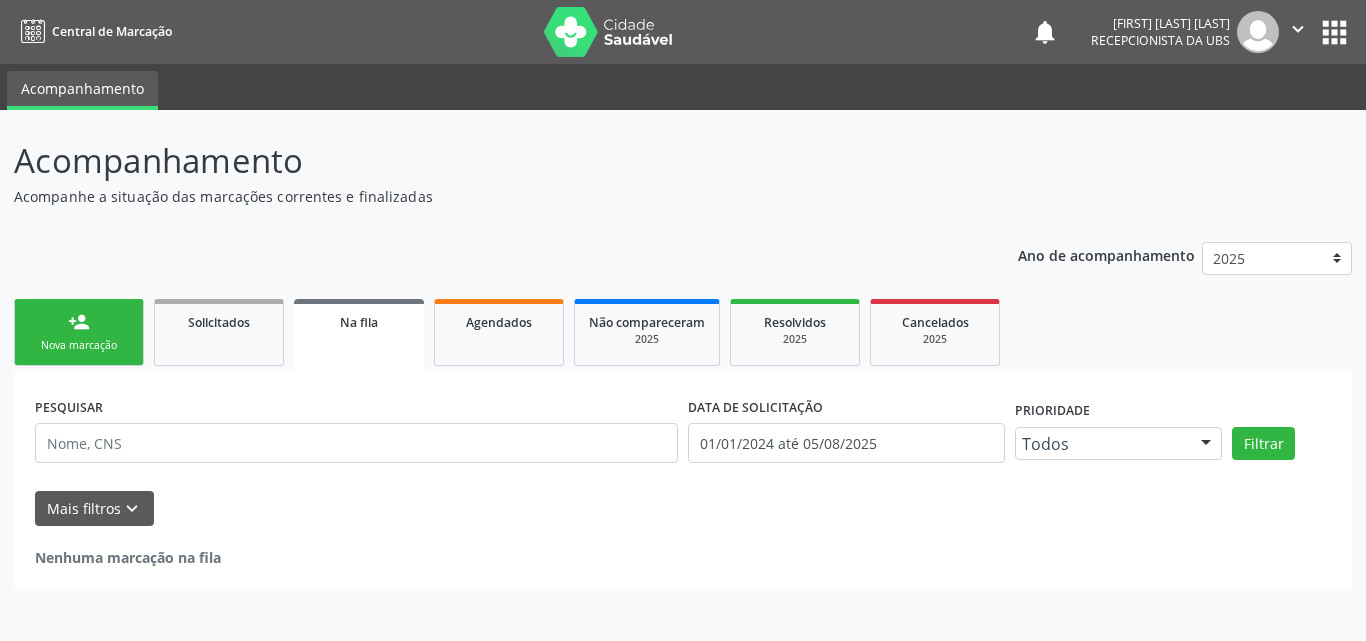 click on "person_add
Nova marcação" at bounding box center [79, 332] 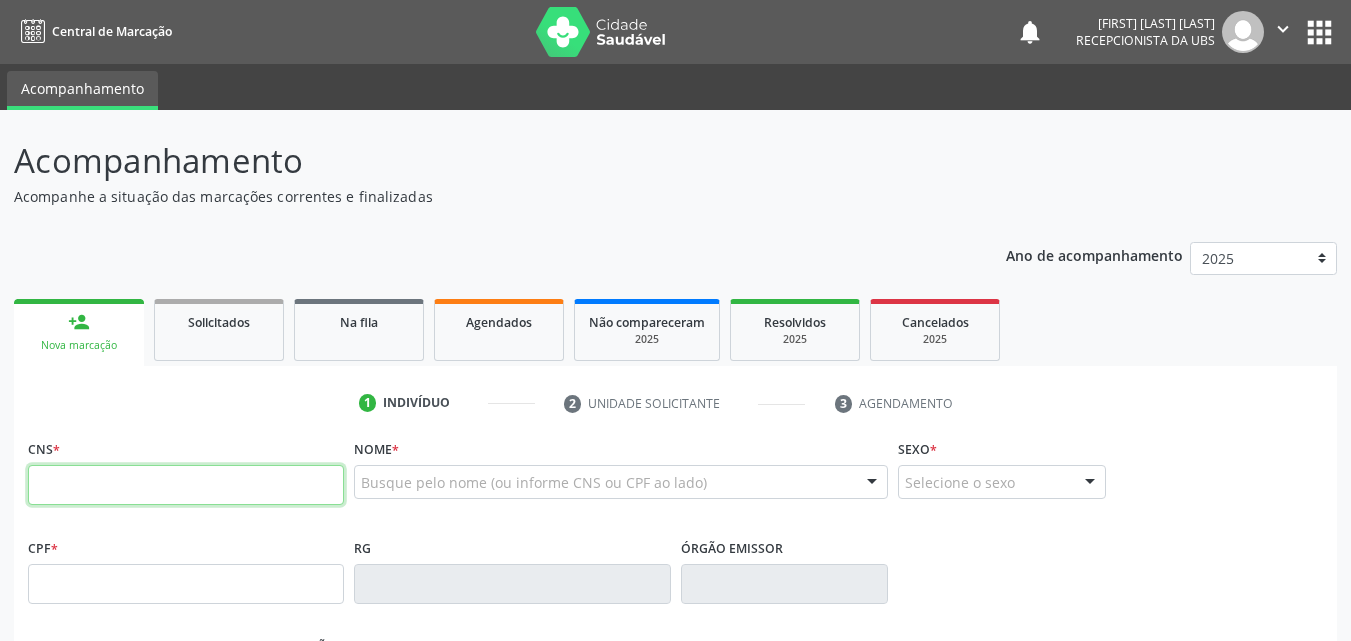 click at bounding box center (186, 485) 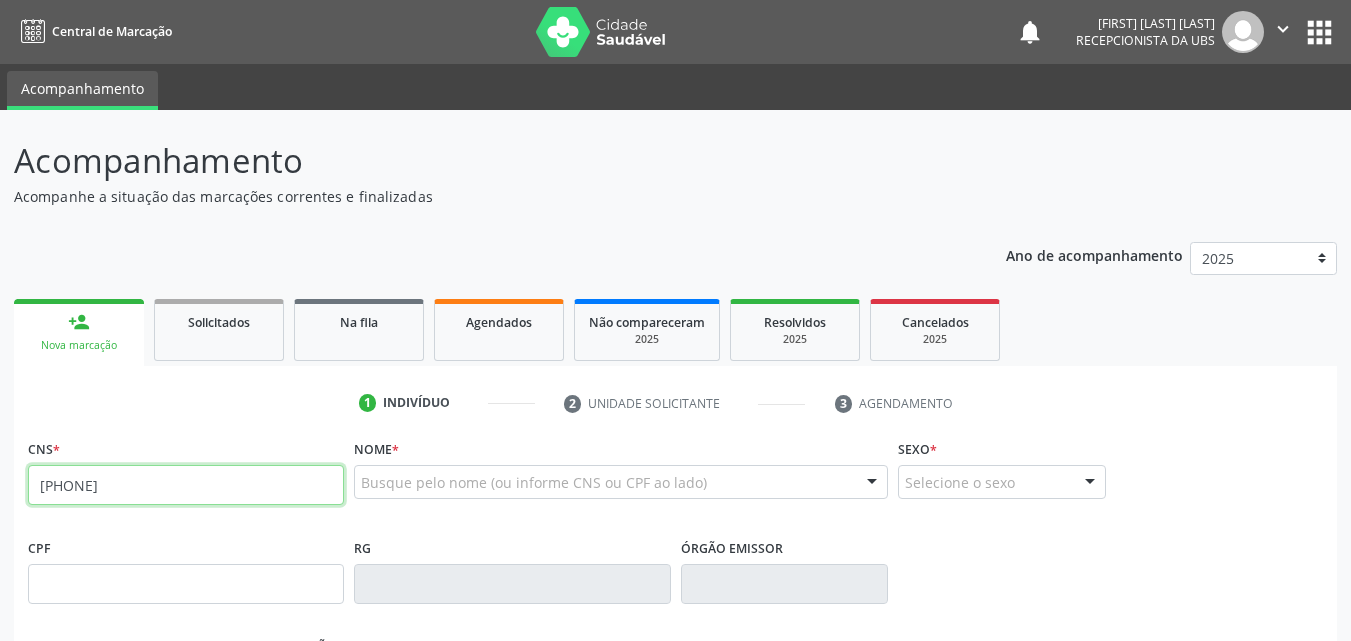 type on "[NUMBER]" 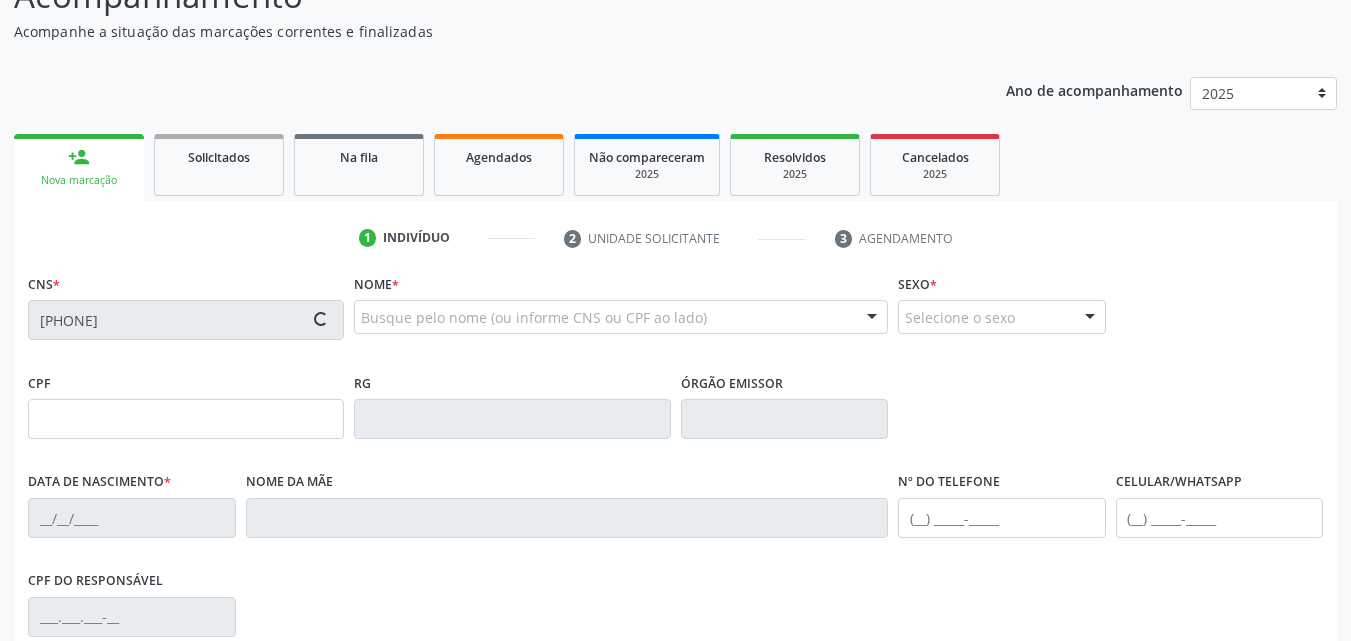 type on "[CPF]" 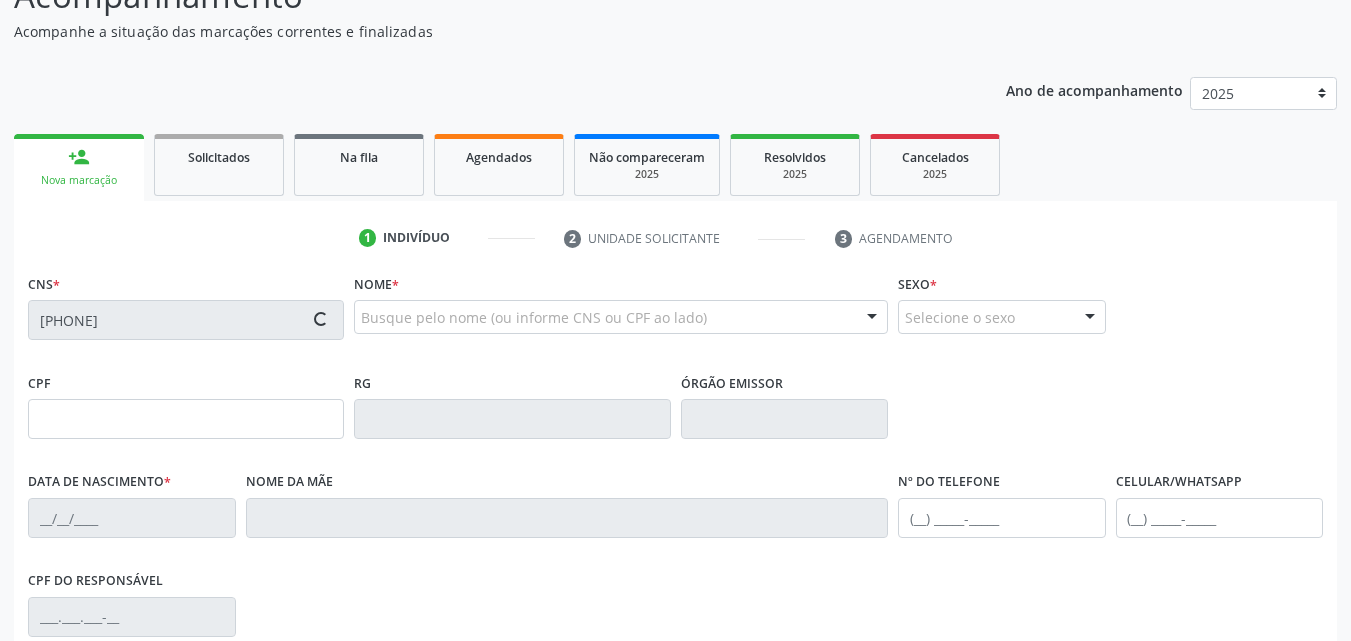 type on "[DD]/[MM]/[YYYY]" 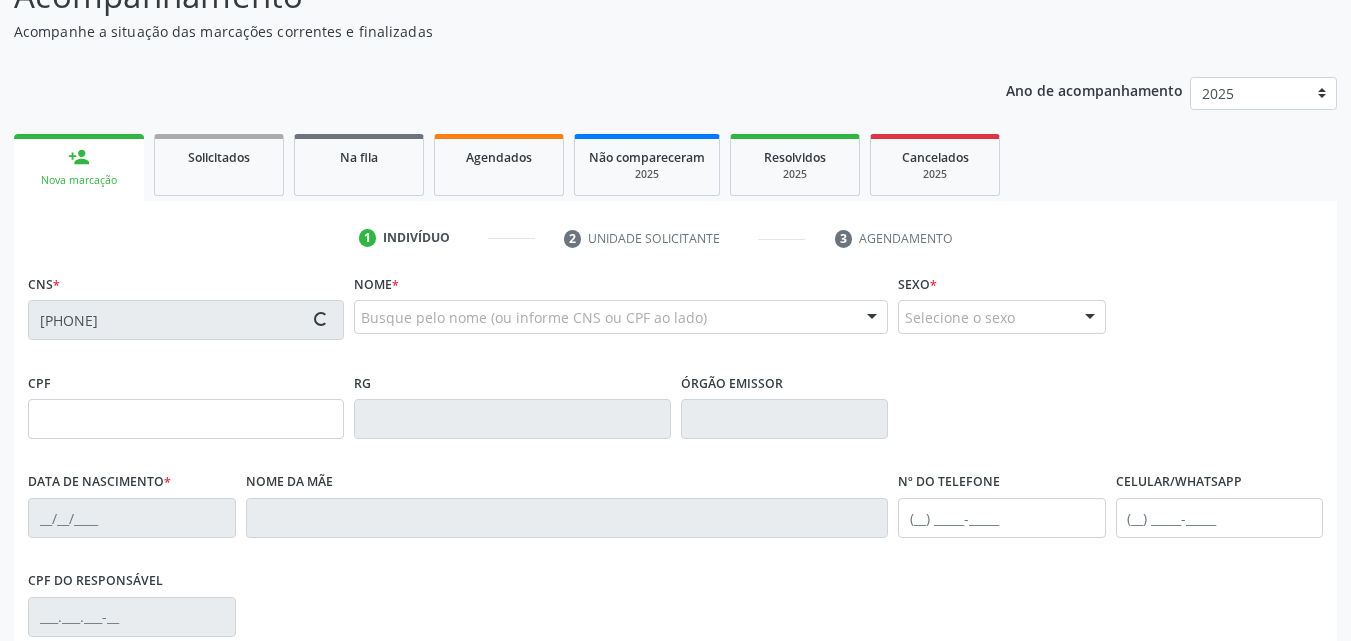type on "([PHONE])" 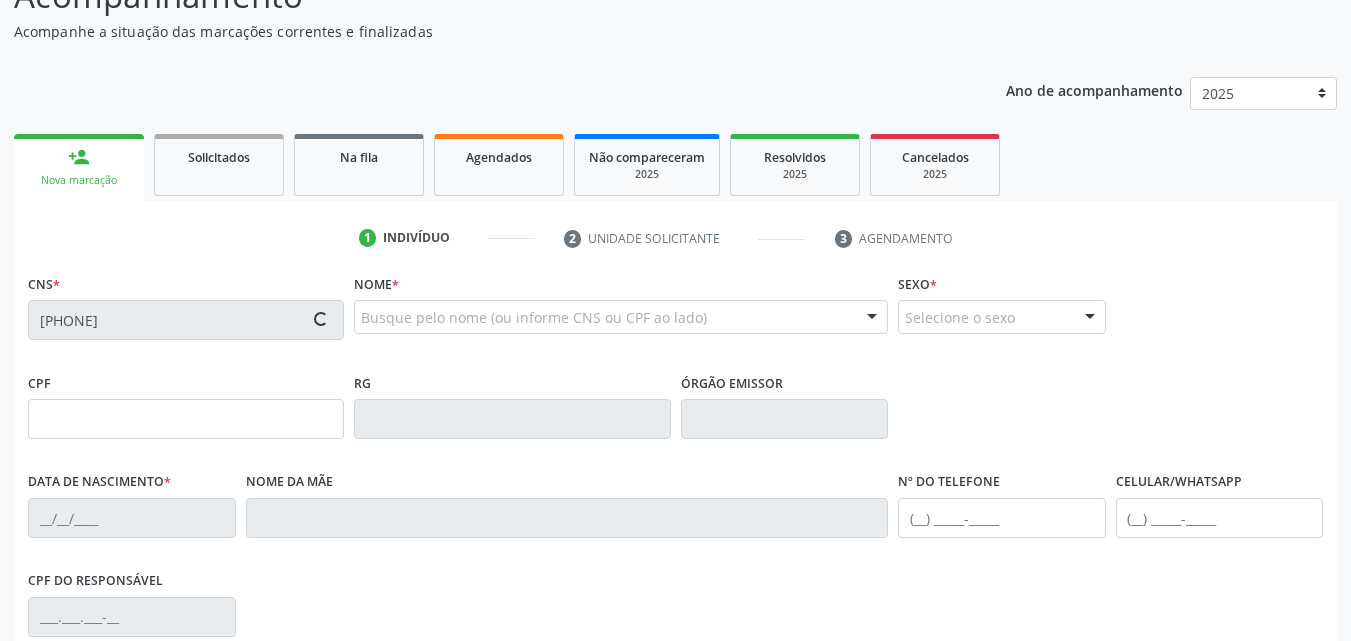 type on "[NUMBER]" 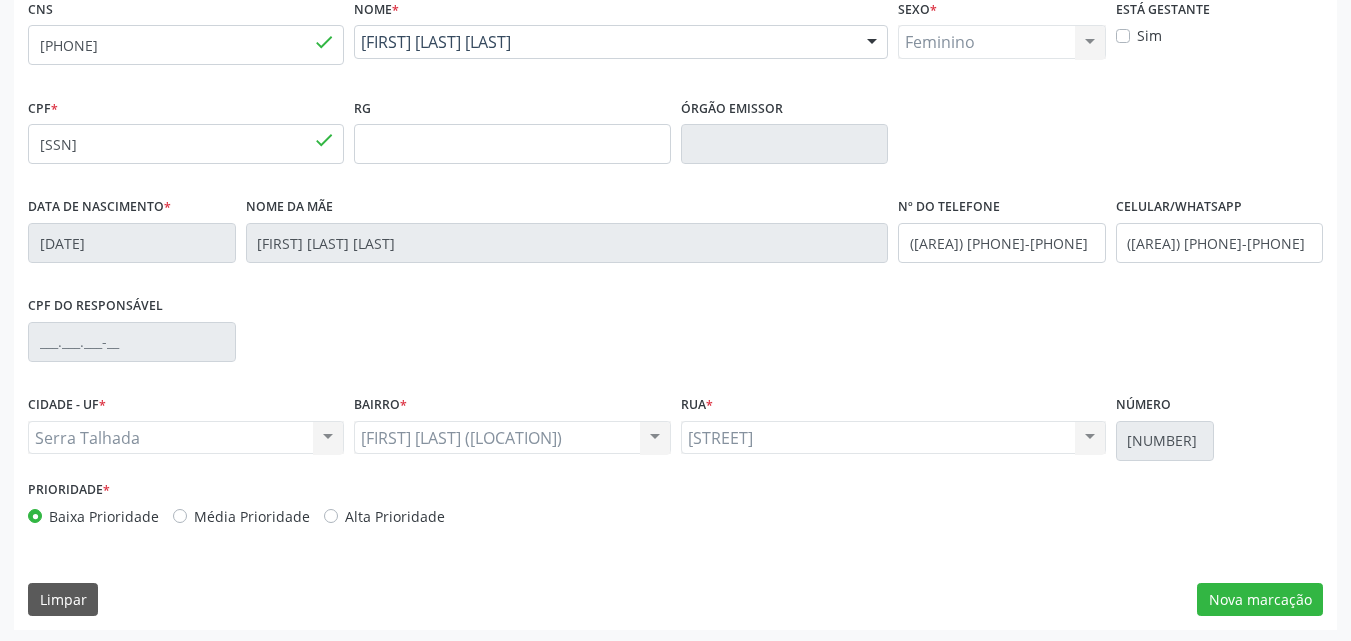 scroll, scrollTop: 443, scrollLeft: 0, axis: vertical 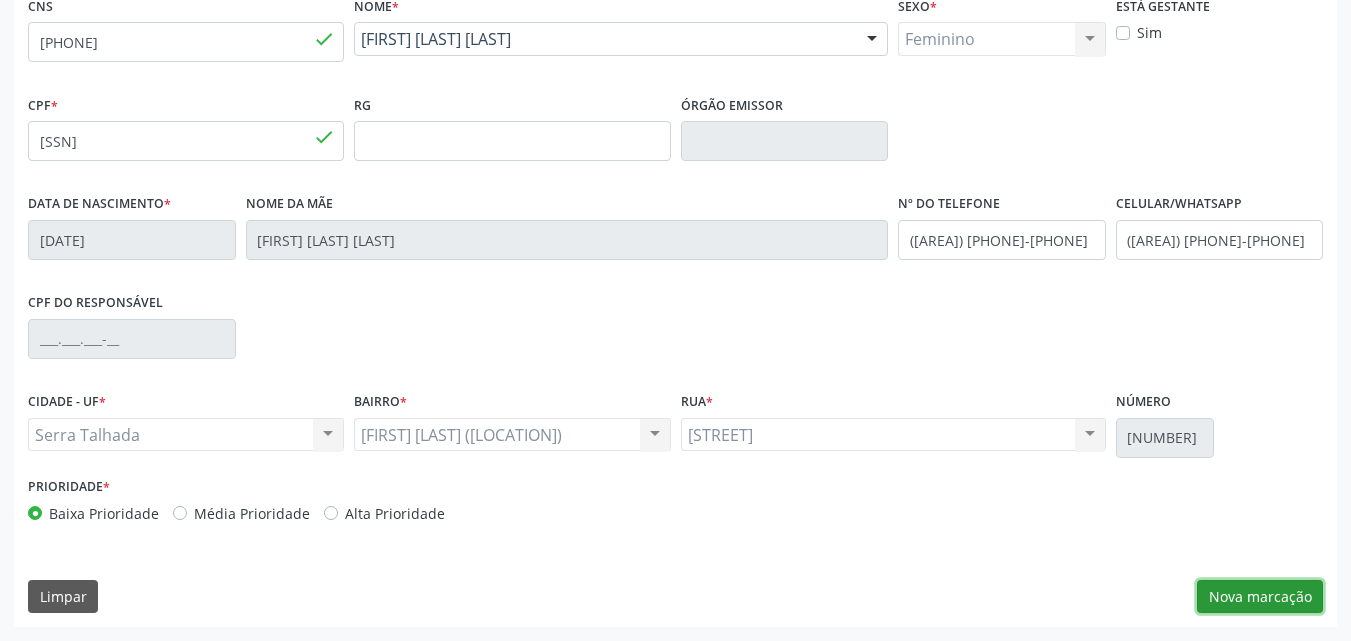 click on "Nova marcação" at bounding box center (1260, 597) 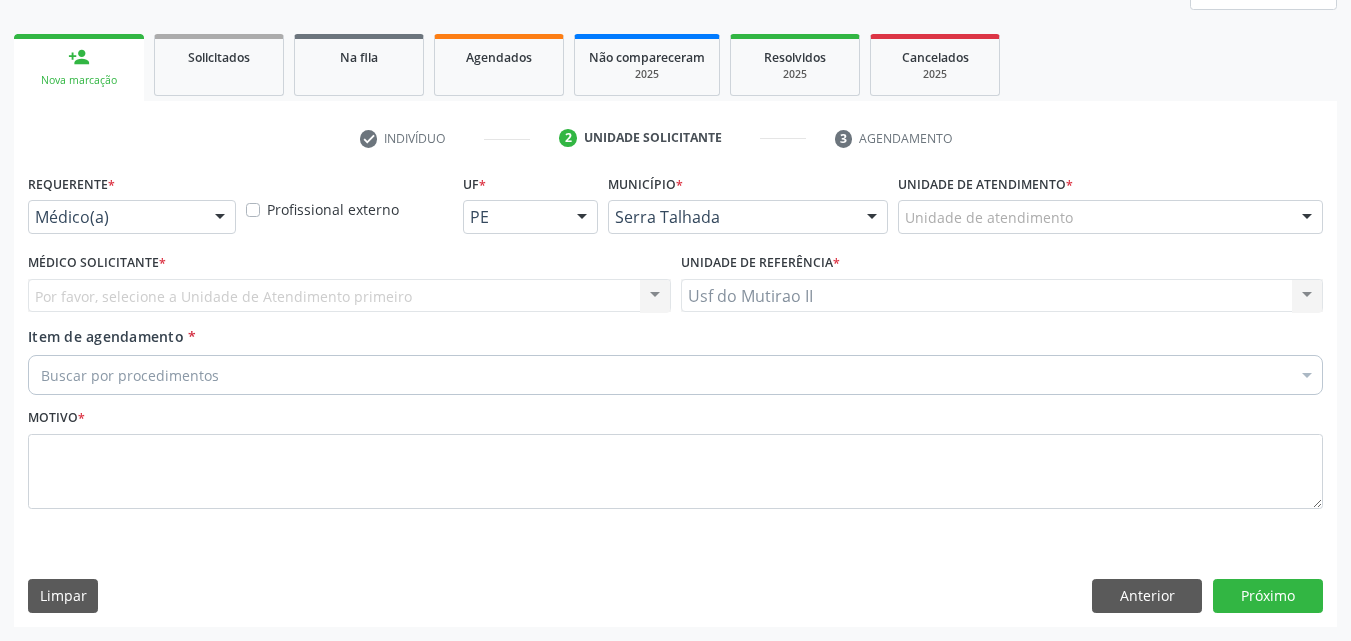 scroll, scrollTop: 265, scrollLeft: 0, axis: vertical 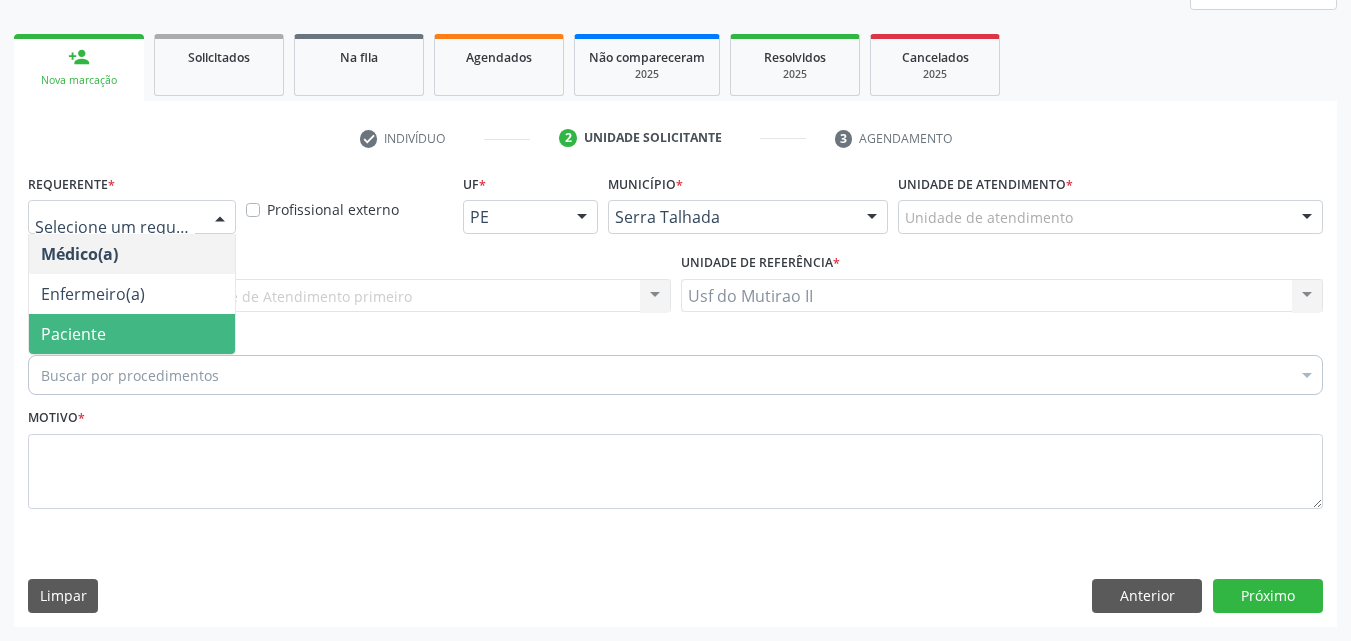 click on "Paciente" at bounding box center [132, 334] 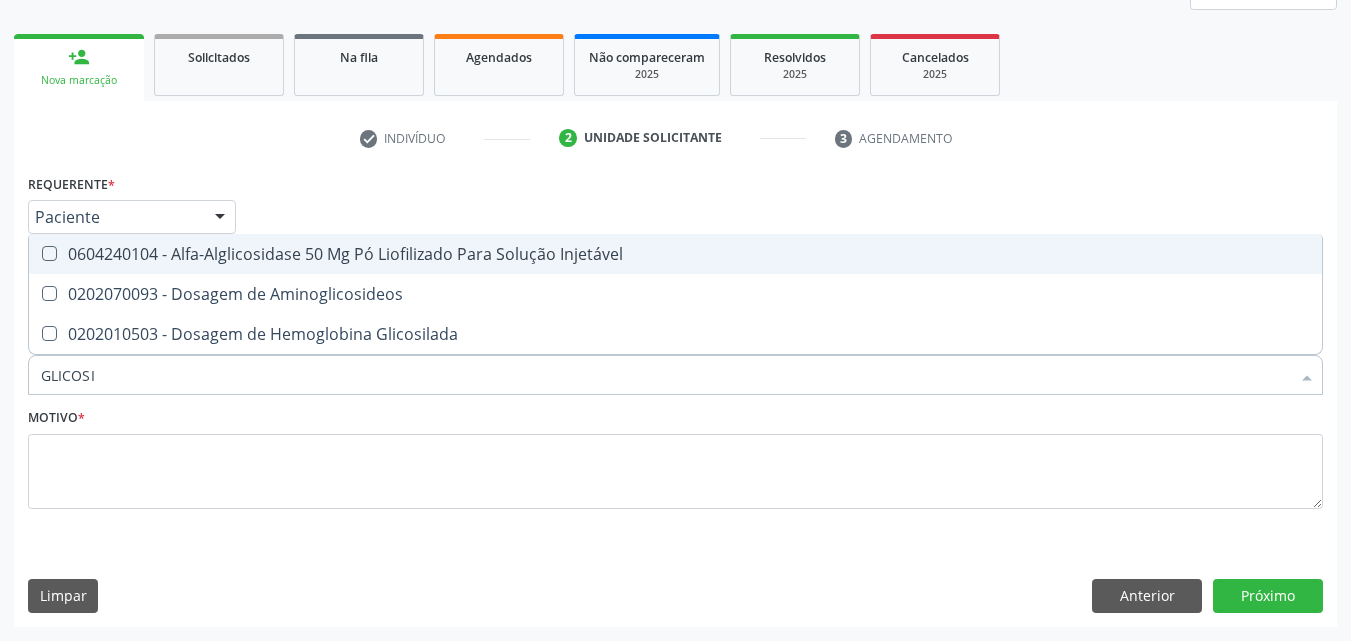 type on "GLICOSIL" 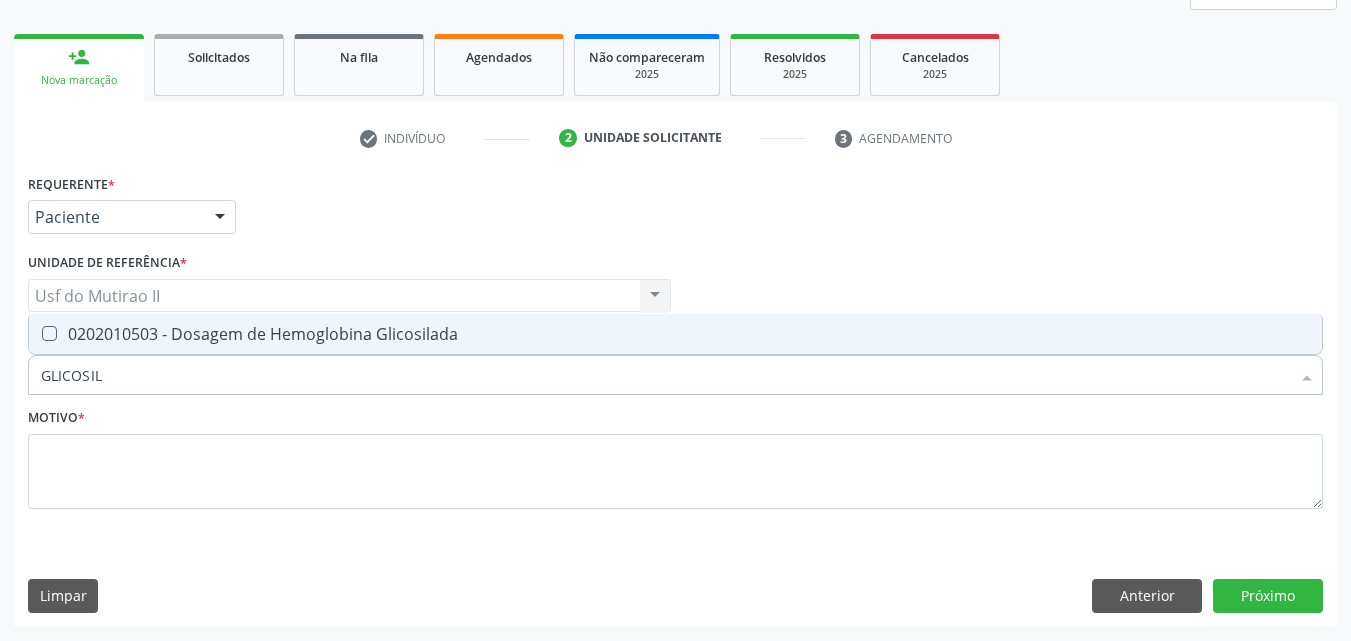 click on "0202010503 - Dosagem de Hemoglobina Glicosilada" at bounding box center [675, 334] 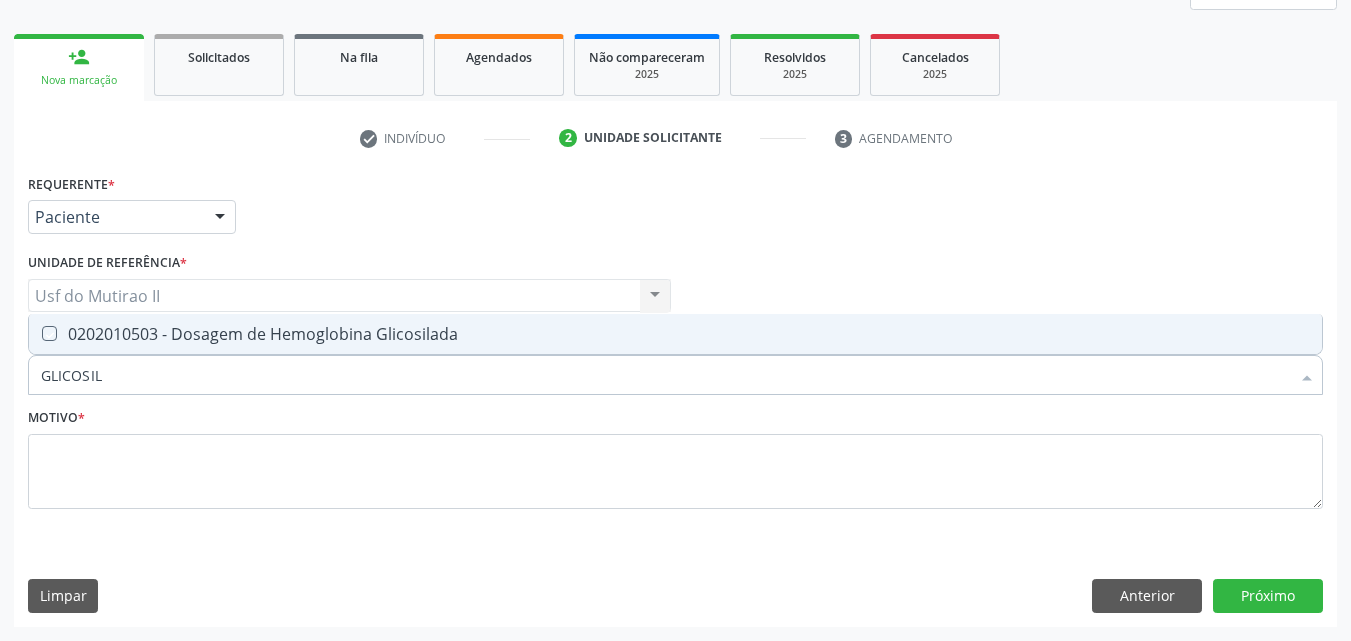 checkbox on "true" 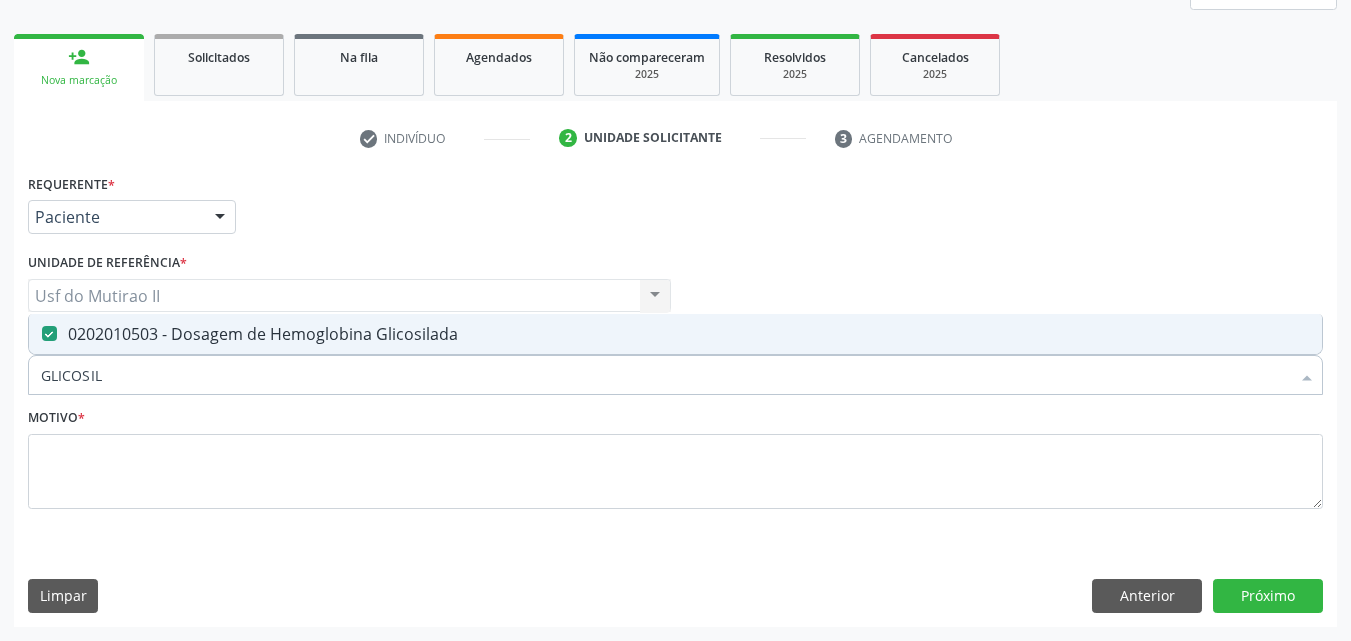 drag, startPoint x: 92, startPoint y: 370, endPoint x: 28, endPoint y: 404, distance: 72.47068 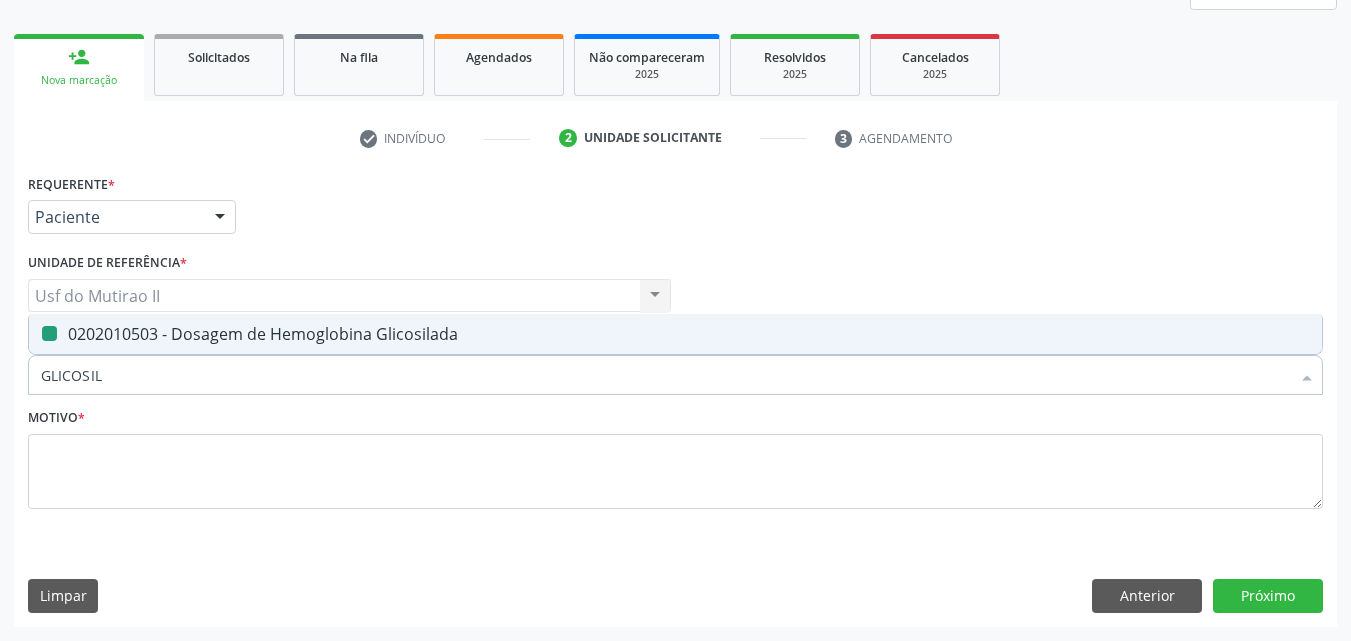 type 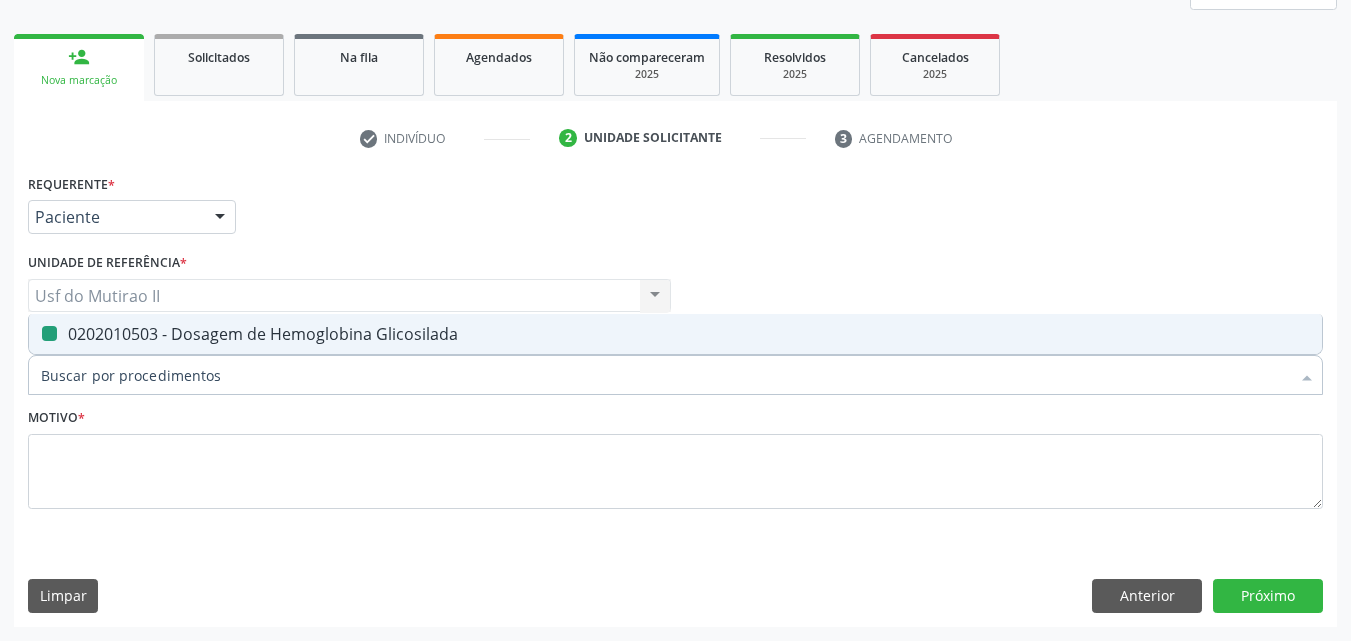 checkbox on "false" 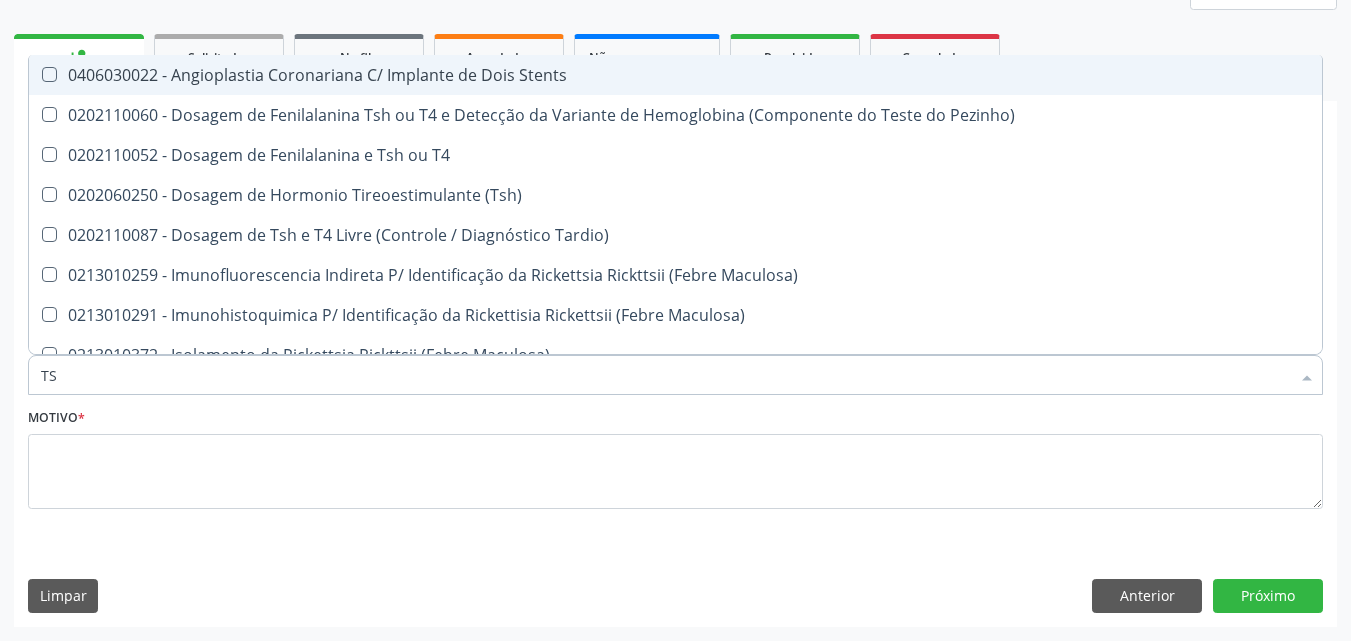 type on "TSH" 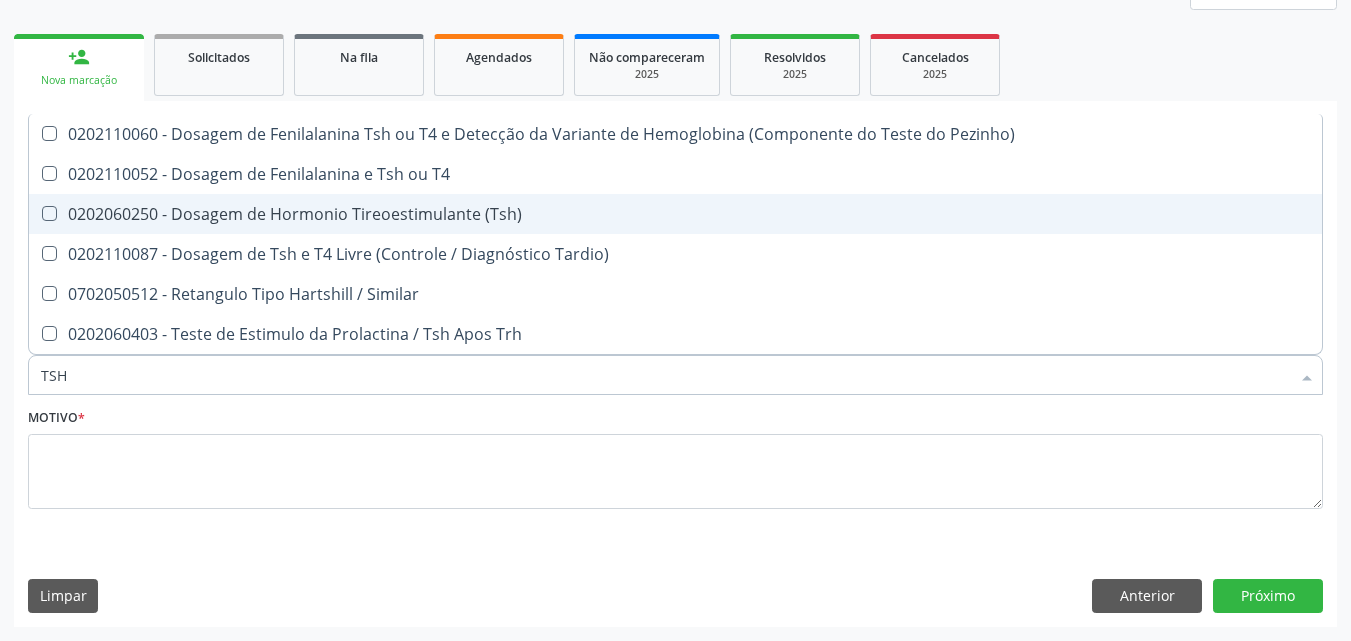 click on "0202060250 - Dosagem de Hormonio Tireoestimulante (Tsh)" at bounding box center (675, 214) 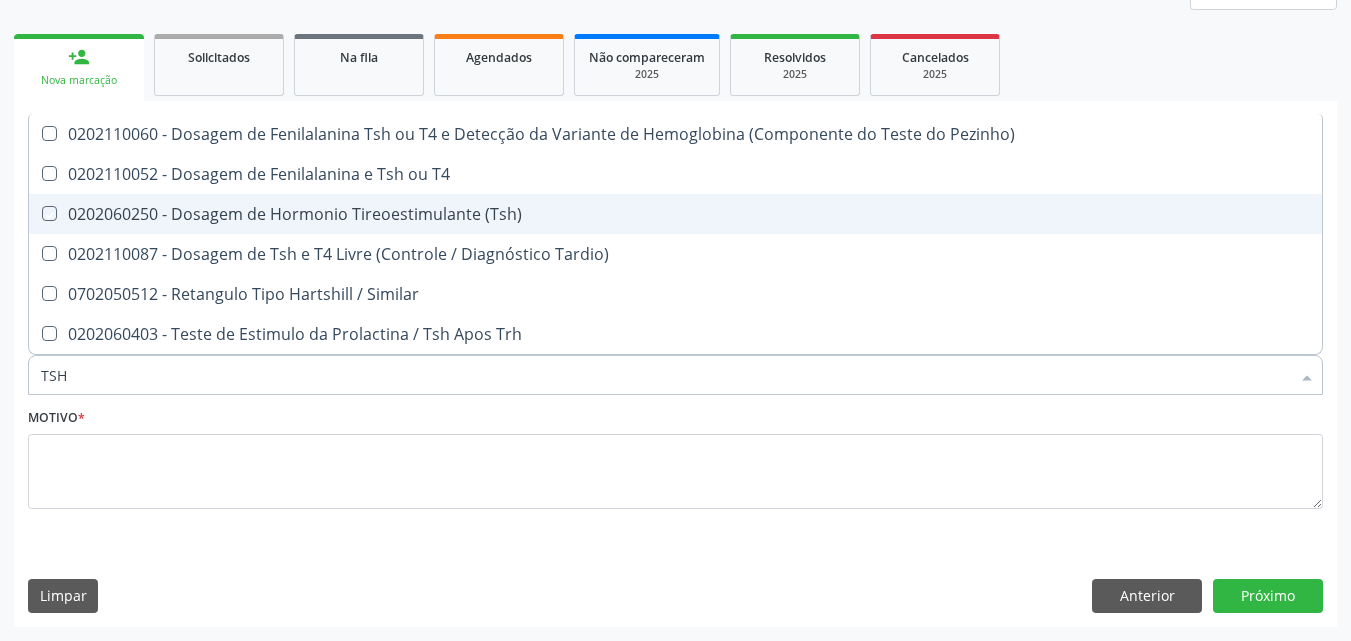 checkbox on "true" 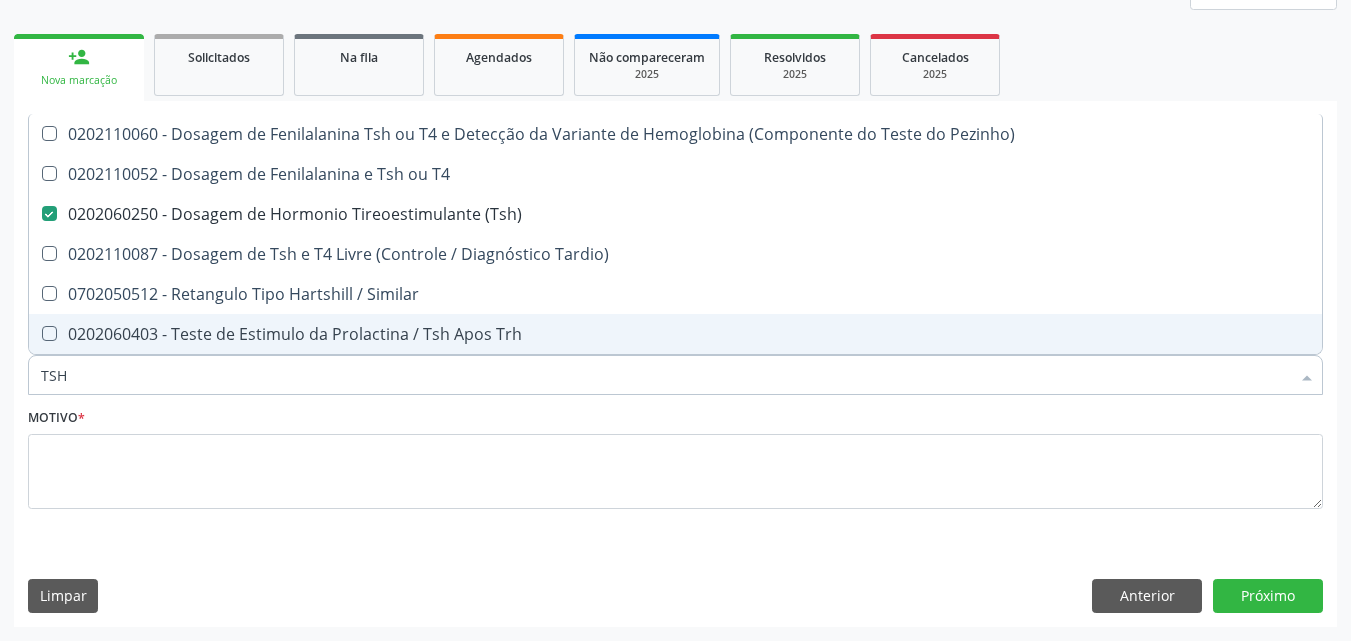 click on "TSH" at bounding box center [665, 375] 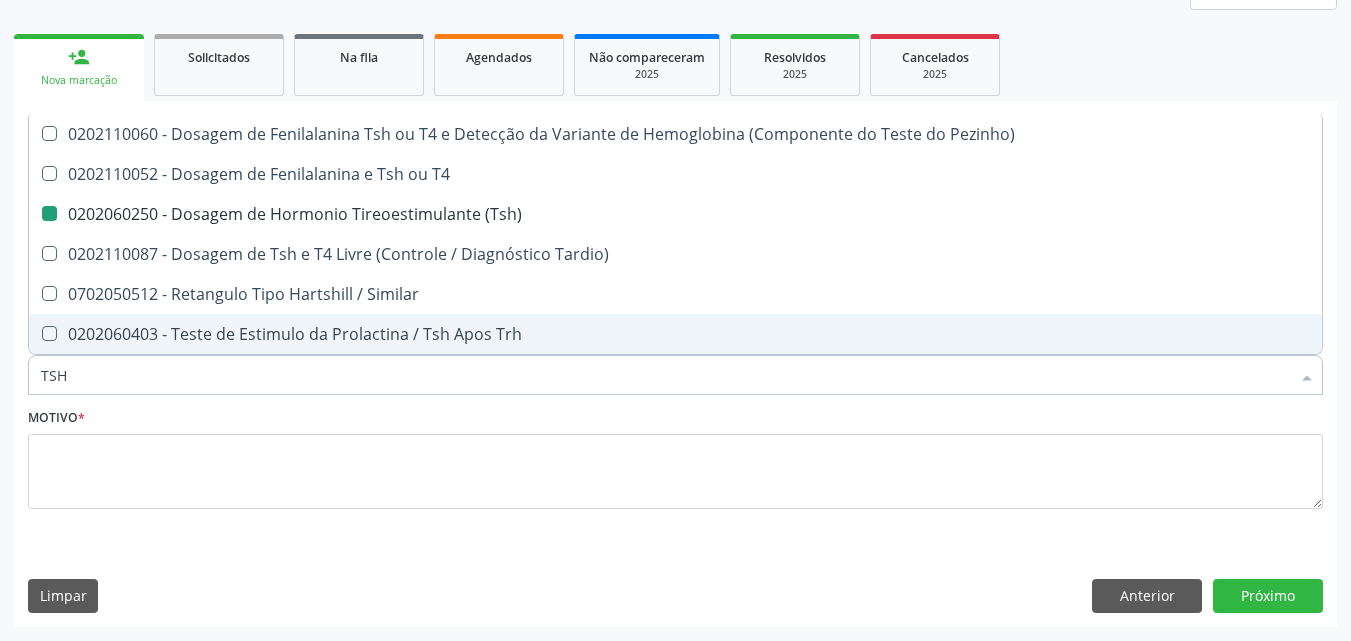 type on "TS" 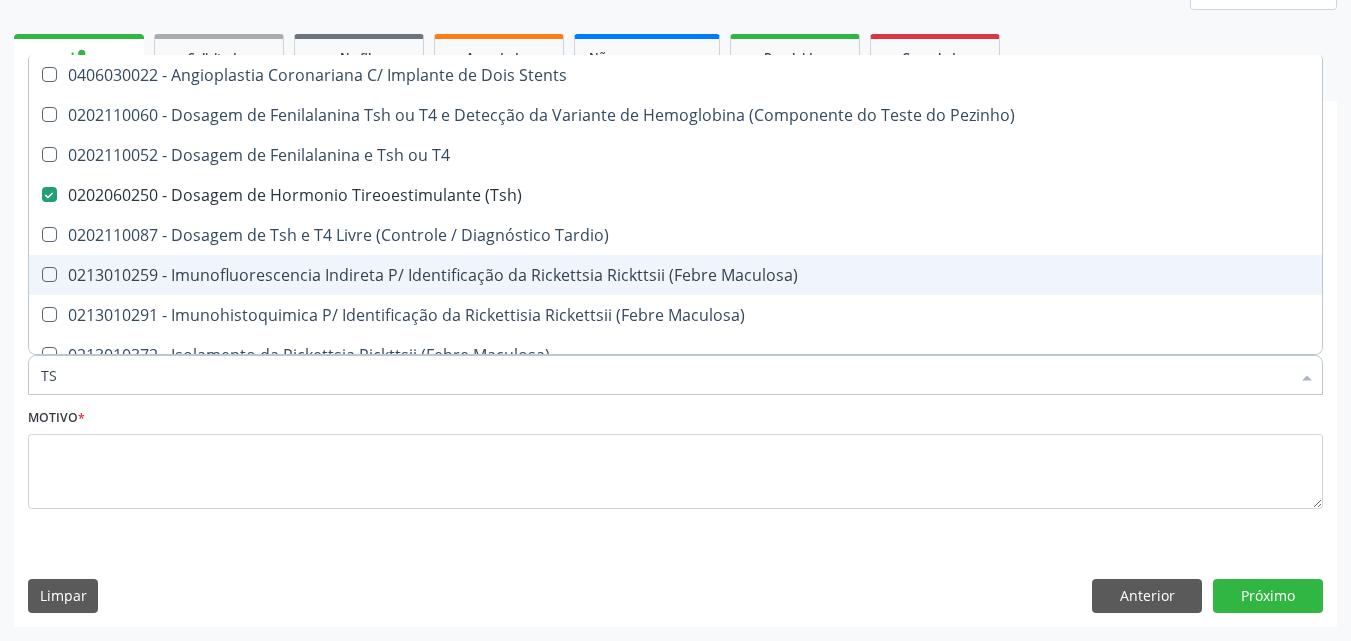 type on "T" 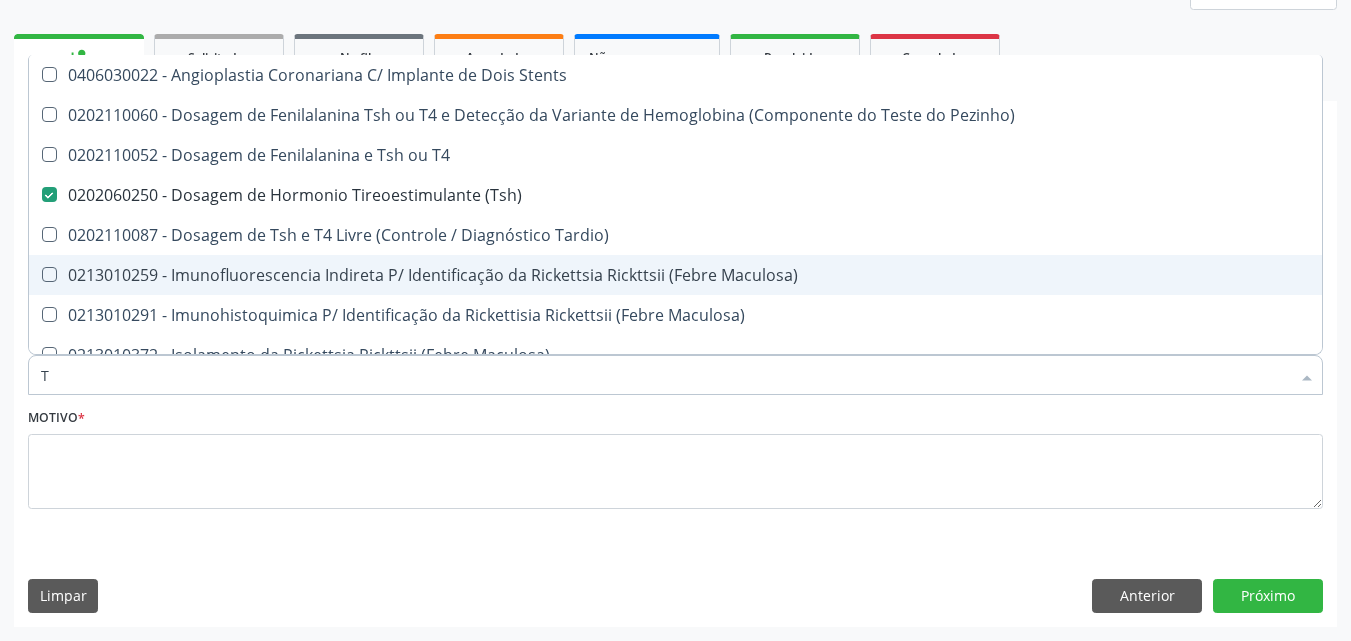checkbox on "false" 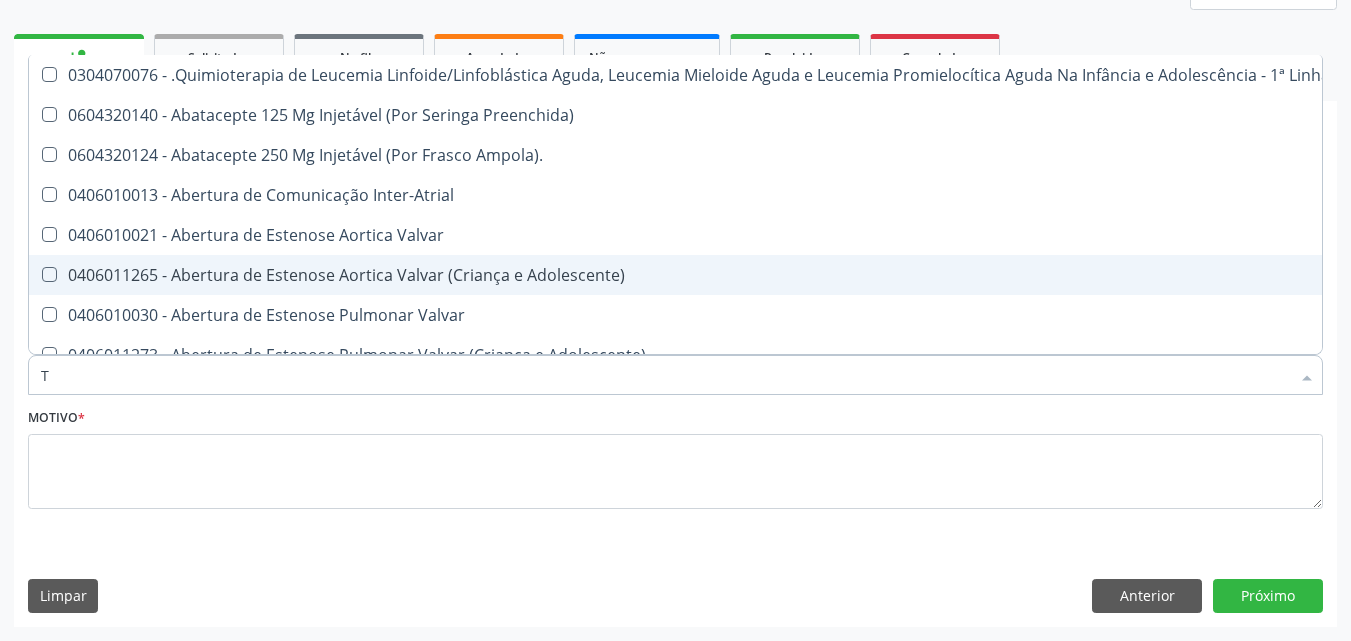 type on "T4" 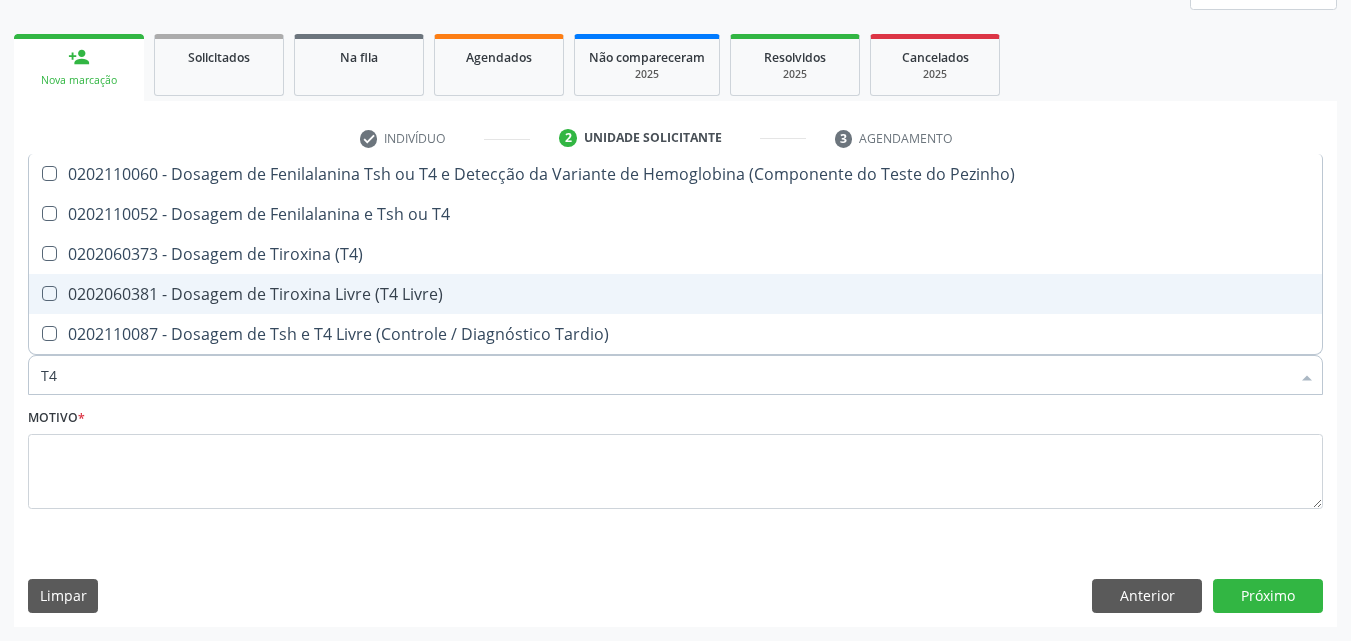 click on "0202060381 - Dosagem de Tiroxina Livre (T4 Livre)" at bounding box center [675, 294] 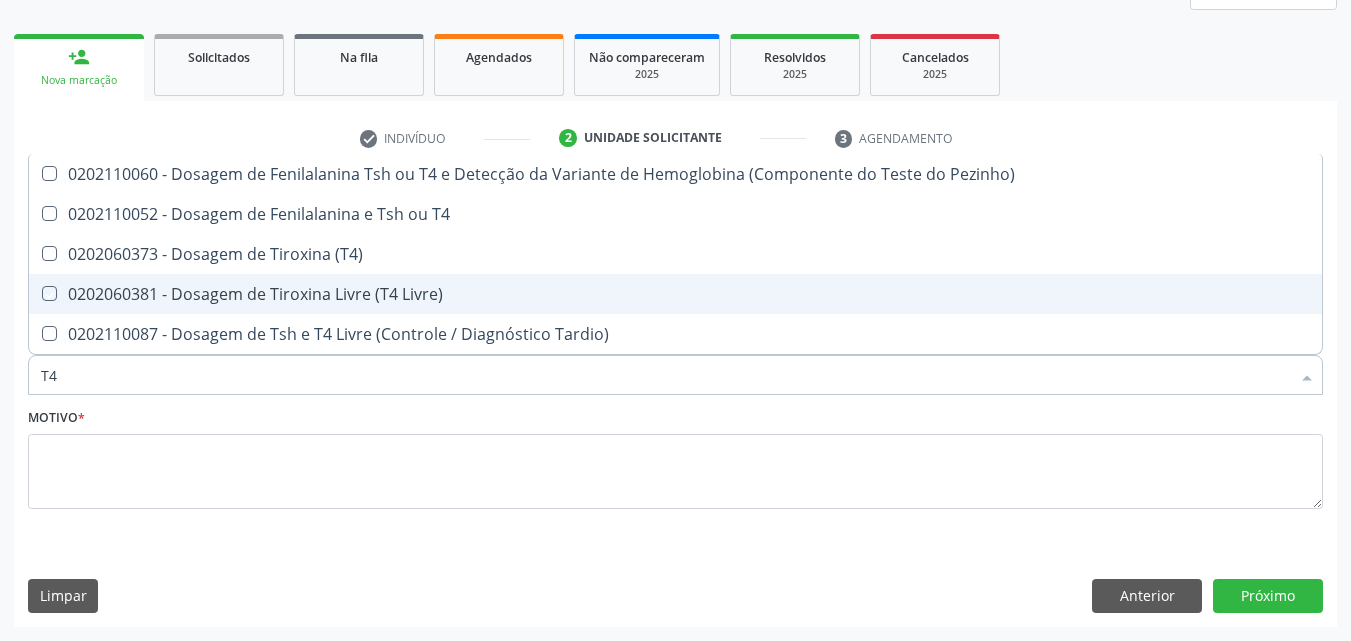 checkbox on "true" 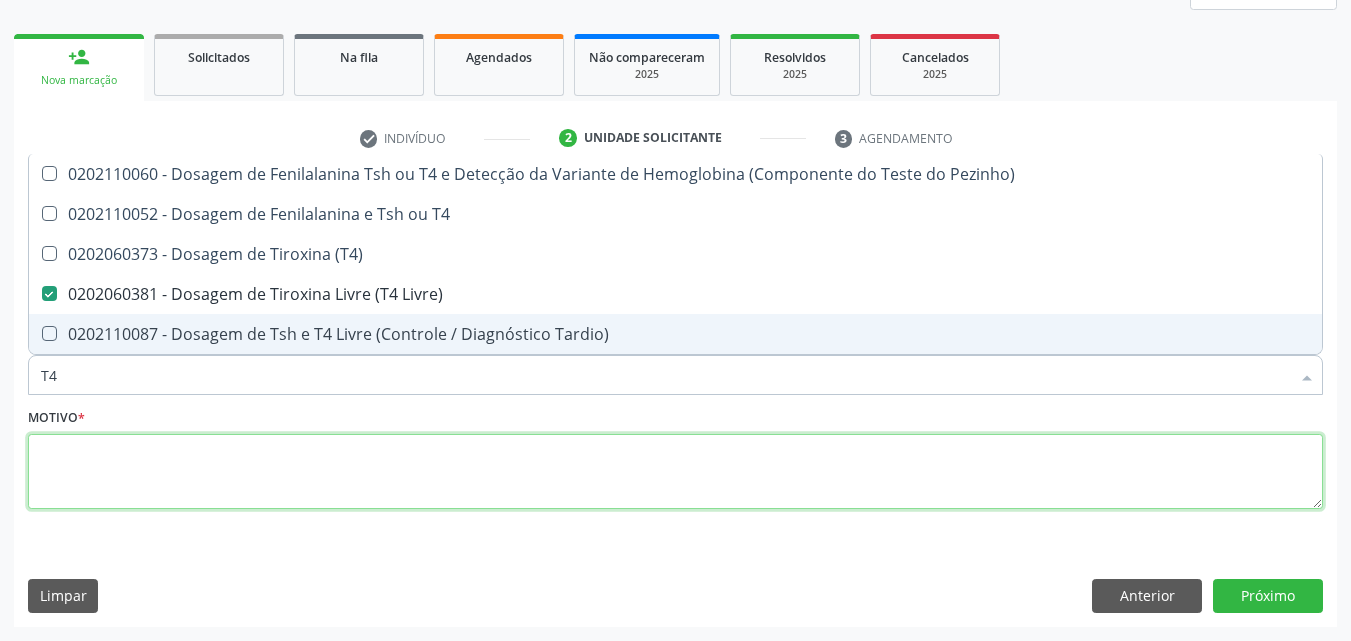 click at bounding box center [675, 472] 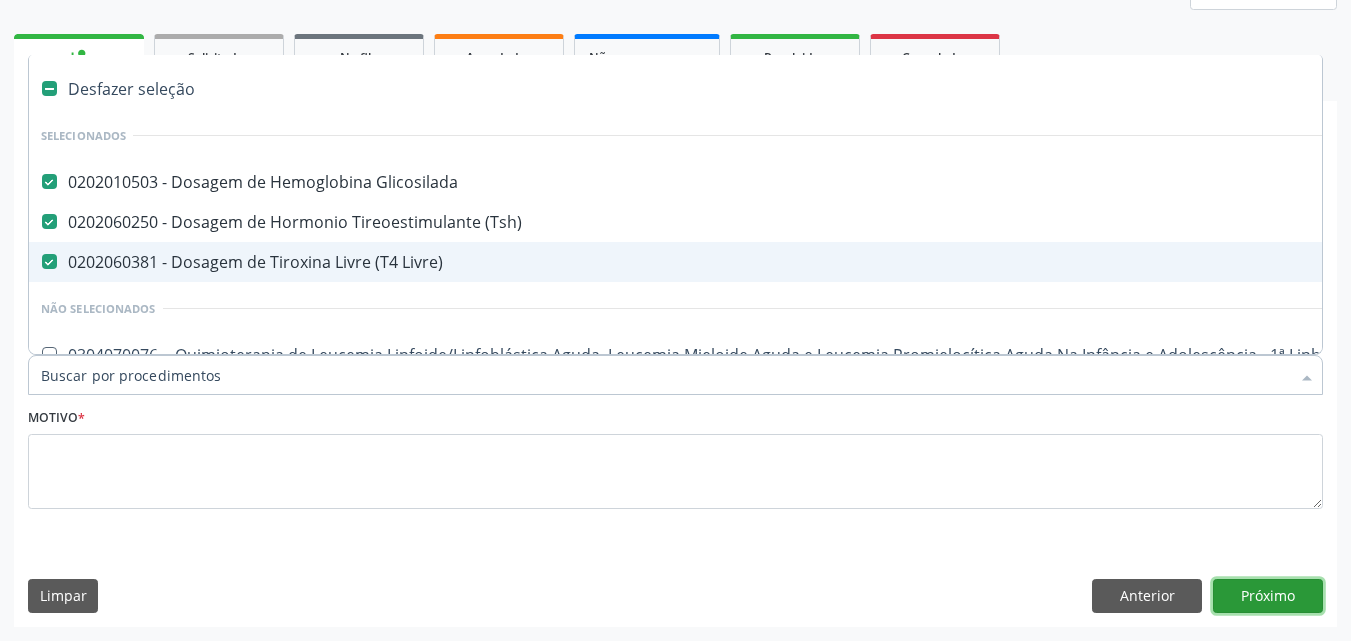 click on "Próximo" at bounding box center [1268, 596] 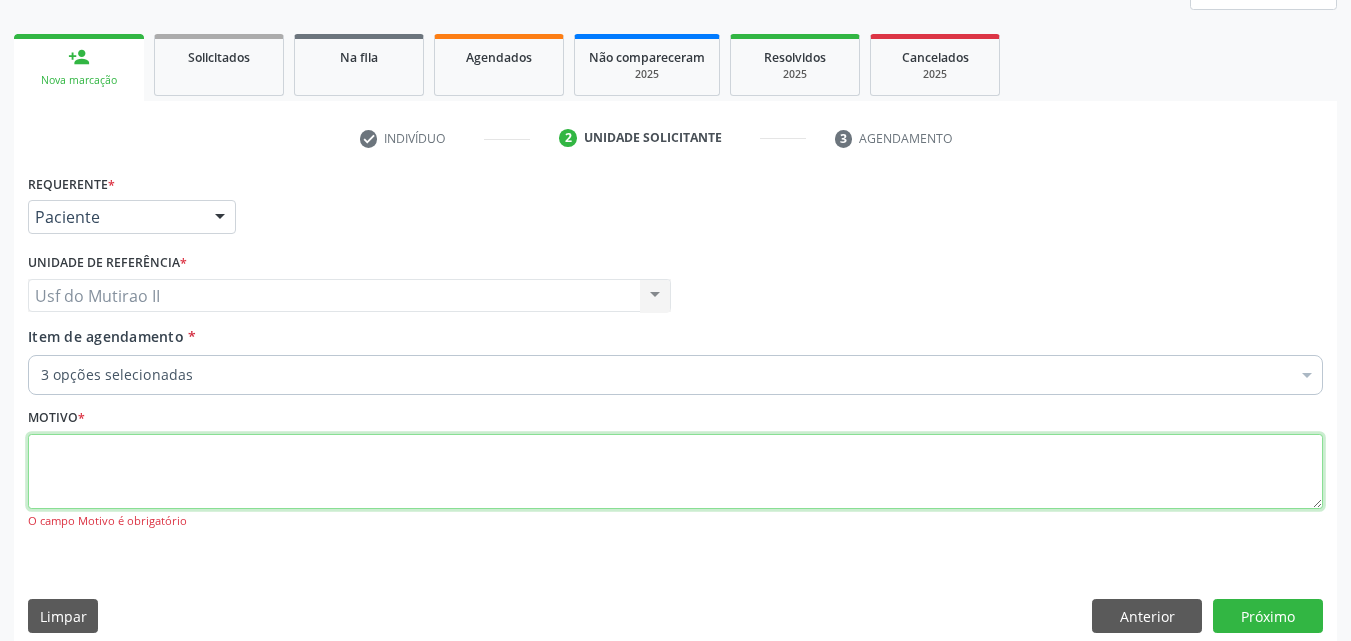 click at bounding box center (675, 472) 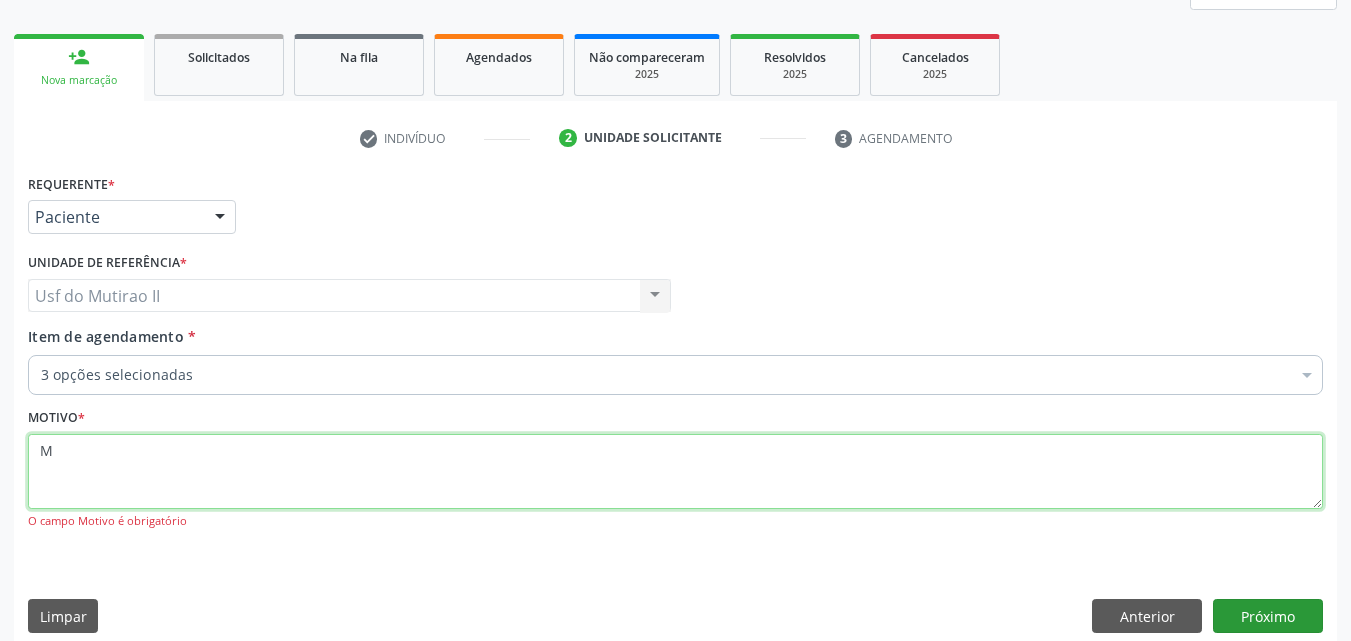 type on "M" 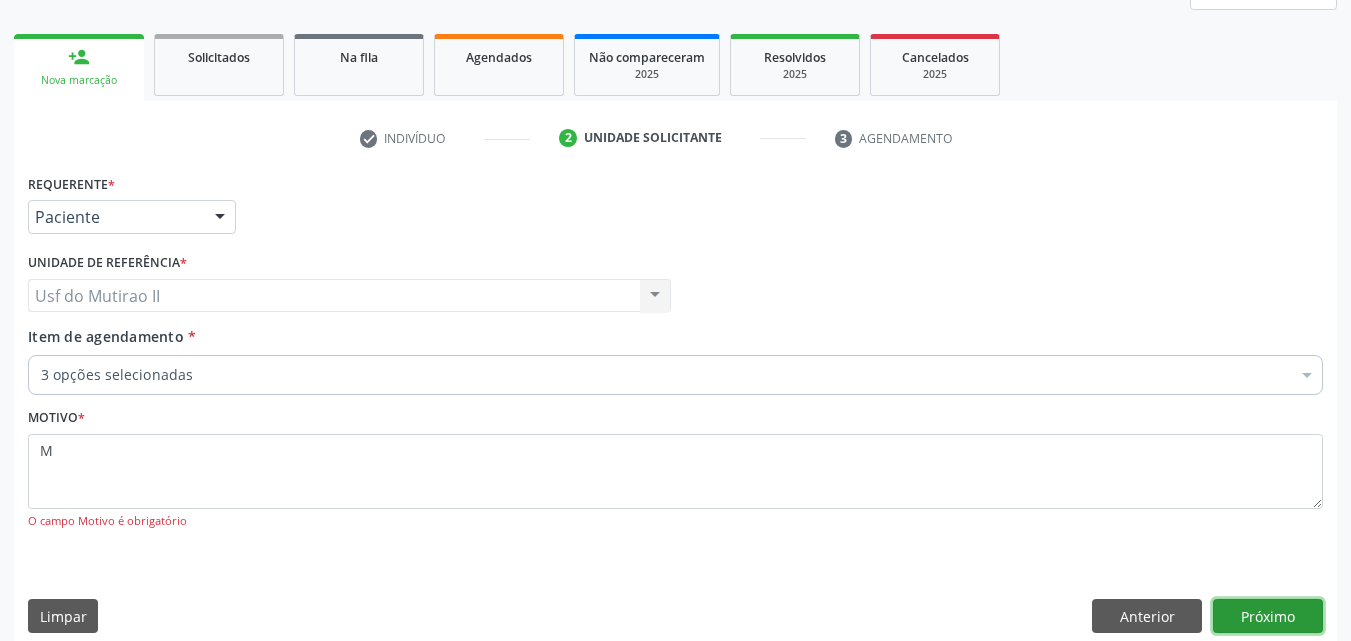 click on "Próximo" at bounding box center [1268, 616] 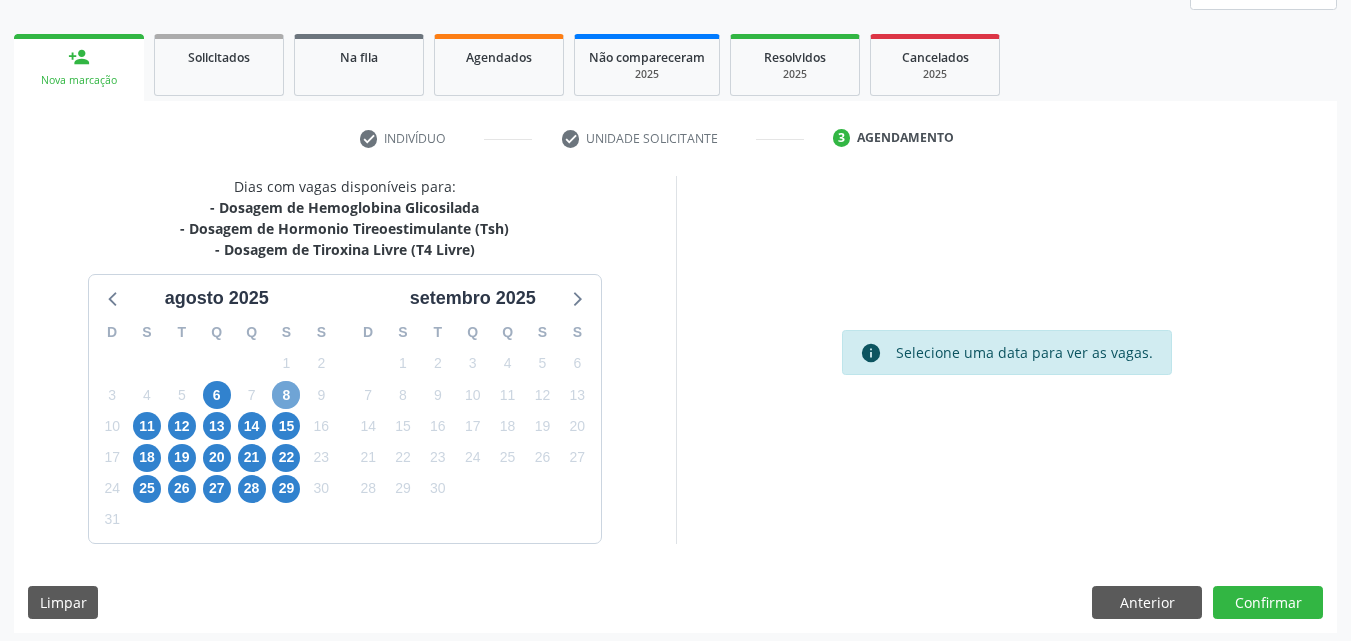 click on "8" at bounding box center [286, 395] 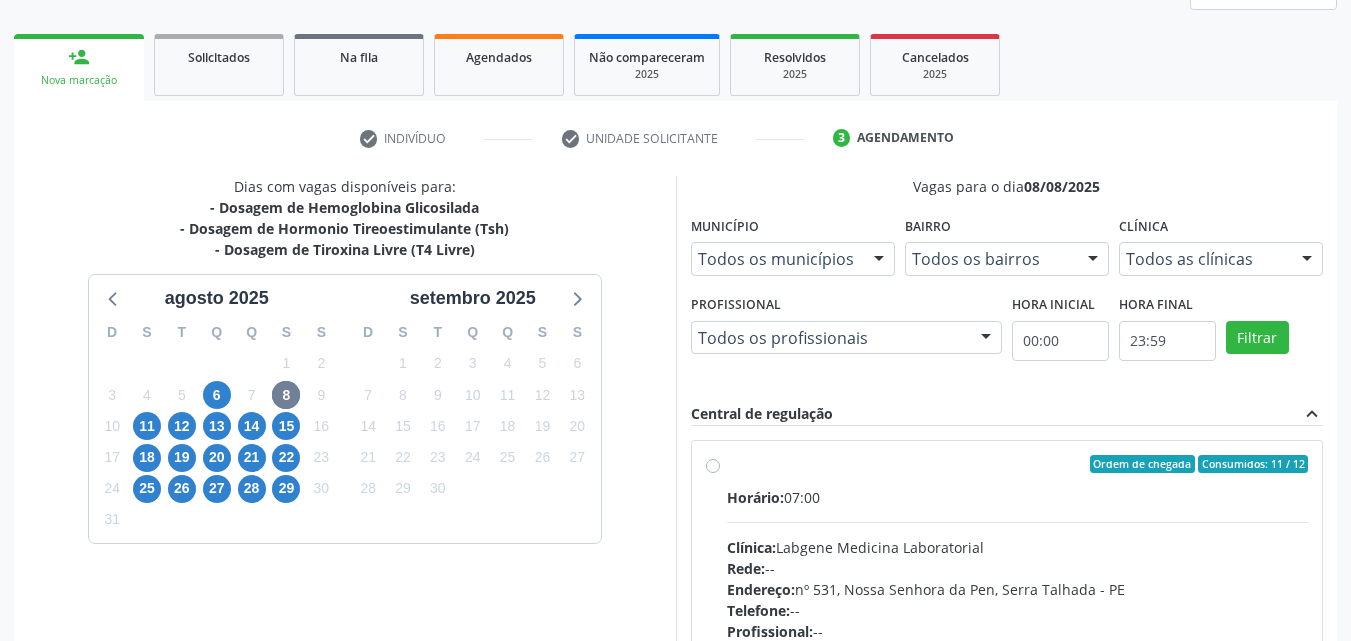 click on "Horário:" at bounding box center [755, 497] 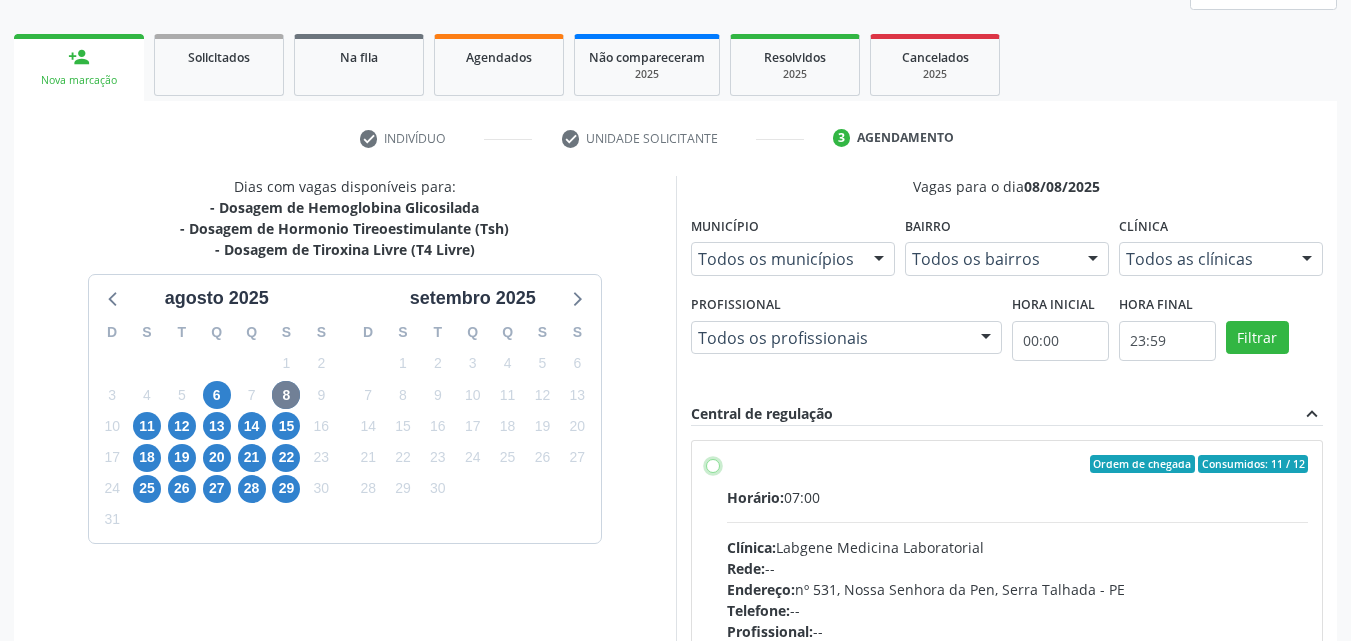 radio on "true" 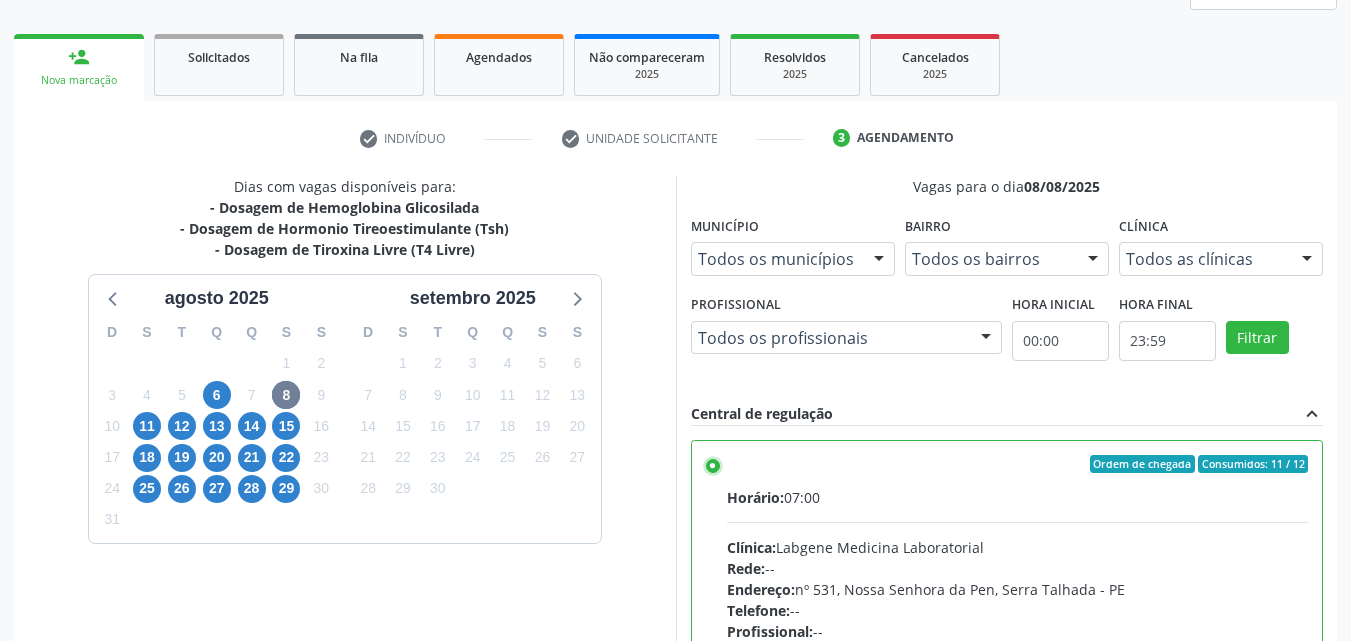 scroll, scrollTop: 554, scrollLeft: 0, axis: vertical 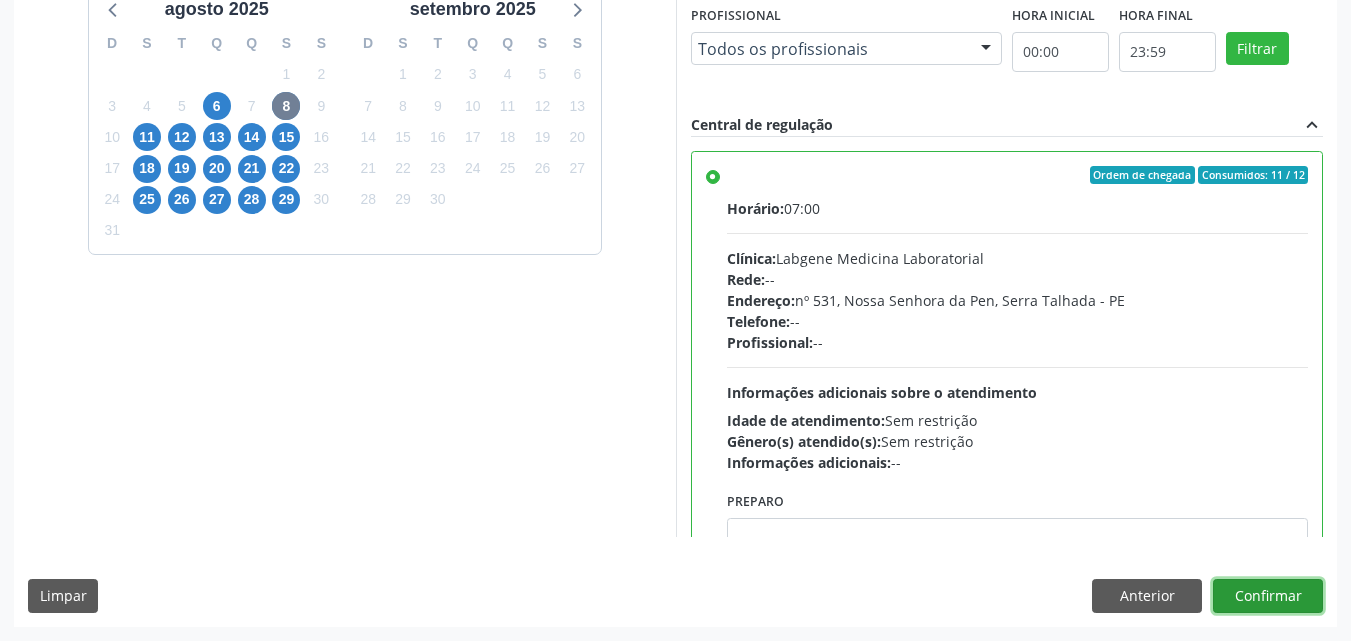 click on "Confirmar" at bounding box center [1268, 596] 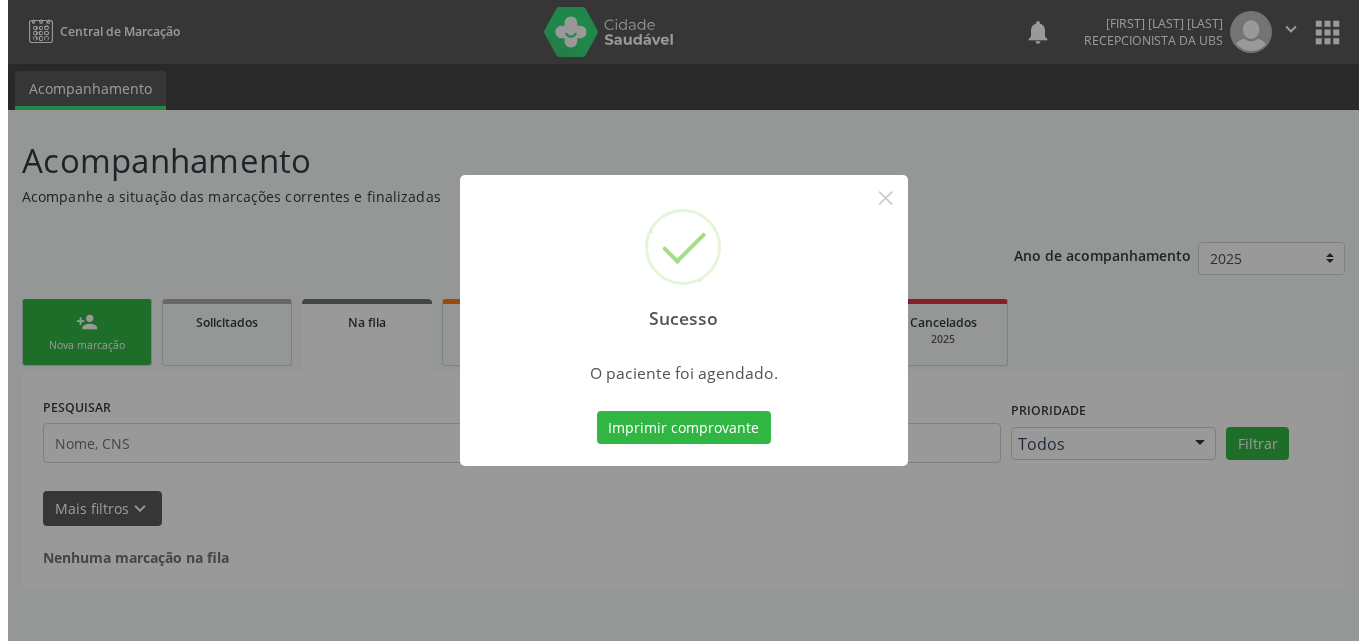 scroll, scrollTop: 0, scrollLeft: 0, axis: both 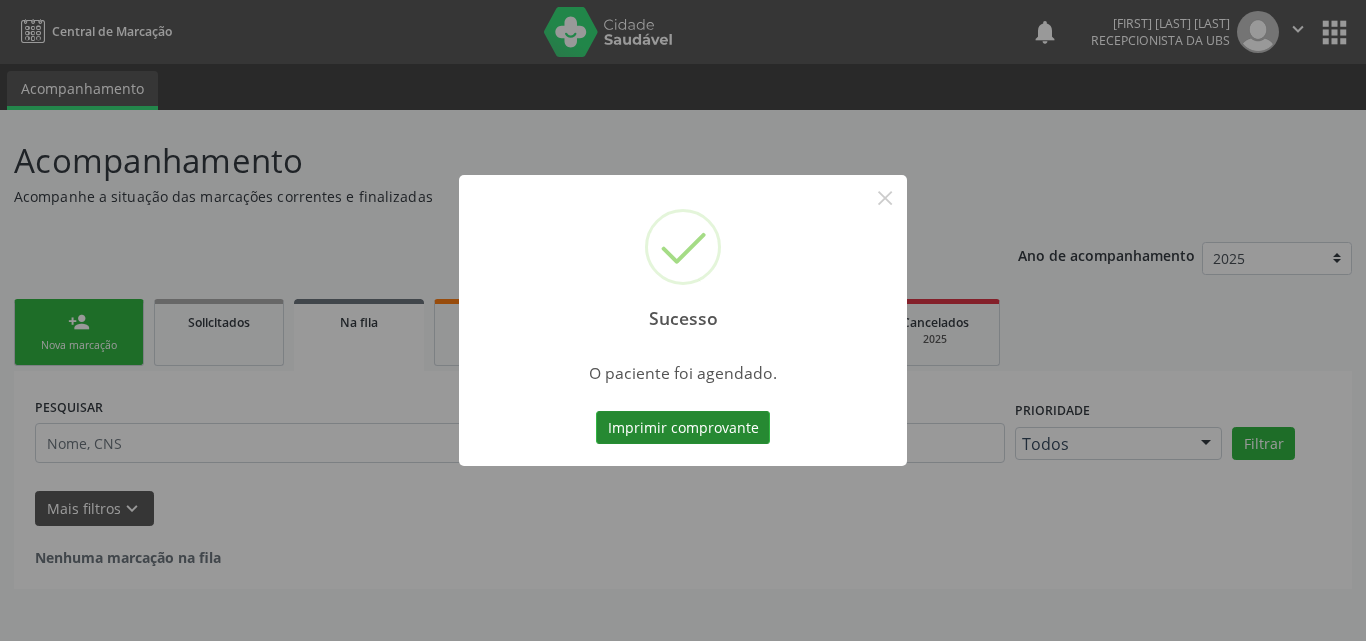 click on "Imprimir comprovante" at bounding box center (683, 428) 